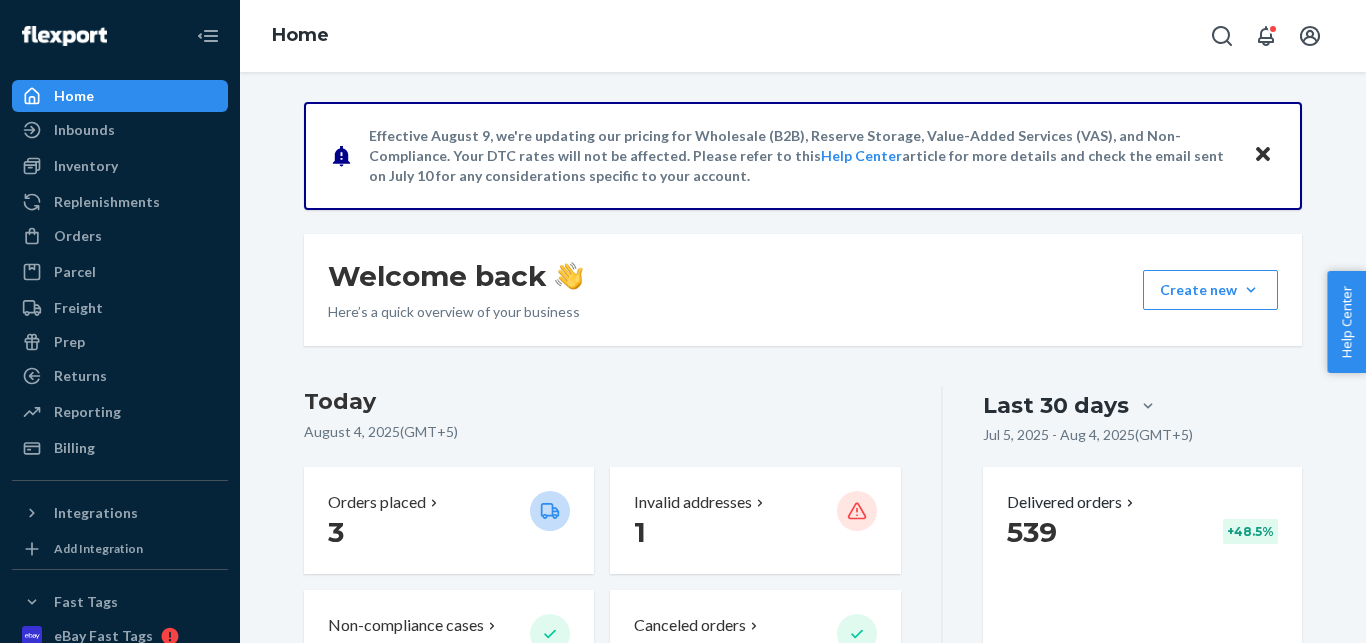 scroll, scrollTop: 0, scrollLeft: 0, axis: both 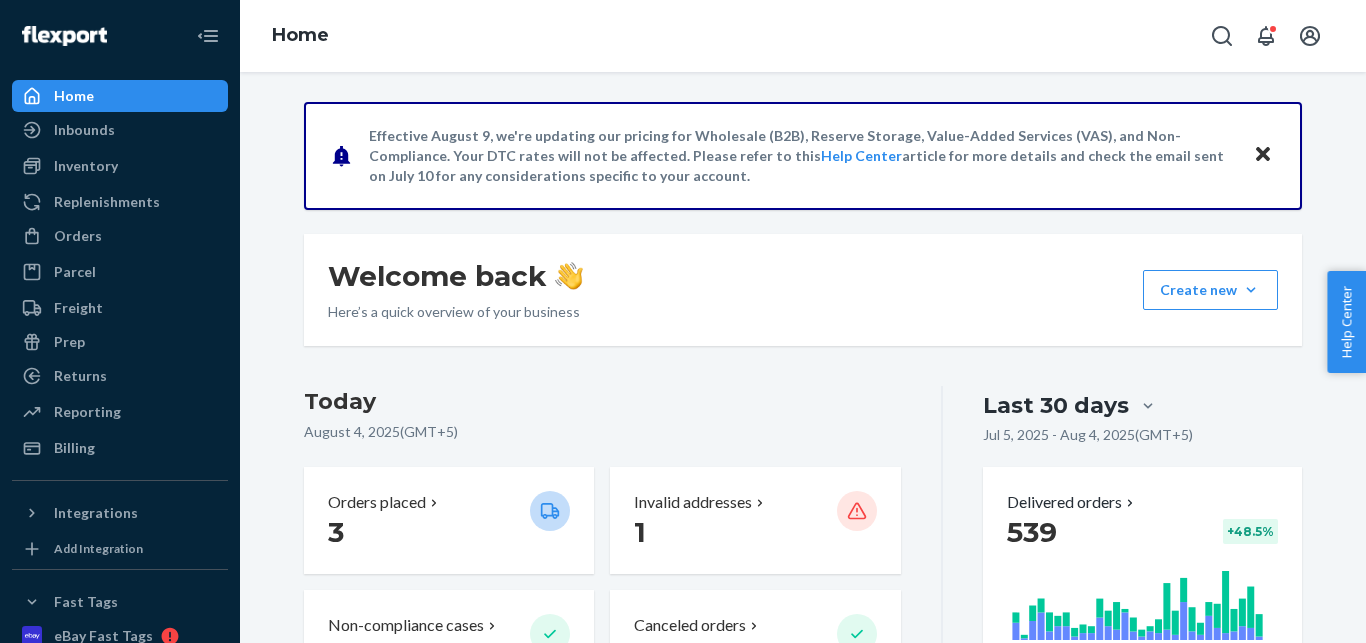 click 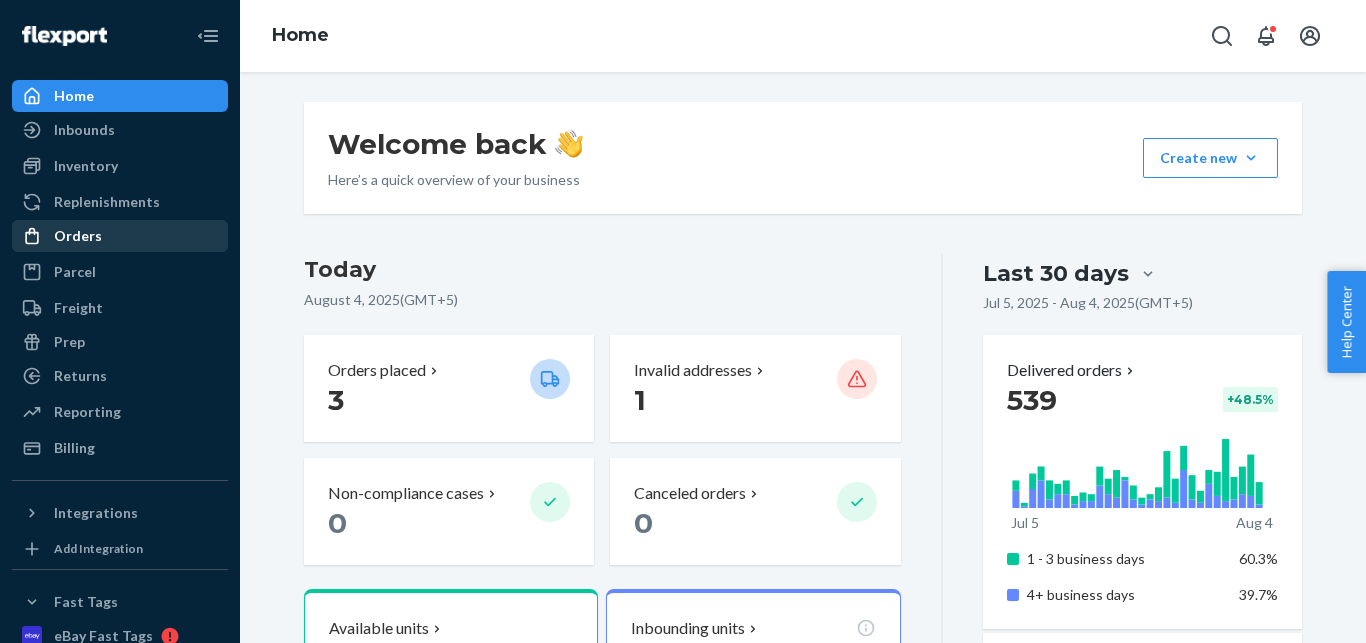 click on "Orders" at bounding box center [78, 236] 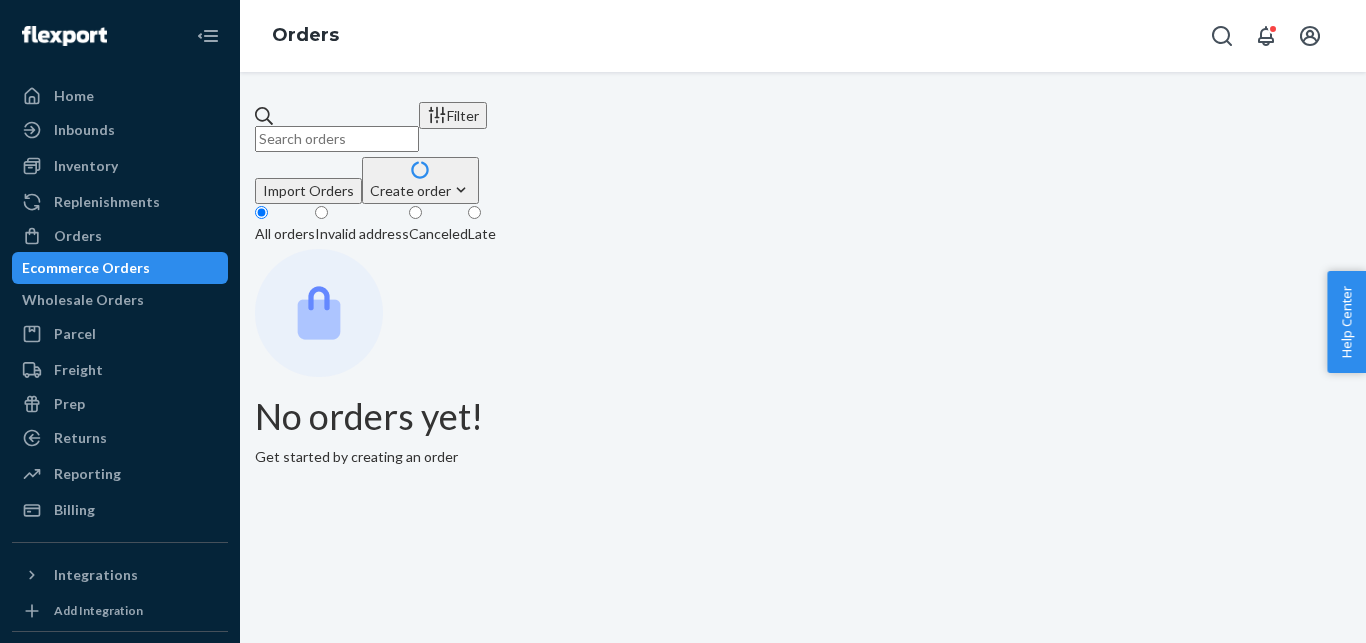 click on "Create order" at bounding box center [420, 190] 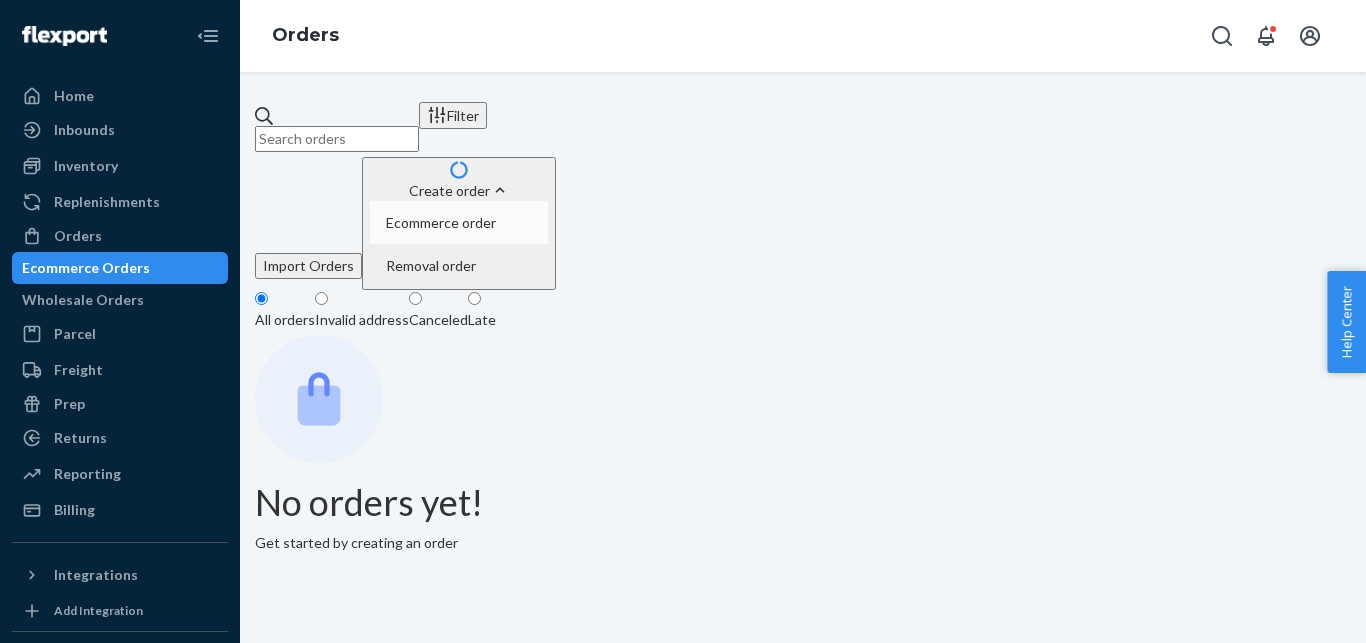 click on "Ecommerce order" at bounding box center (459, 222) 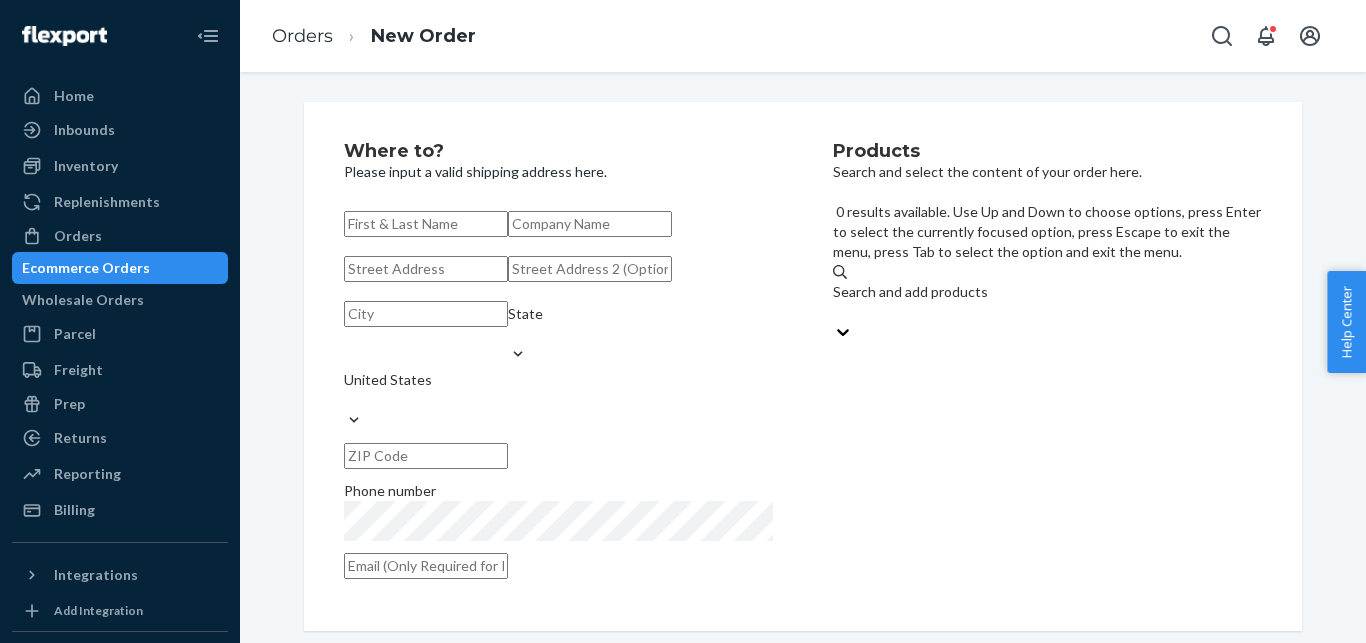 click on "Search and add products" at bounding box center [1047, 302] 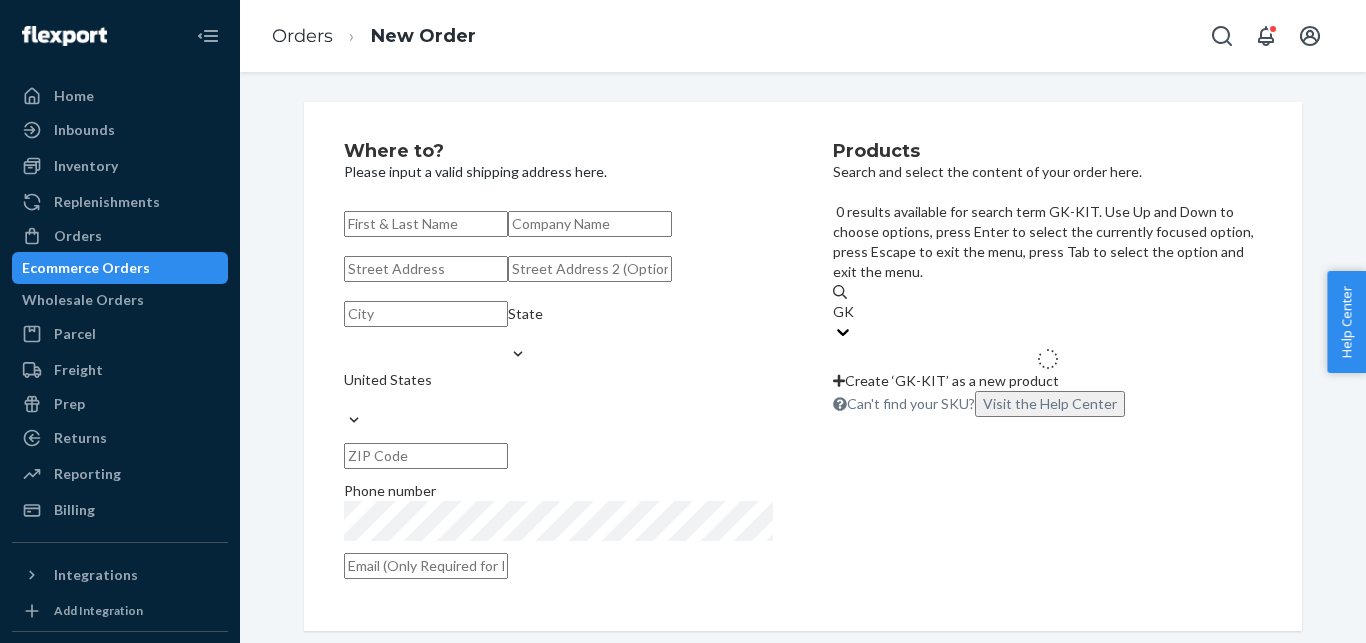 type on "G" 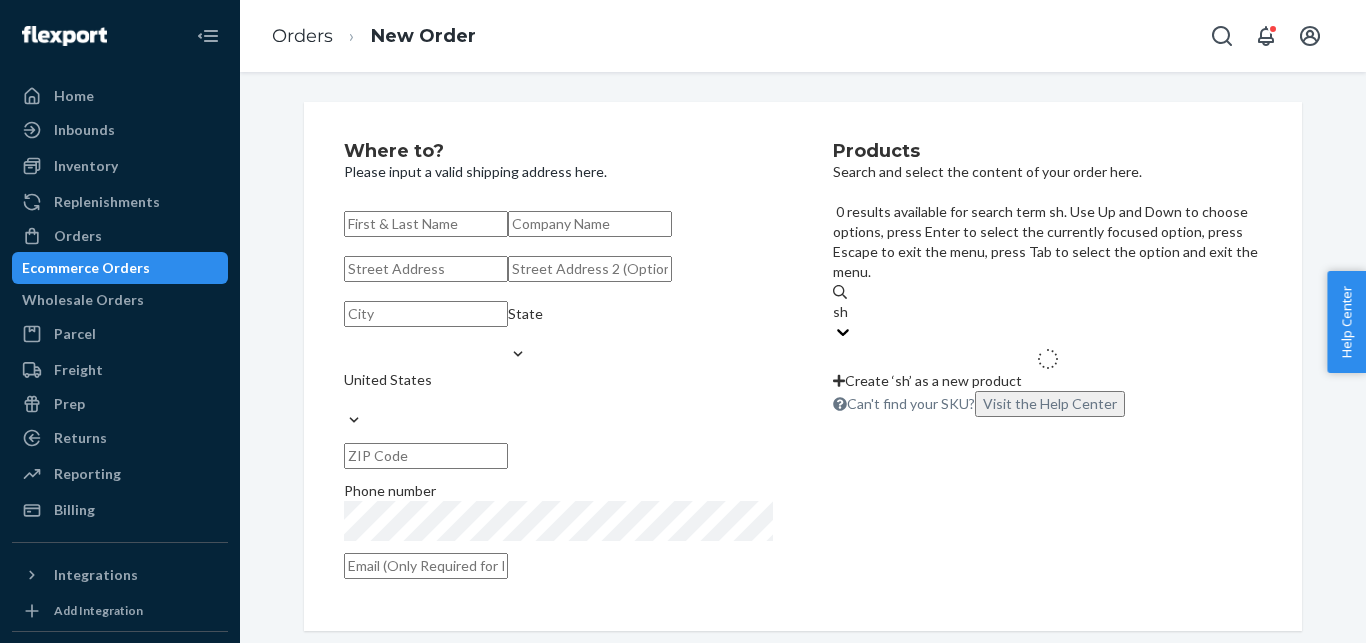 type on "s" 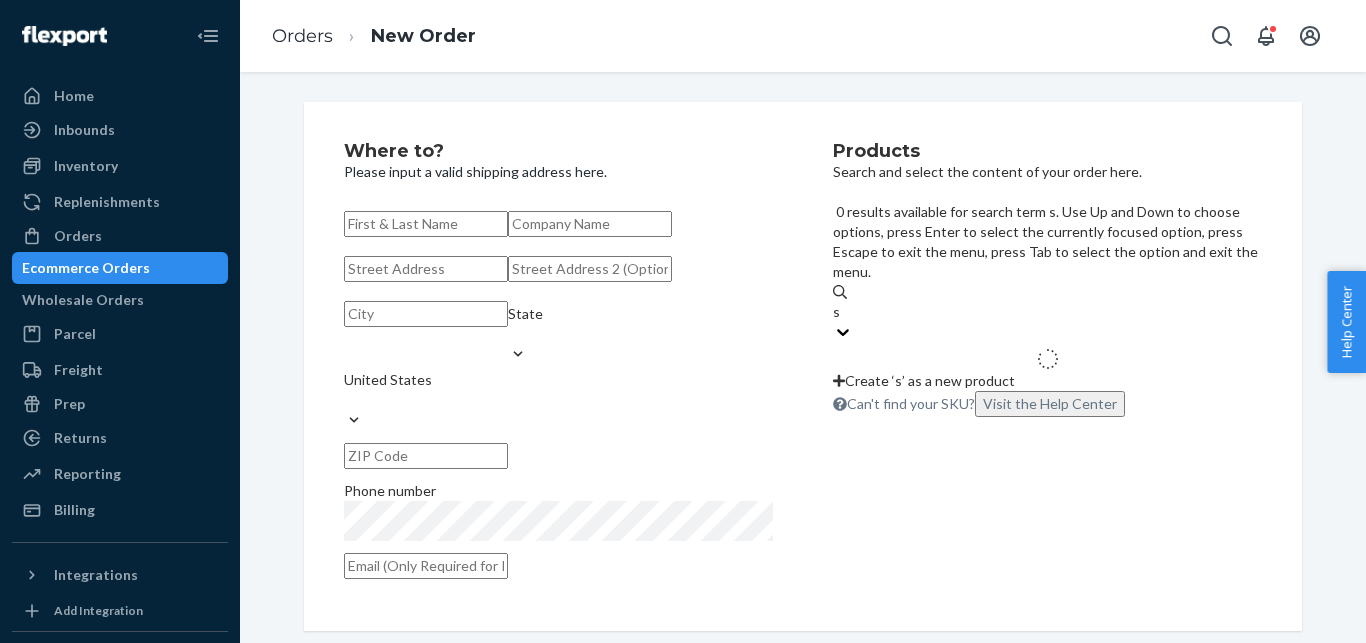 type 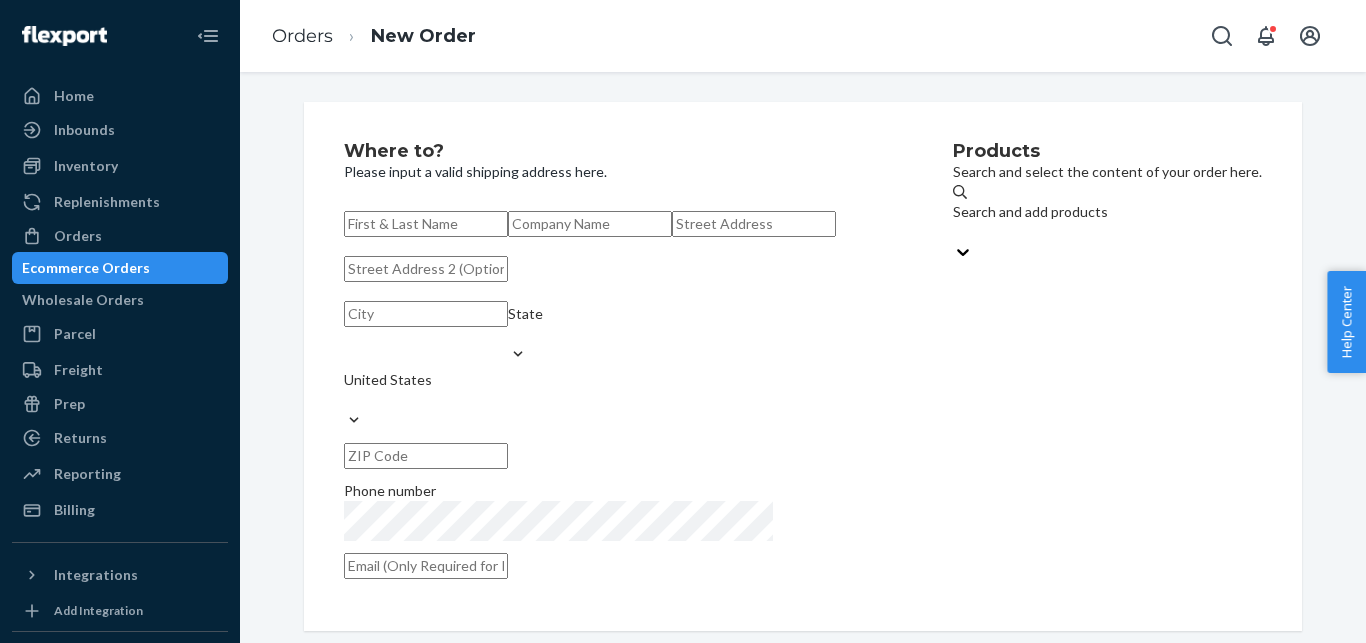 click on "Where to? Please input a valid shipping address here. State United States Phone number" at bounding box center [648, 366] 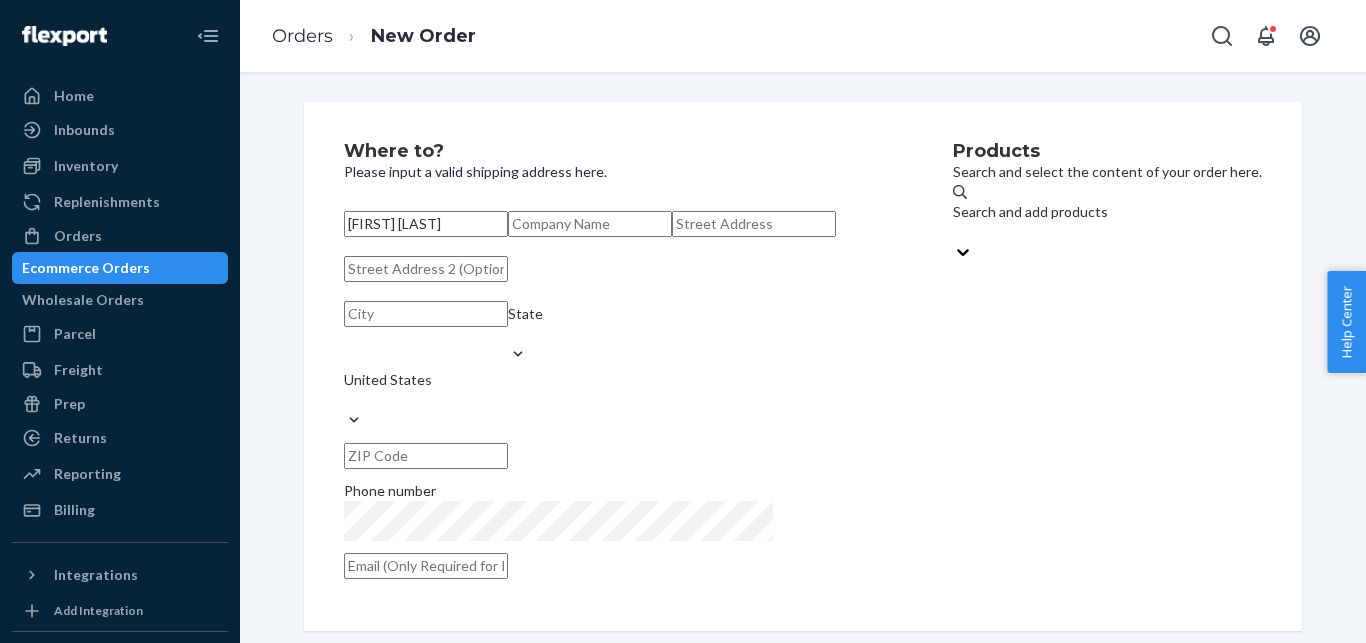 type on "[FIRST] [LAST]" 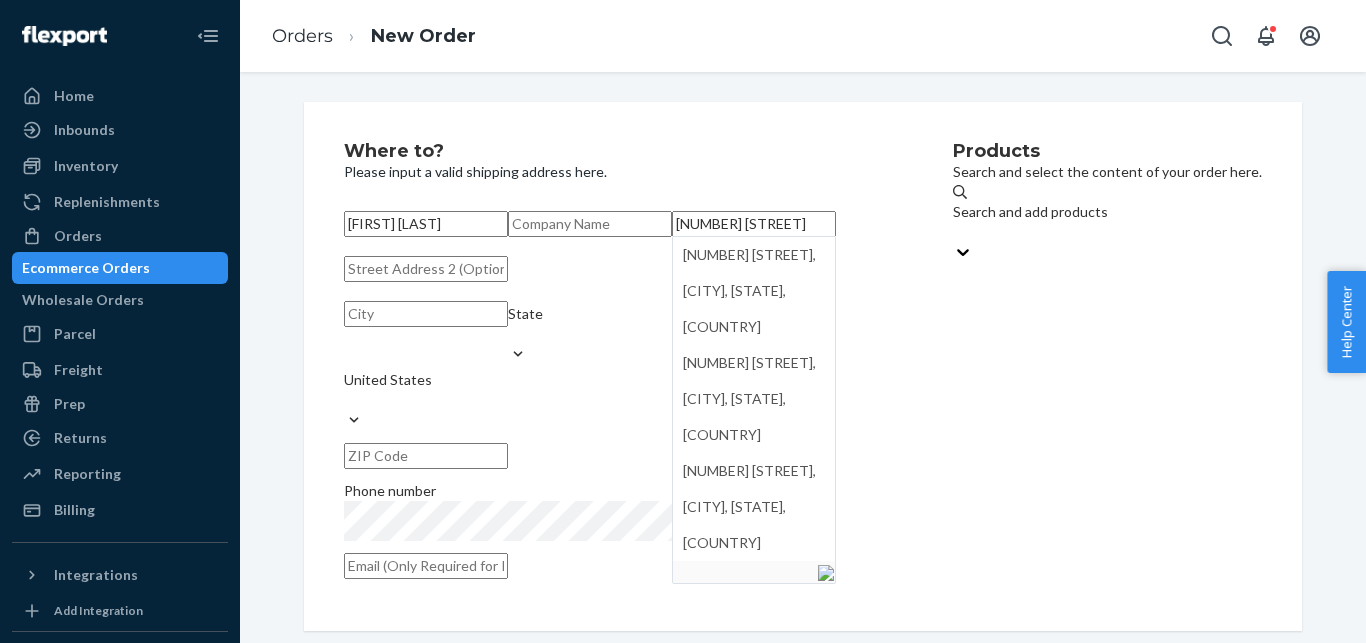 paste on "Haslet" 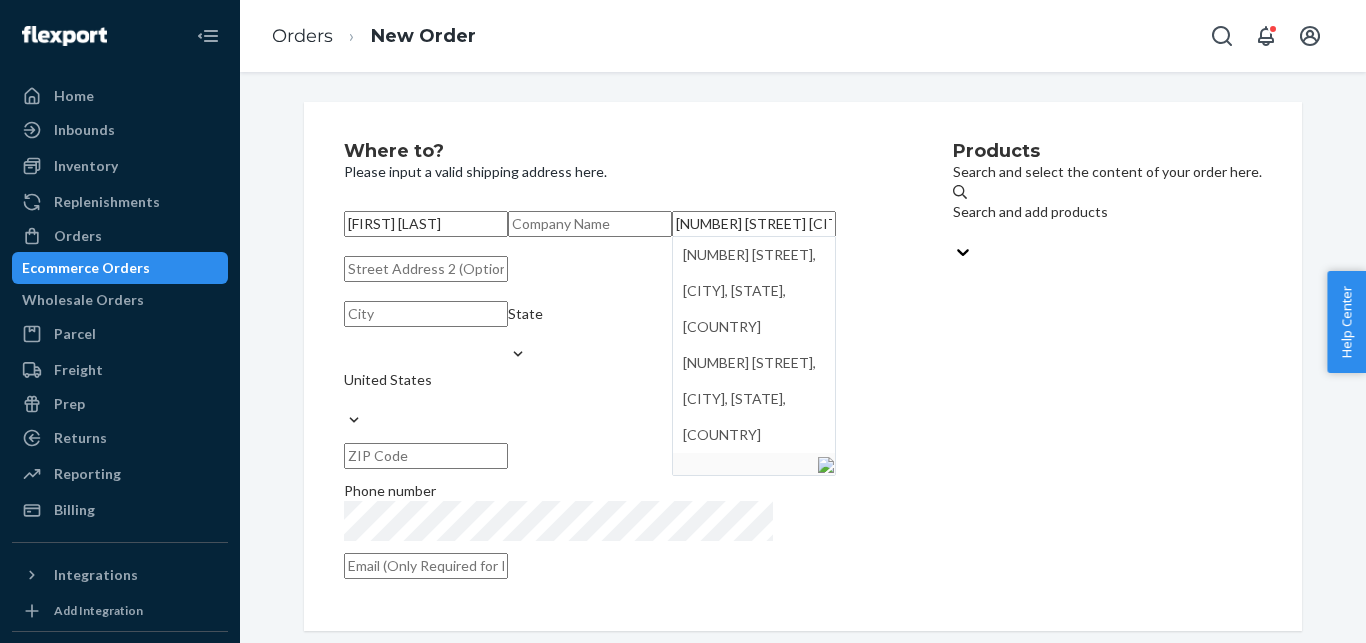 type on "[NUMBER] [STREET], [CITY]" 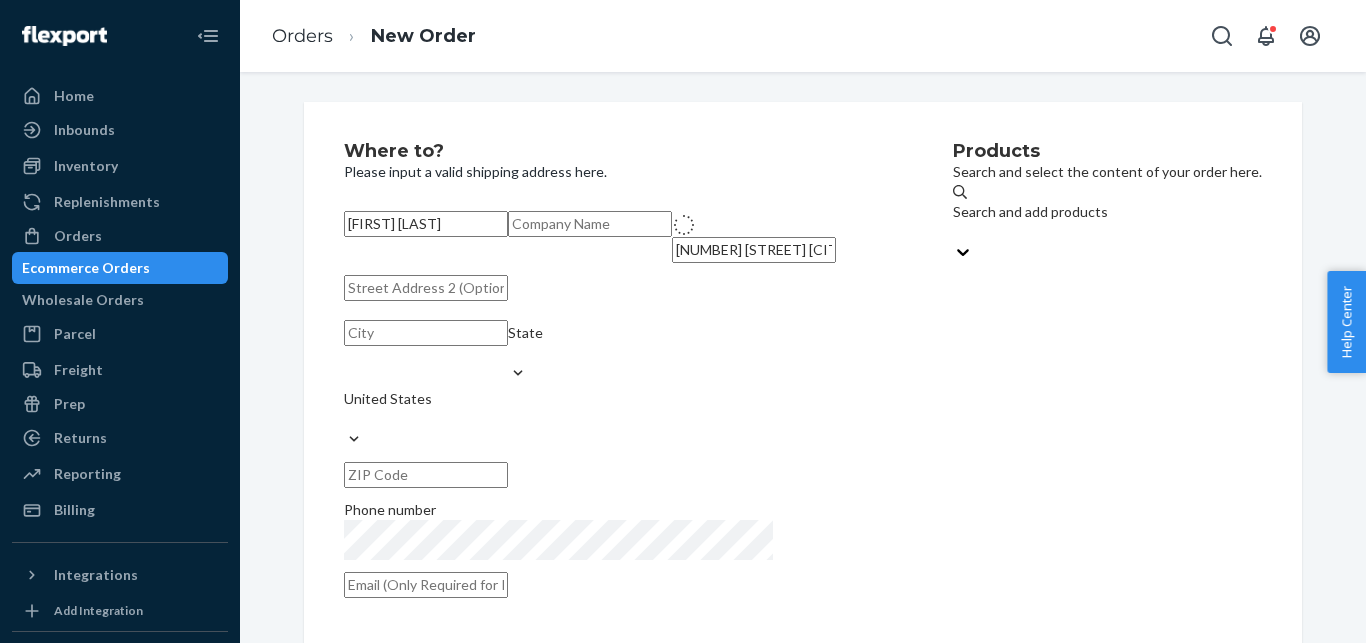 type on "Haslet" 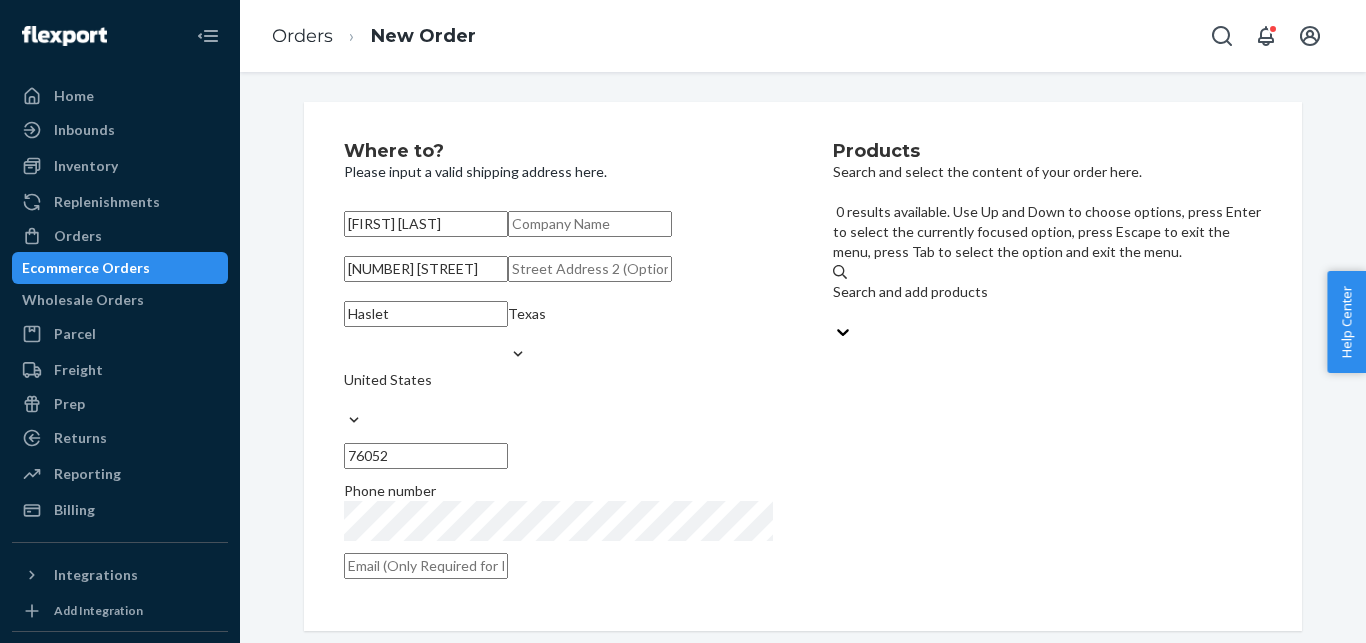 drag, startPoint x: 1027, startPoint y: 216, endPoint x: 1010, endPoint y: 221, distance: 17.720045 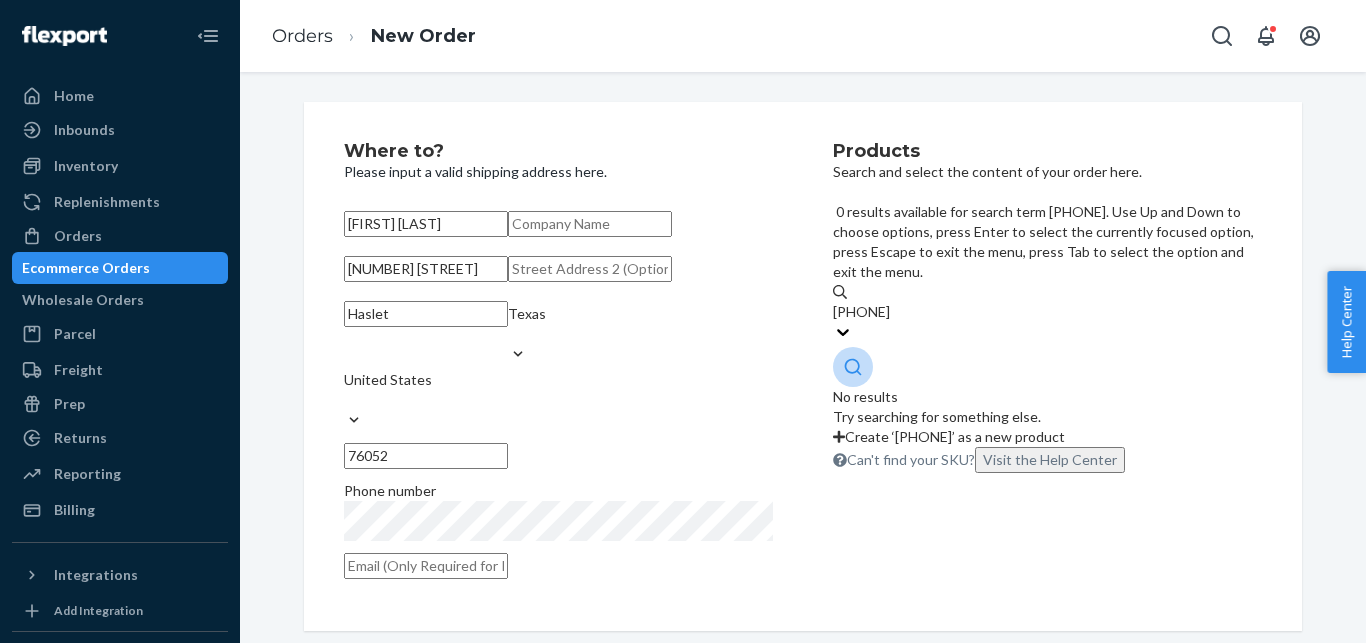 drag, startPoint x: 886, startPoint y: 213, endPoint x: 983, endPoint y: 206, distance: 97.25225 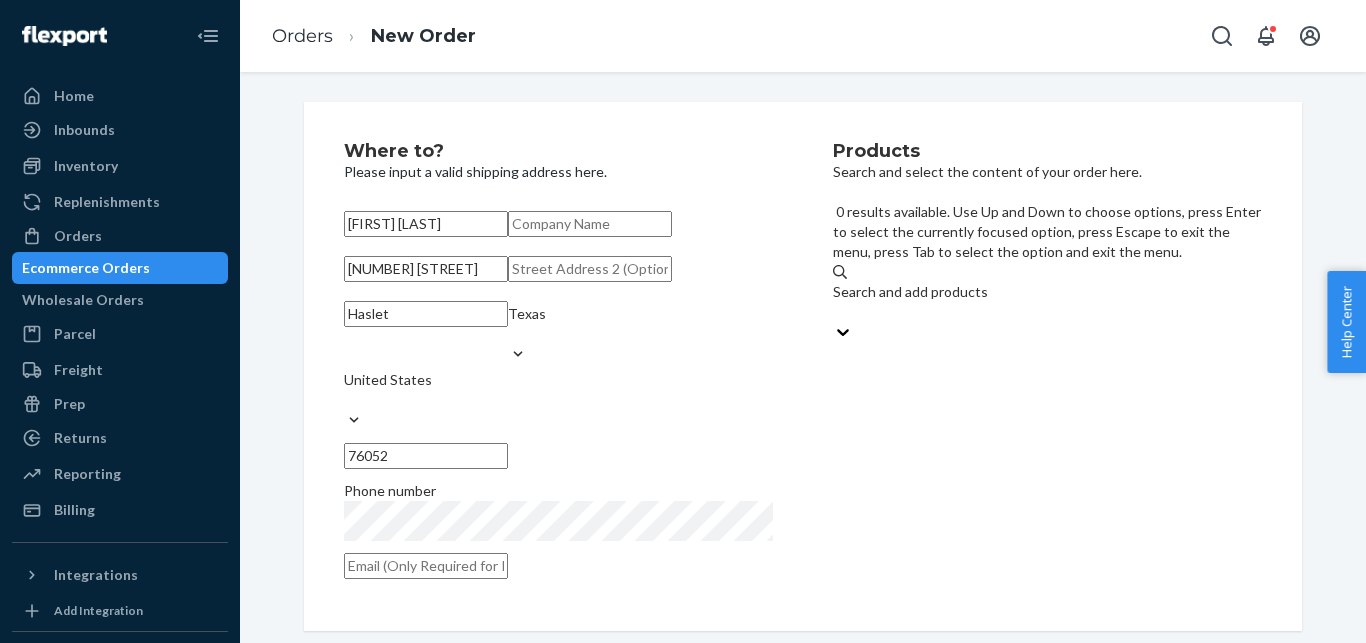 click on "Search and add products" at bounding box center (1047, 302) 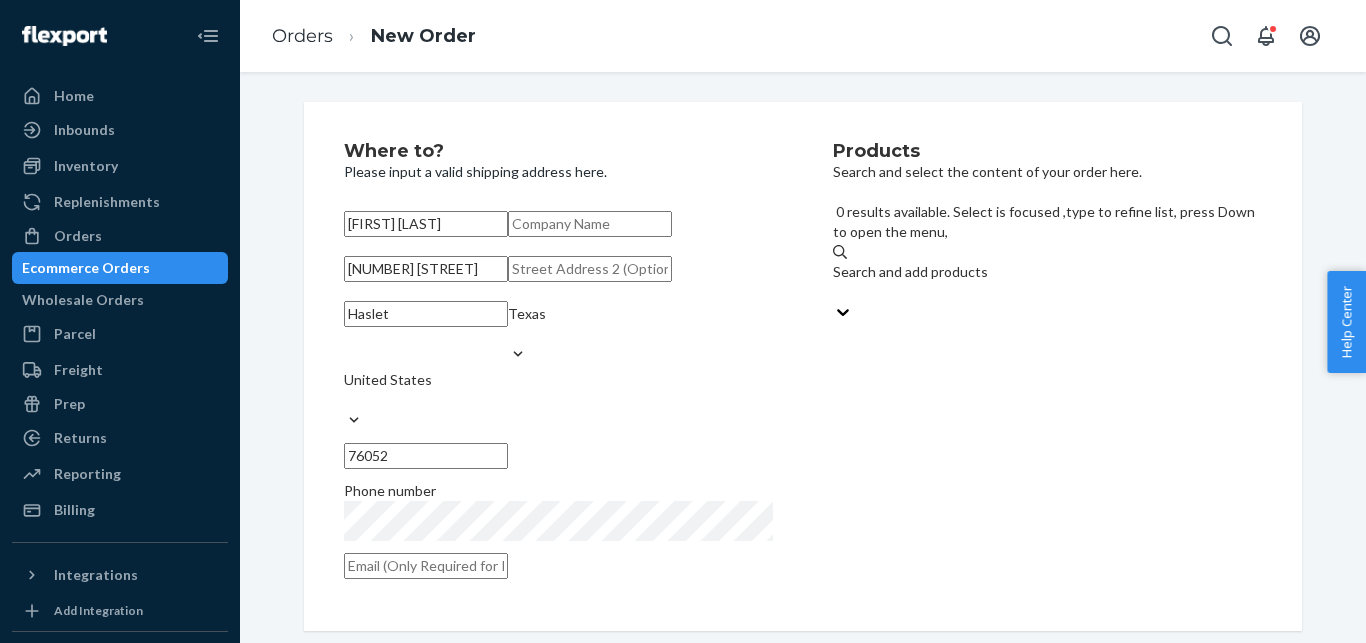 click on "Search and add products" at bounding box center (1047, 282) 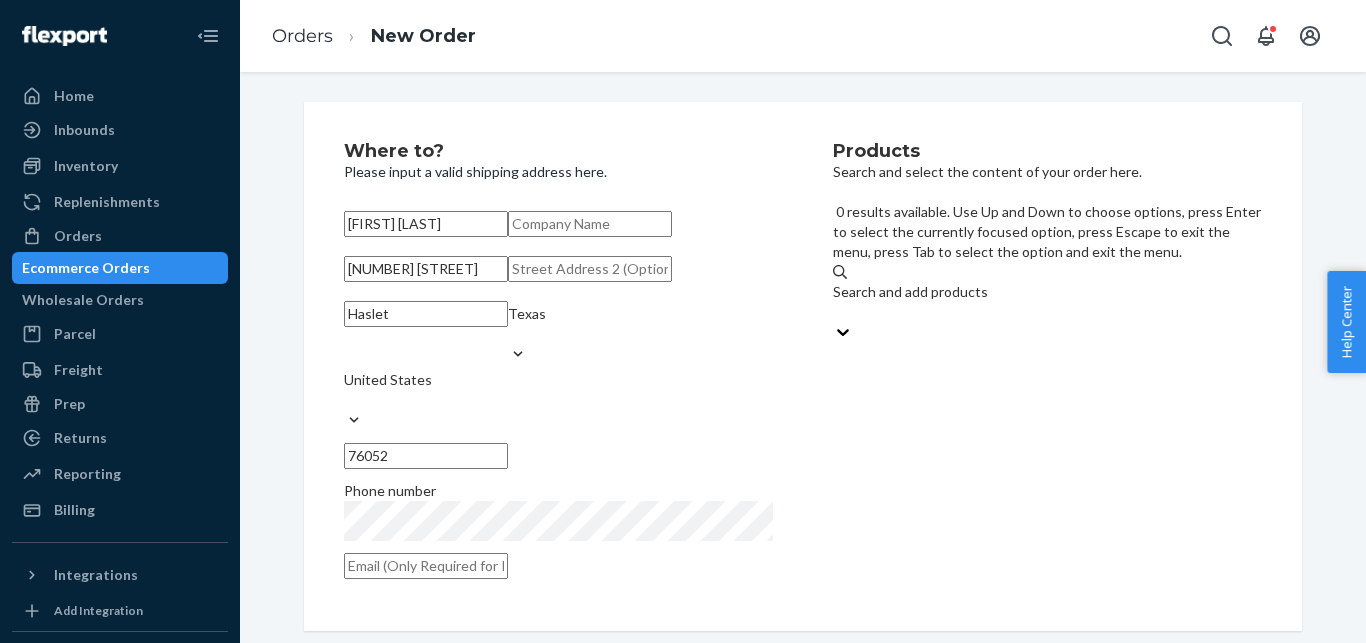 click on "Search and add products" at bounding box center (1047, 302) 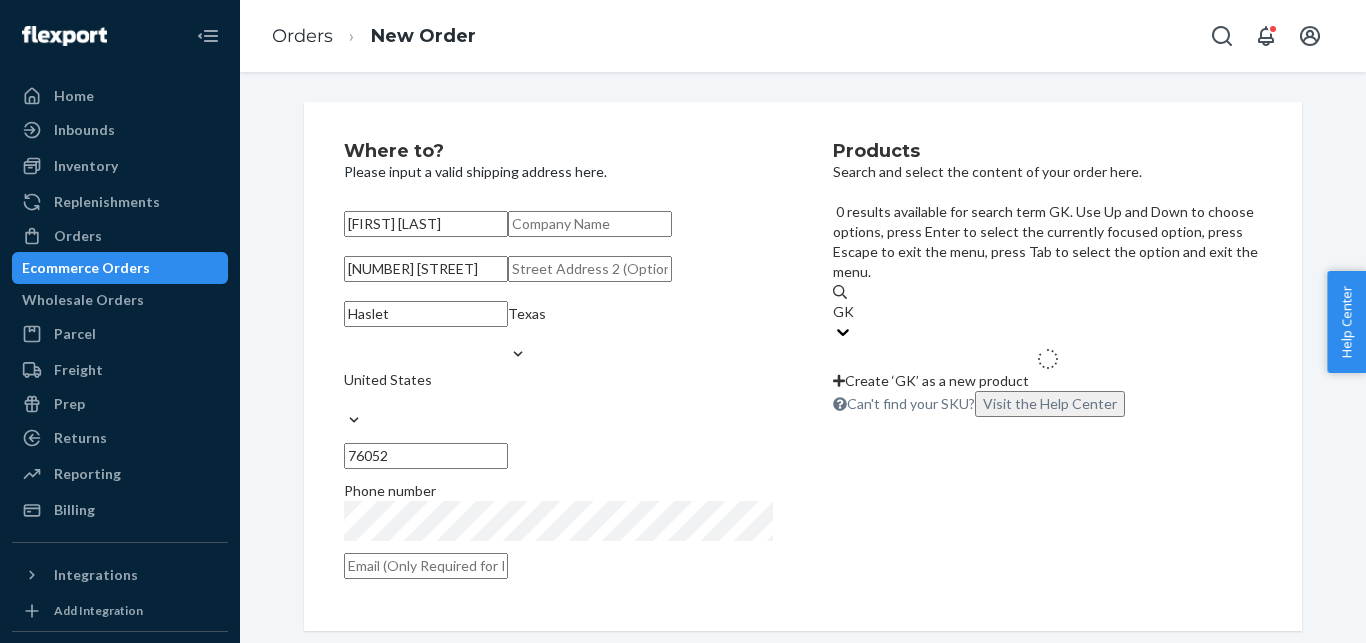 type on "G" 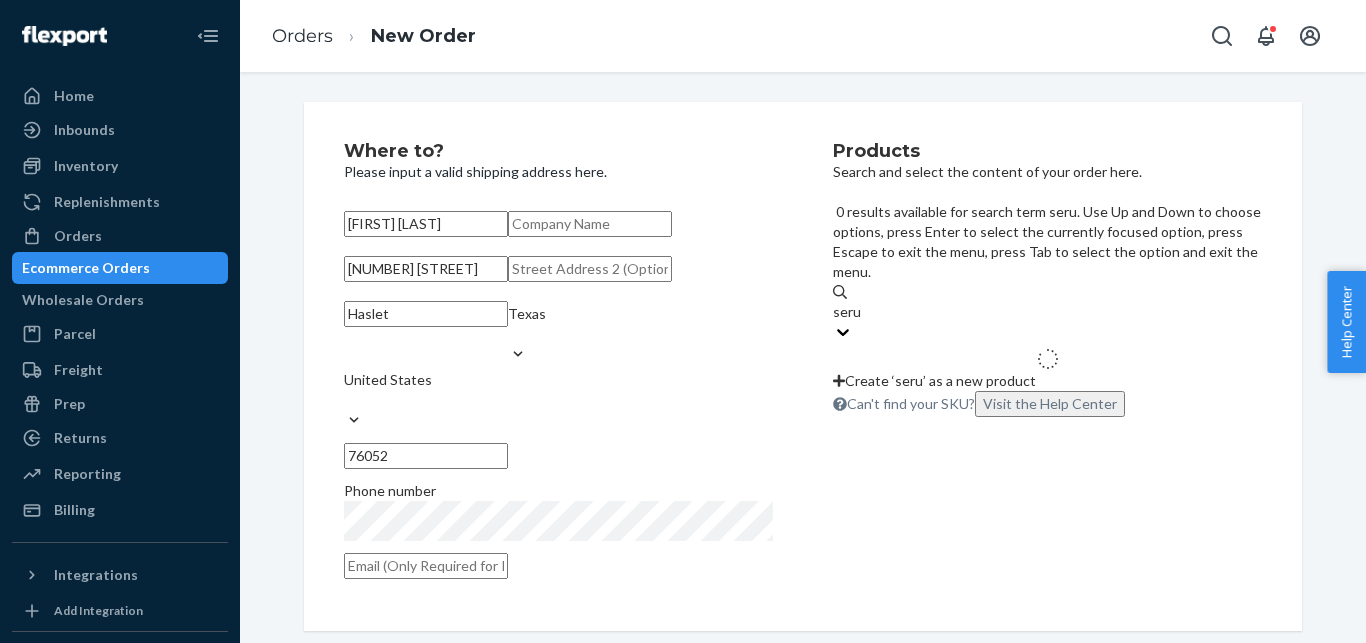 type on "serum" 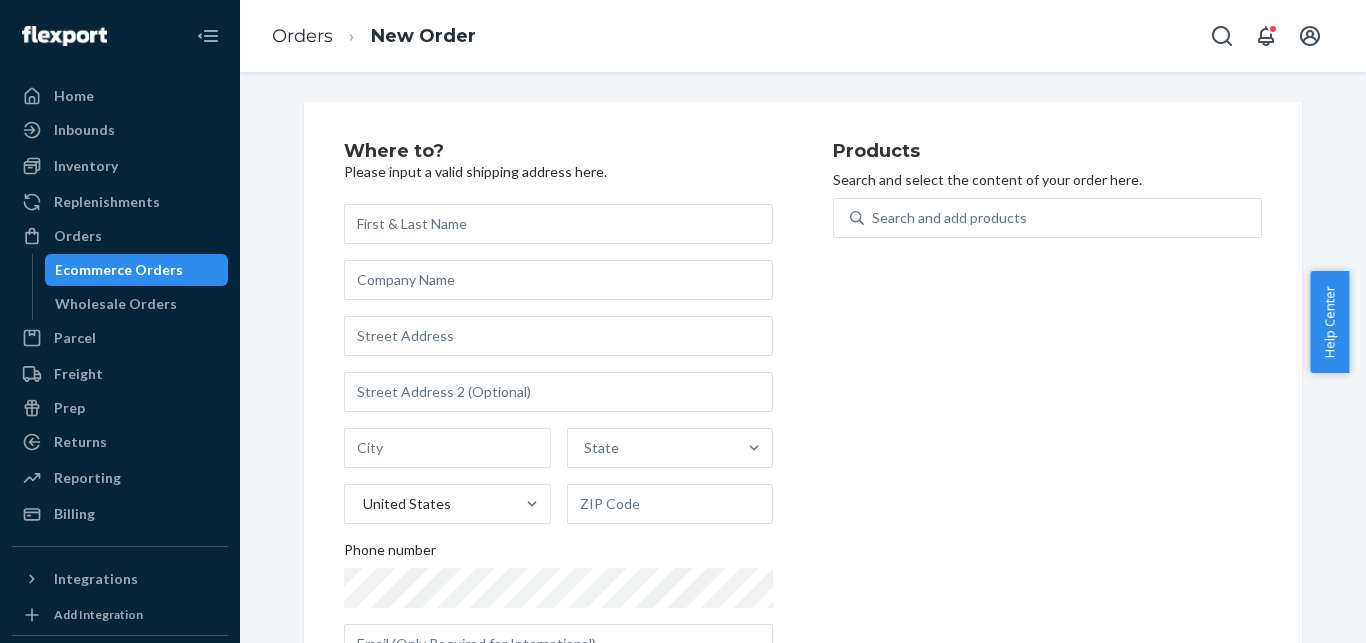 scroll, scrollTop: 0, scrollLeft: 0, axis: both 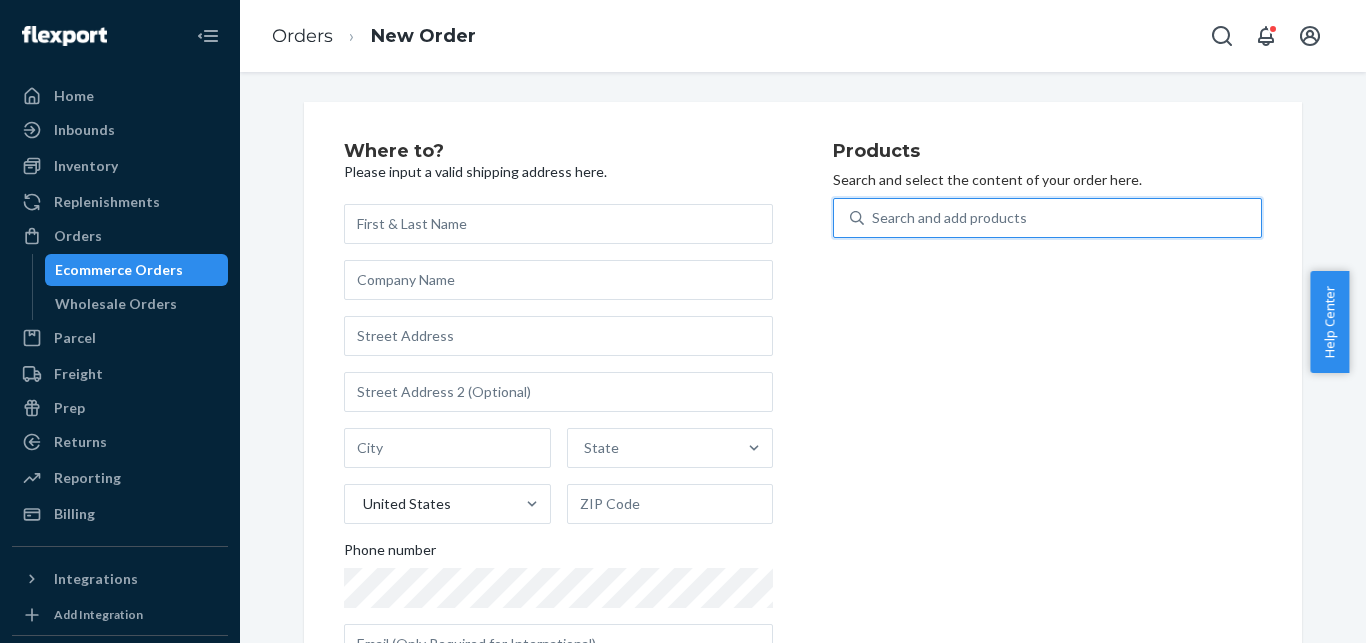 click on "Search and add products" at bounding box center [949, 218] 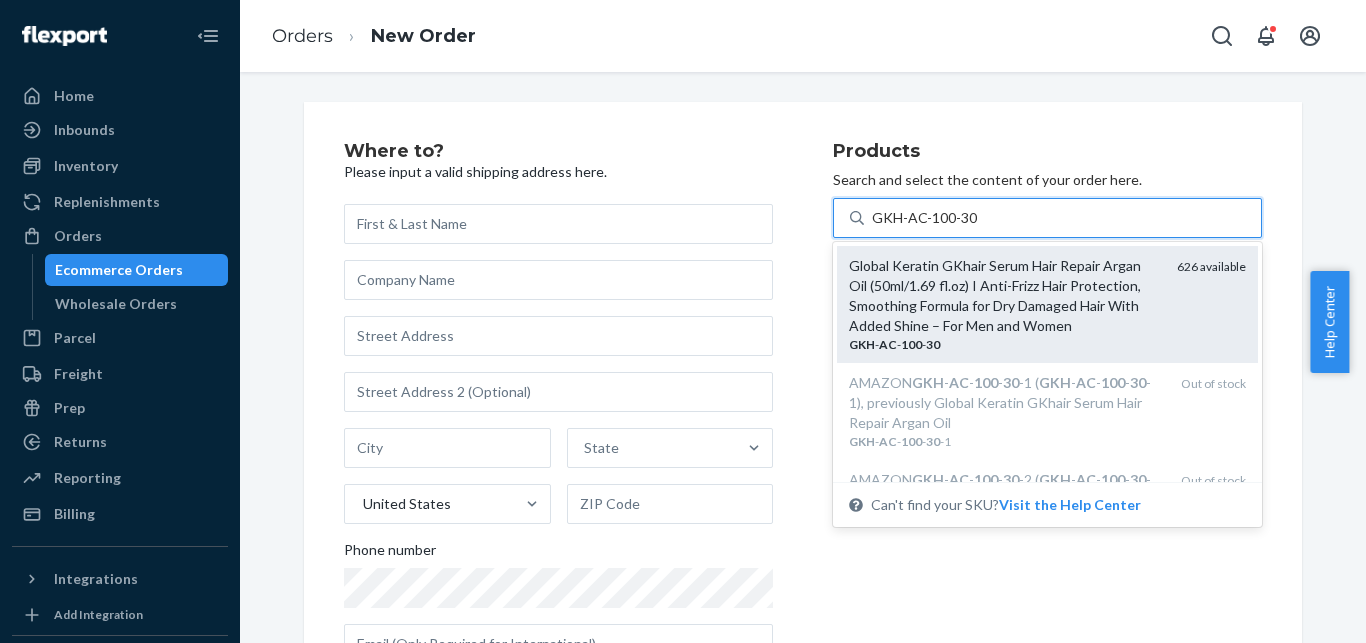click on "Global Keratin GKhair Serum Hair Repair Argan Oil (50ml/1.69 fl.oz) I Anti-Frizz Hair Protection, Smoothing Formula for Dry Damaged Hair With Added Shine – For Men and Women" at bounding box center [1005, 296] 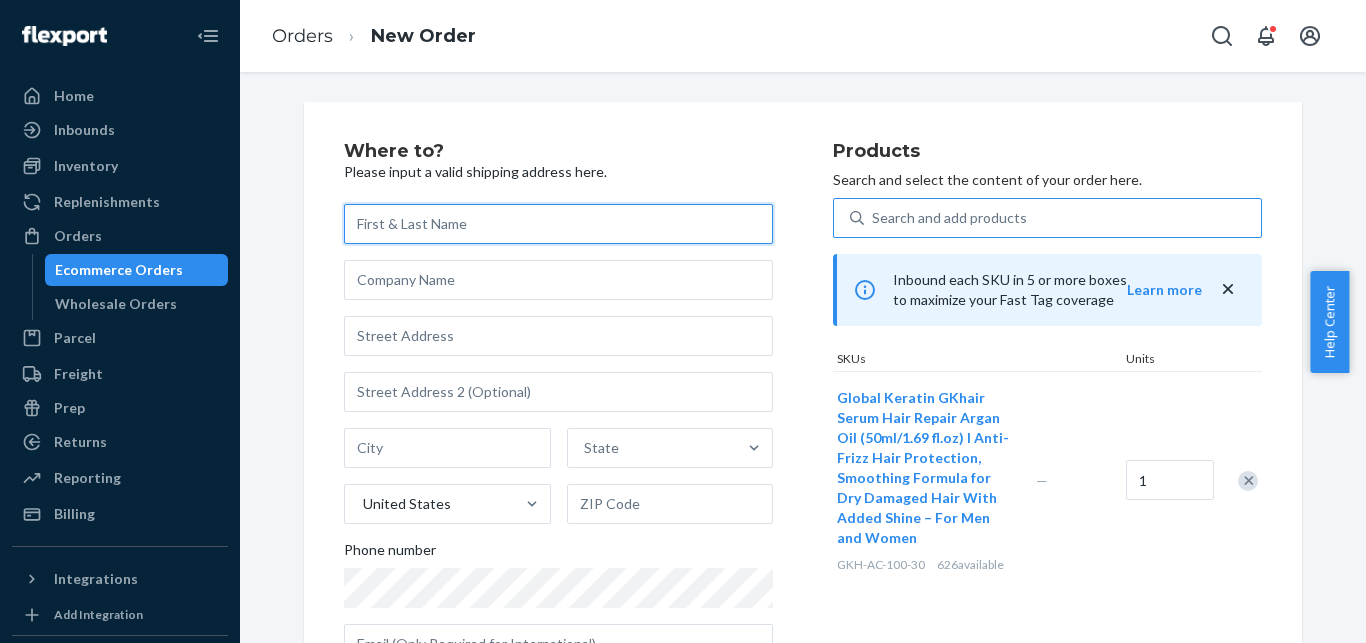 click at bounding box center (558, 224) 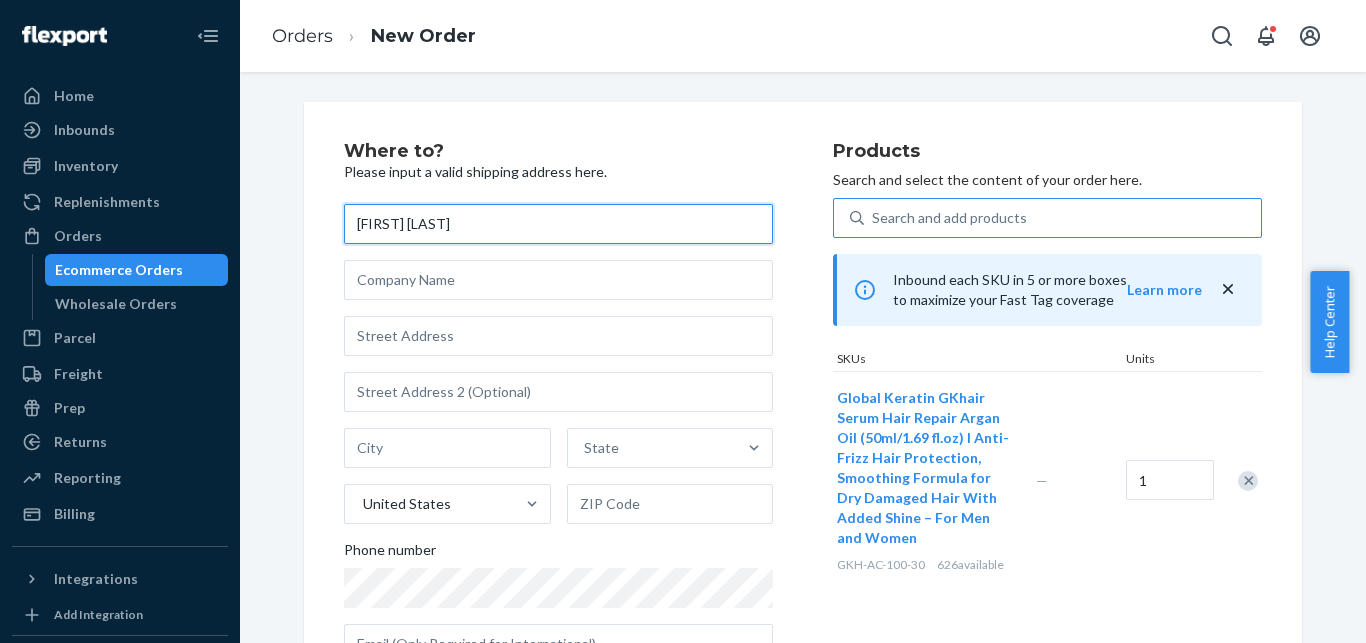 type on "[FIRST] [LAST]" 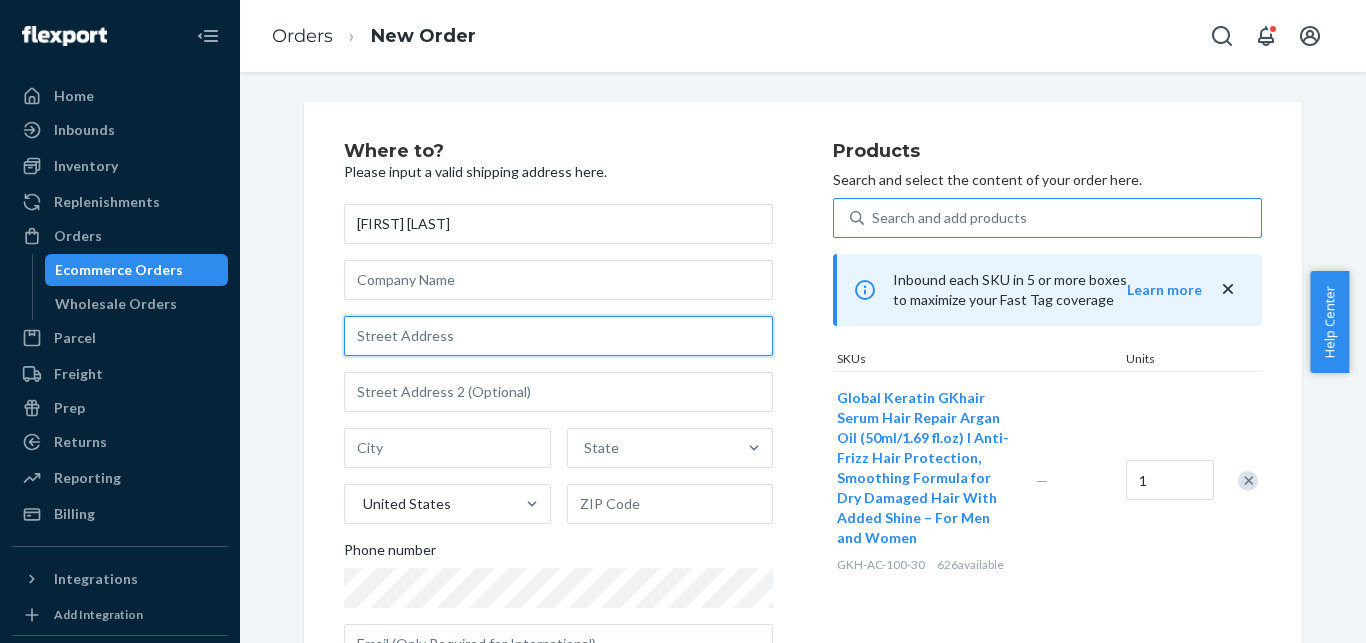 click at bounding box center (558, 336) 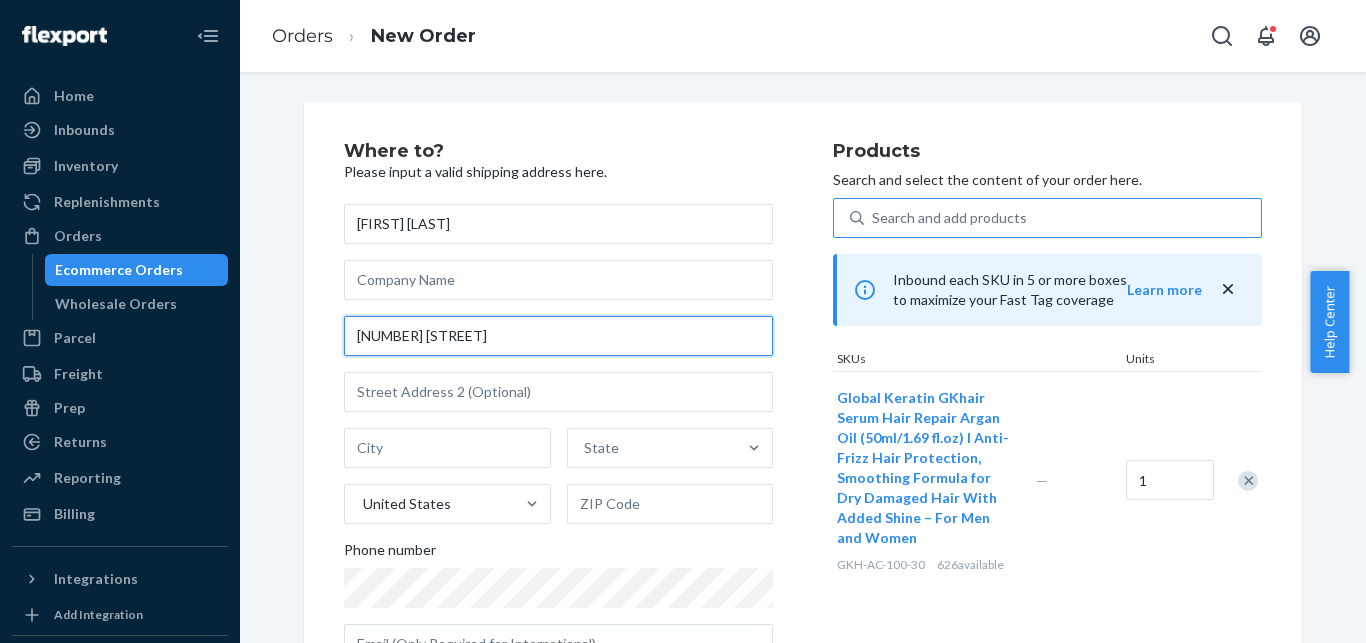 paste on "Haslet" 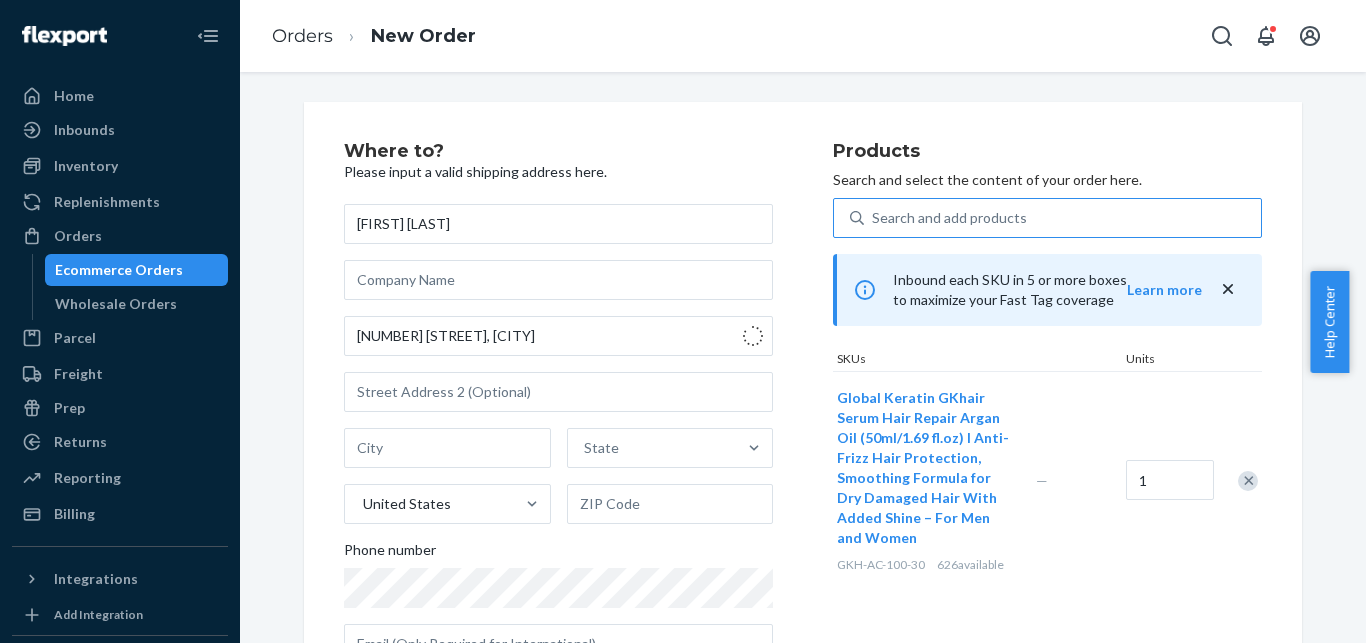 type on "1501 Ancer Wy" 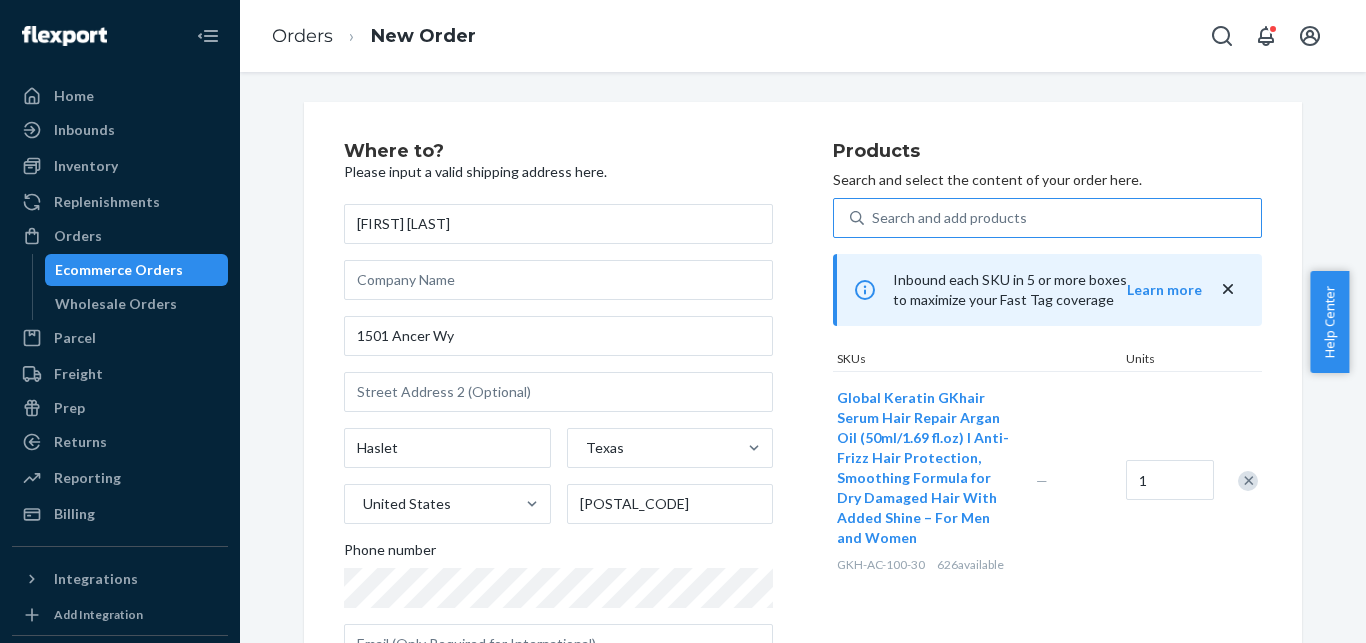 click on "Search and add products" at bounding box center (1062, 218) 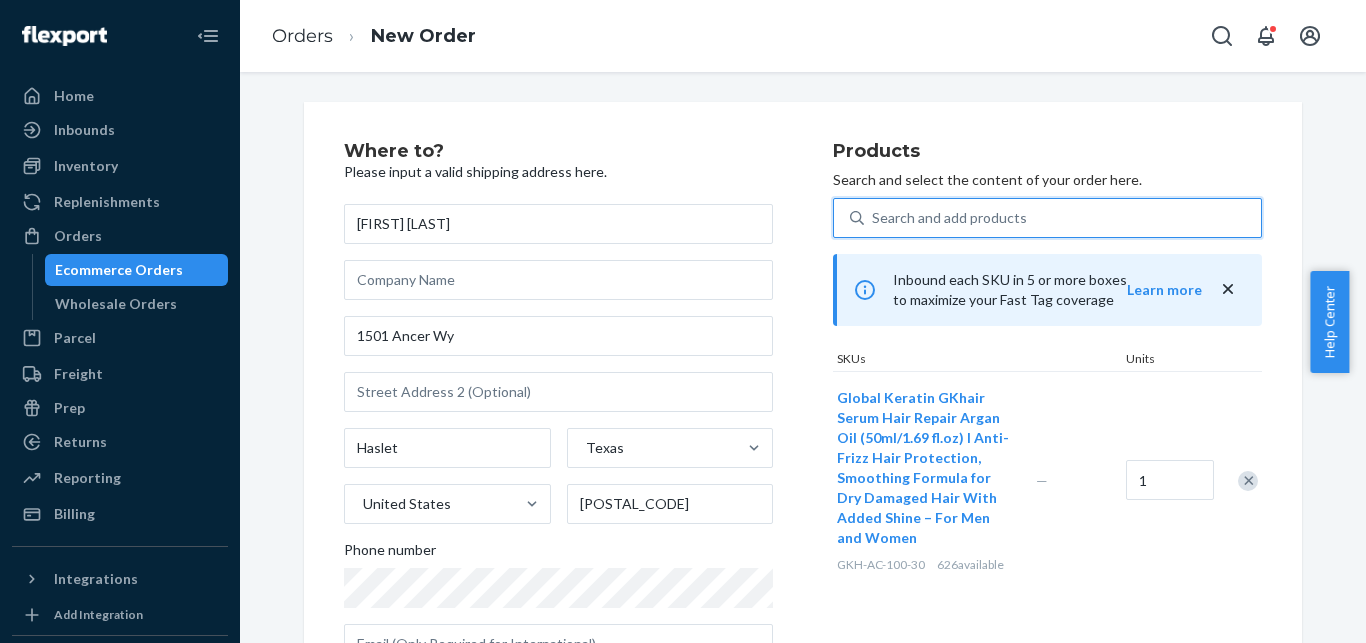 paste on "+1 [PHONE]" 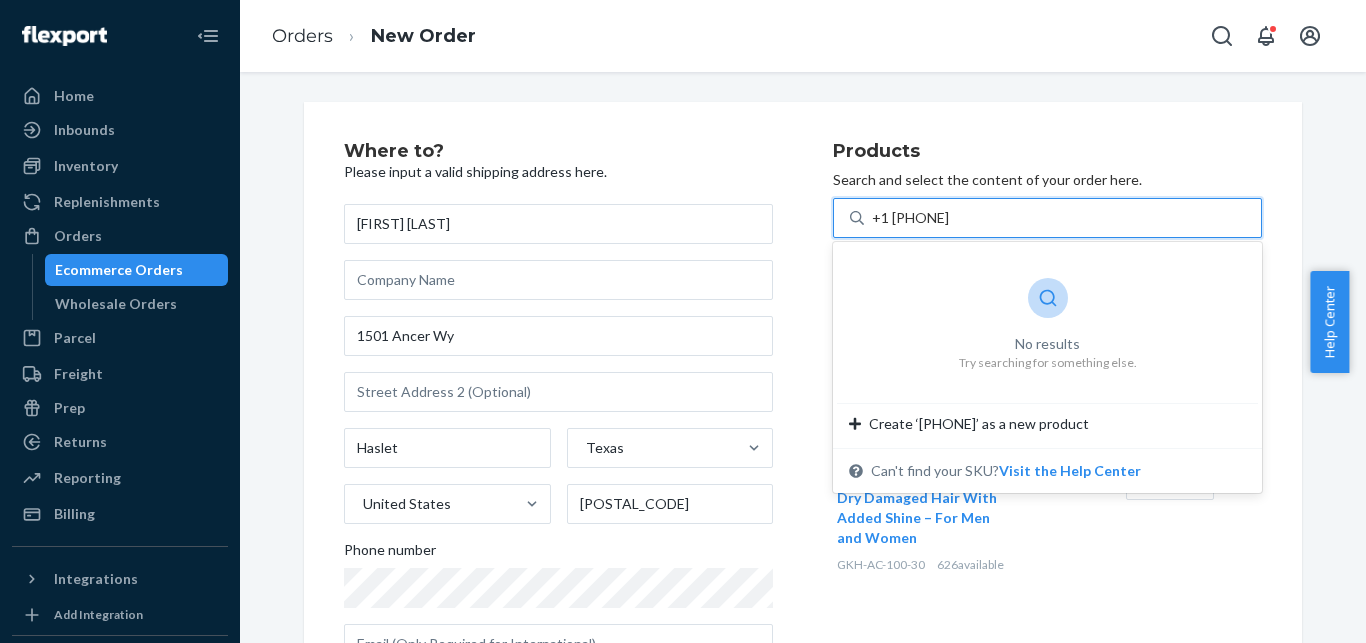 drag, startPoint x: 885, startPoint y: 220, endPoint x: 975, endPoint y: 225, distance: 90.13878 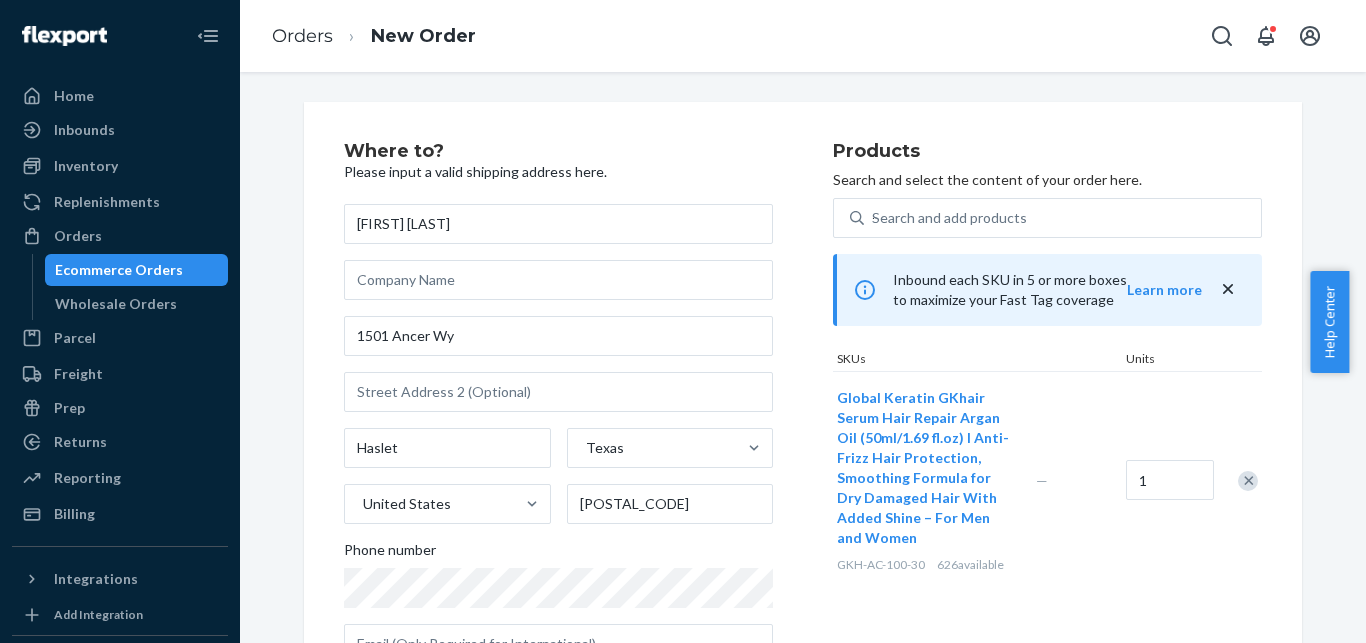 type 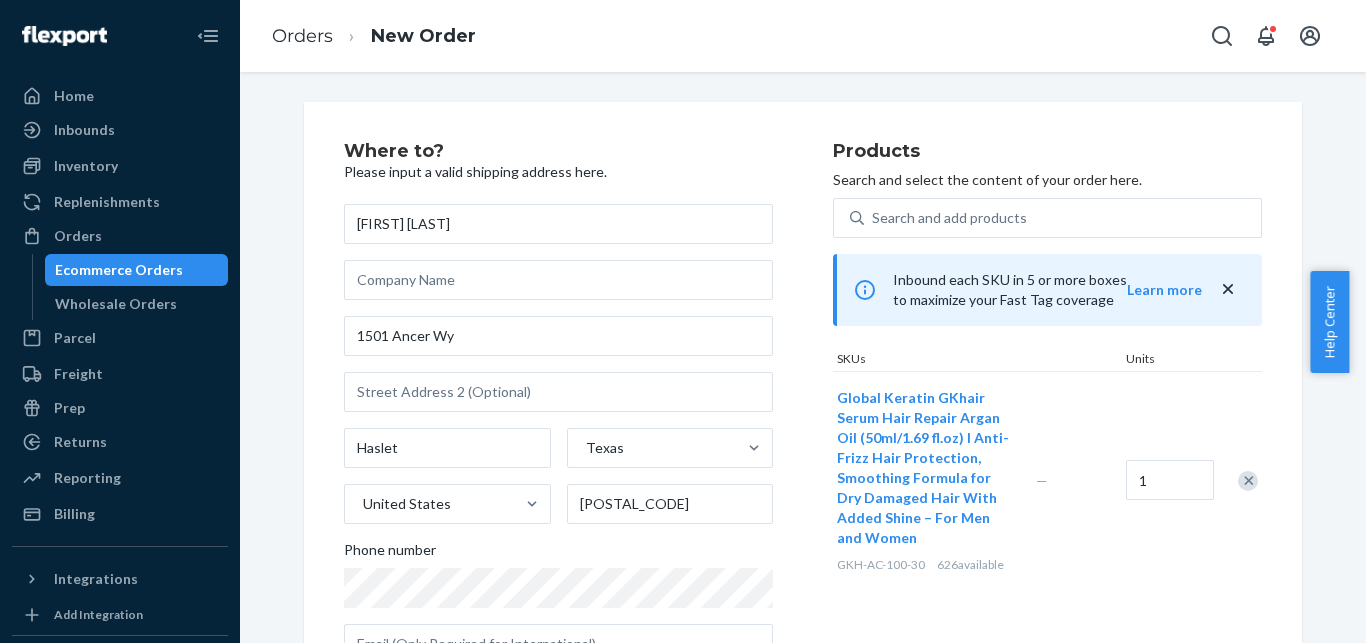 click on "Where to? Please input a valid shipping address here. [FIRST] [LAST] [NUMBER] [STREET] [CITY] [STATE] United States [POSTAL_CODE] [PHONE]" at bounding box center [588, 411] 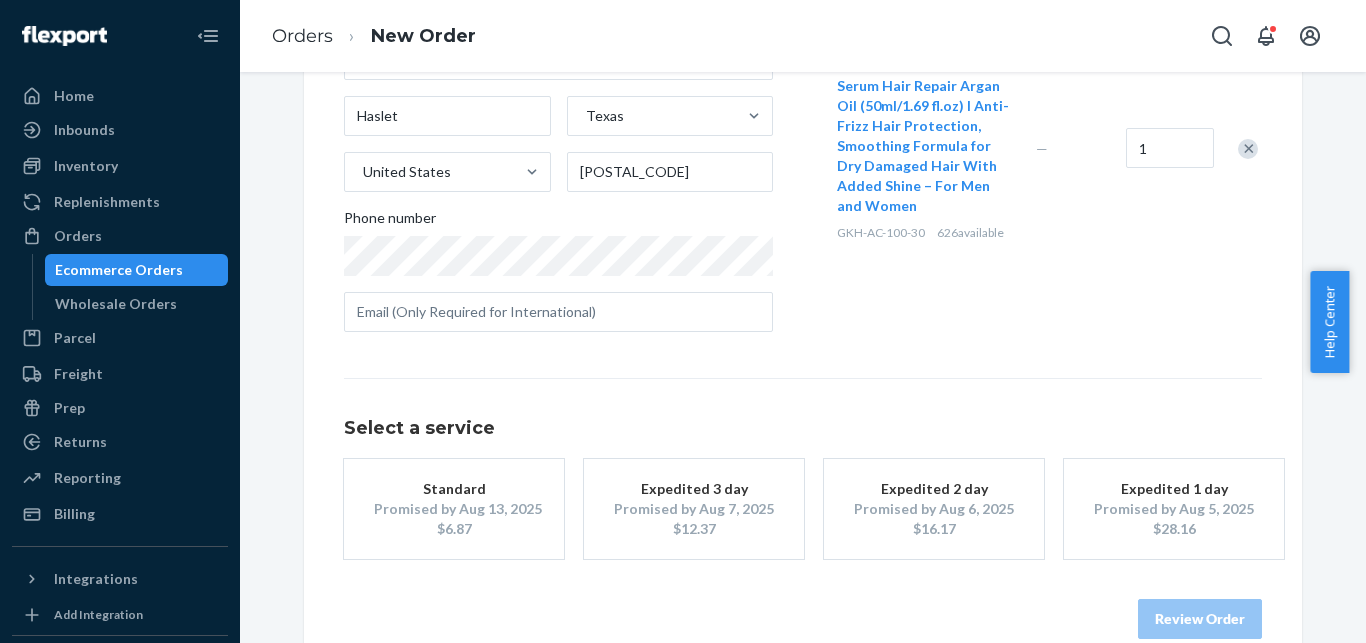 click on "Promised by Aug 13, 2025" at bounding box center [454, 509] 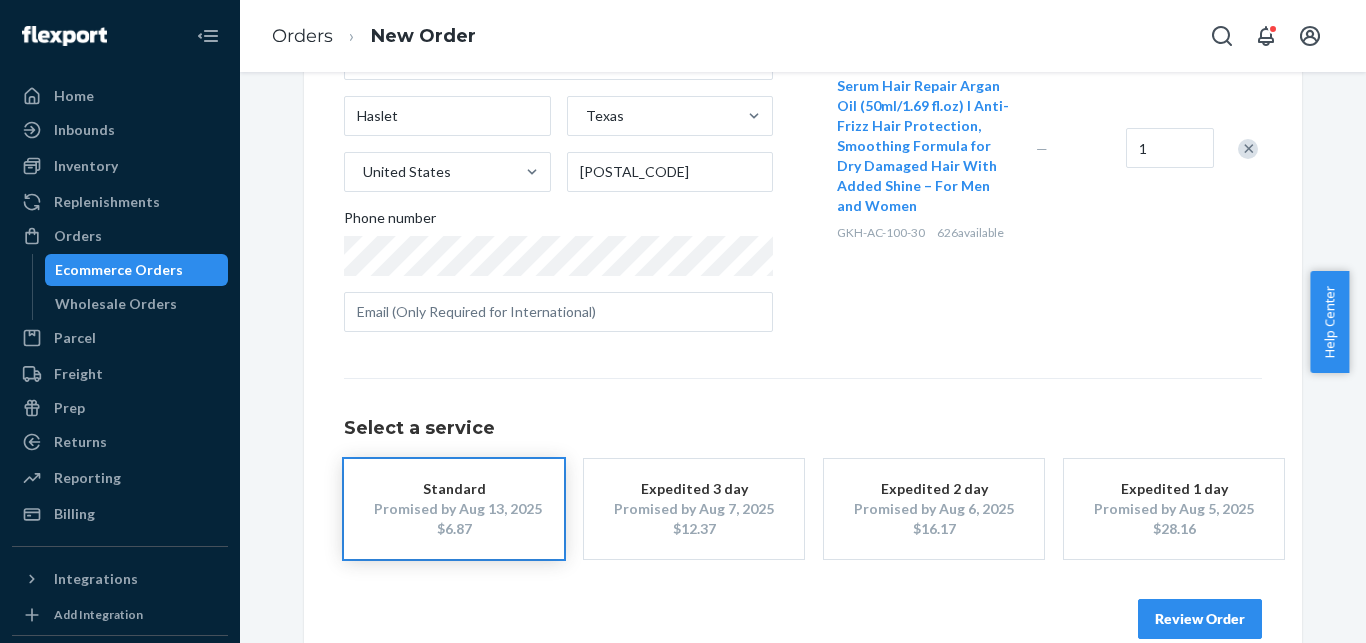 scroll, scrollTop: 368, scrollLeft: 0, axis: vertical 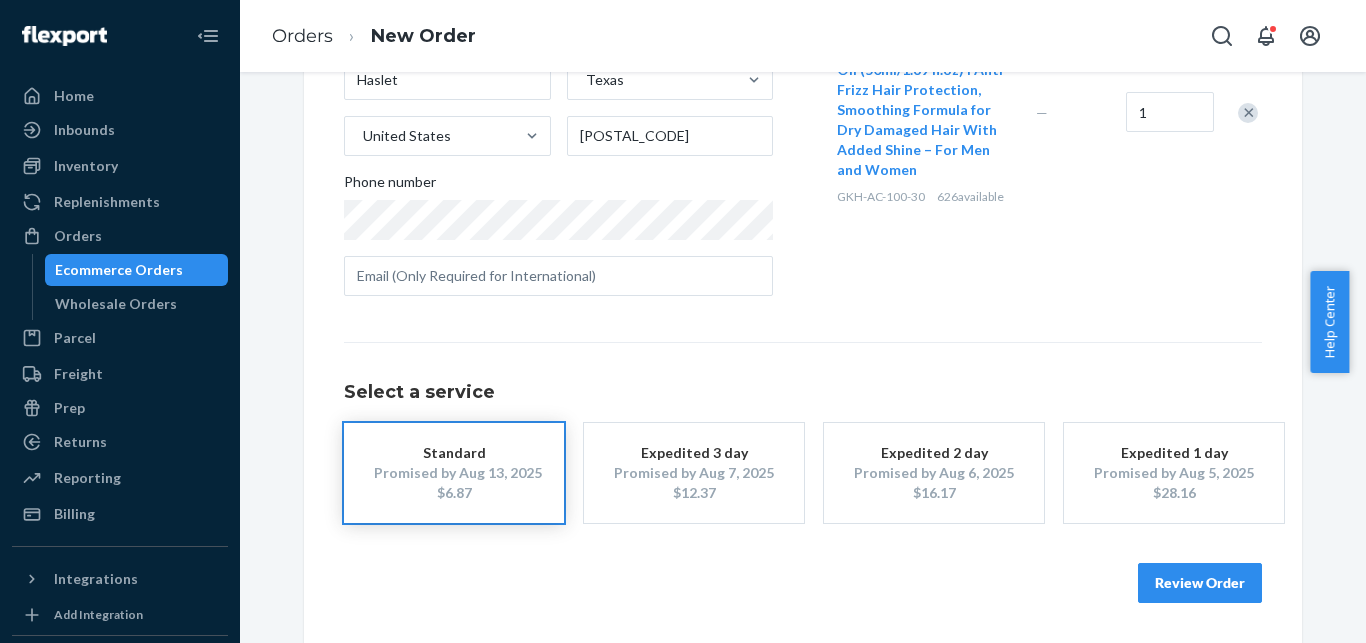 click on "Review Order" at bounding box center [1200, 583] 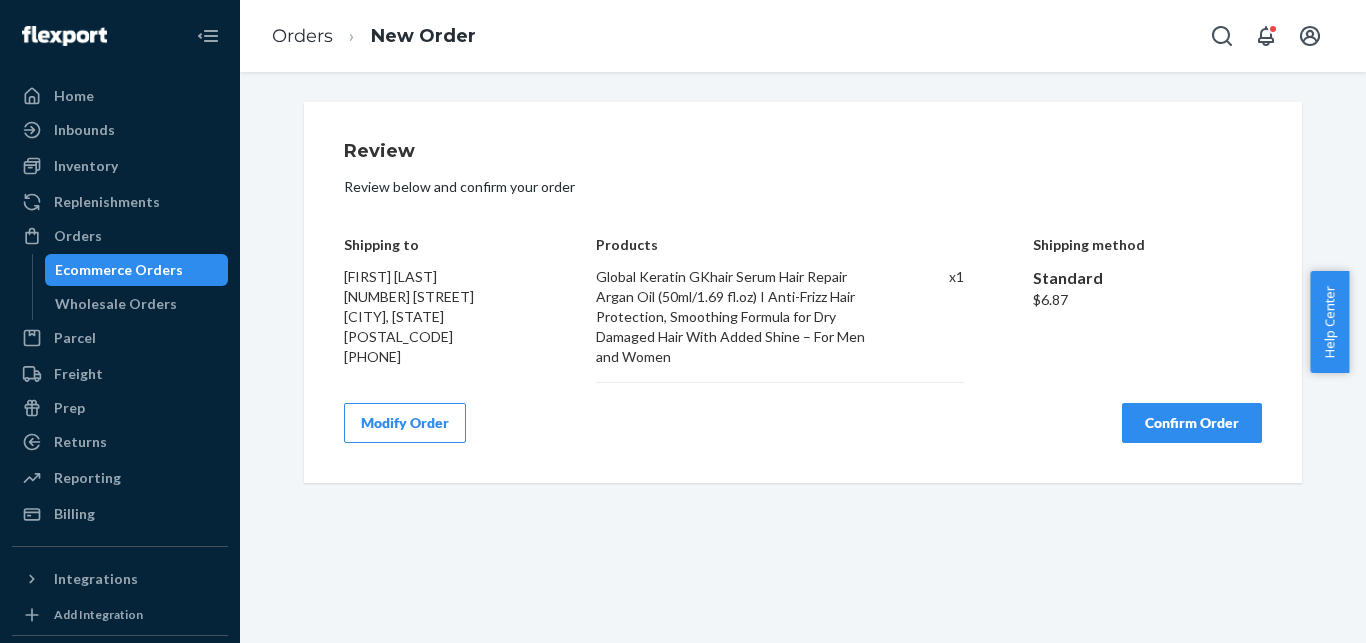 click on "Confirm Order" at bounding box center (1192, 423) 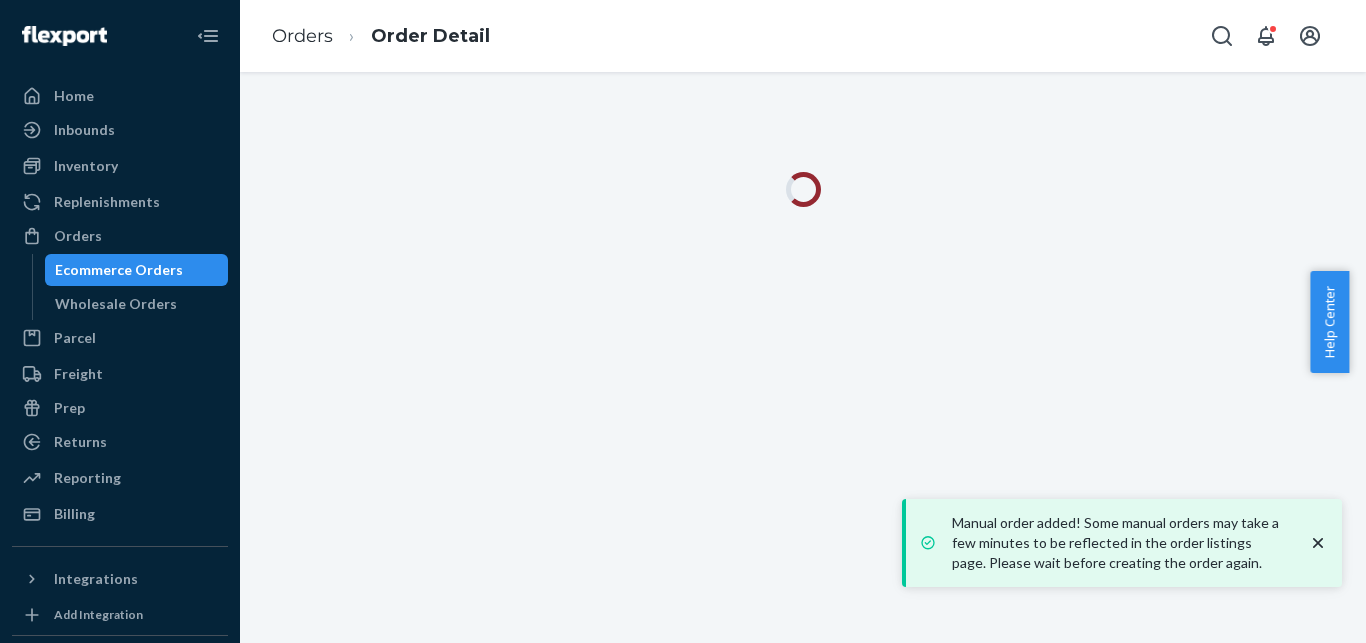 click 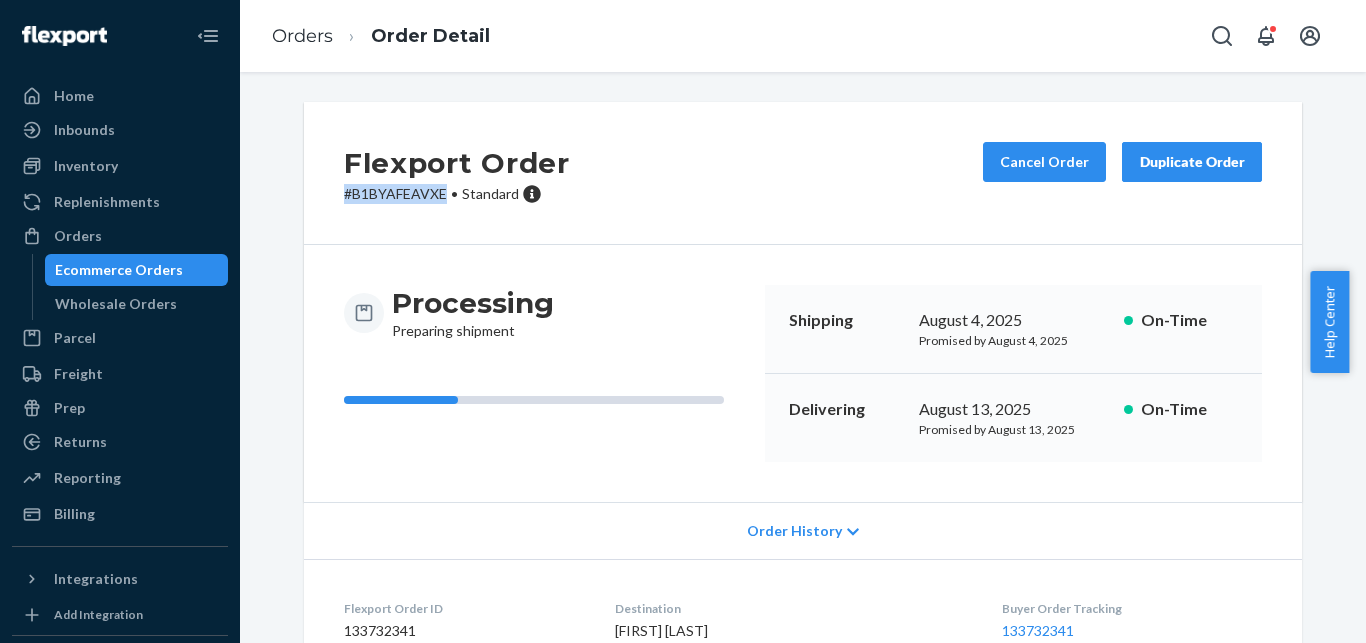 drag, startPoint x: 340, startPoint y: 195, endPoint x: 435, endPoint y: 201, distance: 95.189285 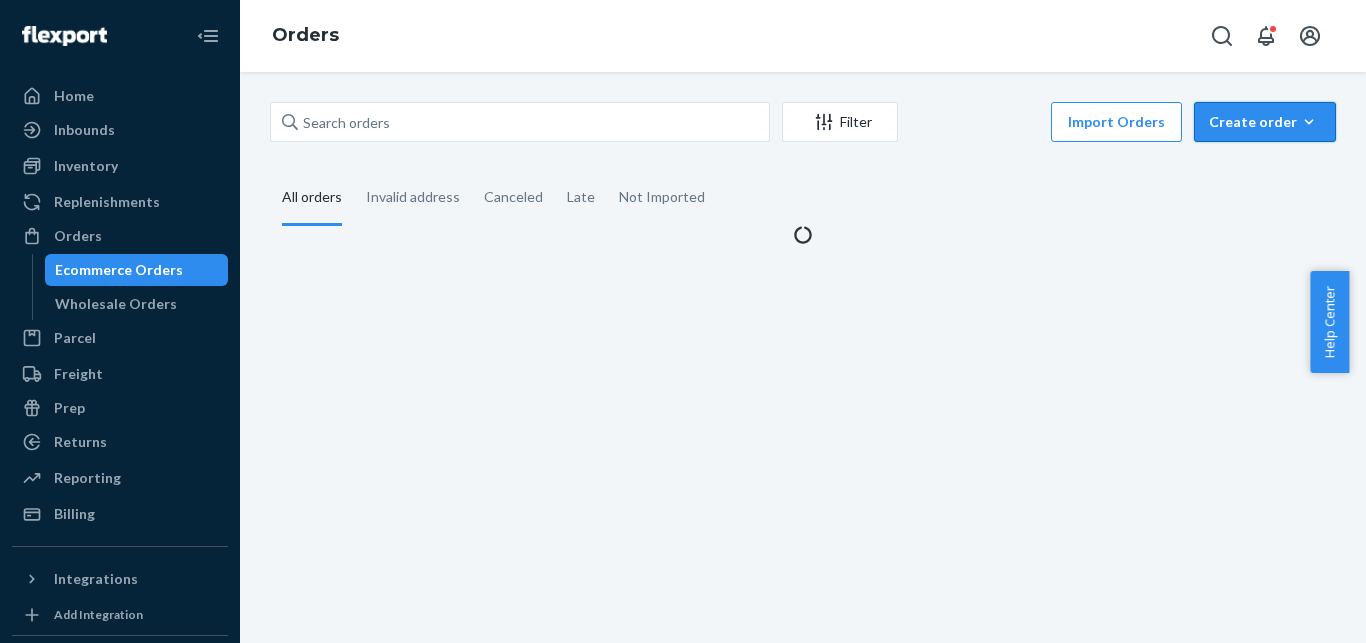 click on "Create order Ecommerce order Removal order" at bounding box center [1265, 122] 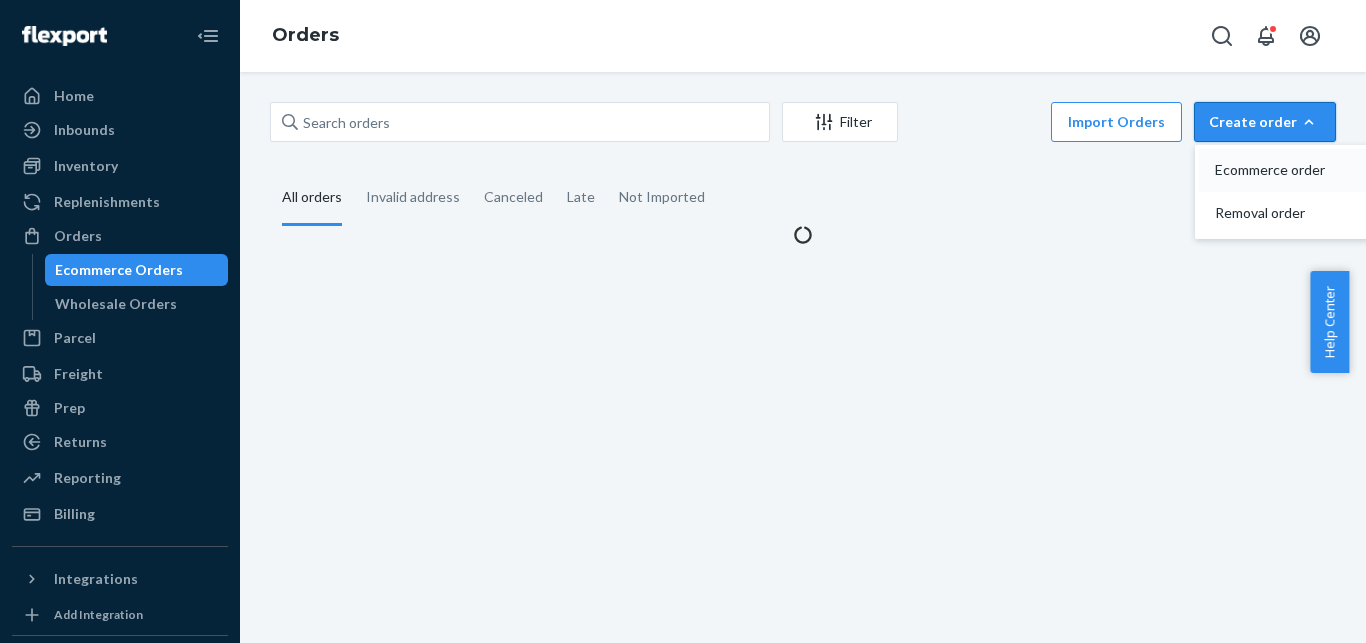 click on "Ecommerce order" at bounding box center [1295, 170] 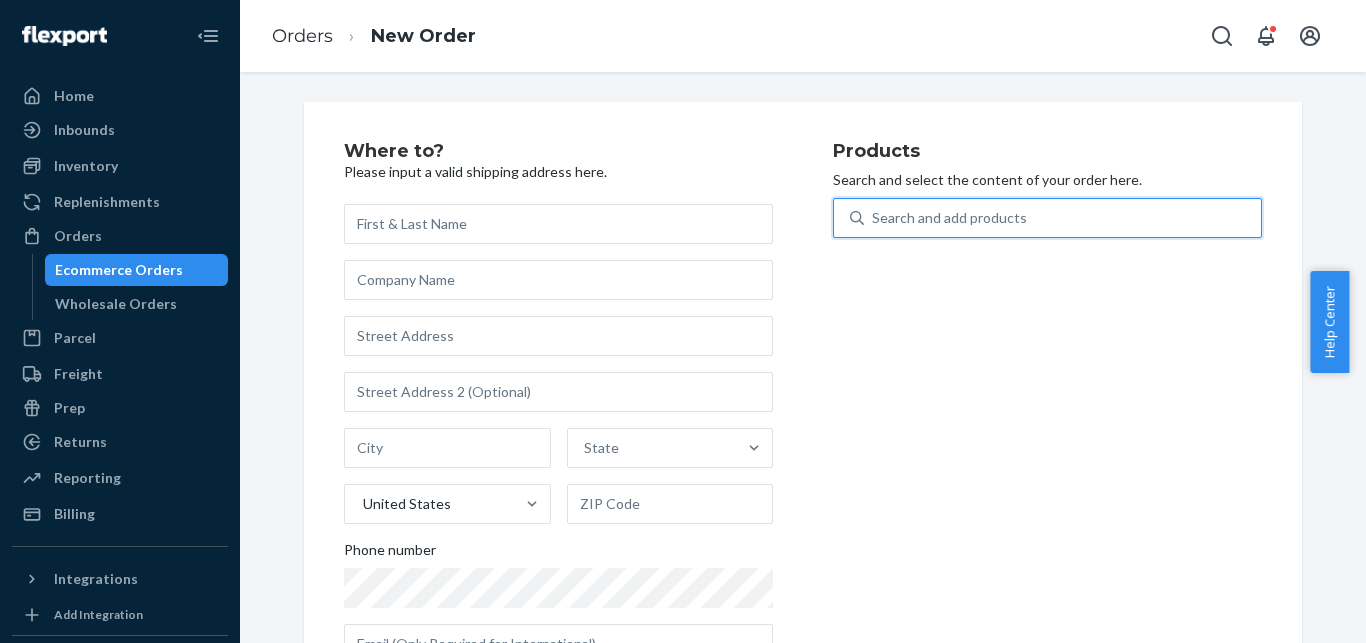 click on "Search and add products" at bounding box center [1062, 218] 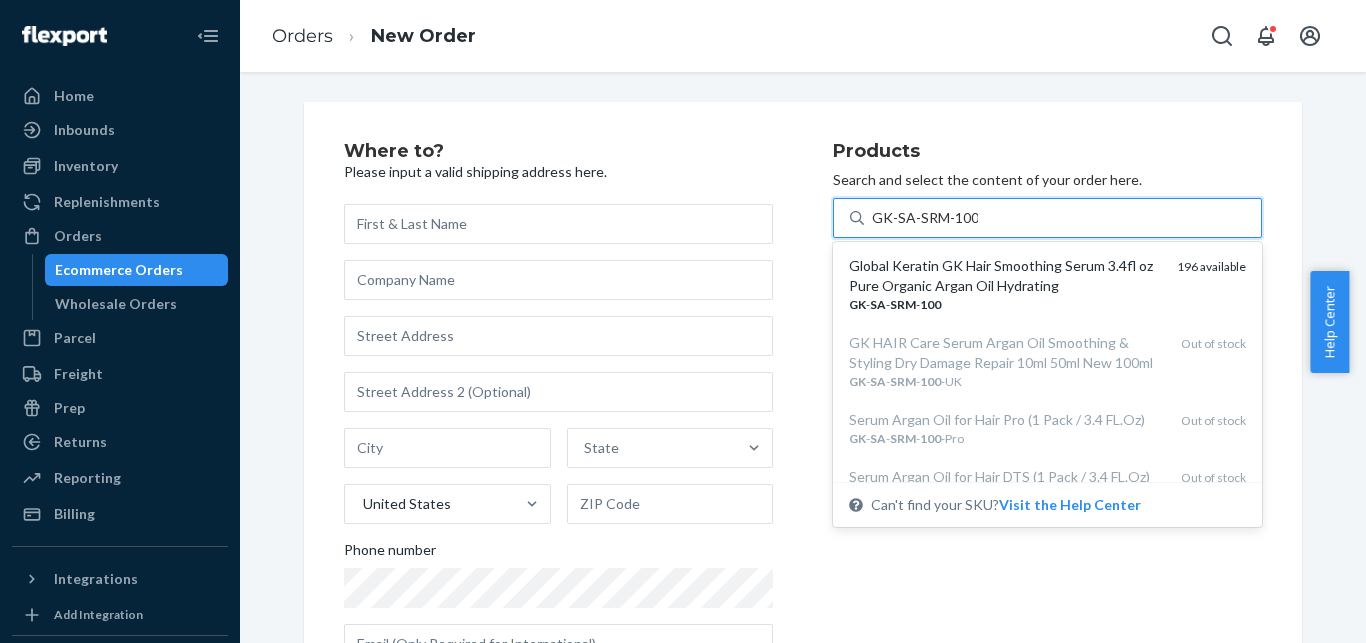 drag, startPoint x: 977, startPoint y: 265, endPoint x: 1002, endPoint y: 174, distance: 94.371605 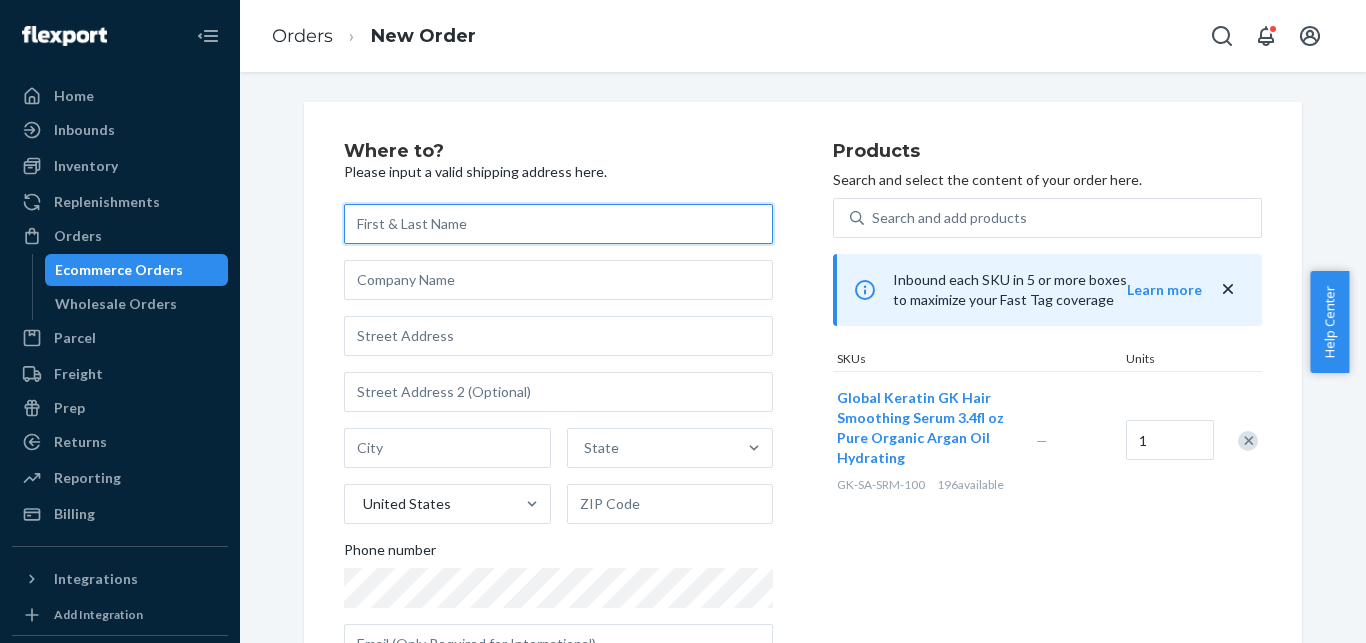 click at bounding box center [558, 224] 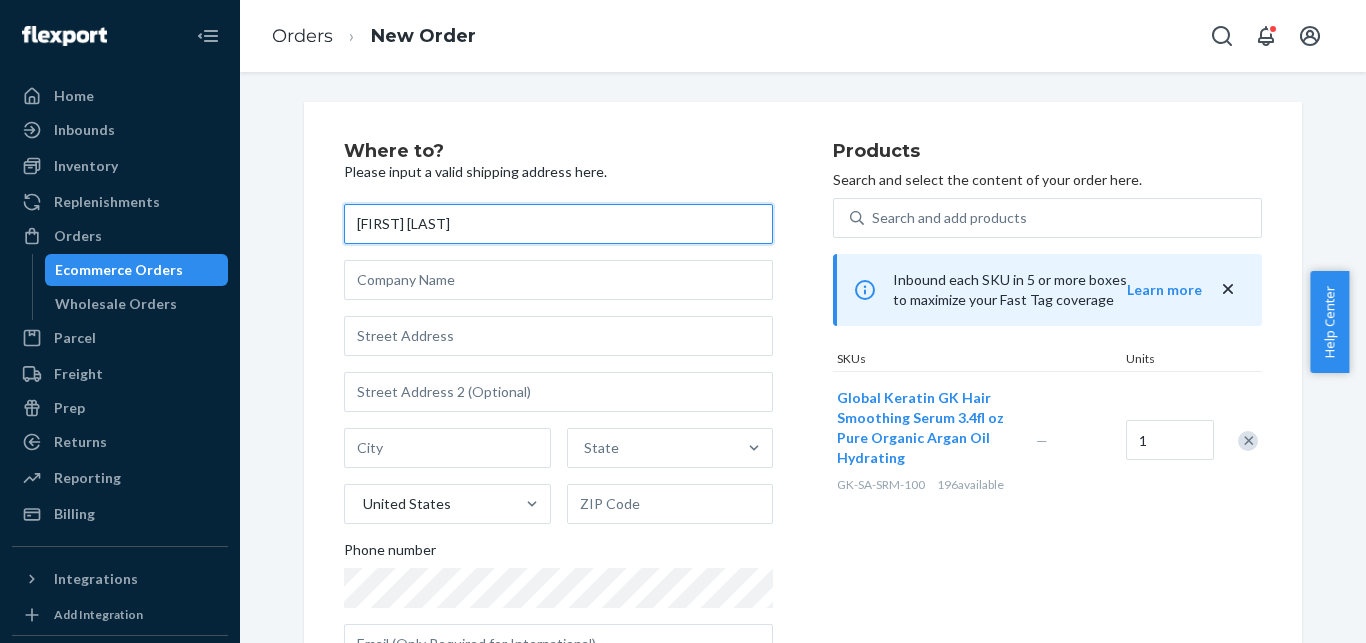 type on "[FIRST] [LAST]" 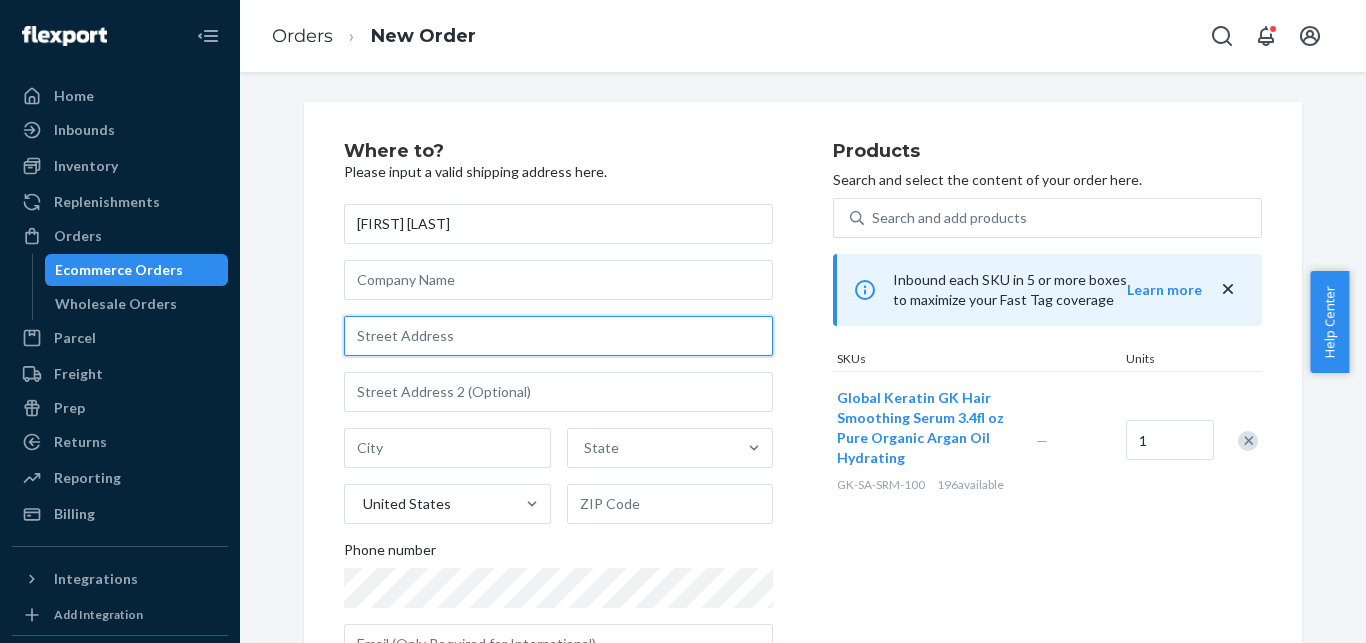 click at bounding box center (558, 336) 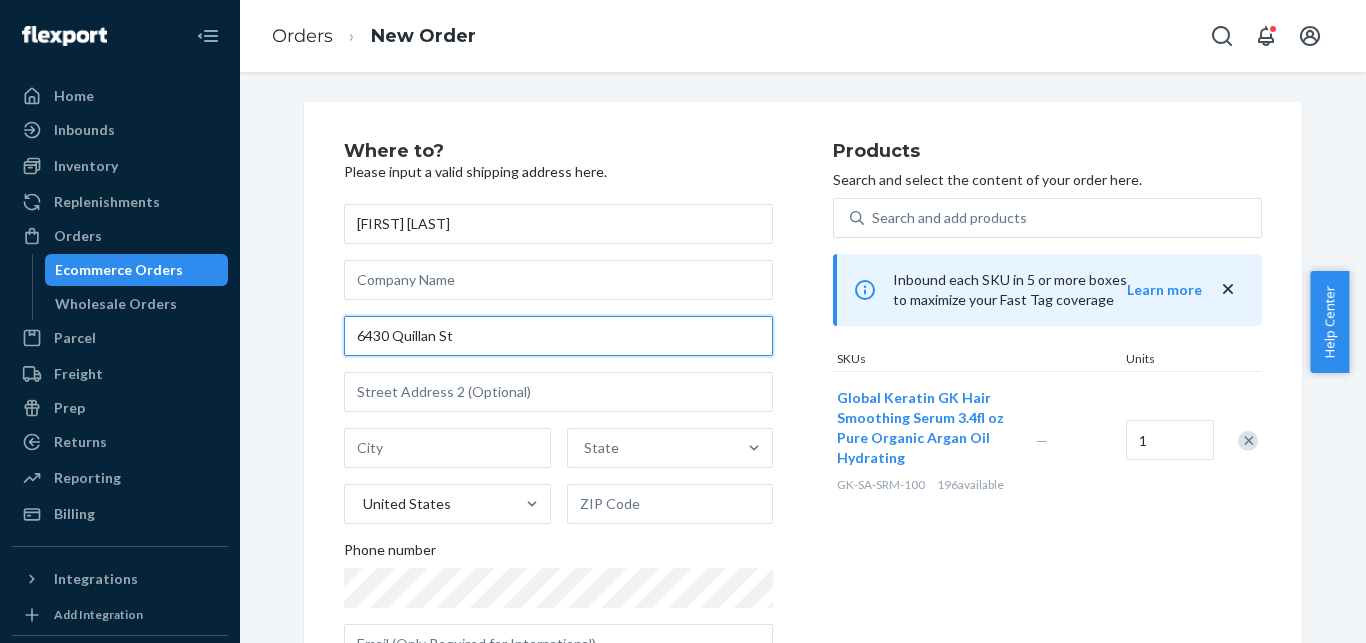 paste on "San Diego" 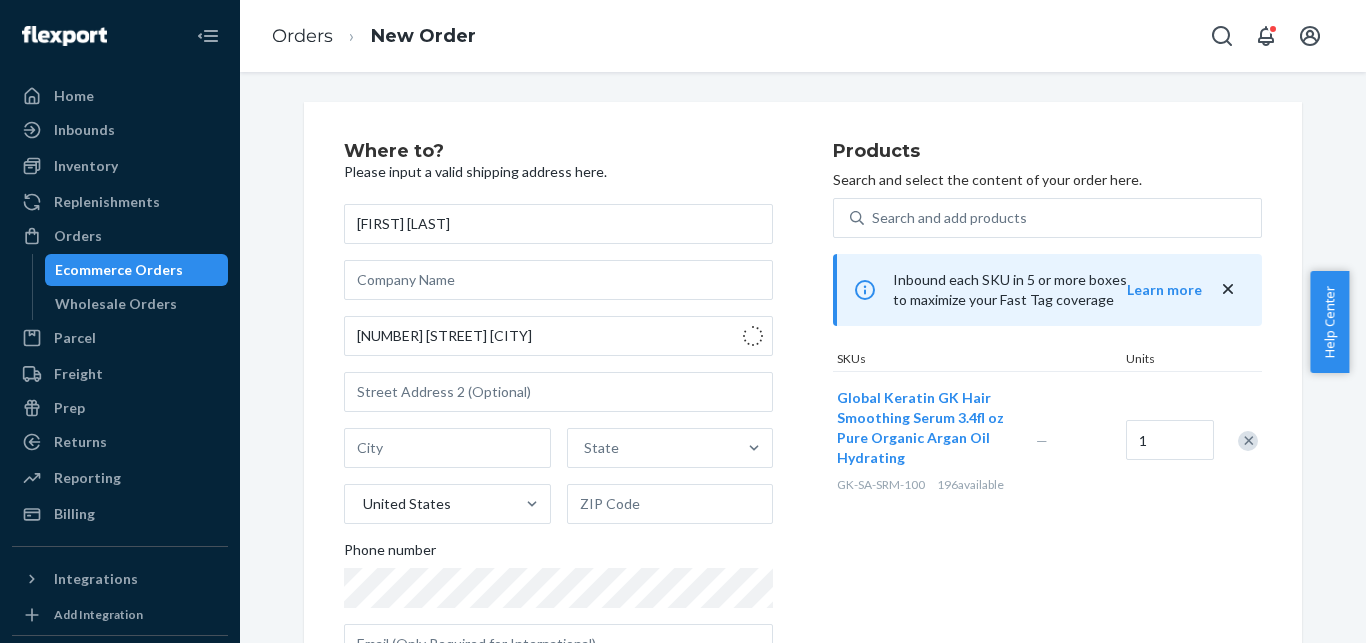 type on "6430 Quillan St" 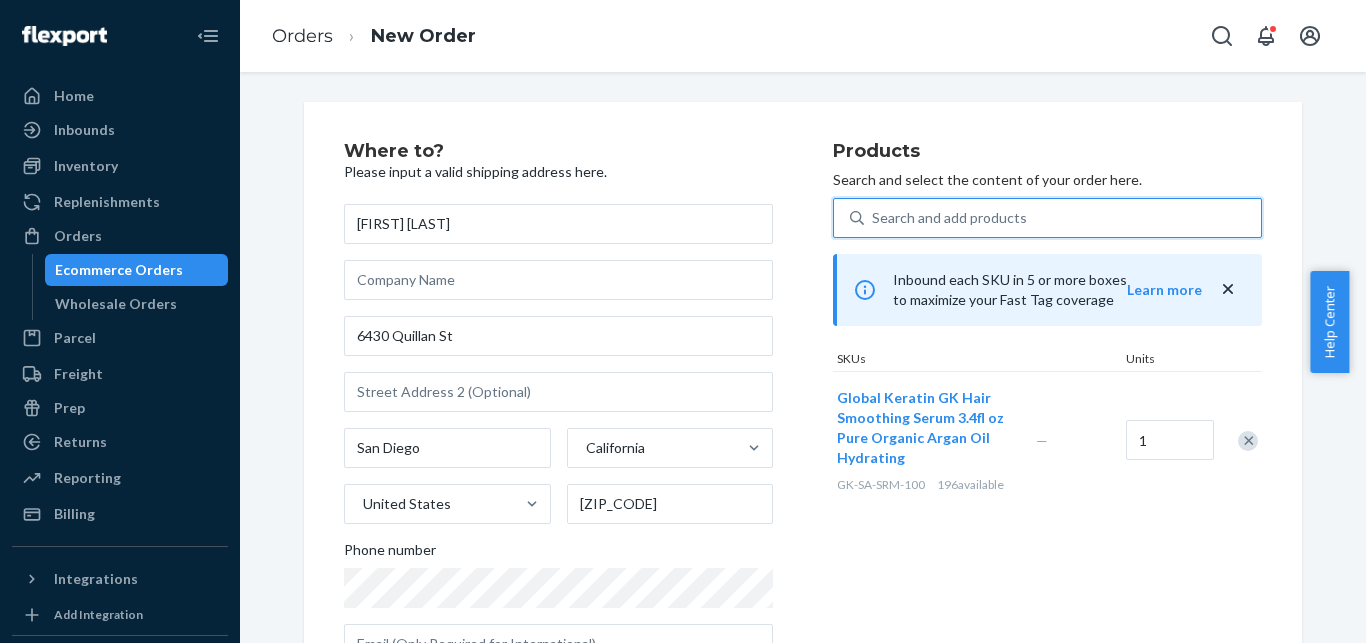click on "Search and add products" at bounding box center [1062, 218] 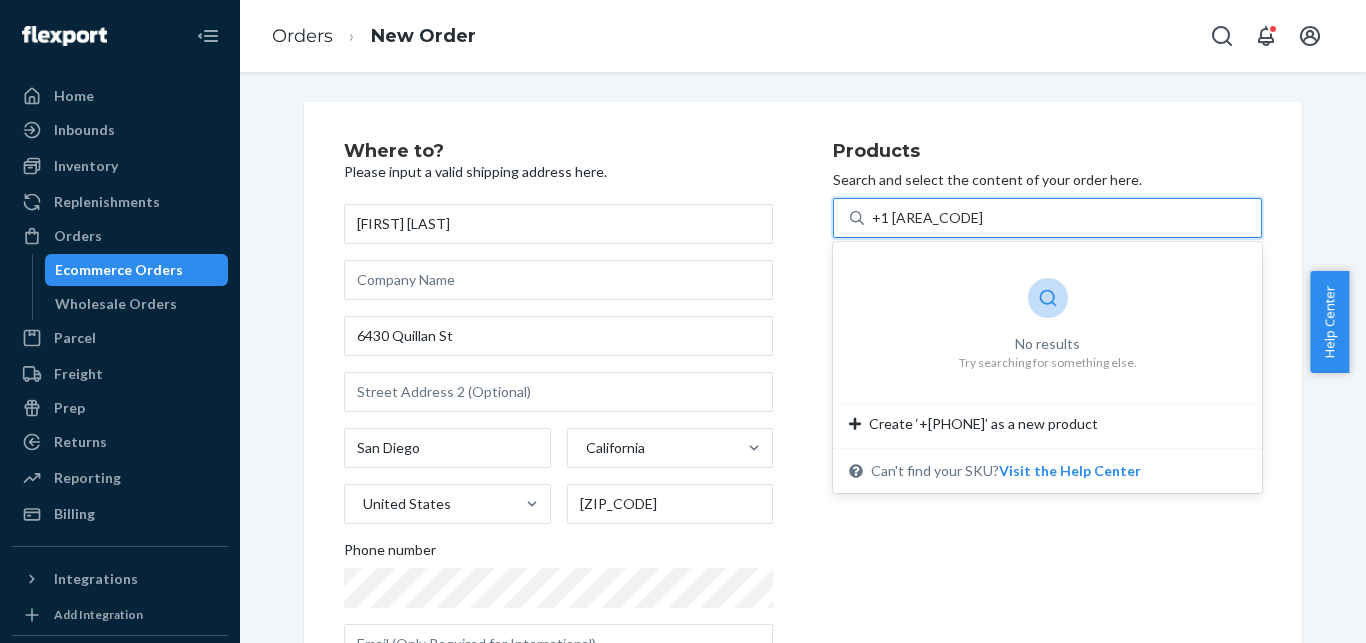 drag, startPoint x: 882, startPoint y: 214, endPoint x: 972, endPoint y: 214, distance: 90 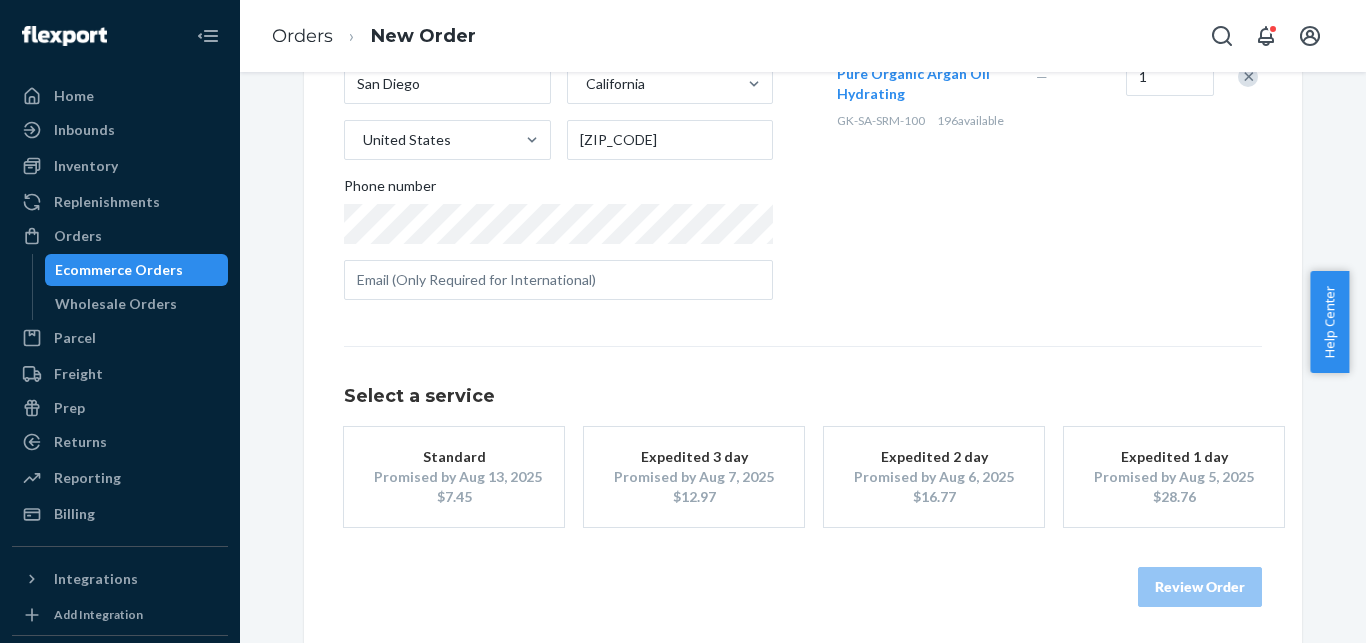 scroll, scrollTop: 368, scrollLeft: 0, axis: vertical 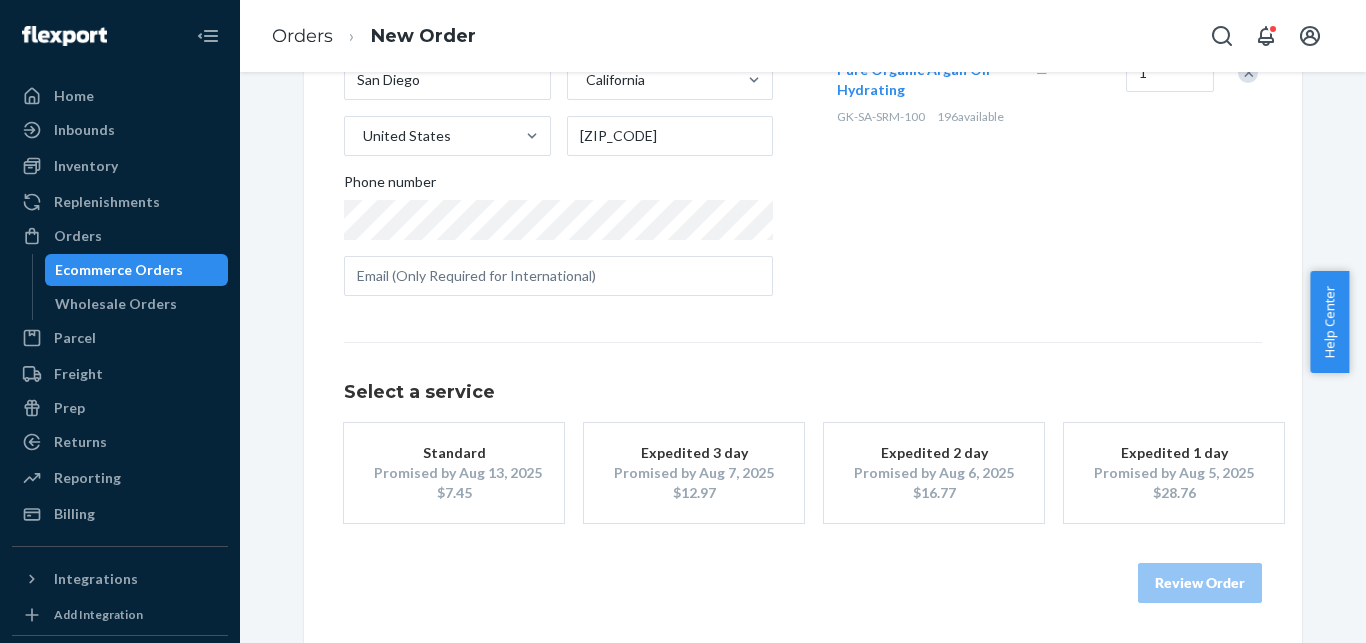 click on "Standard" at bounding box center (454, 453) 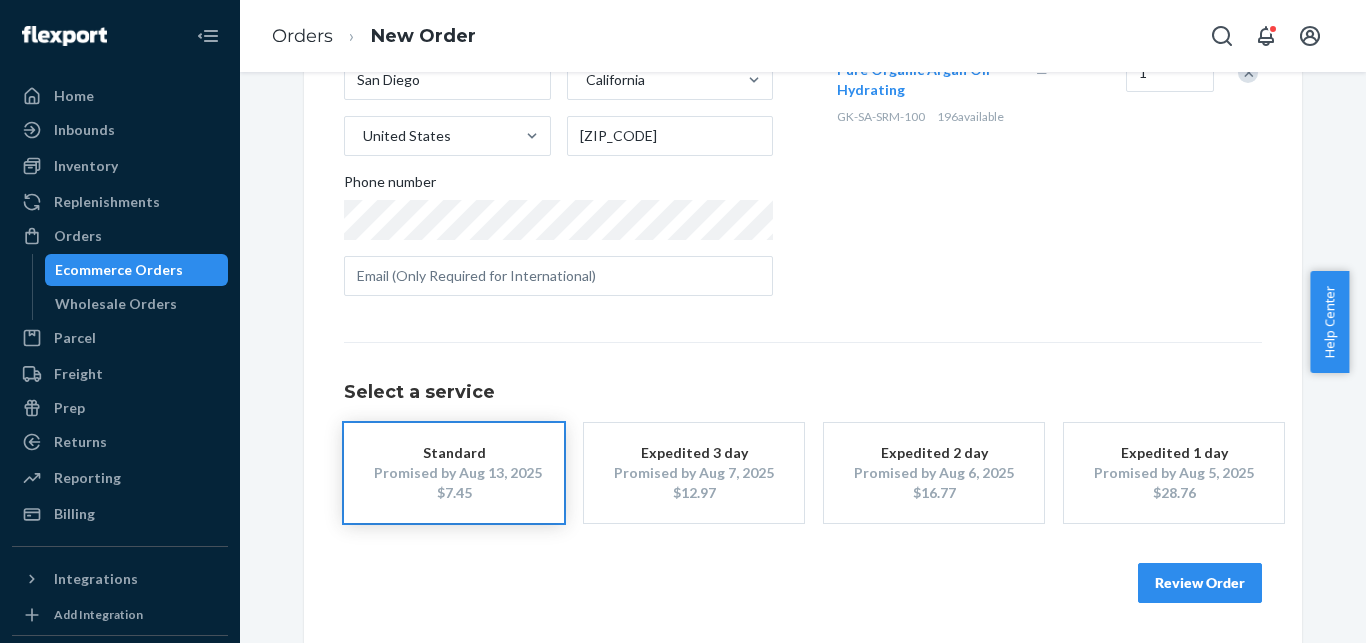 click on "Review Order" at bounding box center [1200, 583] 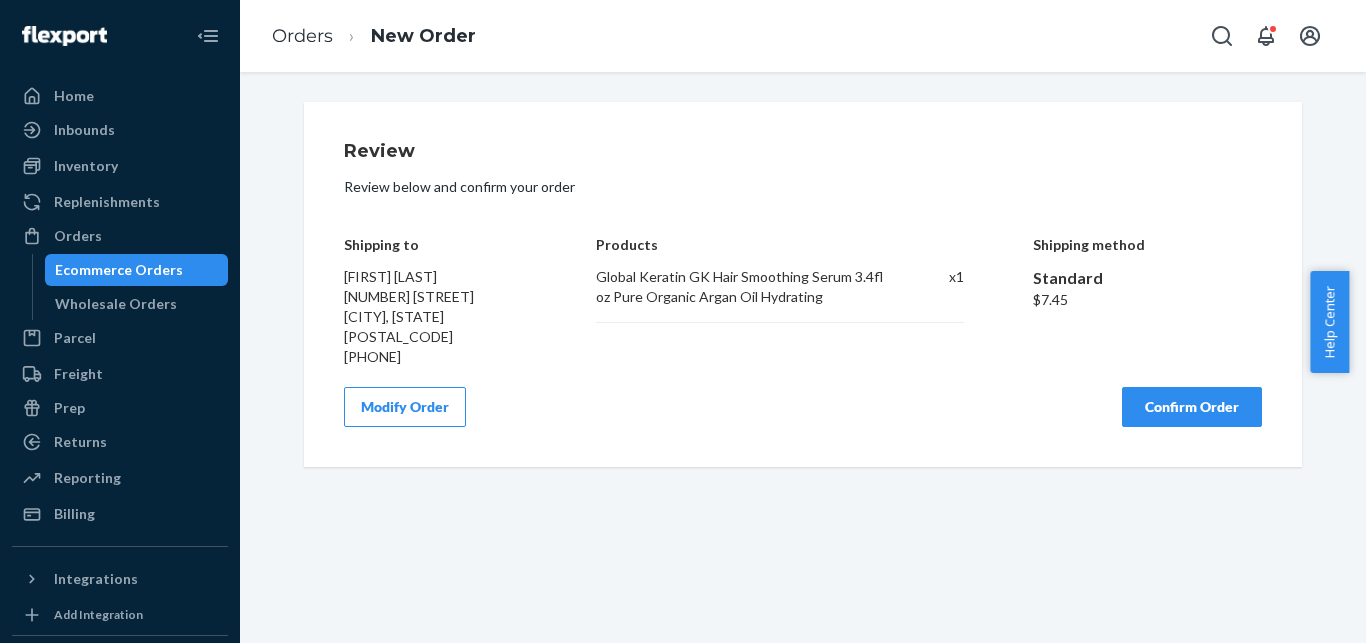 scroll, scrollTop: 0, scrollLeft: 0, axis: both 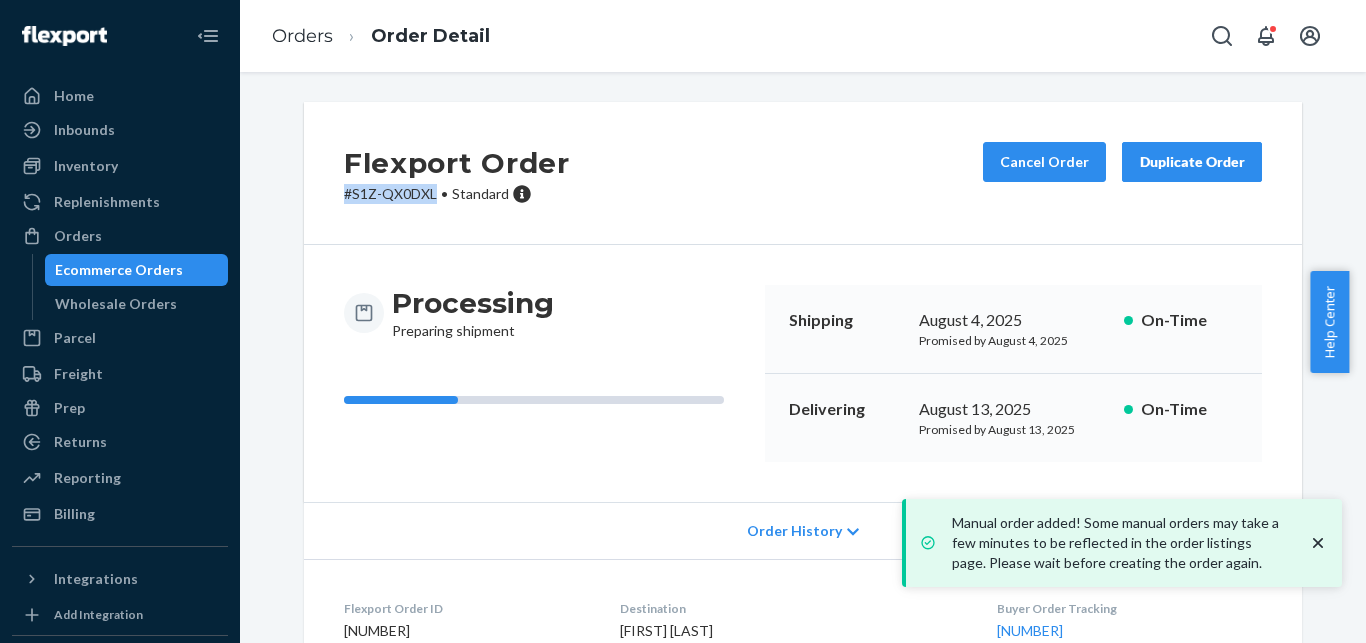 drag, startPoint x: 428, startPoint y: 192, endPoint x: 361, endPoint y: 166, distance: 71.867935 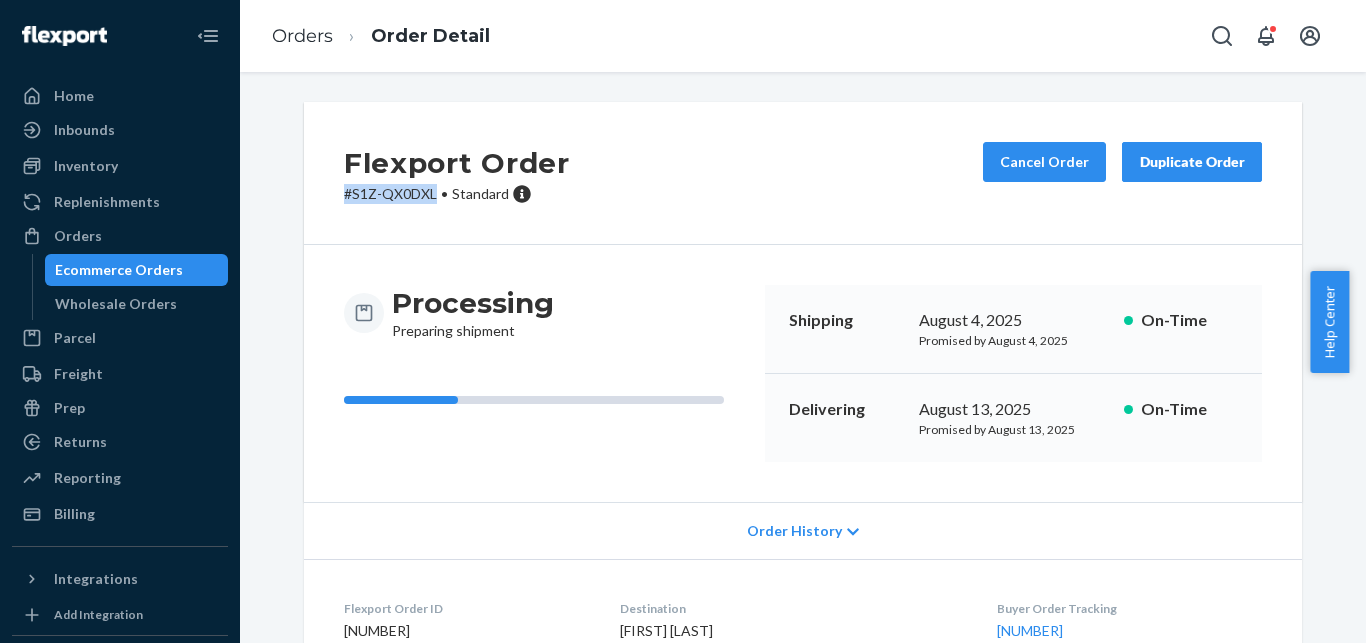 click on "Ecommerce Orders" at bounding box center (119, 270) 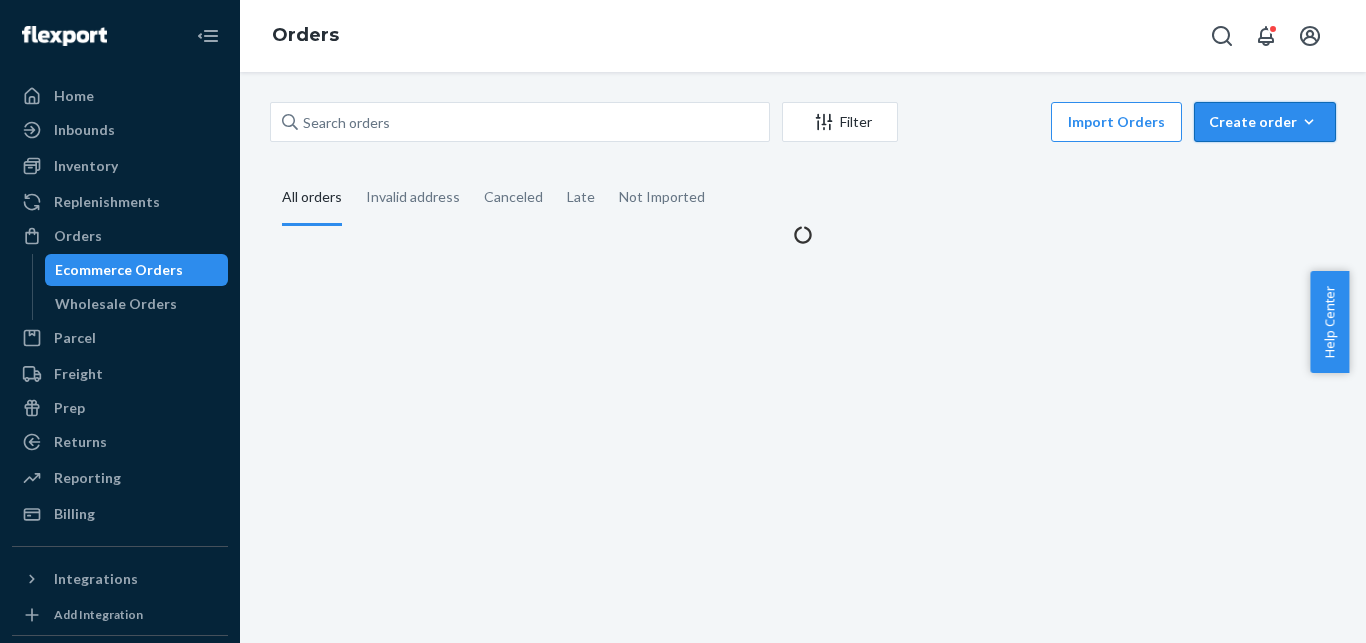 click on "Create order Ecommerce order Removal order" at bounding box center (1265, 122) 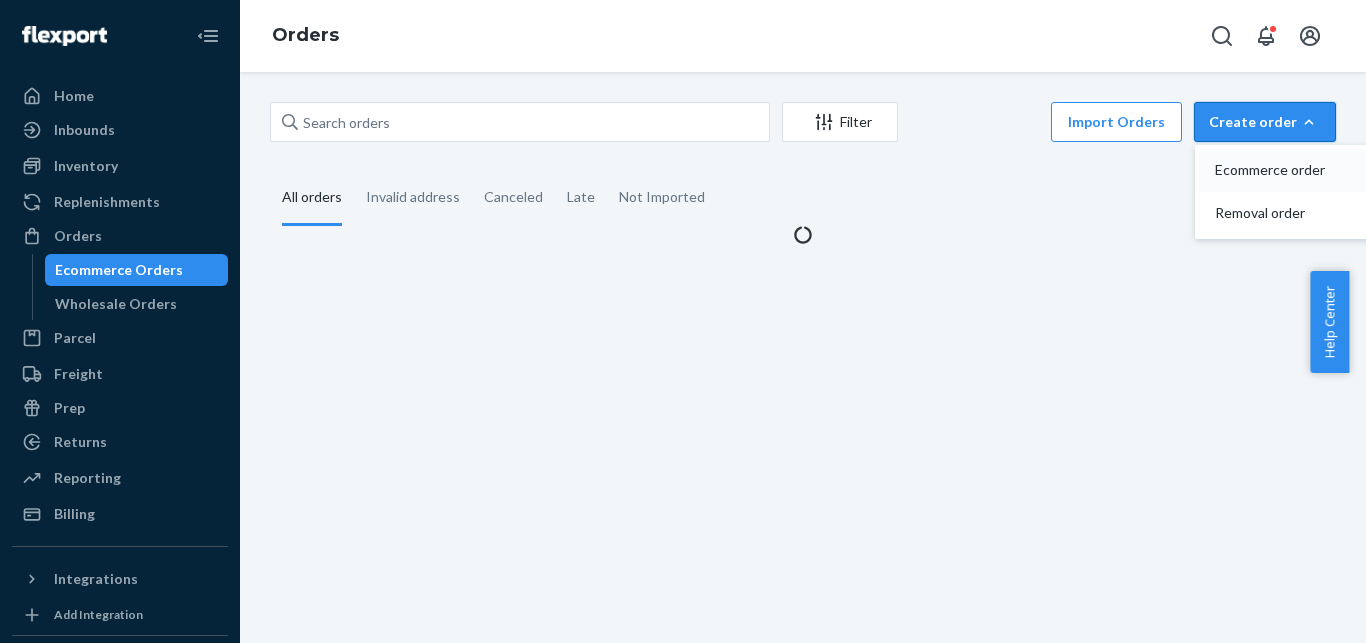 click on "Ecommerce order" at bounding box center (1277, 170) 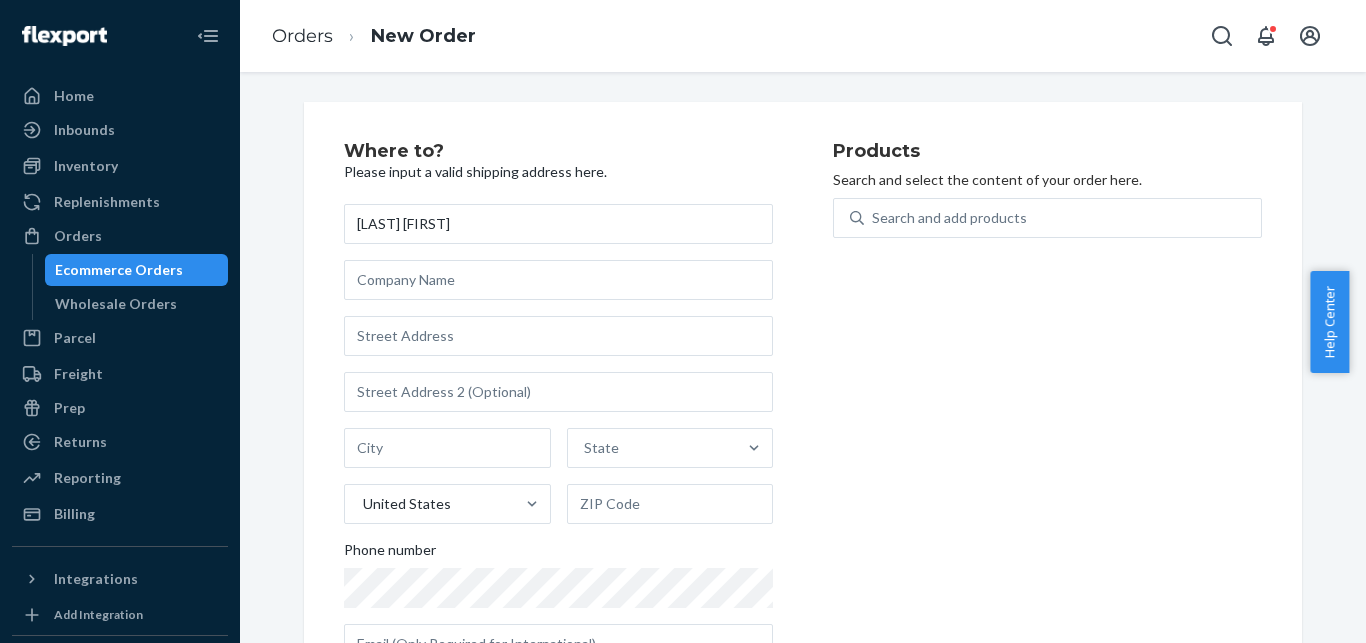 type on "[LAST] [FIRST]" 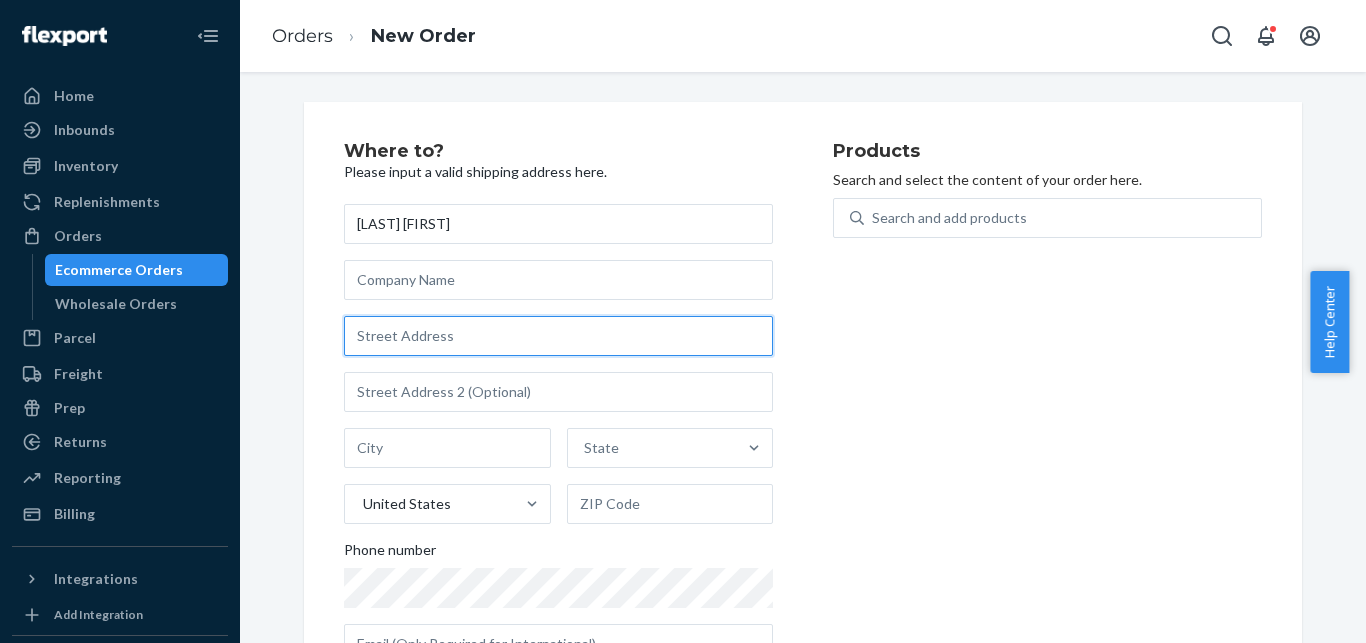 click at bounding box center (558, 336) 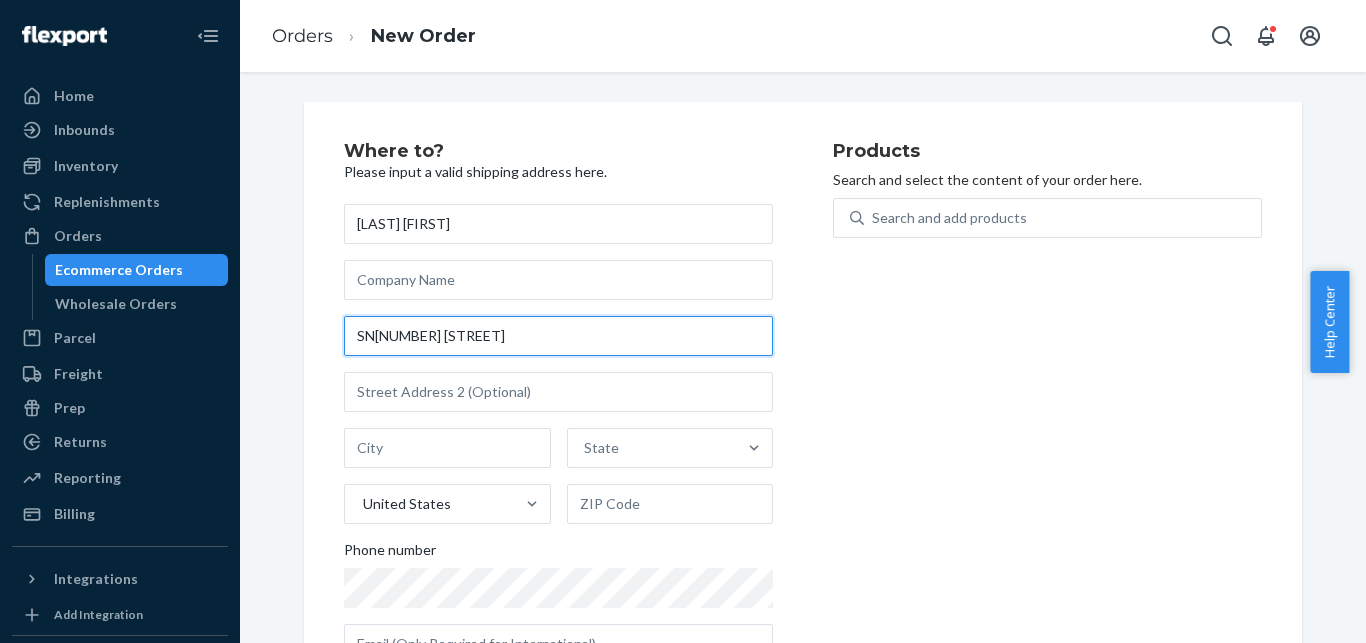 paste on "Hormigueros" 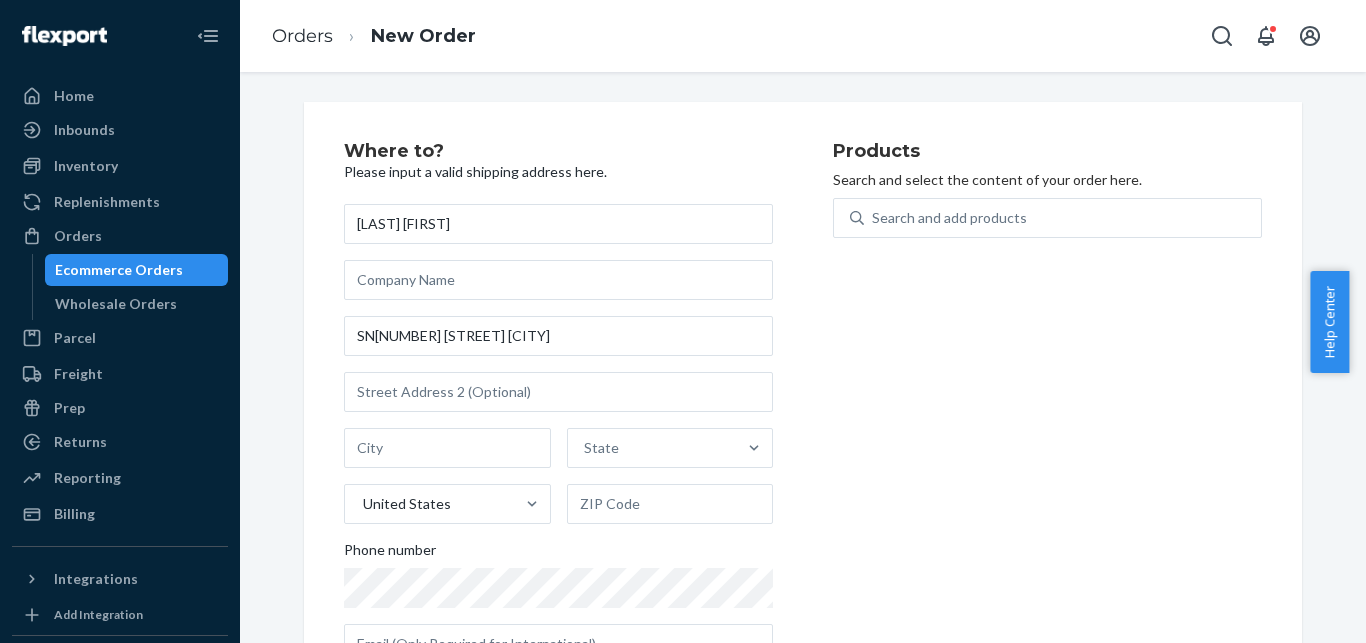 click on "Products Search and select the content of your order here. Search and add products" at bounding box center [1047, 411] 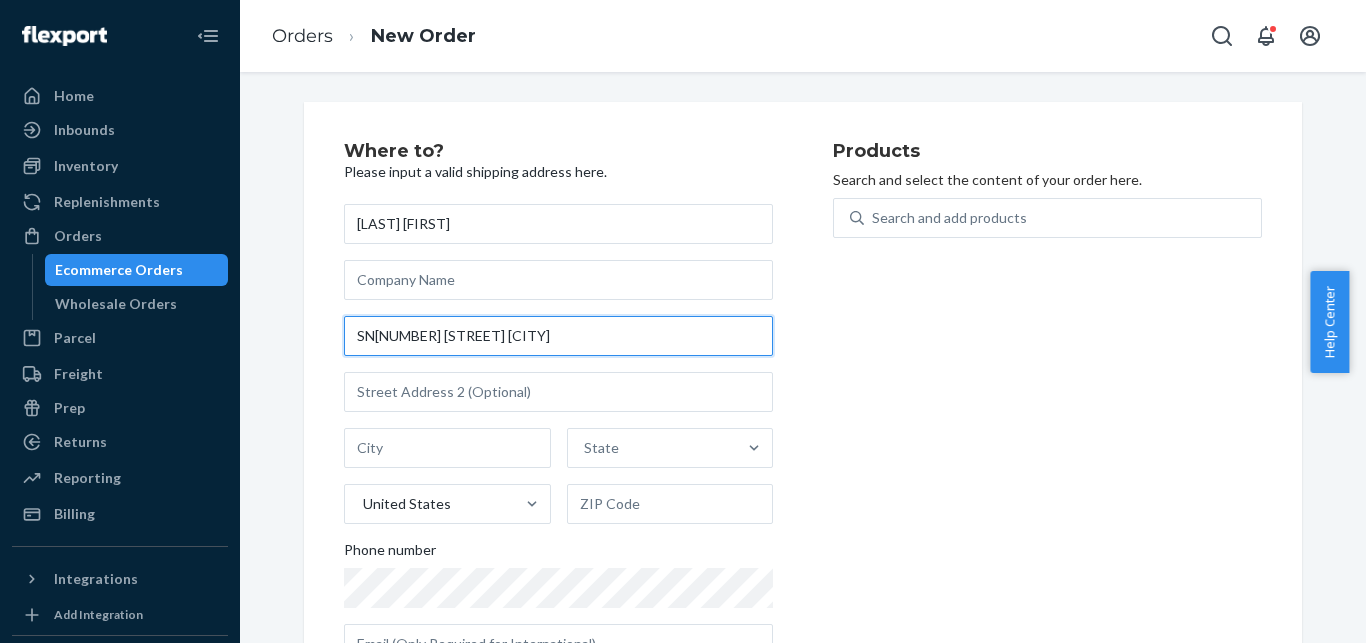 click on "SN[NUMBER] [STREET] [CITY]" at bounding box center [558, 336] 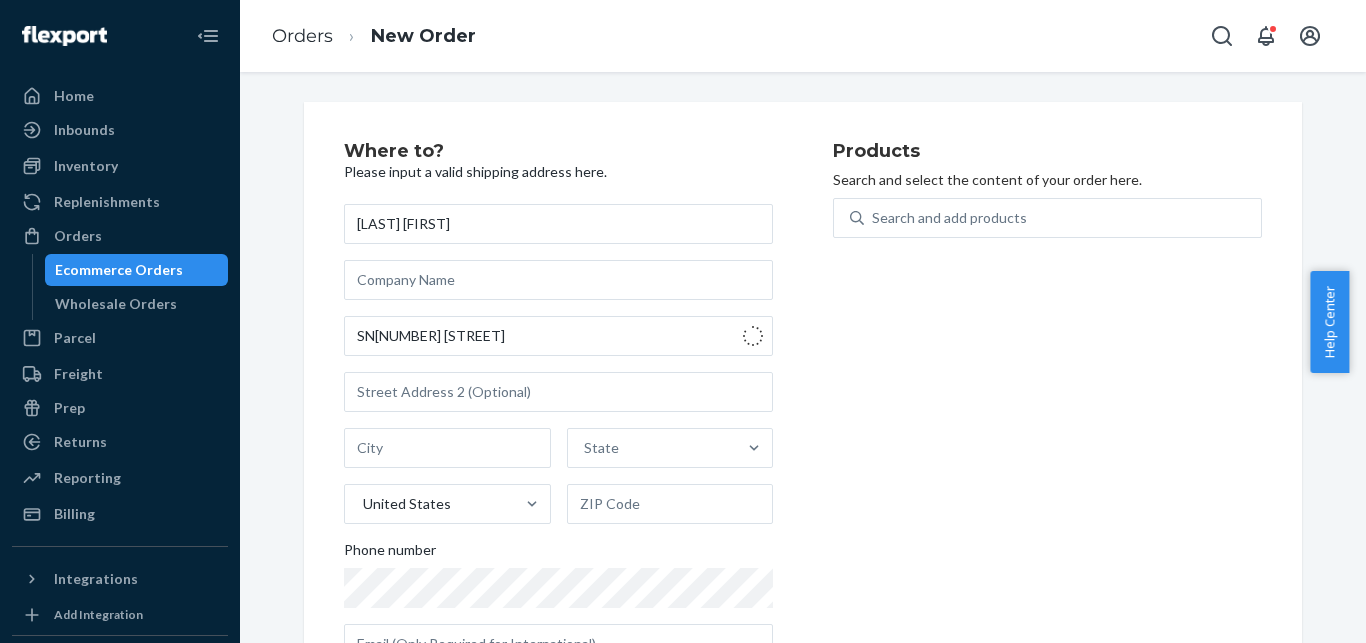 type on "C. Amapola" 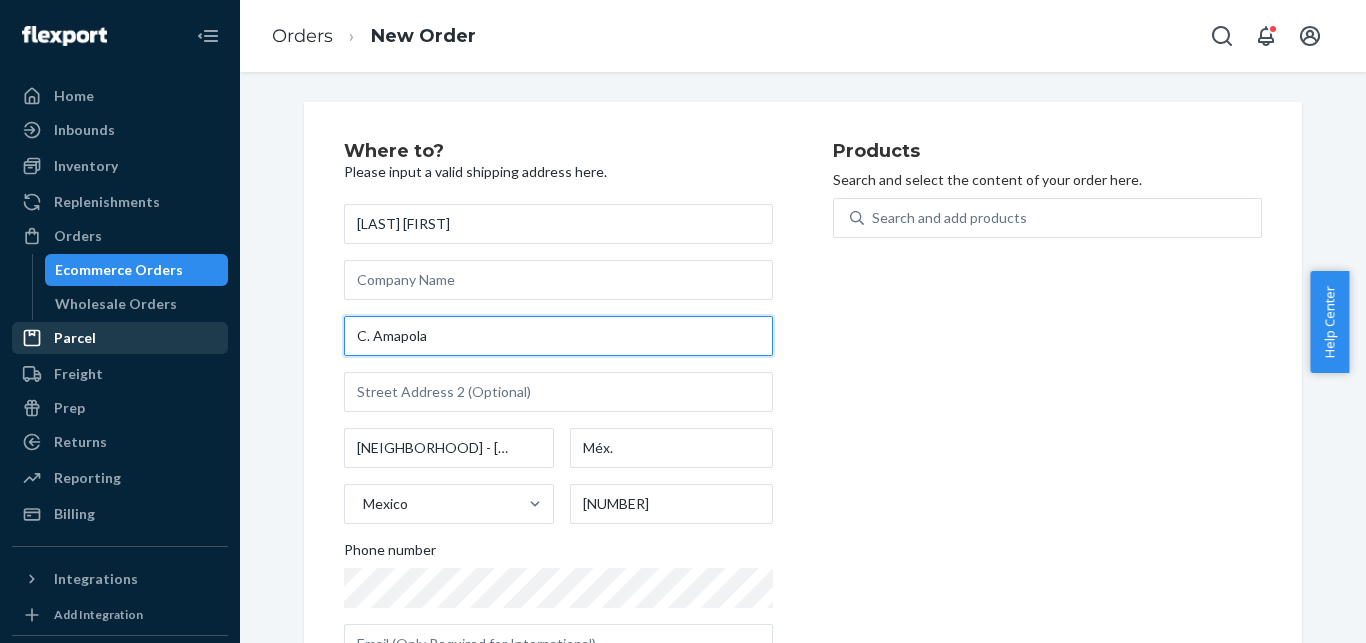 drag, startPoint x: 475, startPoint y: 337, endPoint x: 78, endPoint y: 326, distance: 397.15237 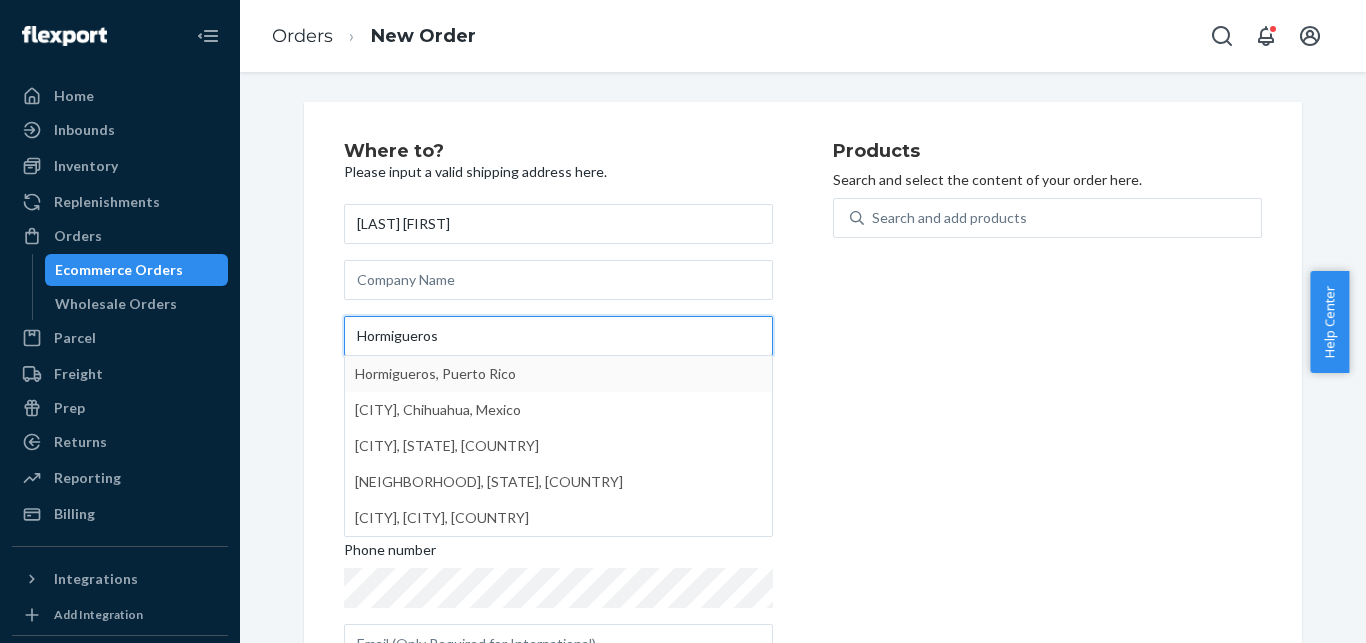 type on "Hormigueros" 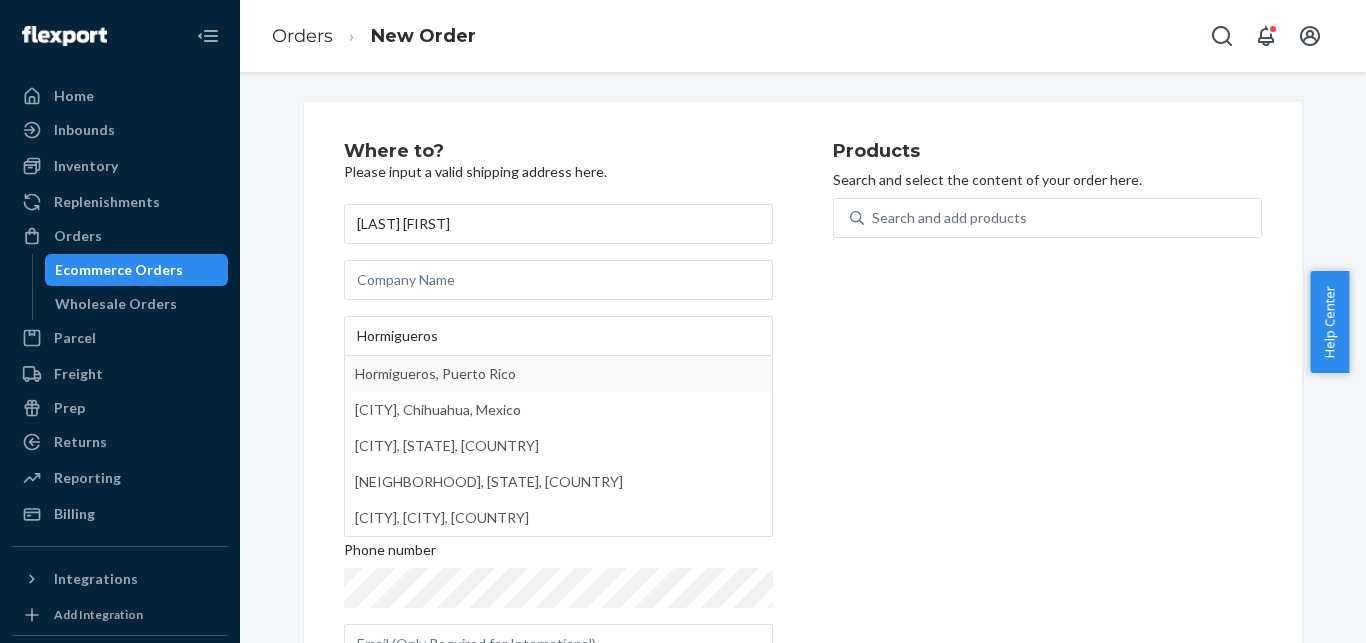 click on "Products Search and select the content of your order here. Search and add products" at bounding box center [1047, 411] 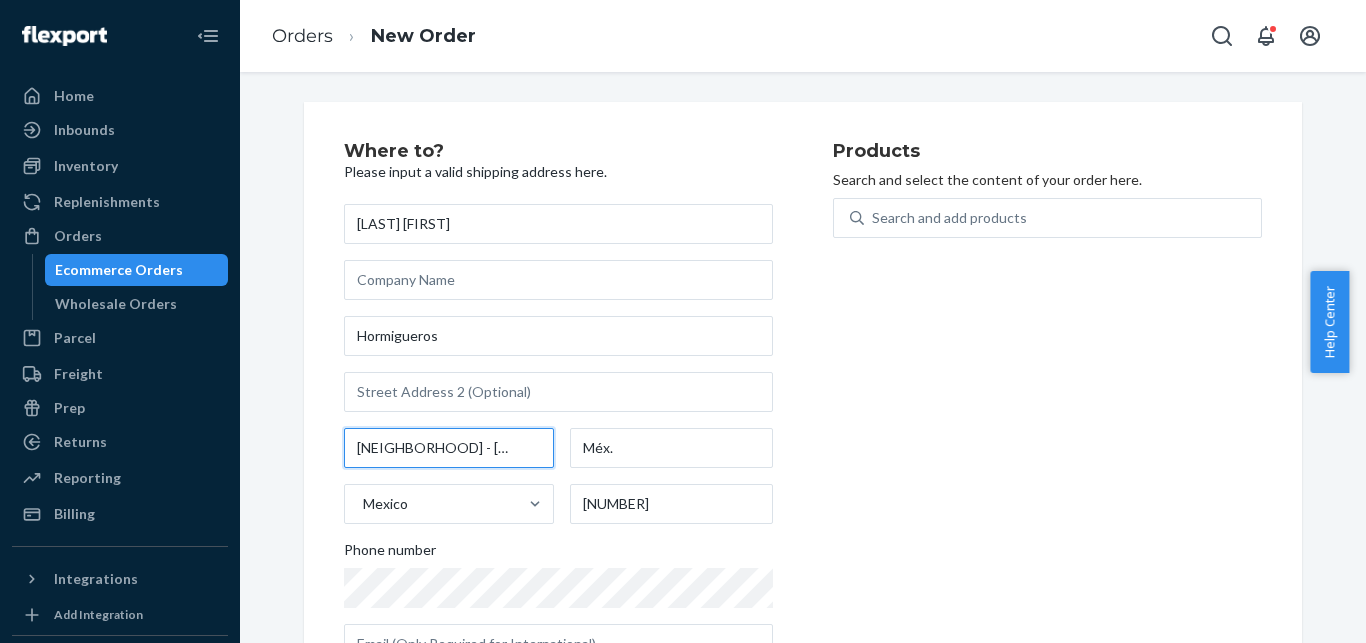 click on "[NEIGHBORHOOD] - [CITY]" at bounding box center (449, 448) 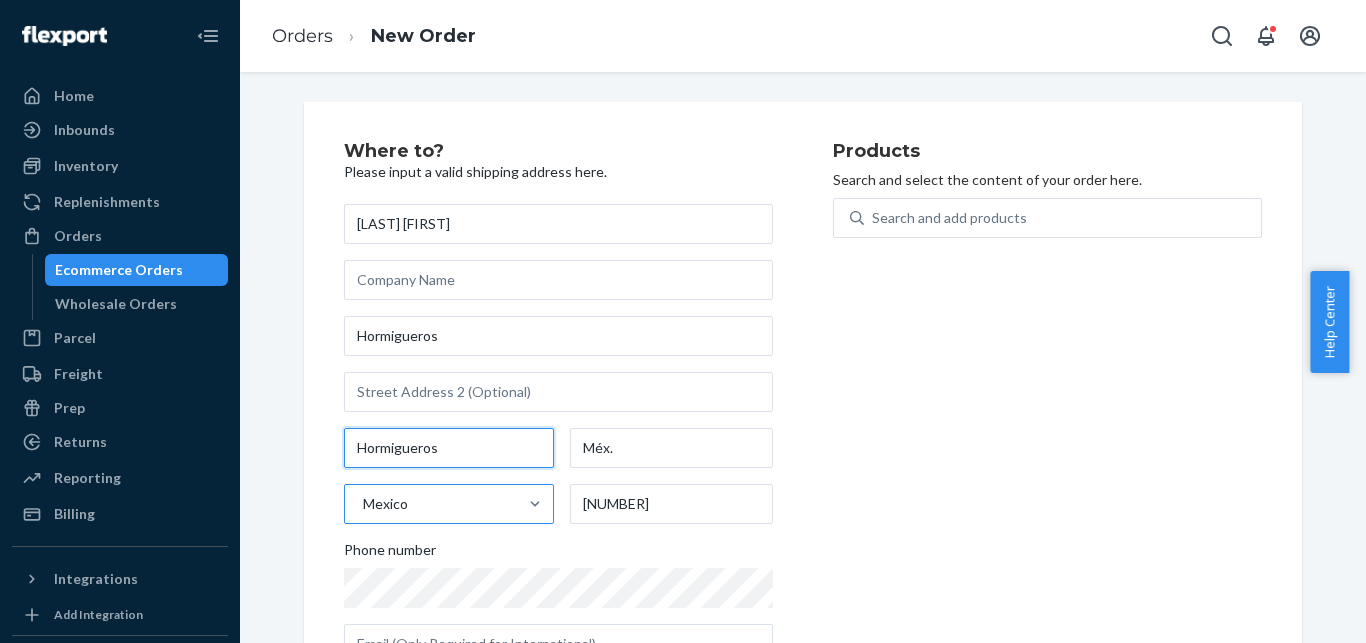 type on "Hormigueros" 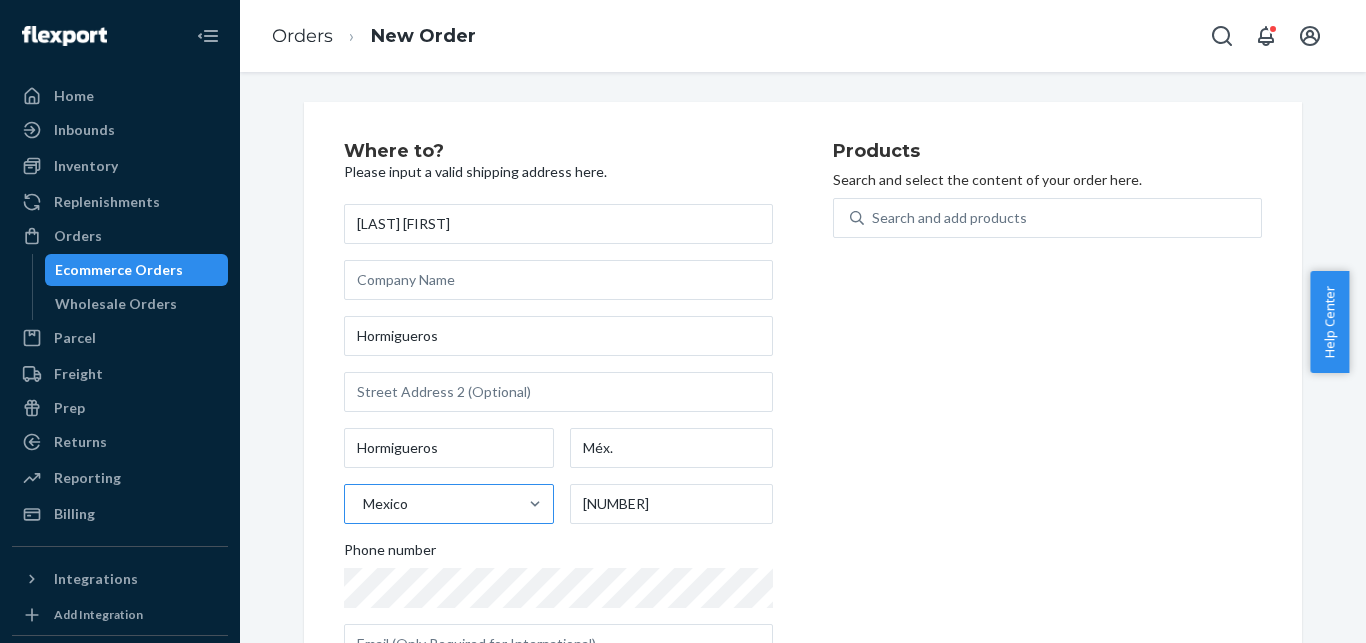 click on "Mexico" at bounding box center [431, 504] 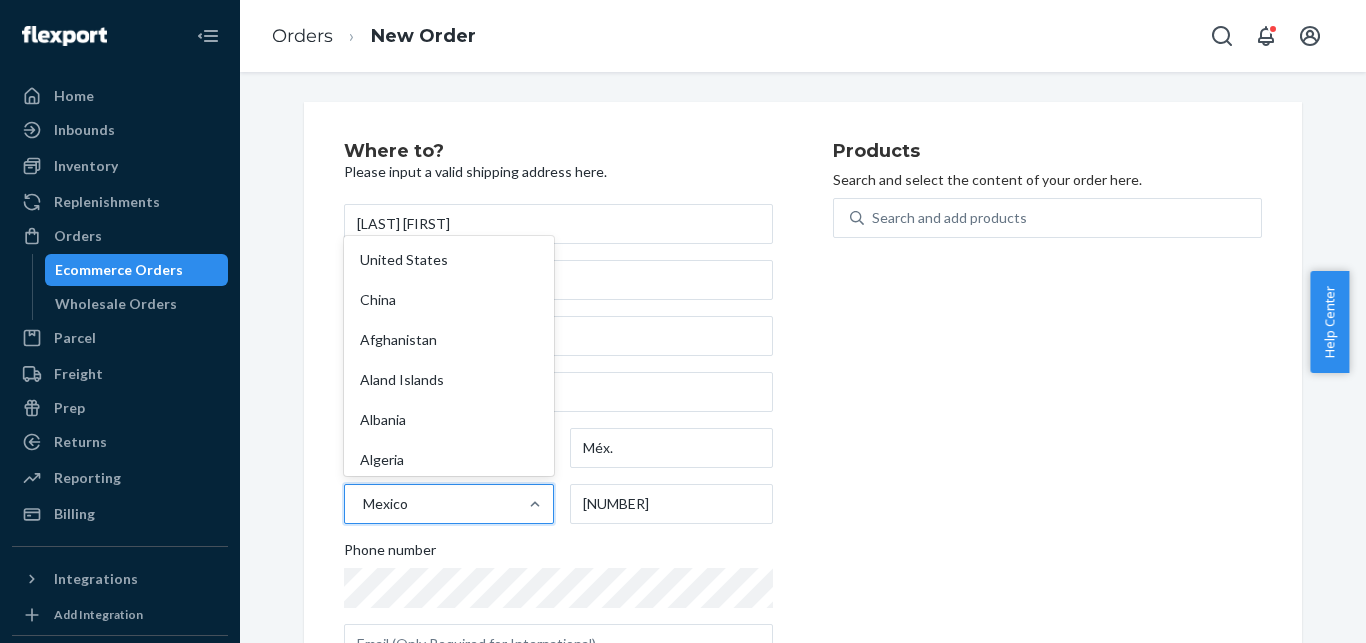 scroll, scrollTop: 5557, scrollLeft: 0, axis: vertical 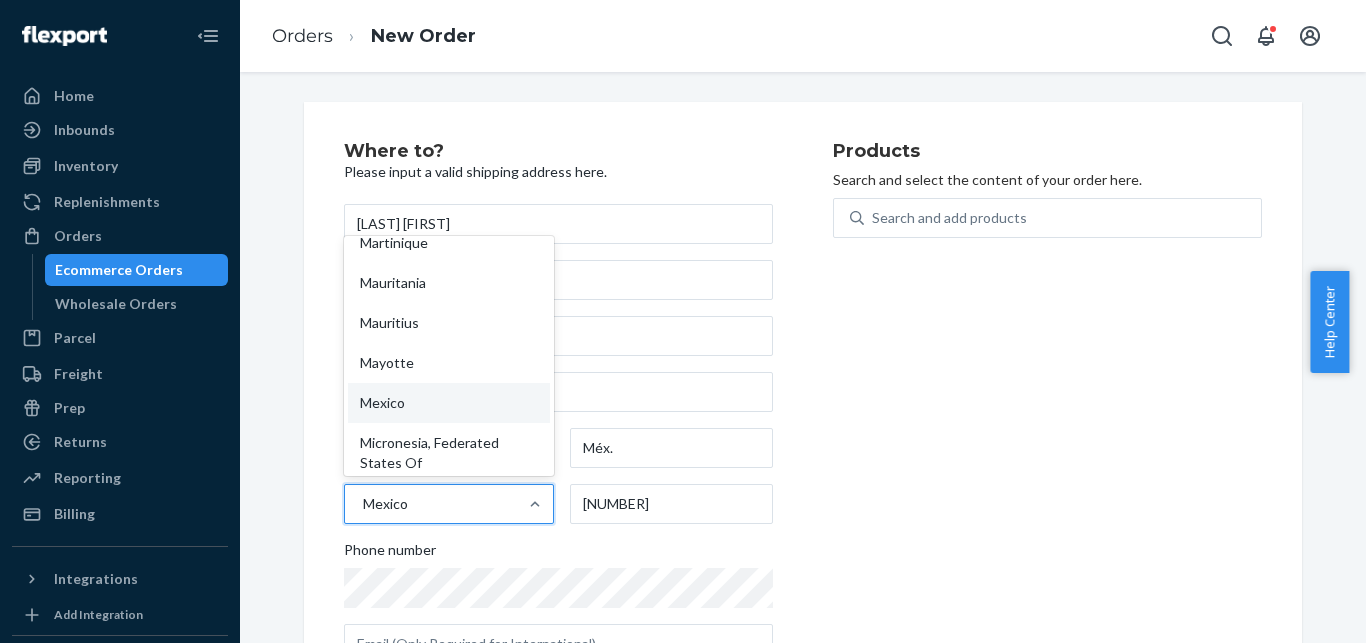 click on "Mexico" at bounding box center (431, 504) 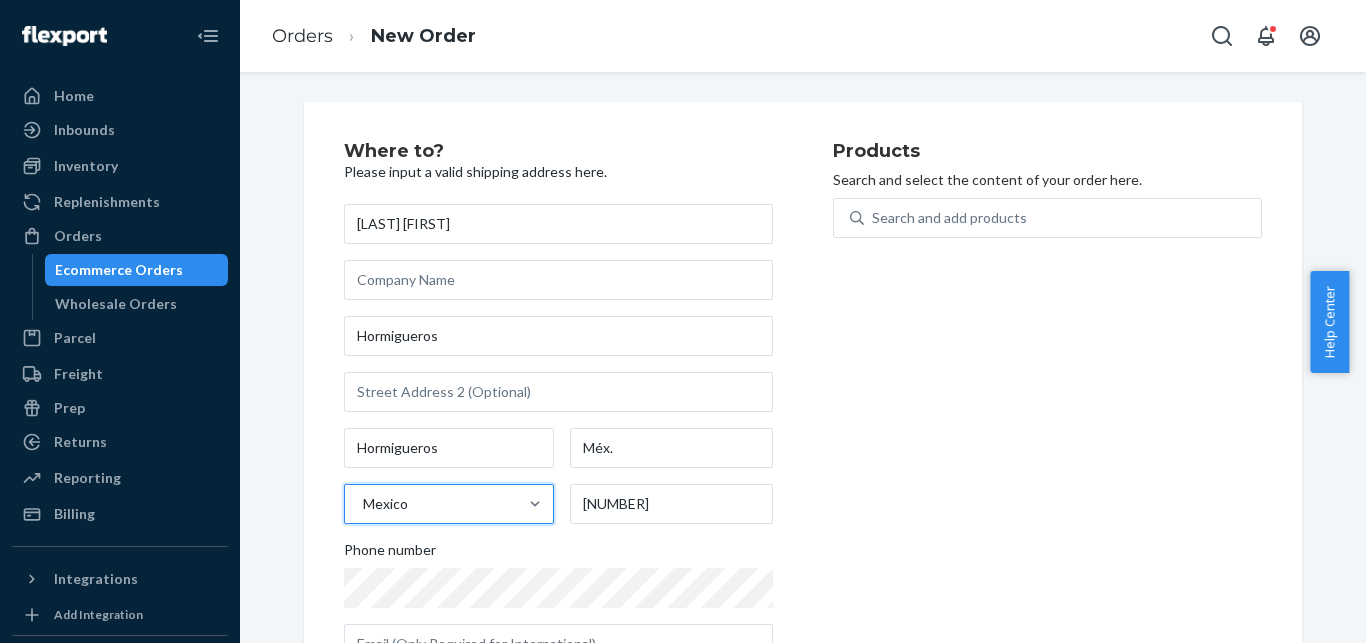 click on "Mexico" at bounding box center [431, 504] 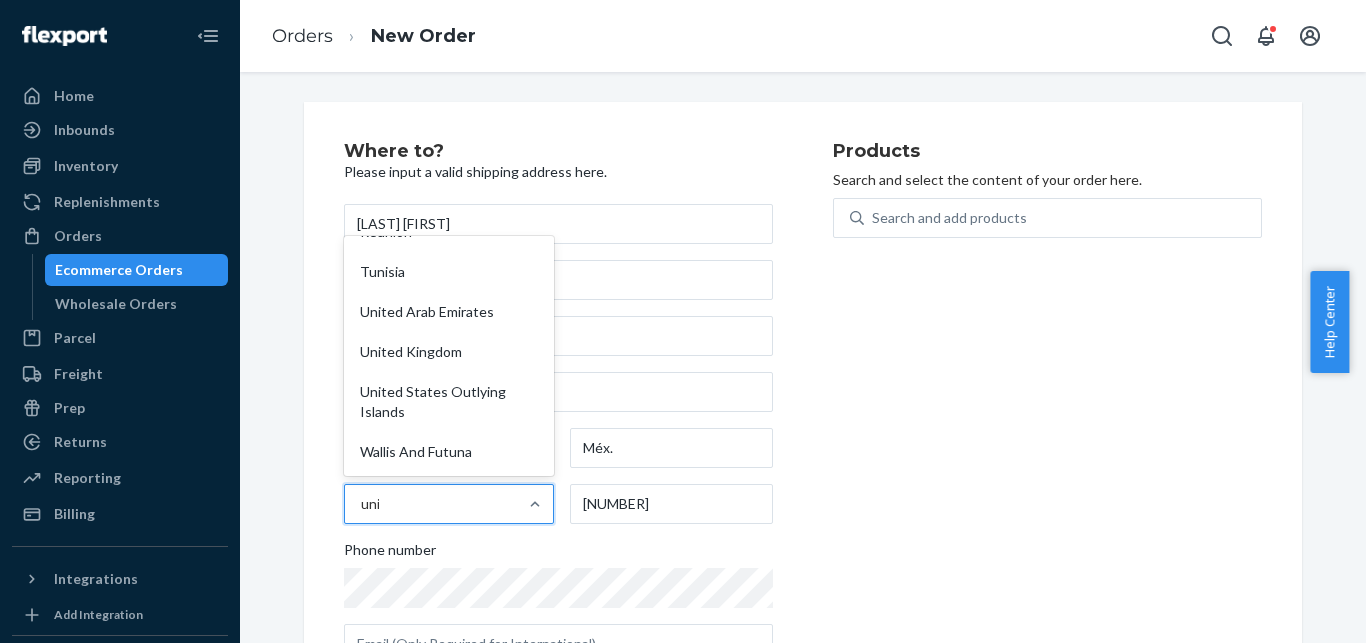 scroll, scrollTop: 28, scrollLeft: 0, axis: vertical 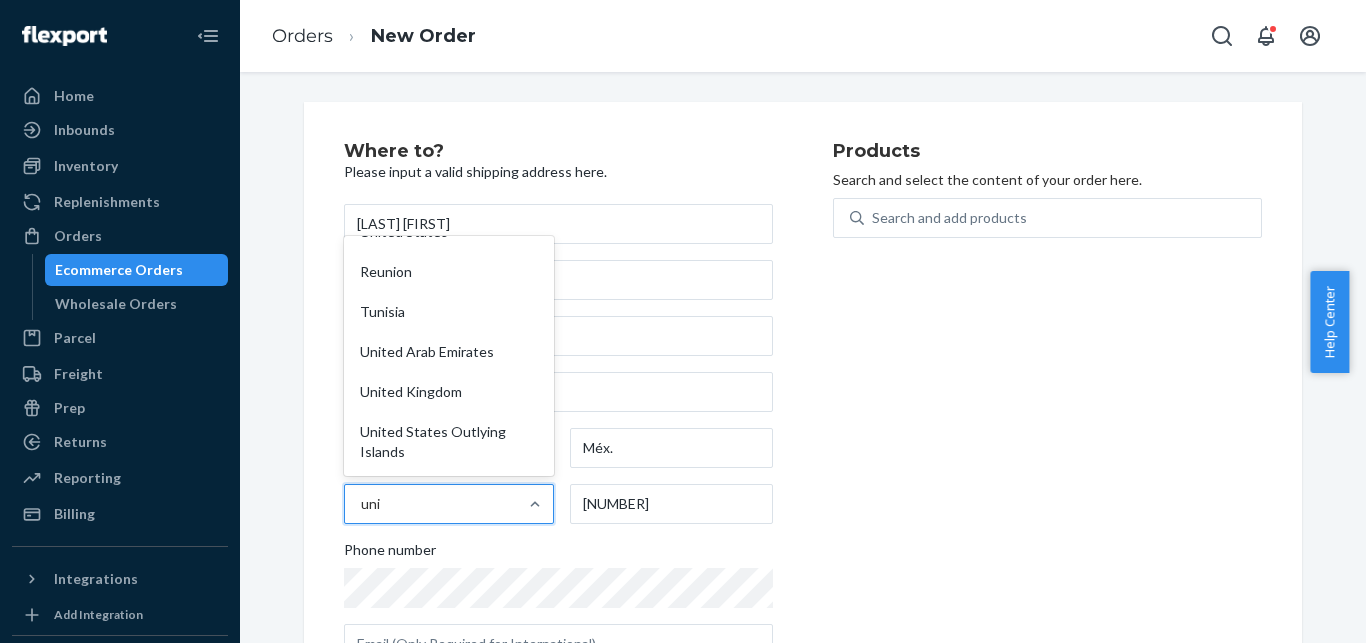 type on "unit" 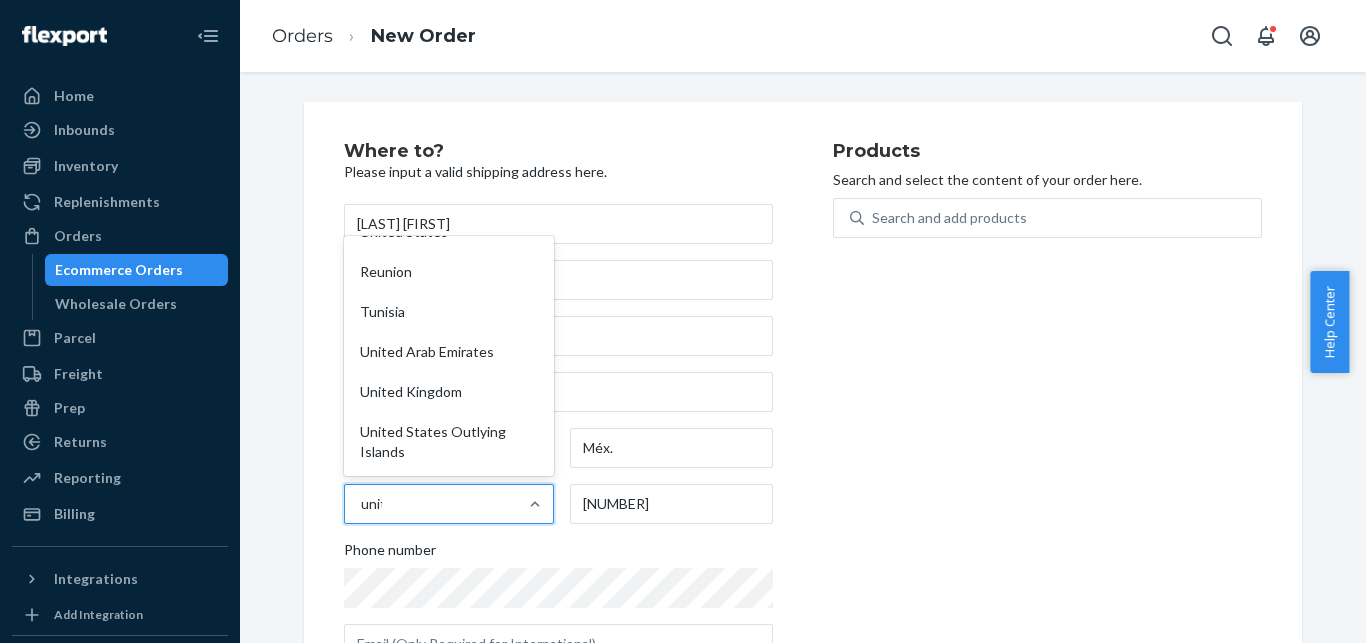 scroll, scrollTop: 0, scrollLeft: 0, axis: both 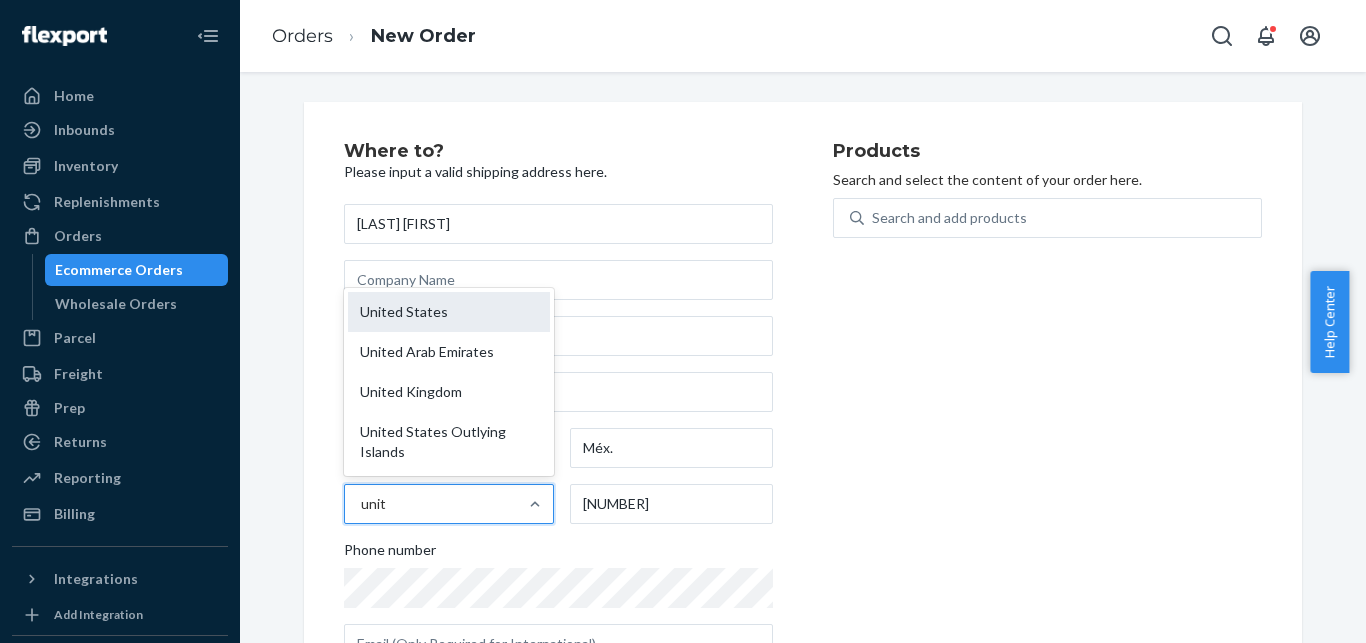 click on "United States" at bounding box center (449, 312) 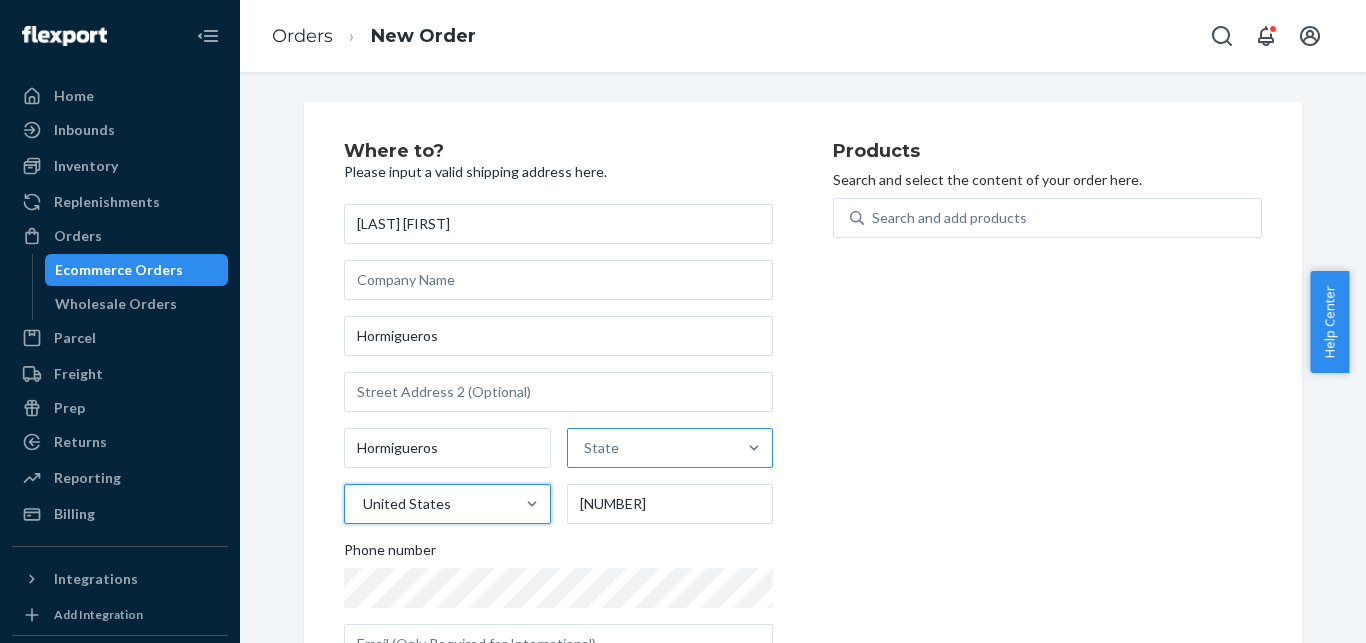 click on "State" at bounding box center (652, 448) 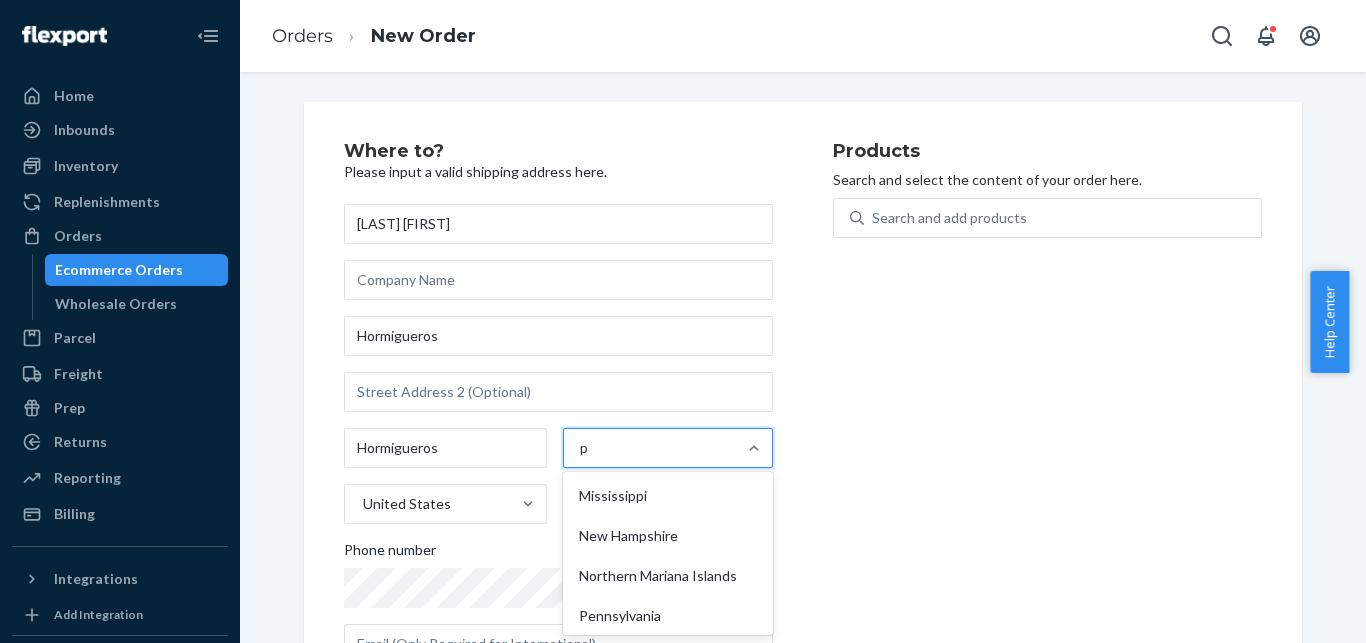 type on "pr" 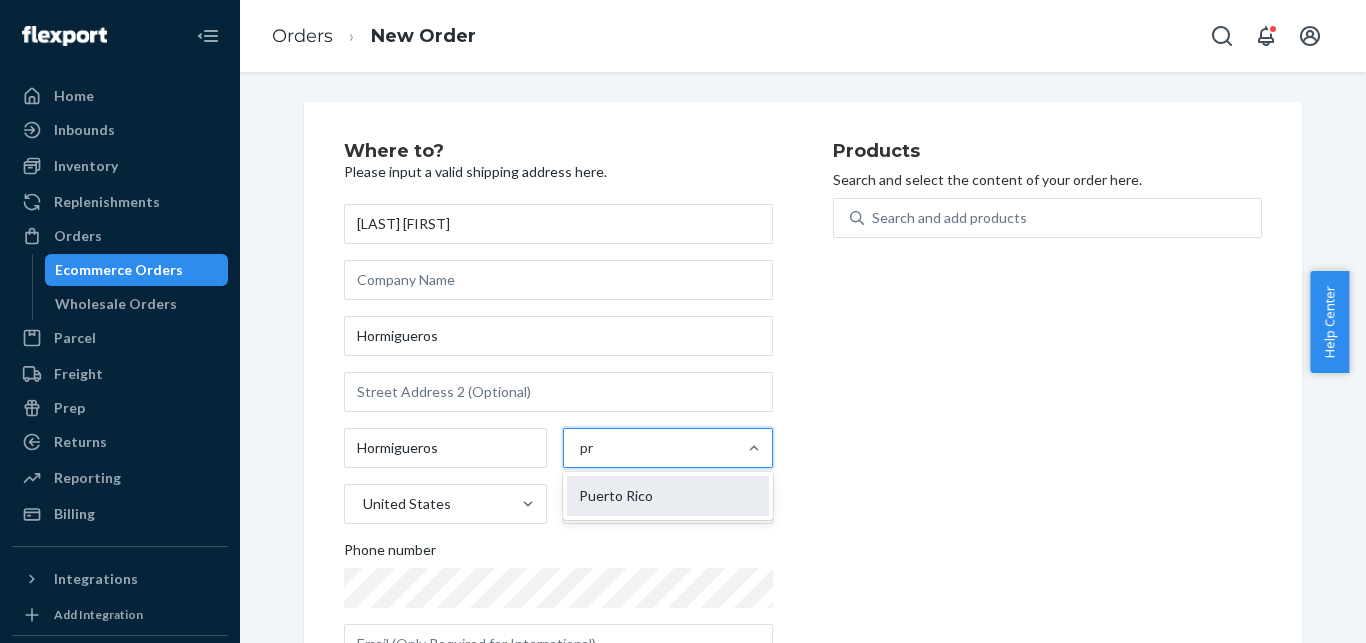 click on "Puerto Rico" at bounding box center (668, 496) 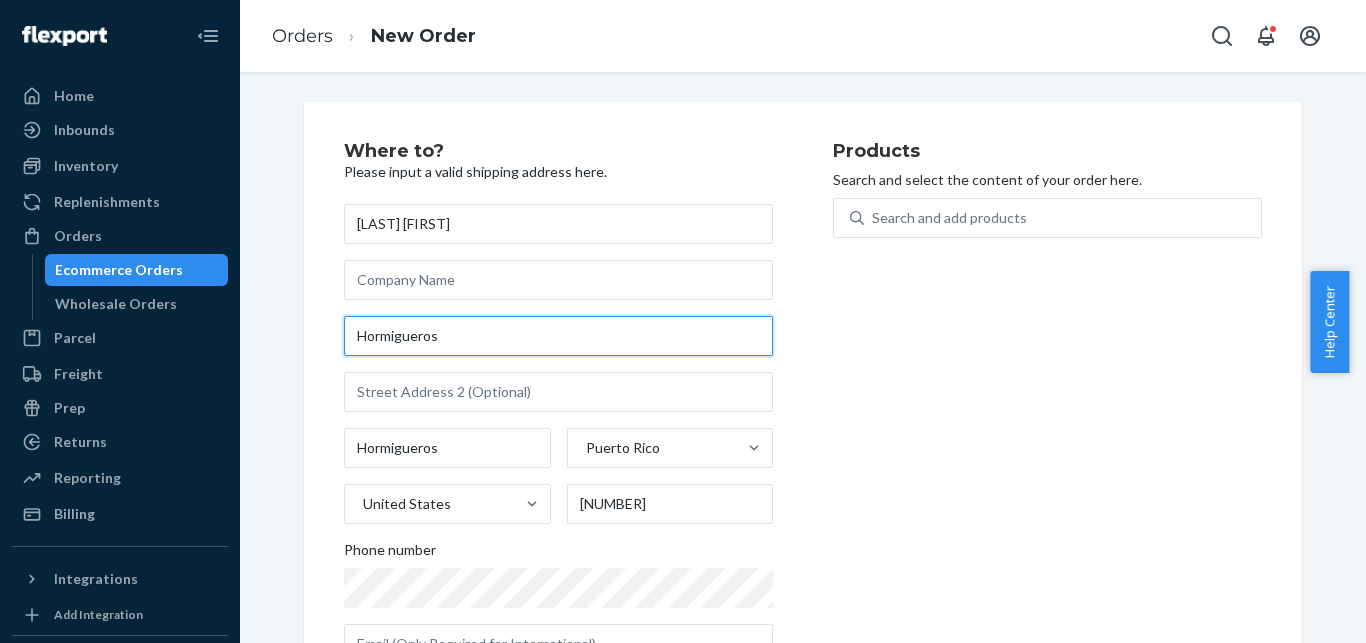 click on "Hormigueros" at bounding box center (558, 336) 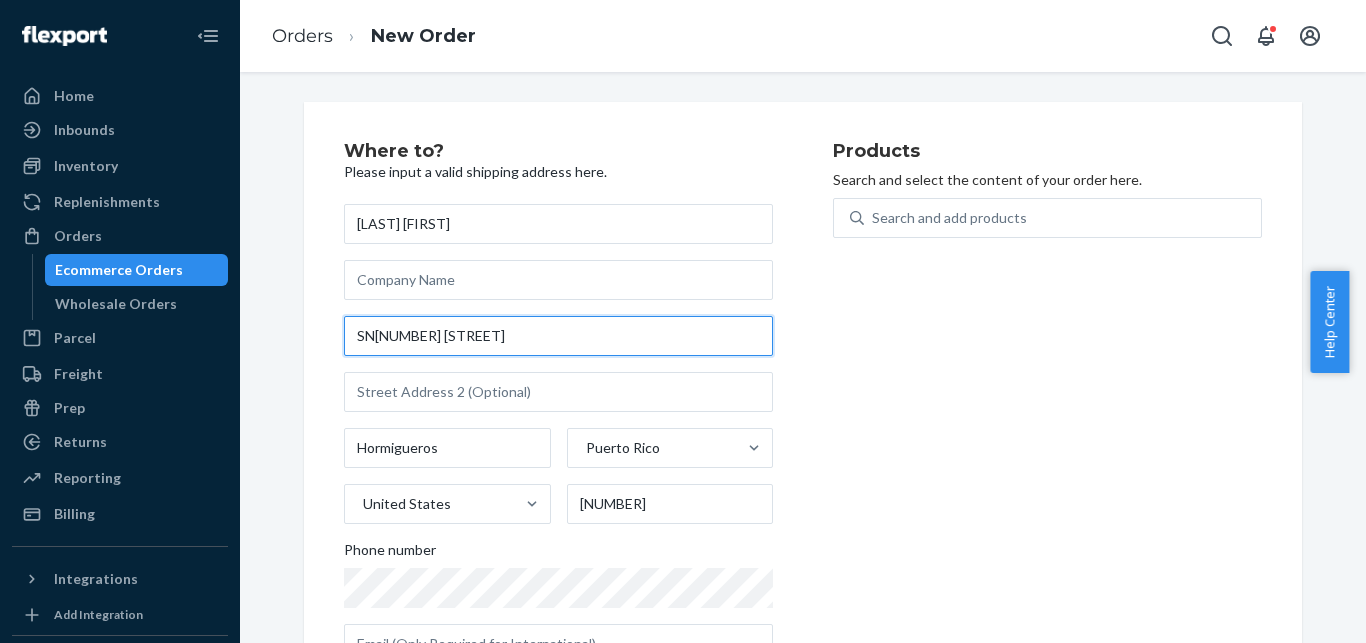 type on "SN[NUMBER] [STREET]" 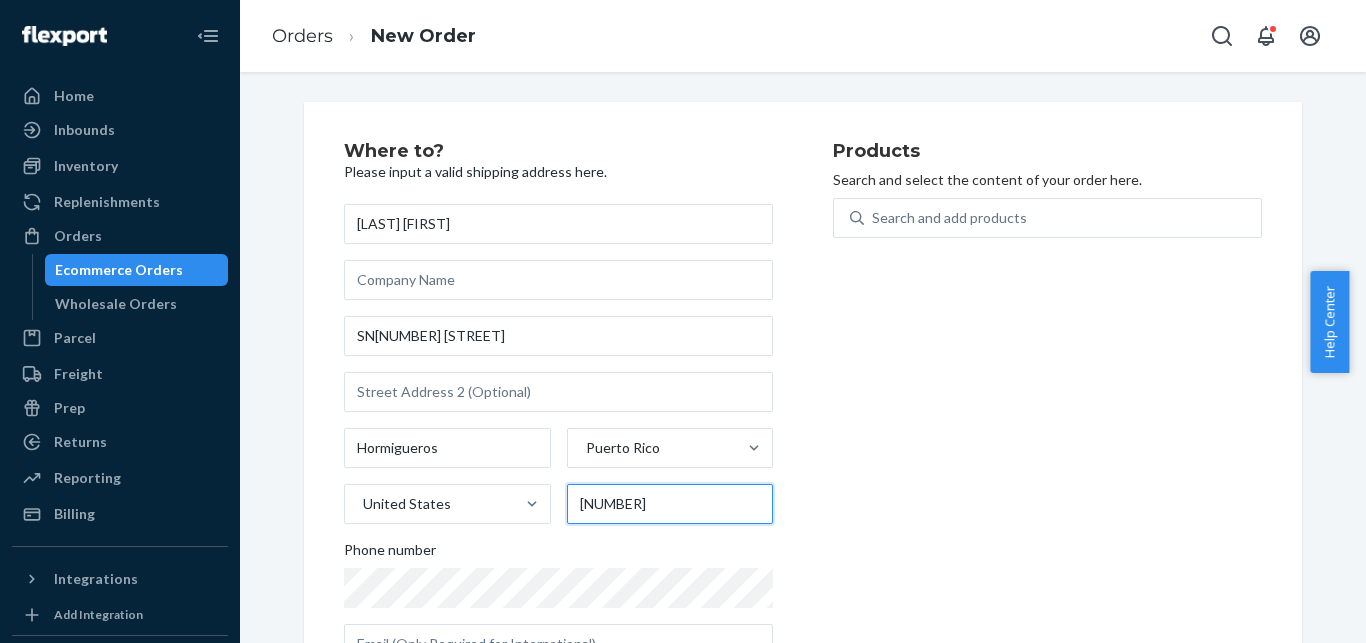 click on "[NUMBER]" at bounding box center (670, 504) 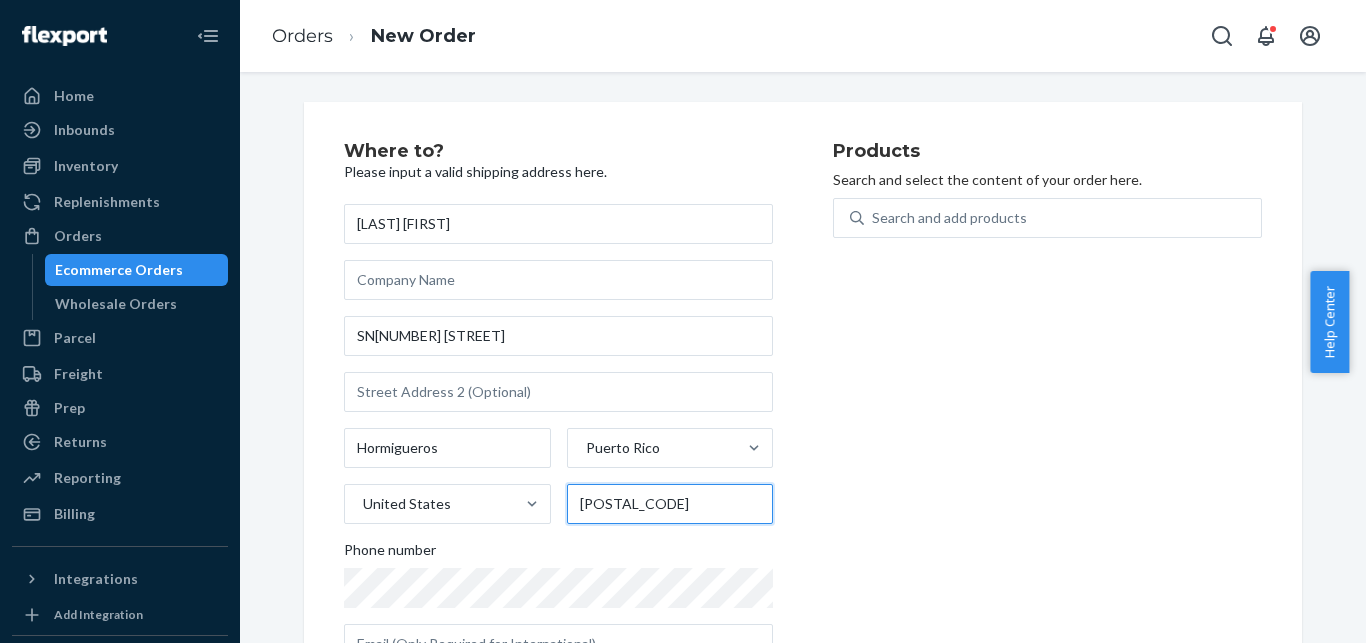 type on "[POSTAL_CODE]" 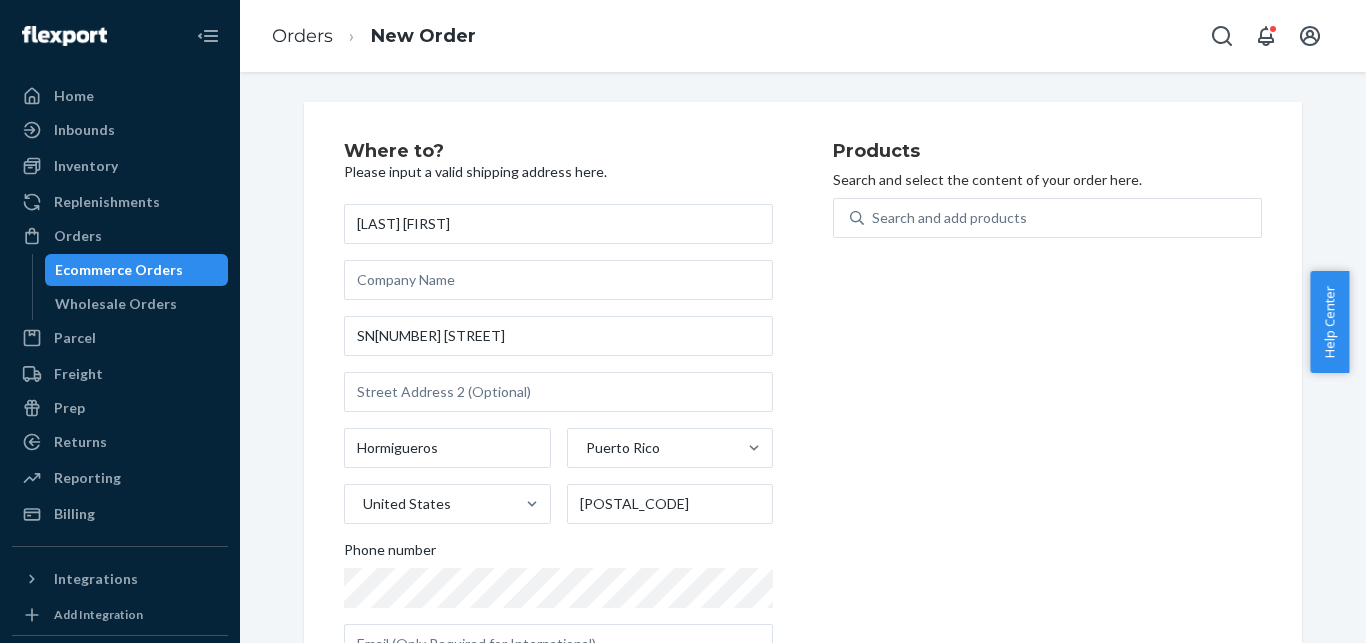 click on "Products Search and select the content of your order here. Search and add products" at bounding box center (1047, 411) 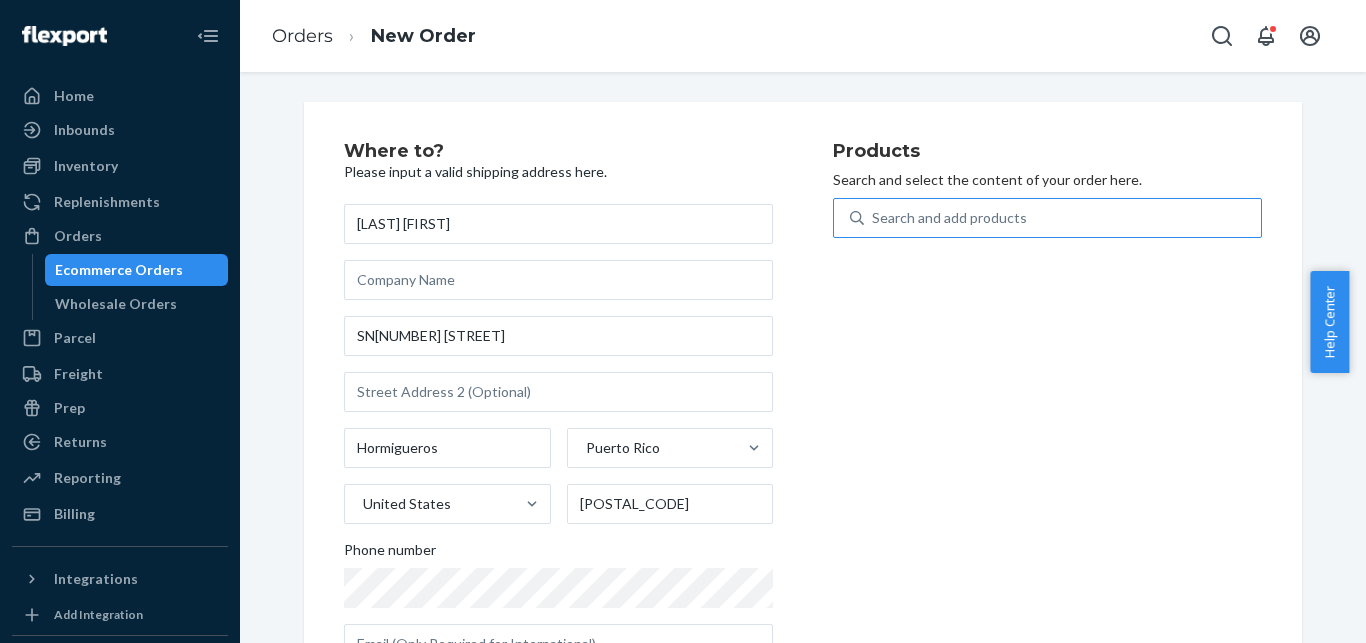 click on "Search and add products" at bounding box center (1062, 218) 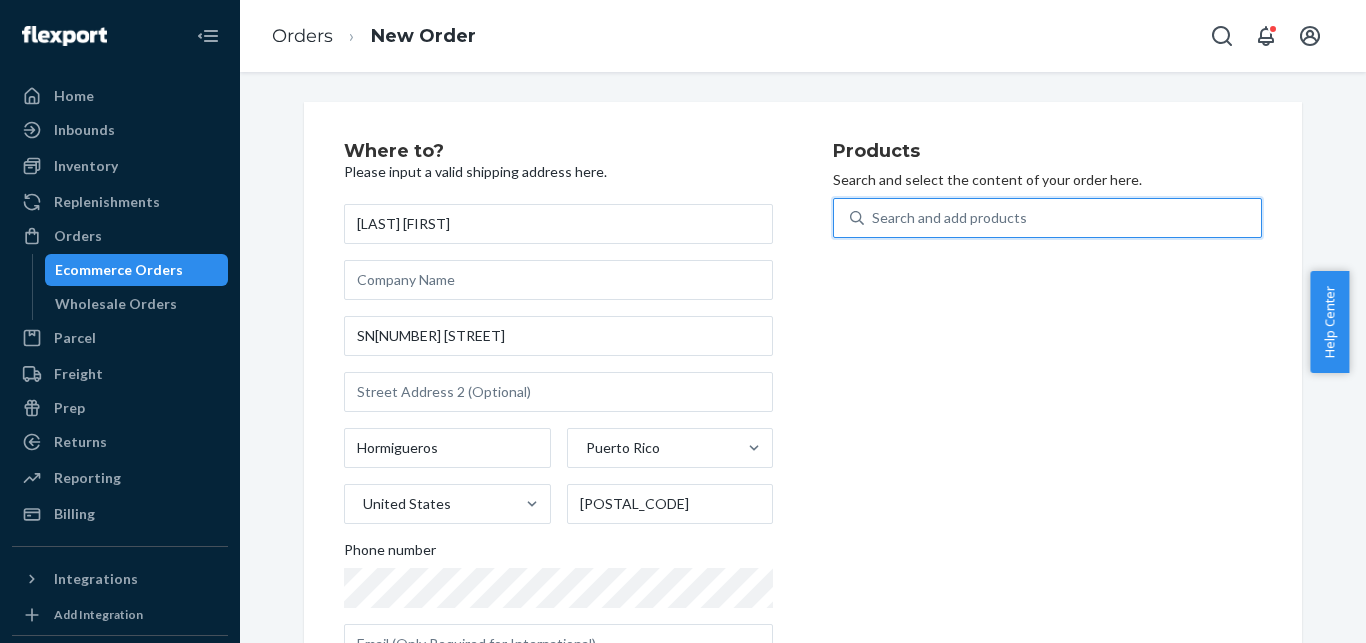 paste on "[PHONE]" 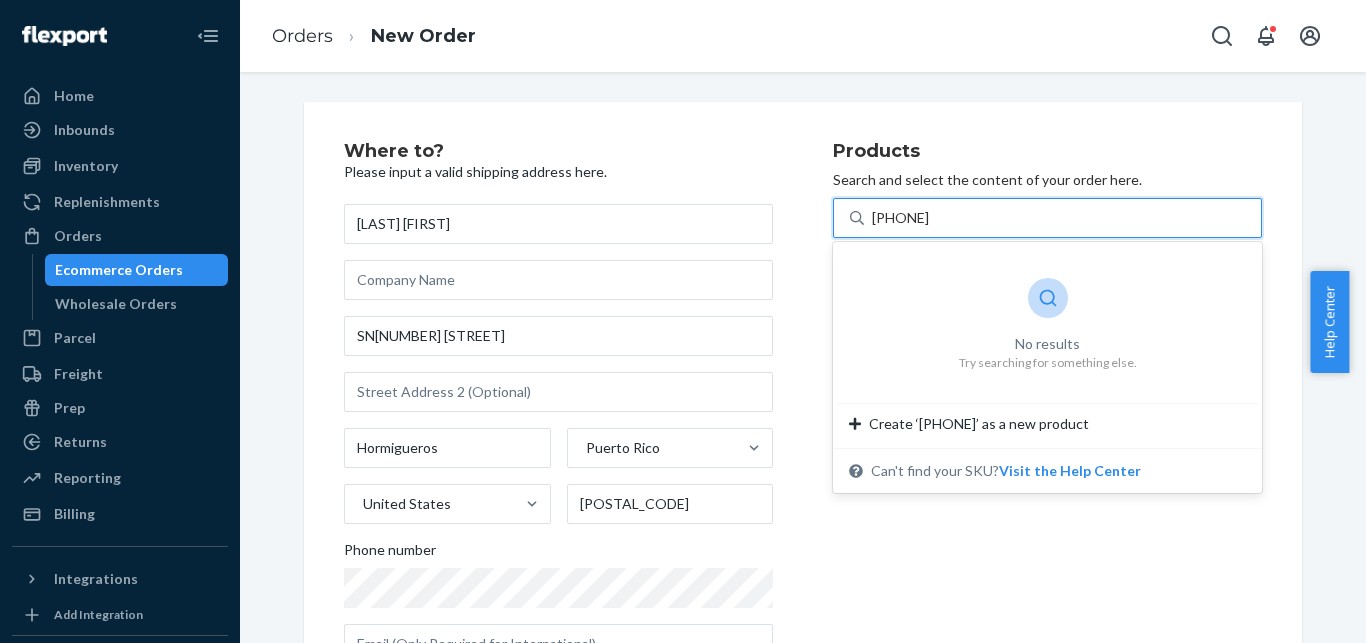 drag, startPoint x: 887, startPoint y: 219, endPoint x: 903, endPoint y: 216, distance: 16.27882 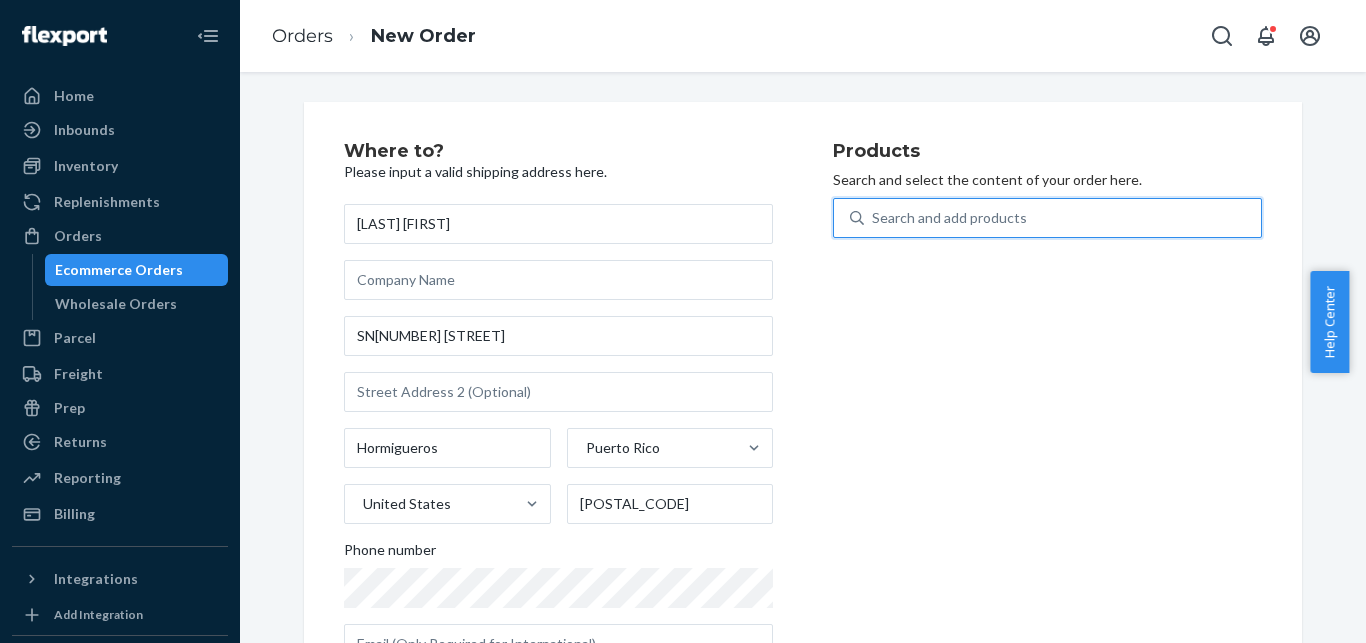 scroll, scrollTop: 77, scrollLeft: 0, axis: vertical 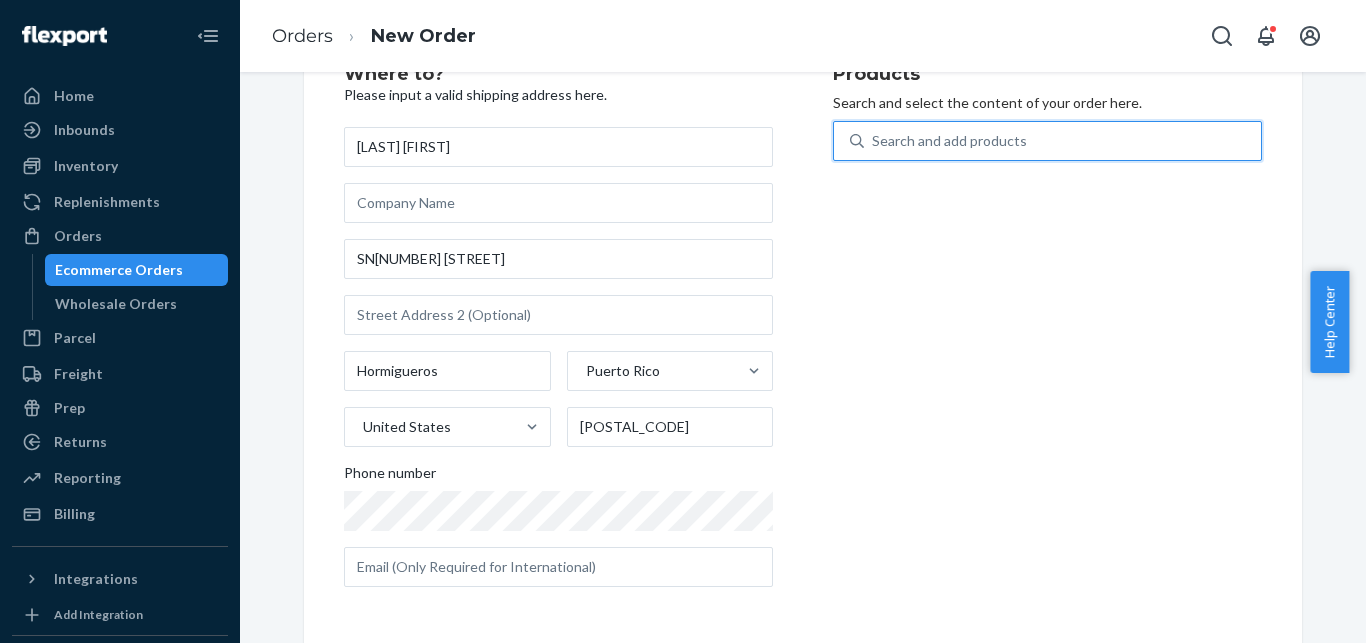 click on "Search and add products" at bounding box center [1062, 141] 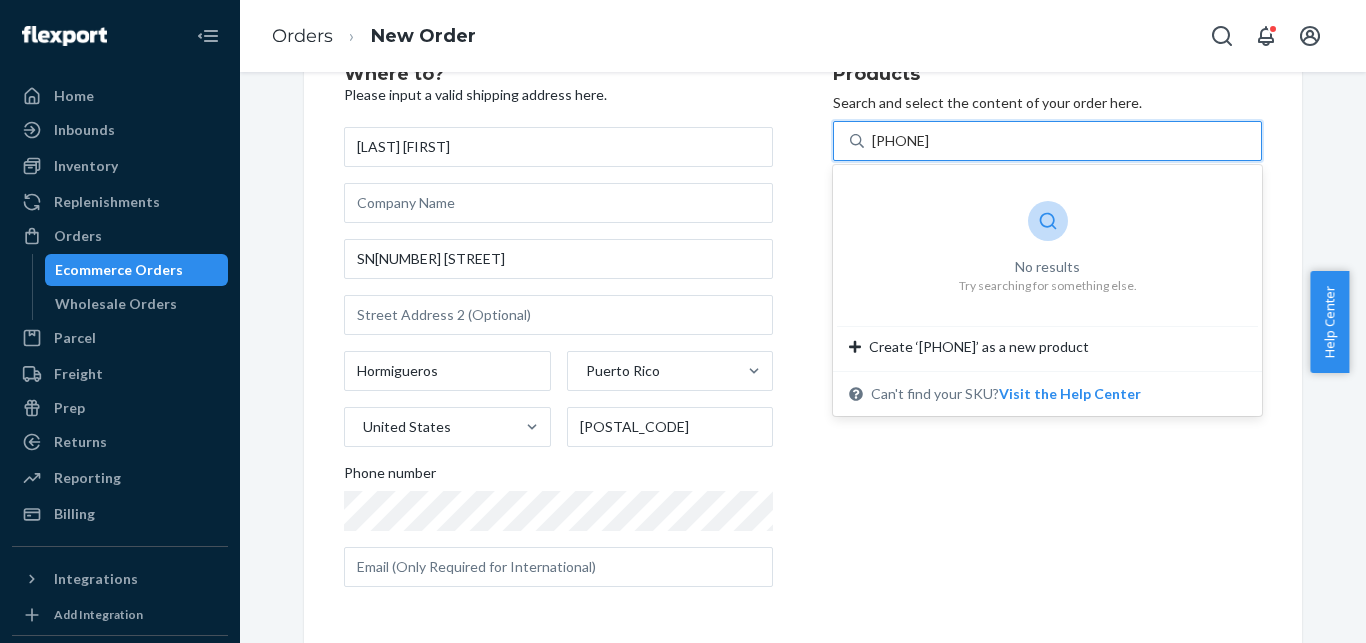 type on "[PHONE]" 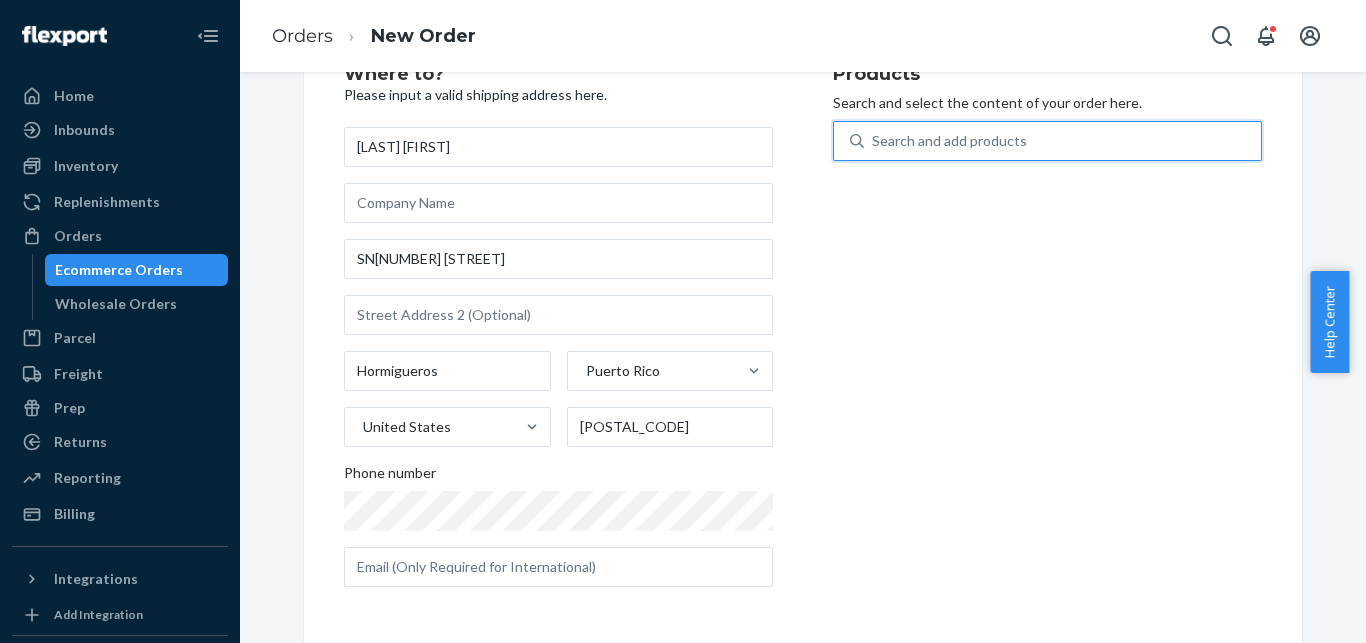 click on "Search and add products" at bounding box center (1062, 141) 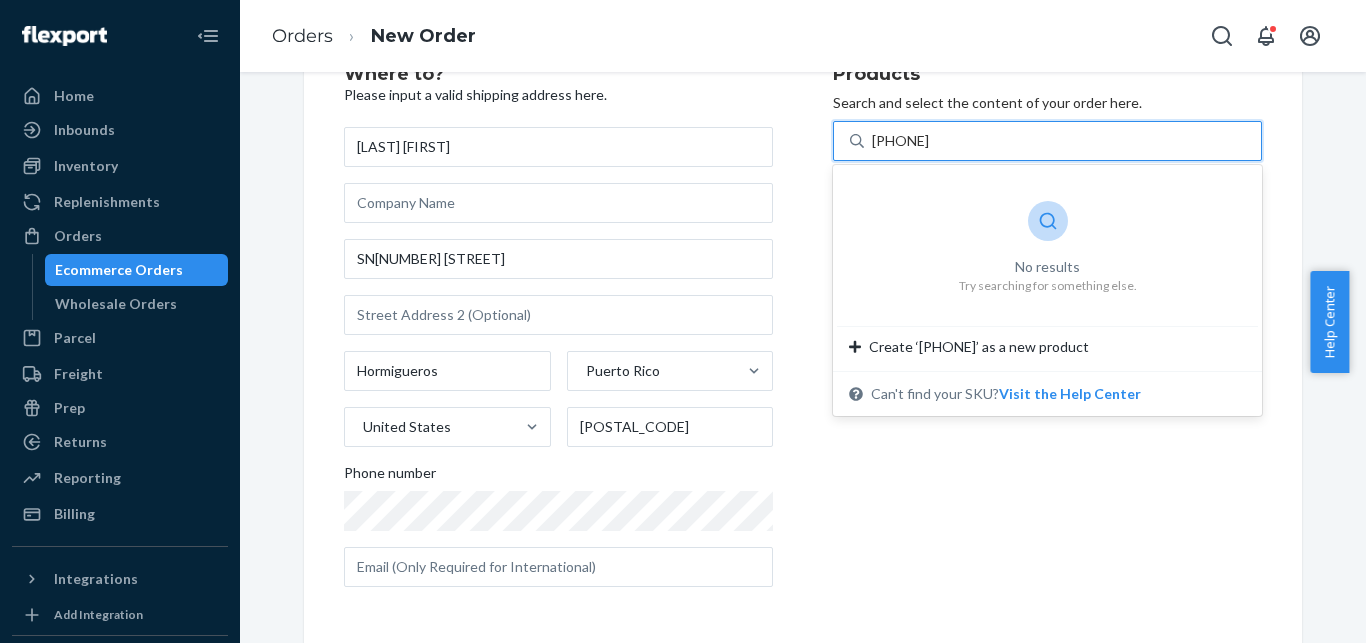 drag, startPoint x: 882, startPoint y: 144, endPoint x: 980, endPoint y: 144, distance: 98 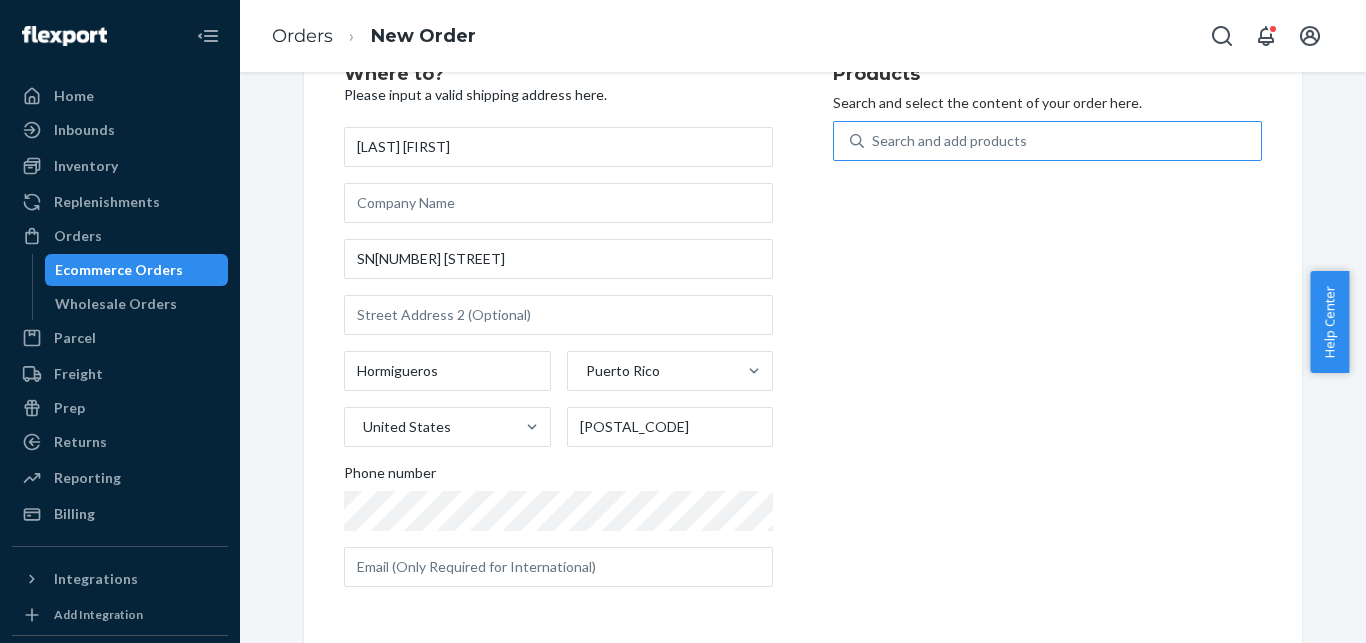 click on "Search and add products" at bounding box center [1062, 141] 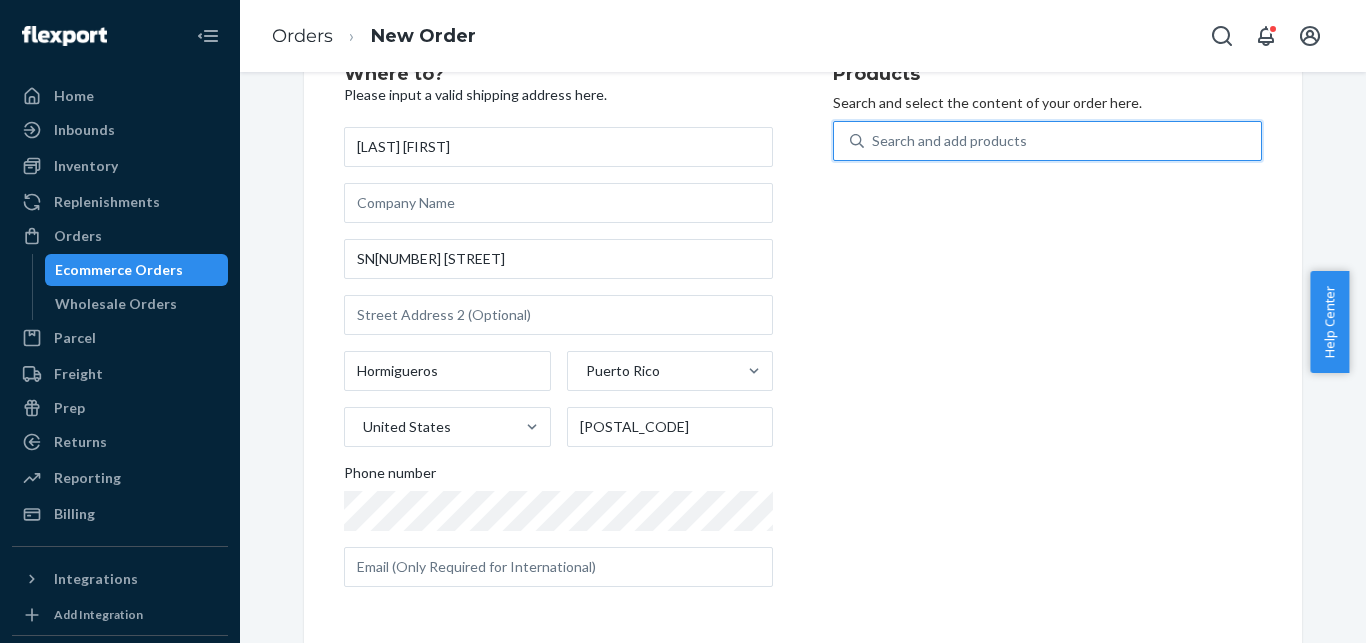 paste on "GKH-SC-200-10" 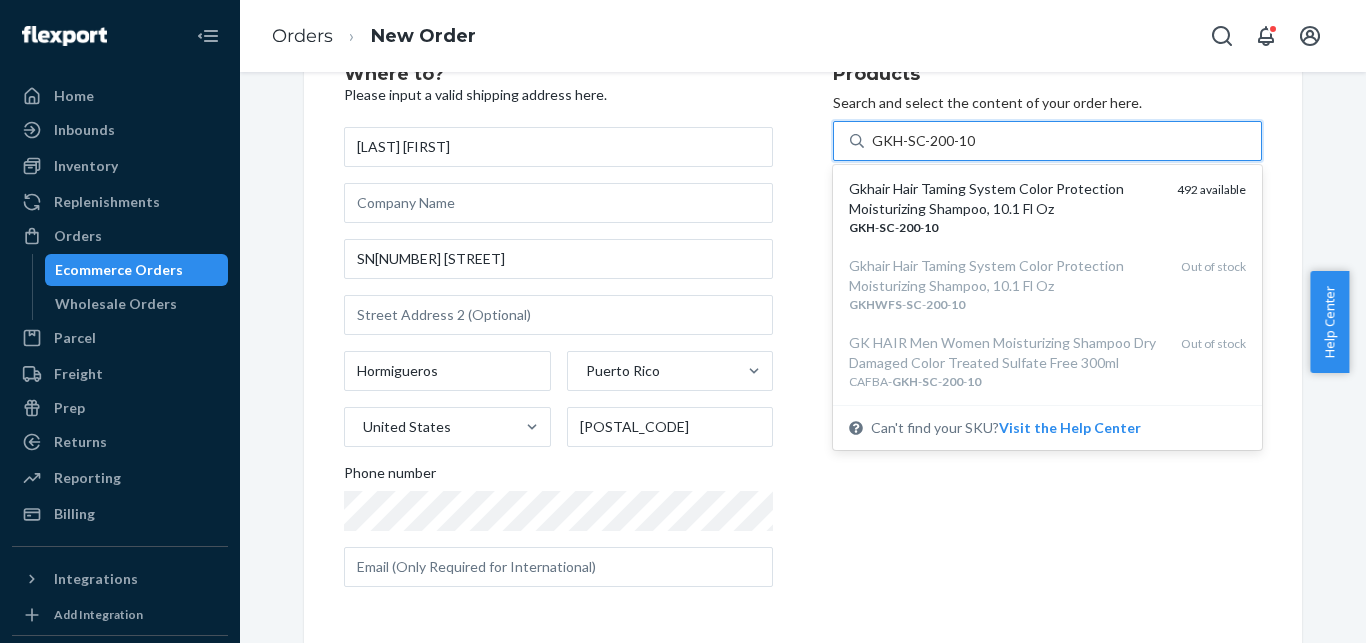 click on "Gkhair Hair Taming System Color Protection Moisturizing Shampoo, 10.1 Fl Oz" at bounding box center (1005, 199) 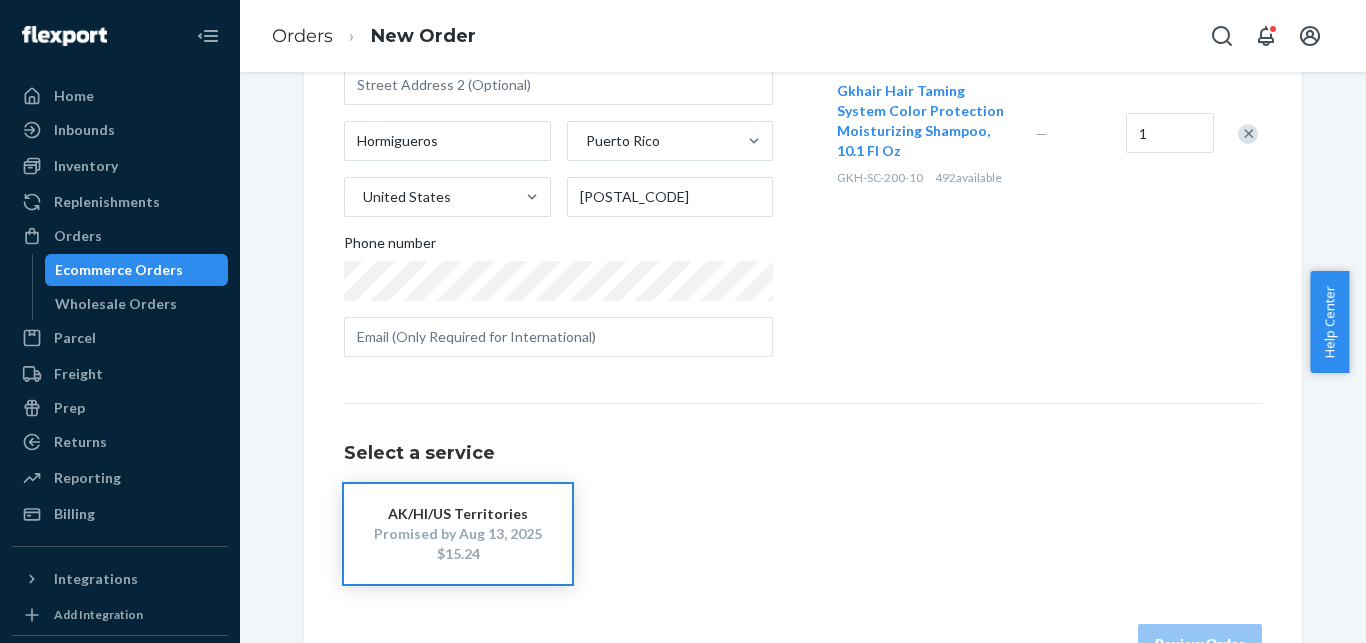 scroll, scrollTop: 368, scrollLeft: 0, axis: vertical 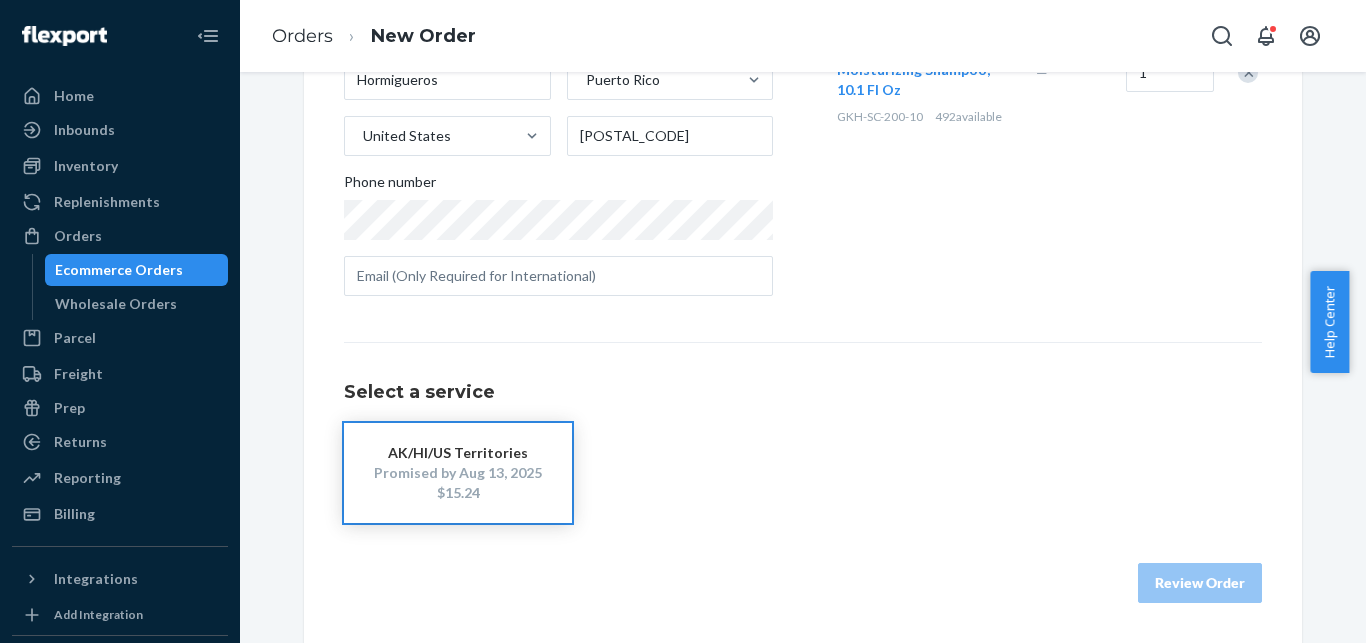 drag, startPoint x: 468, startPoint y: 483, endPoint x: 832, endPoint y: 444, distance: 366.0833 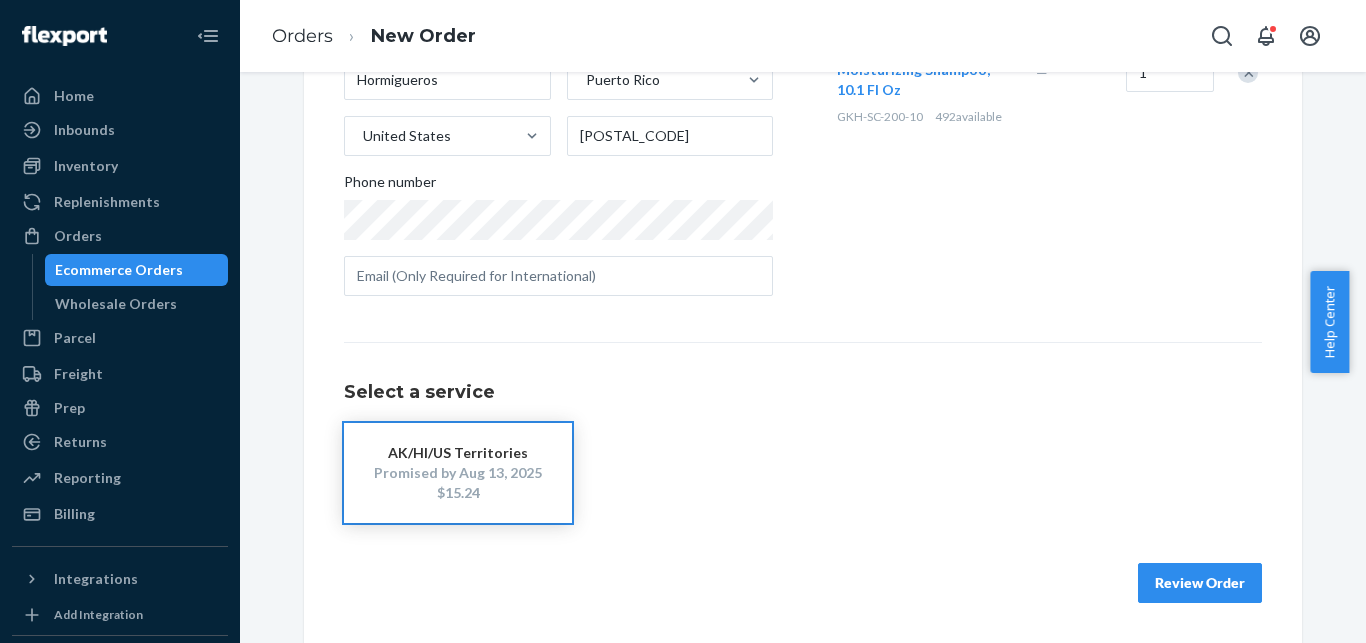 click on "Review Order" at bounding box center [1200, 583] 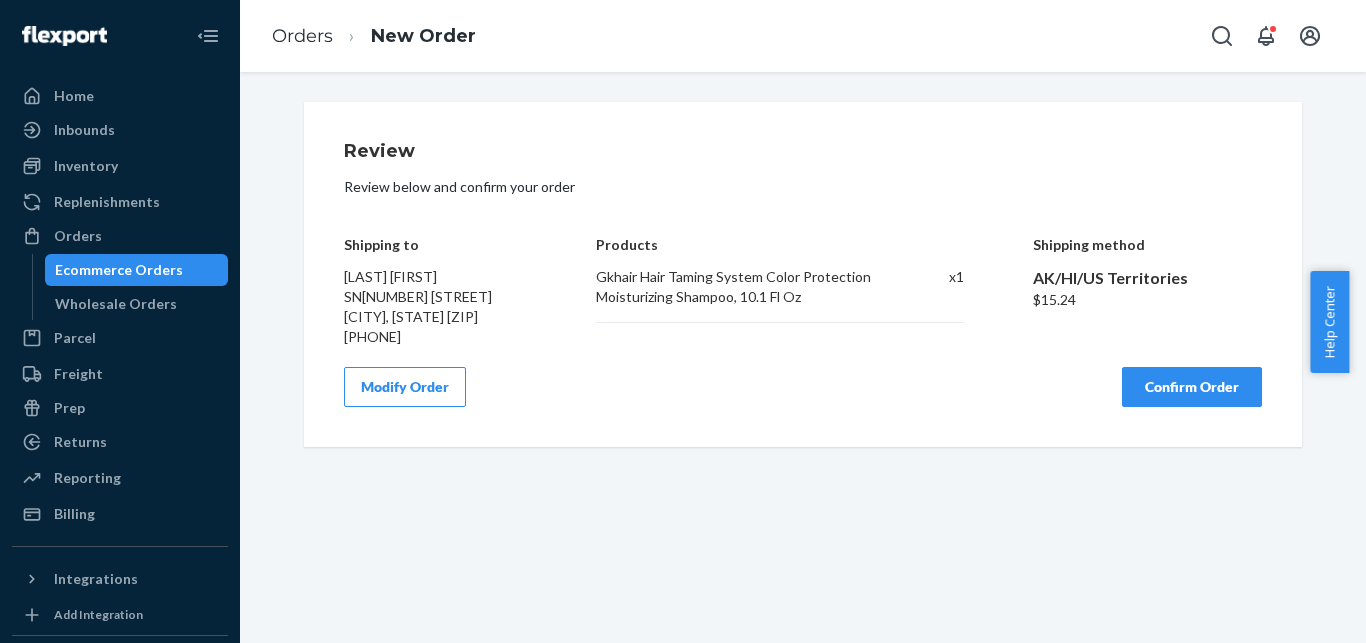 click on "Confirm Order" at bounding box center (1192, 387) 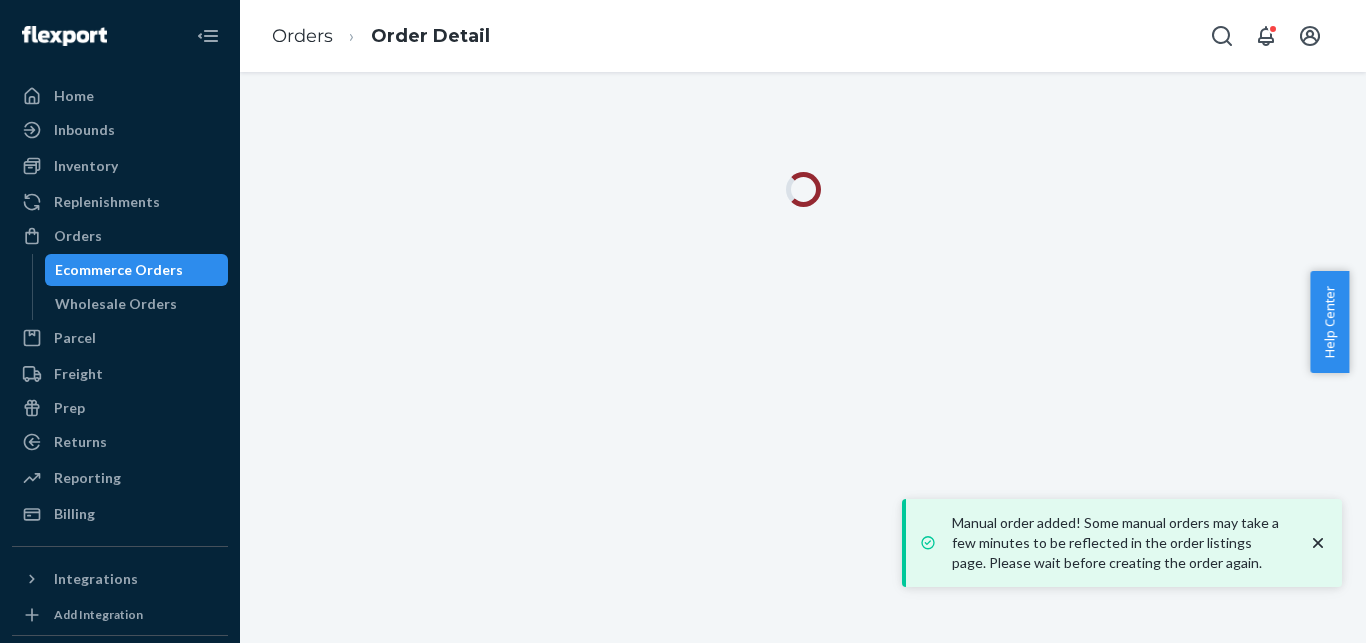 click 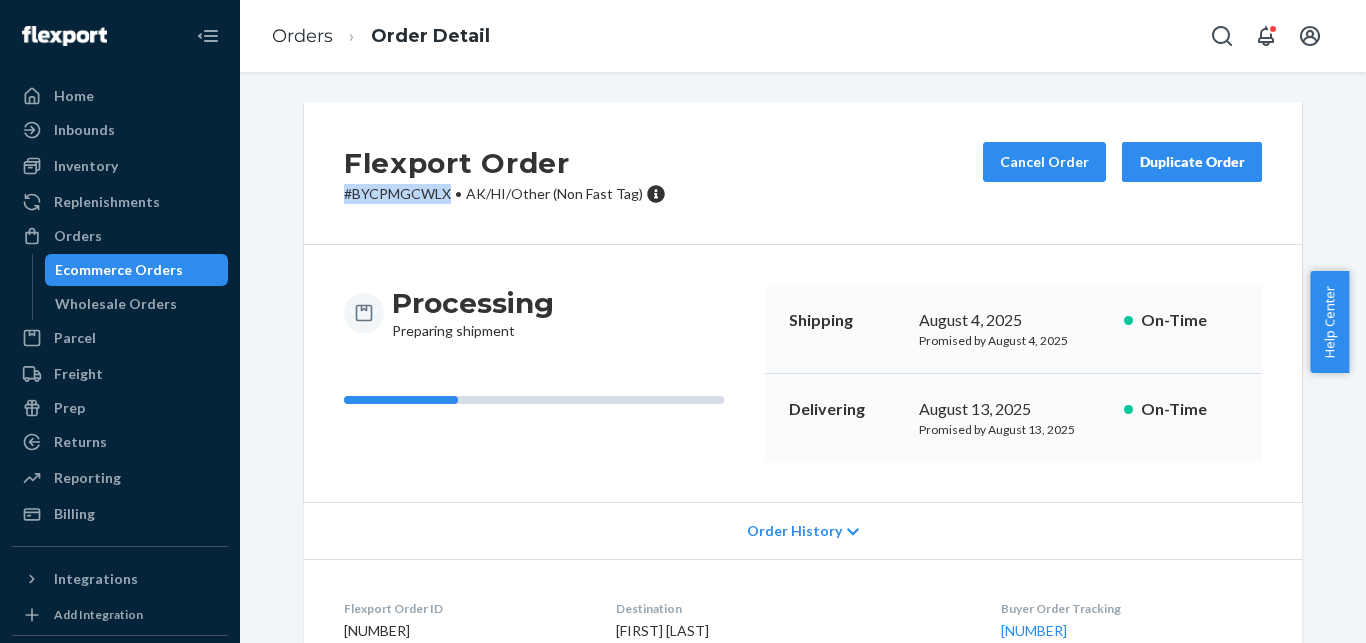 drag, startPoint x: 337, startPoint y: 194, endPoint x: 444, endPoint y: 199, distance: 107.11676 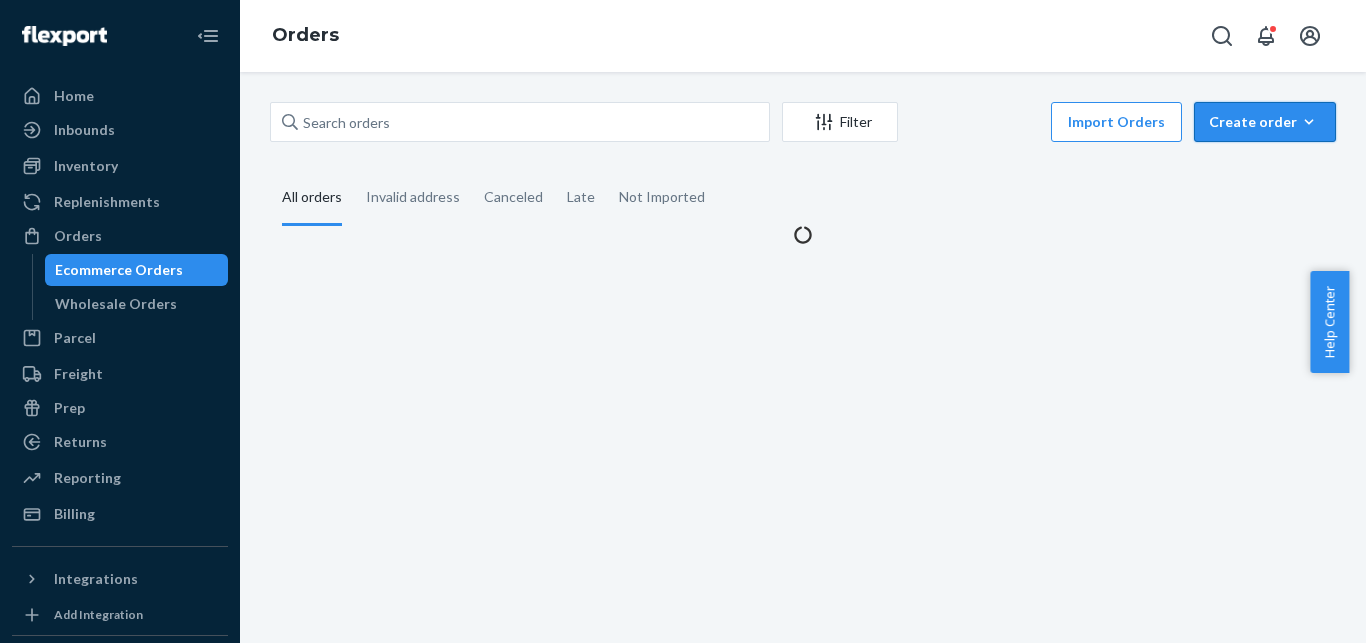 drag, startPoint x: 1238, startPoint y: 137, endPoint x: 1257, endPoint y: 160, distance: 29.832869 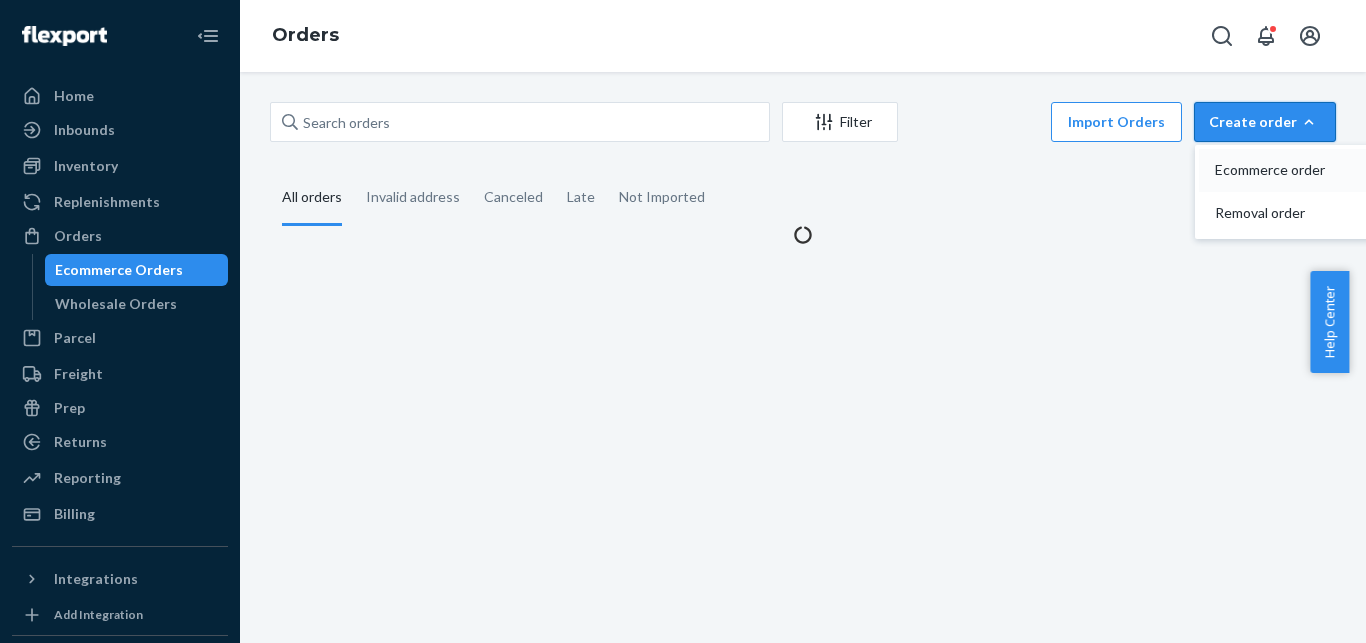 click on "Ecommerce order" at bounding box center [1277, 170] 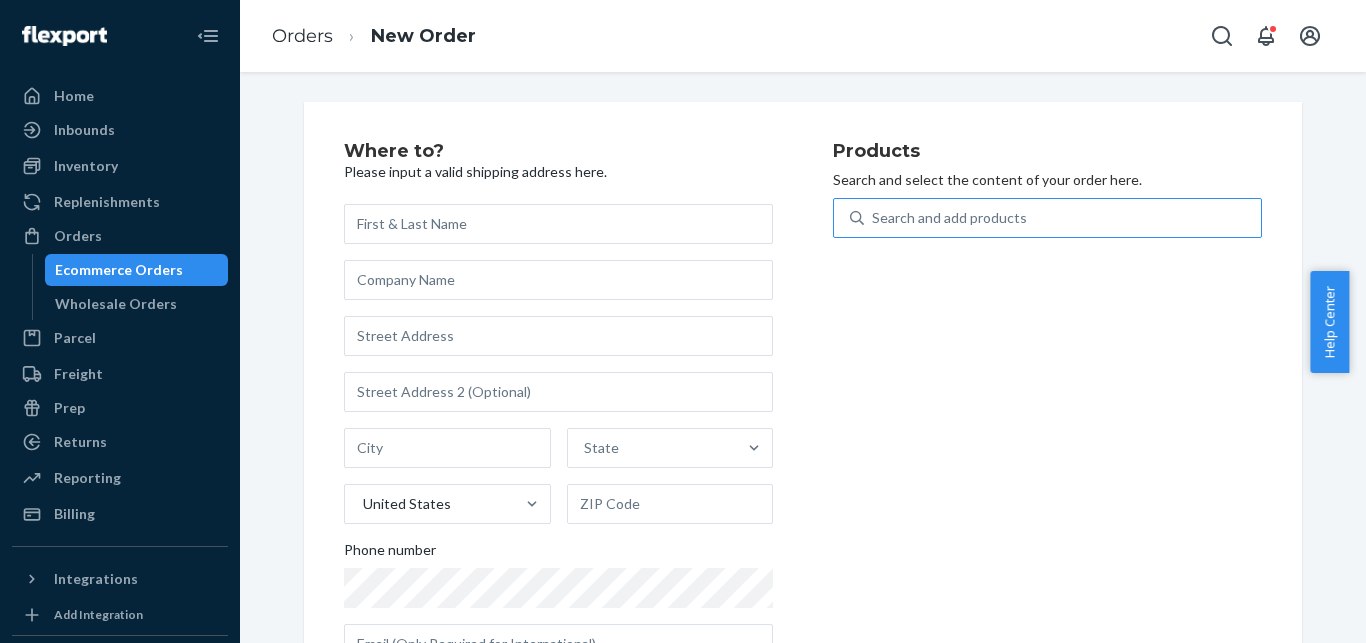click on "Search and add products" at bounding box center [1062, 218] 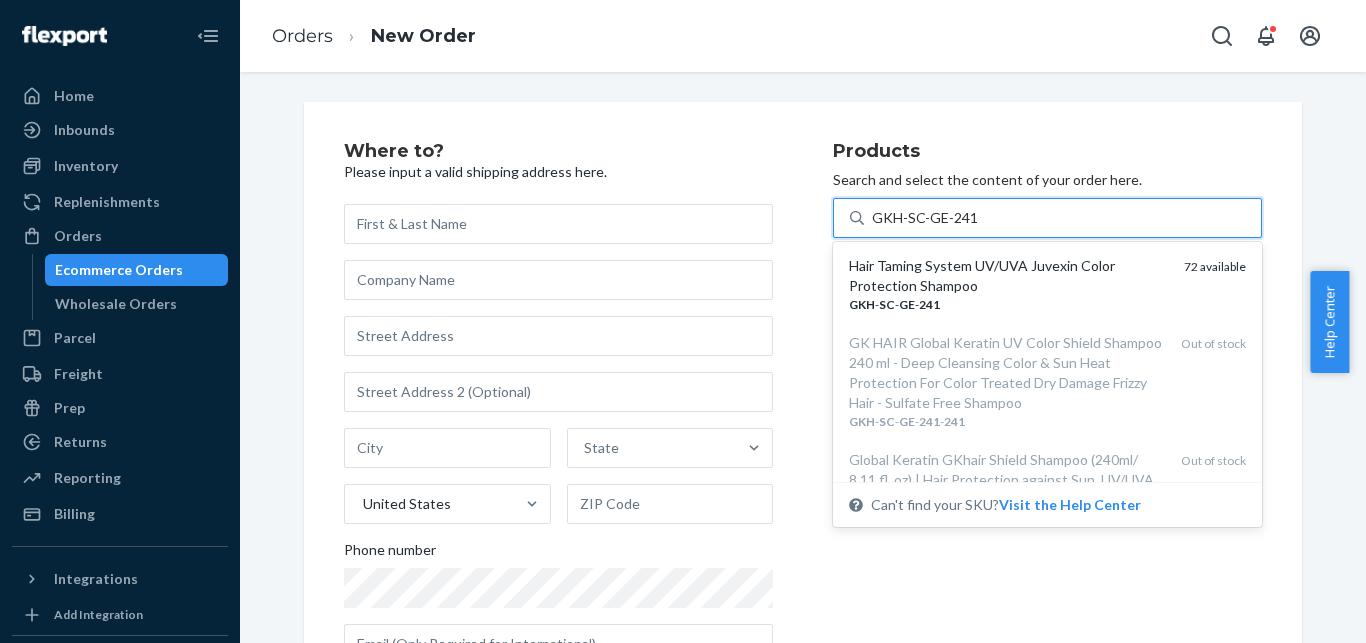 type on "GKH-SC-GE-241" 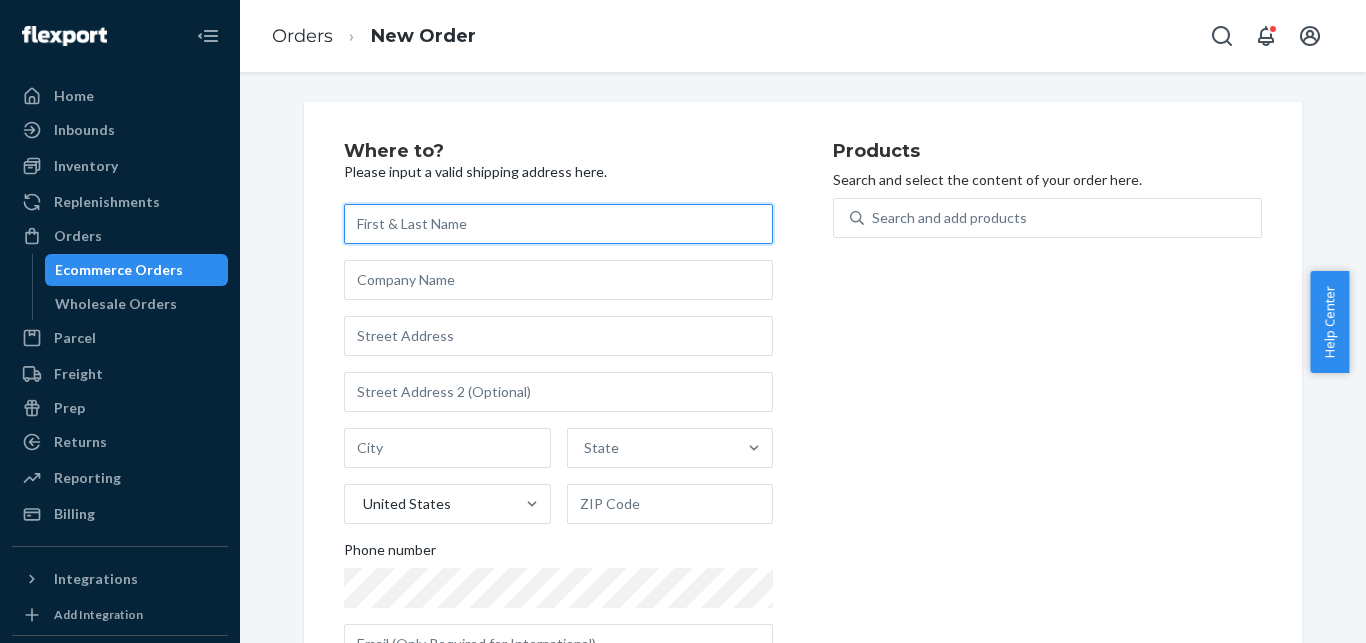 click at bounding box center [558, 224] 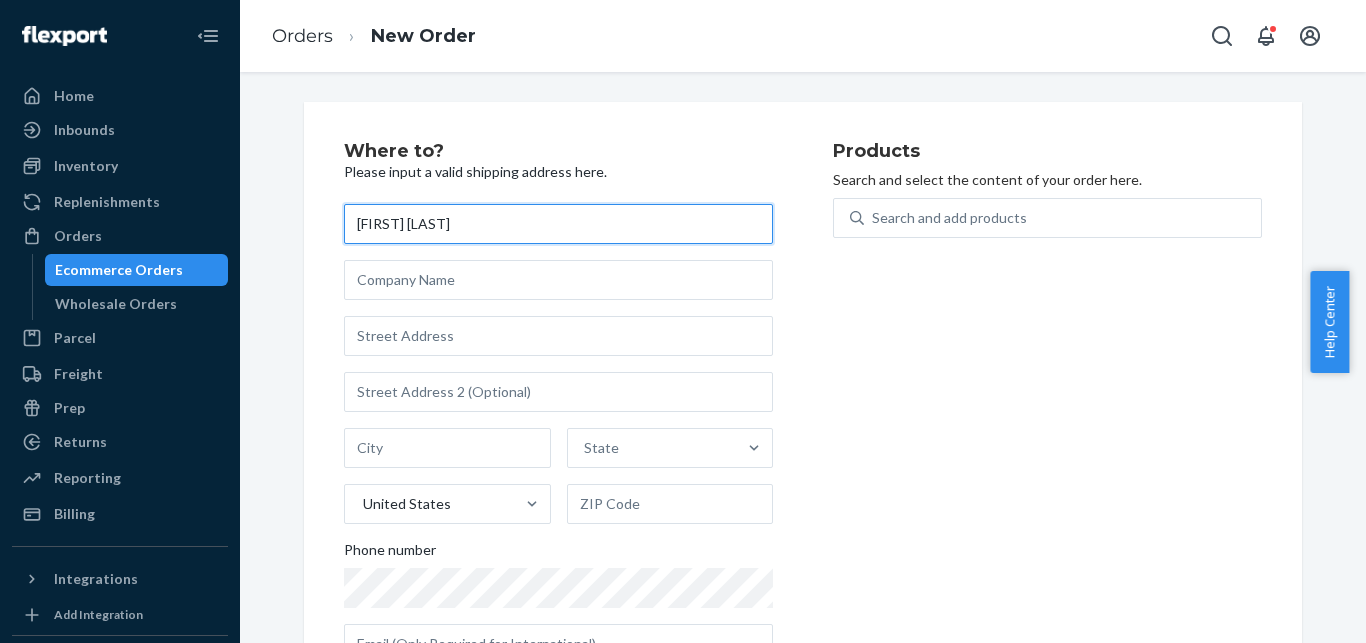 type on "[FIRST] [LAST]" 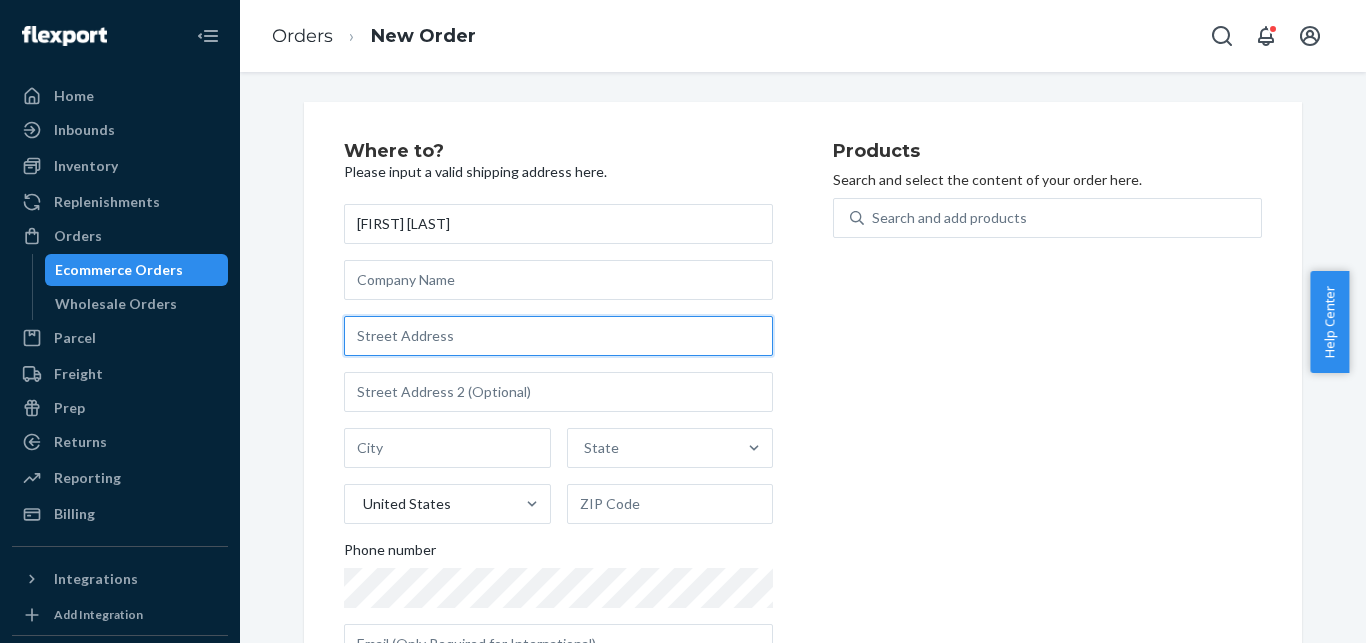 click at bounding box center [558, 336] 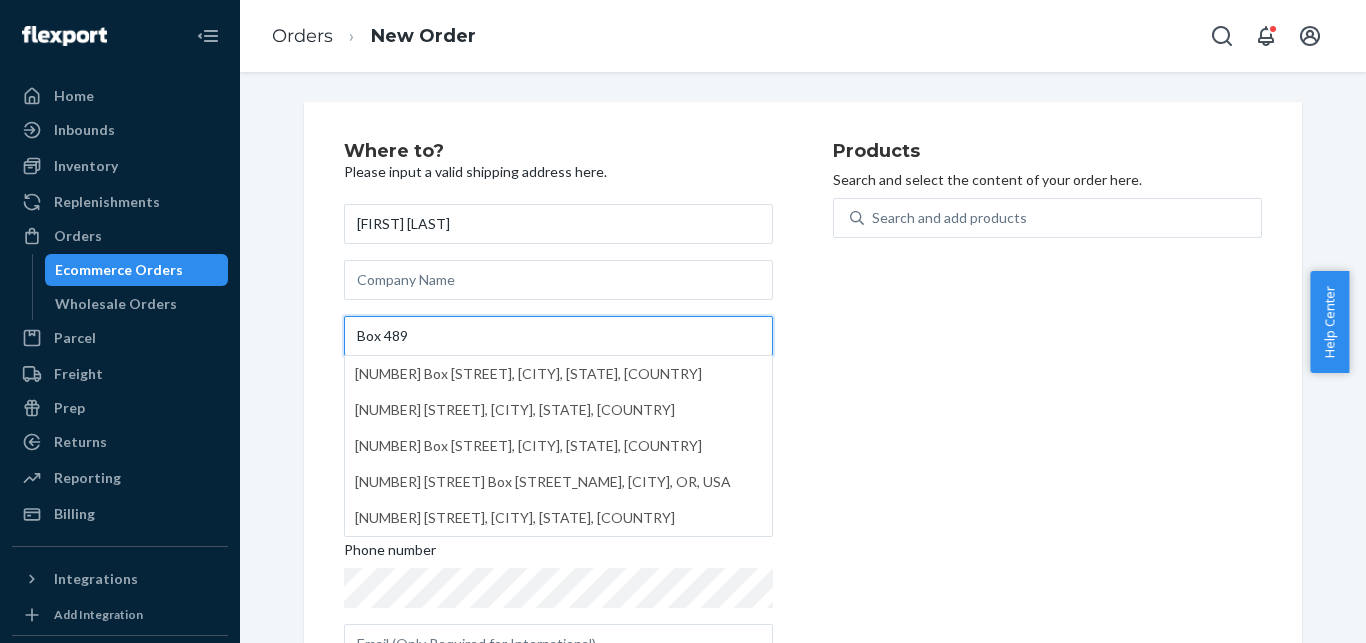 type on "Box 489" 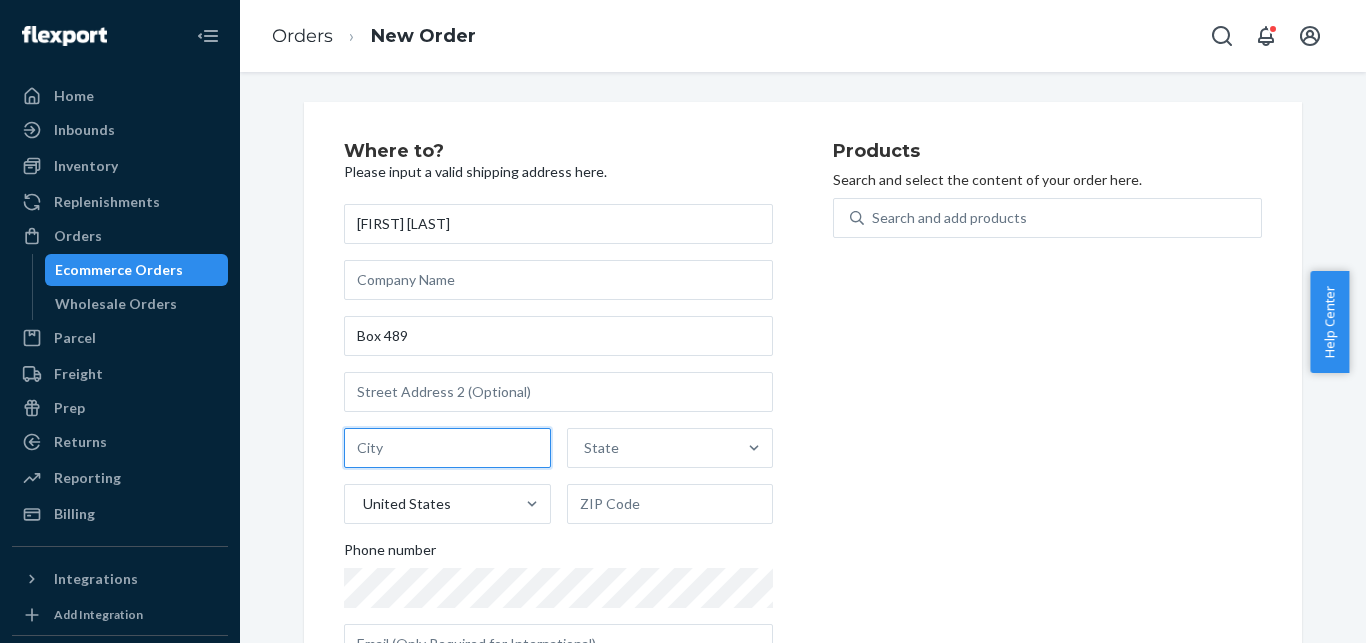 click at bounding box center [447, 448] 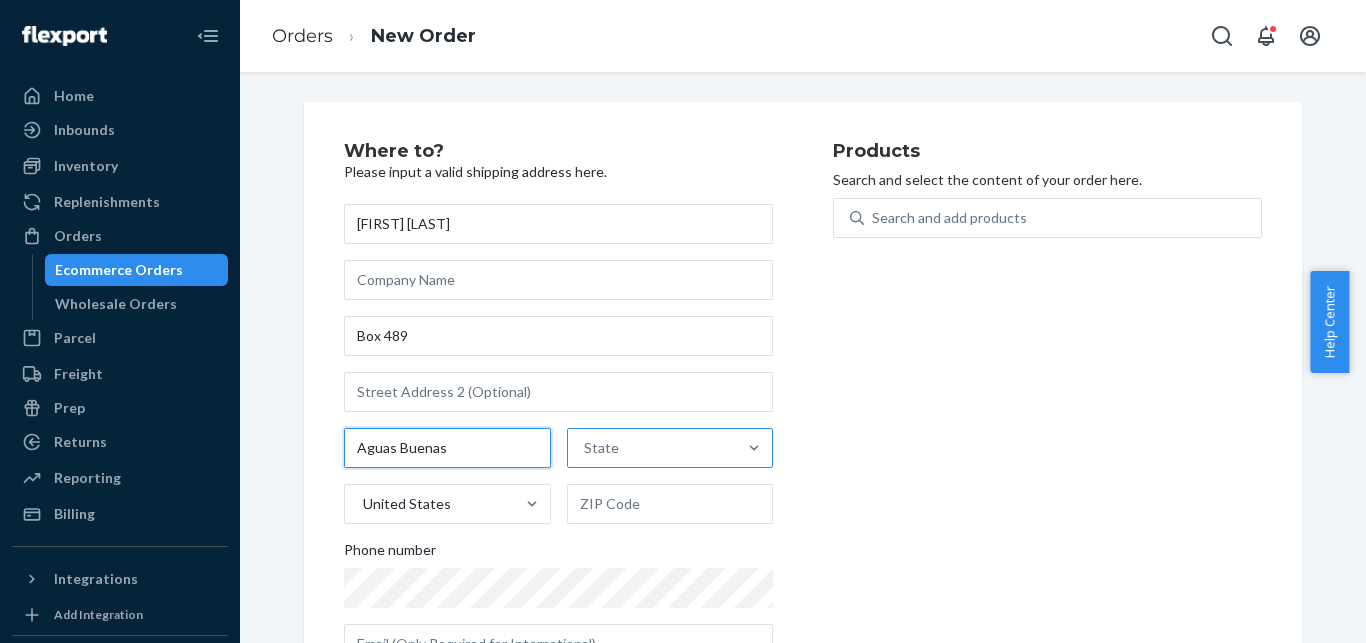 type on "Aguas Buenas" 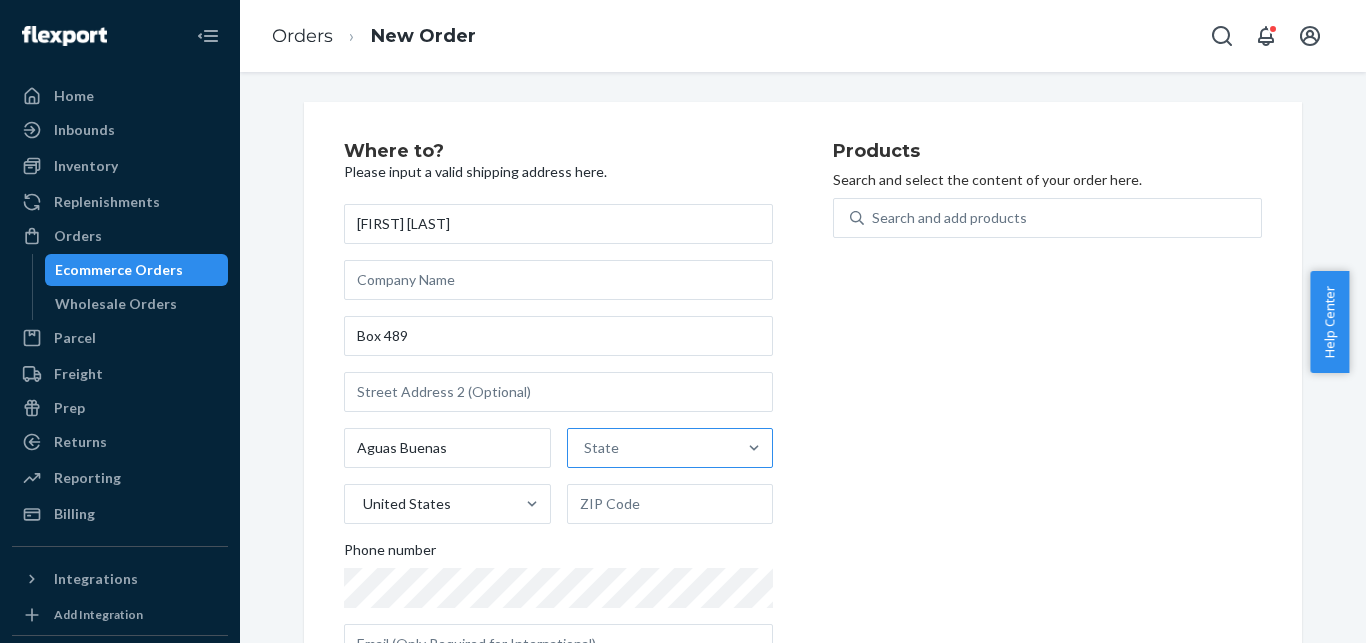 drag, startPoint x: 593, startPoint y: 438, endPoint x: 609, endPoint y: 436, distance: 16.124516 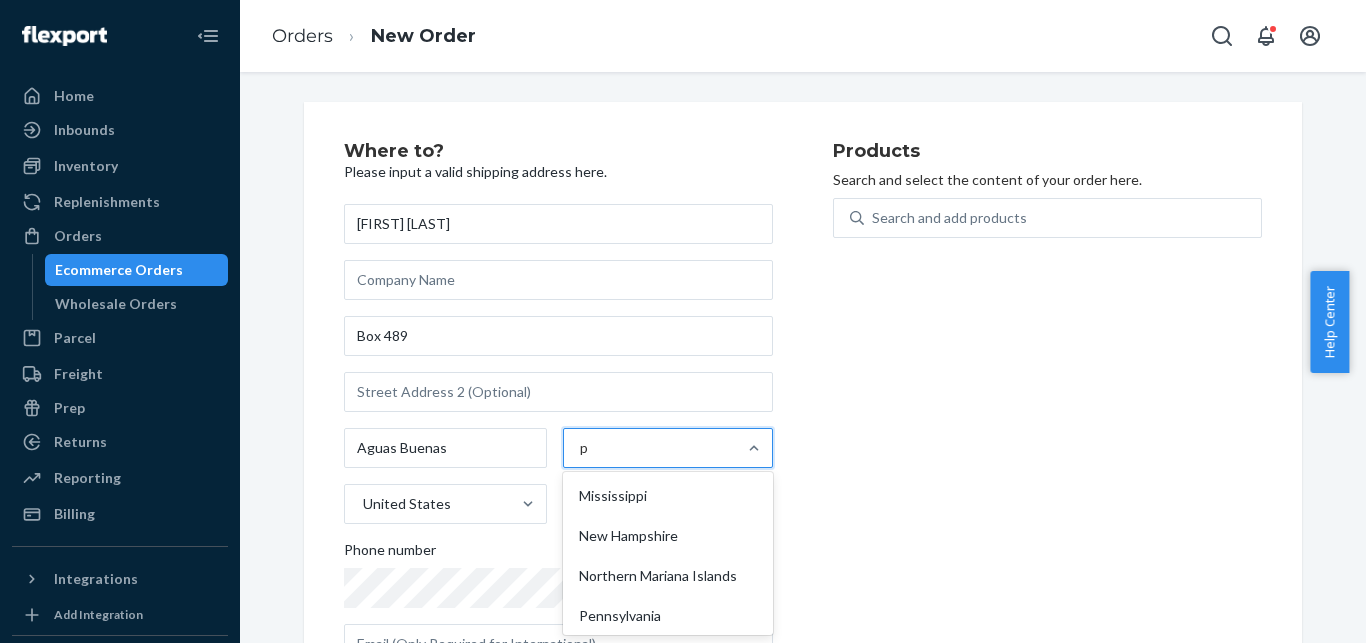 type on "pr" 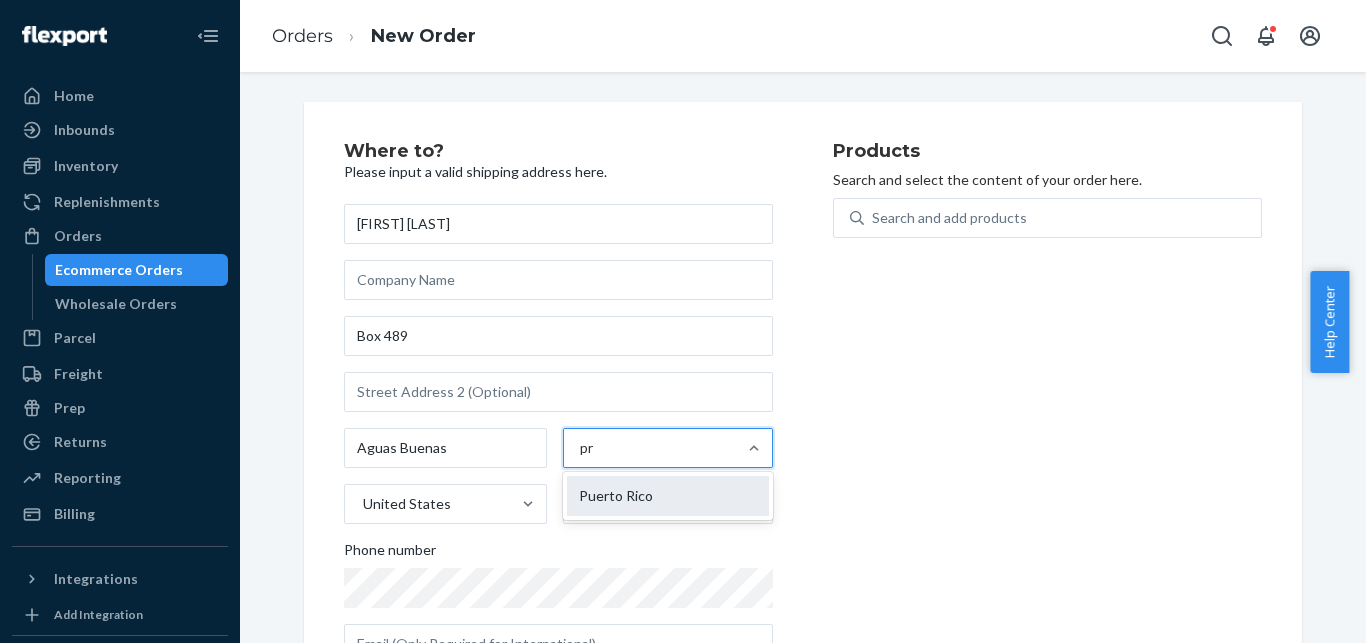 click on "Puerto Rico" at bounding box center [668, 496] 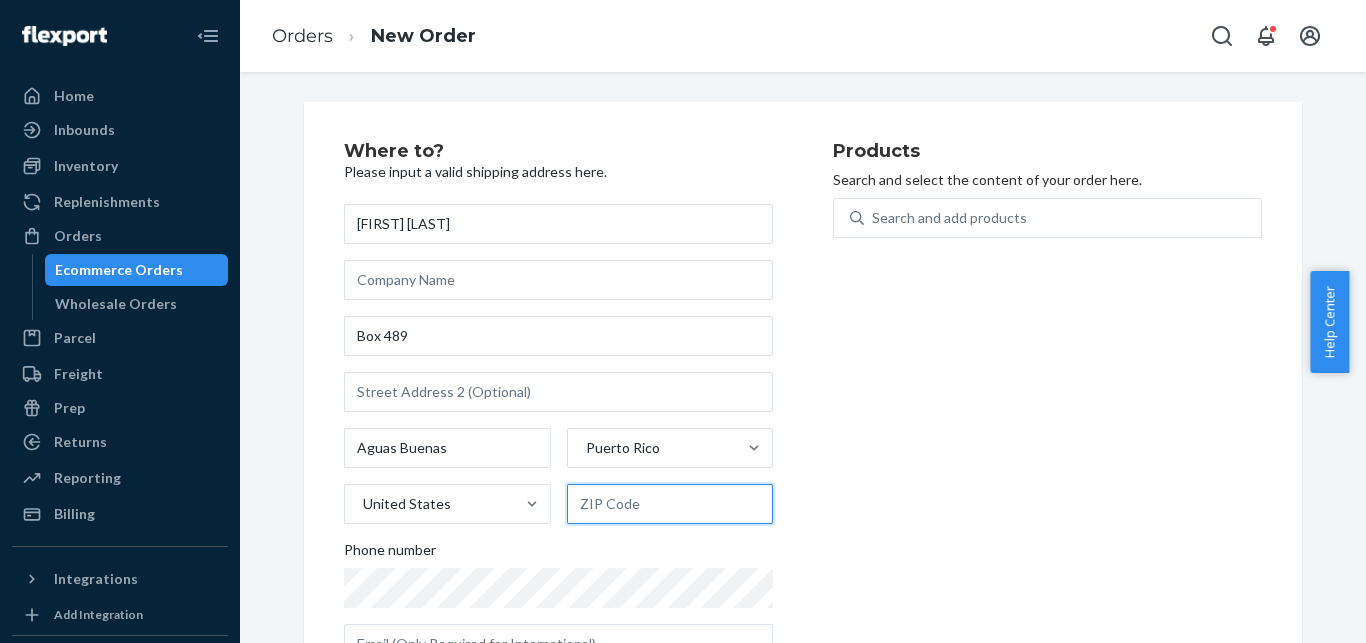 drag, startPoint x: 631, startPoint y: 513, endPoint x: 791, endPoint y: 508, distance: 160.07811 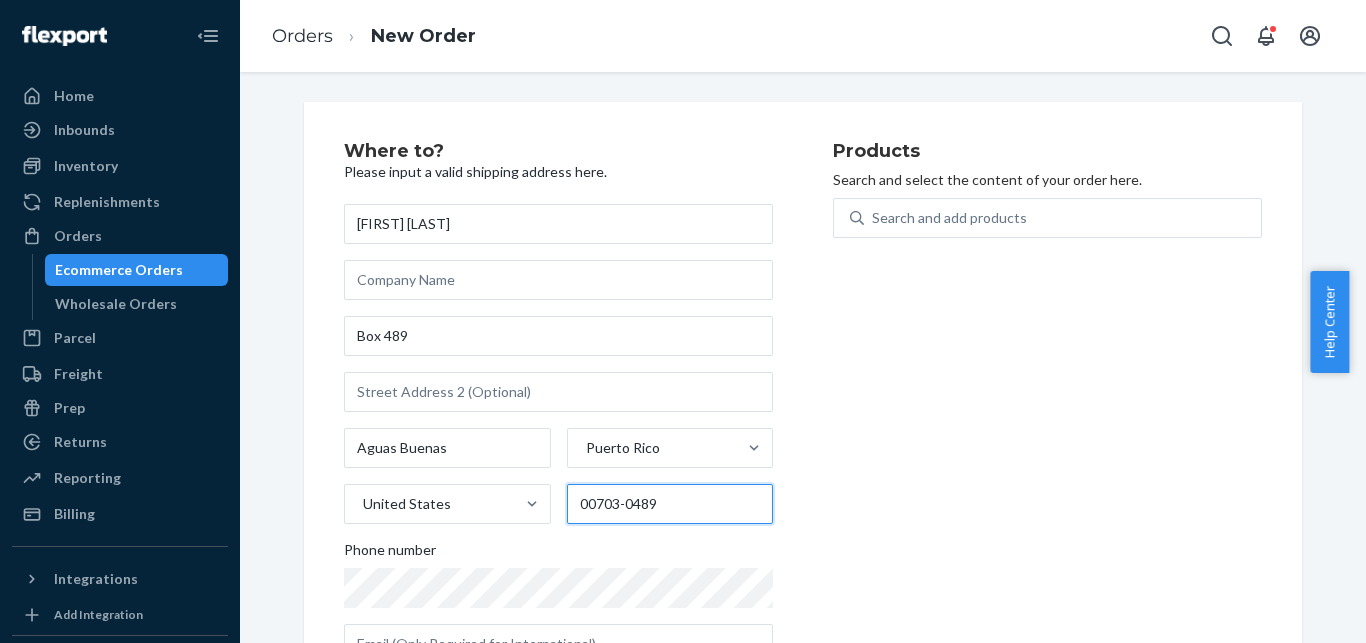 type on "00703-0489" 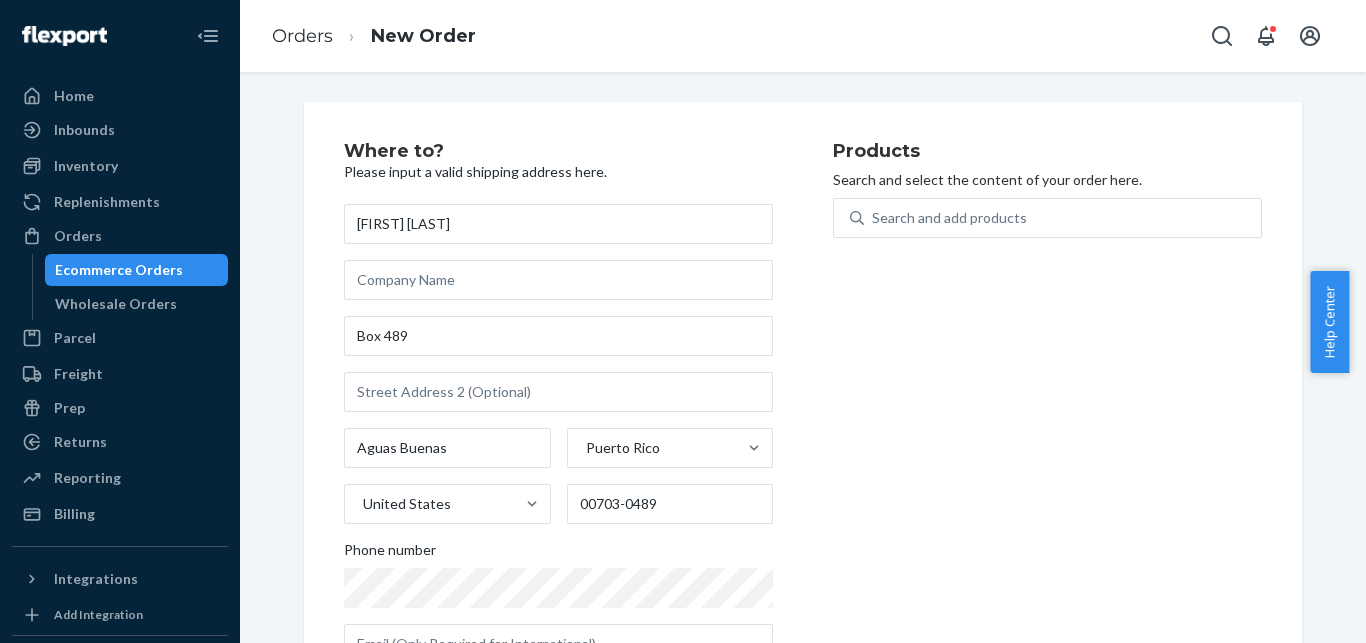 click on "Products Search and select the content of your order here. Search and add products" at bounding box center (1047, 411) 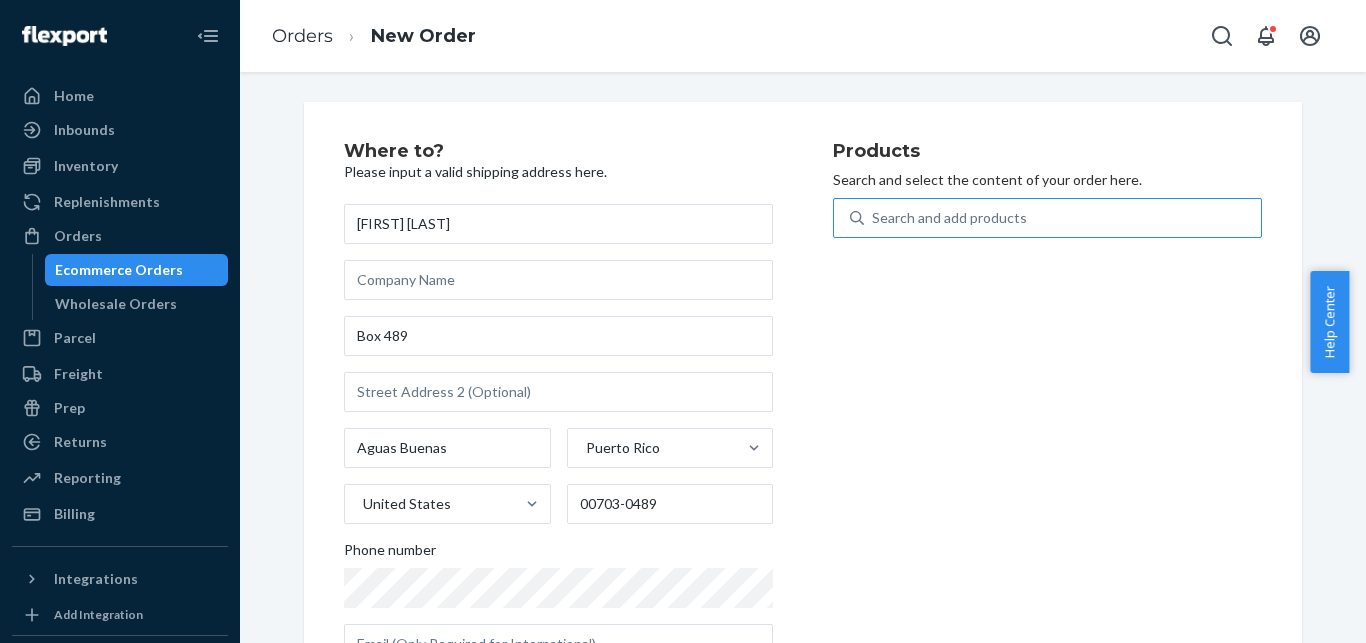 click on "Search and add products" at bounding box center [1062, 218] 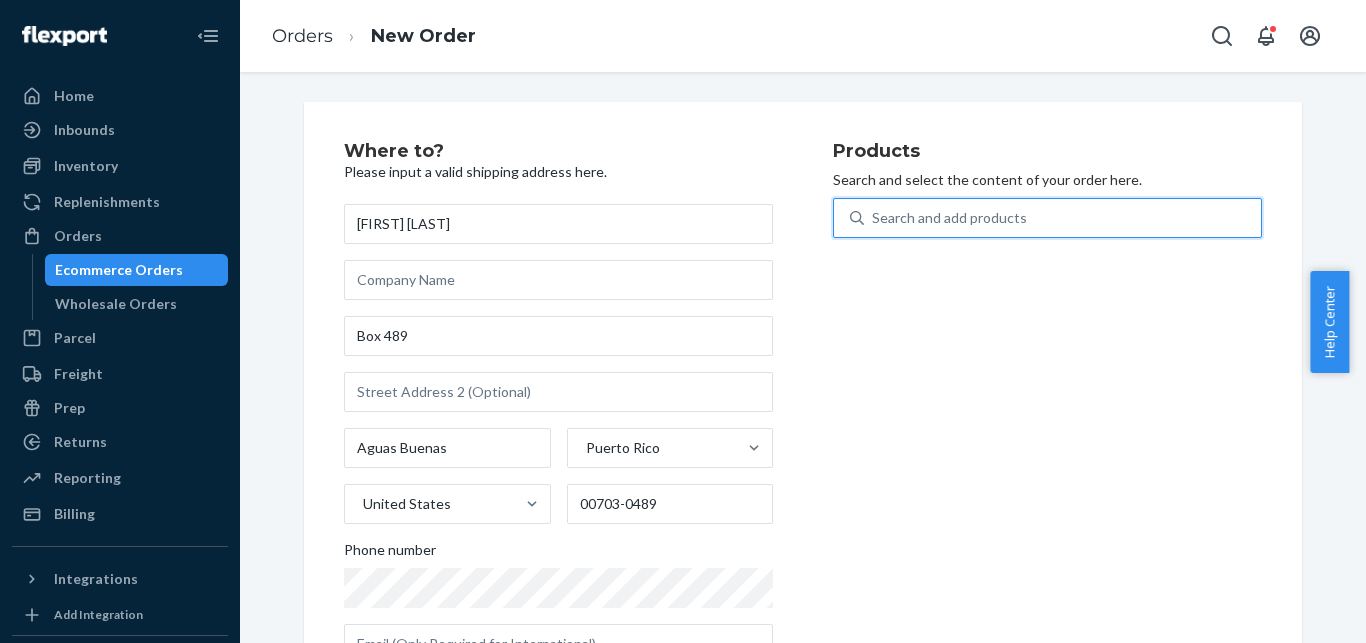 paste on "+[PHONE]" 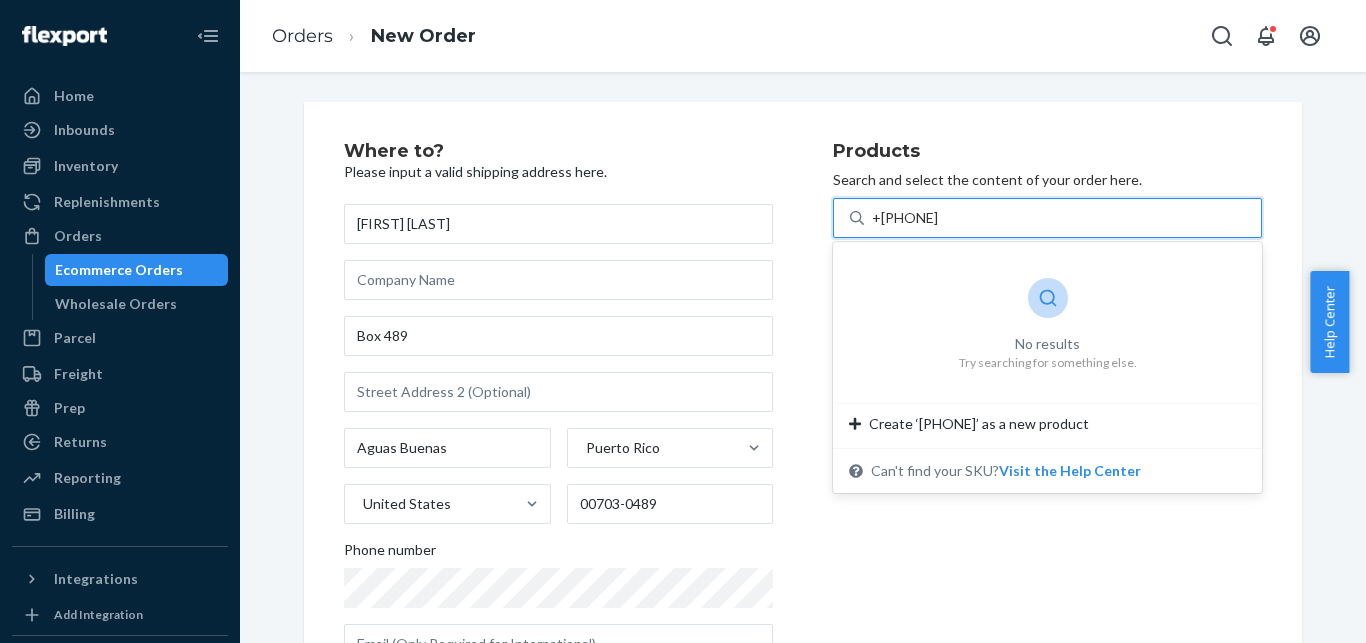 drag, startPoint x: 886, startPoint y: 220, endPoint x: 981, endPoint y: 220, distance: 95 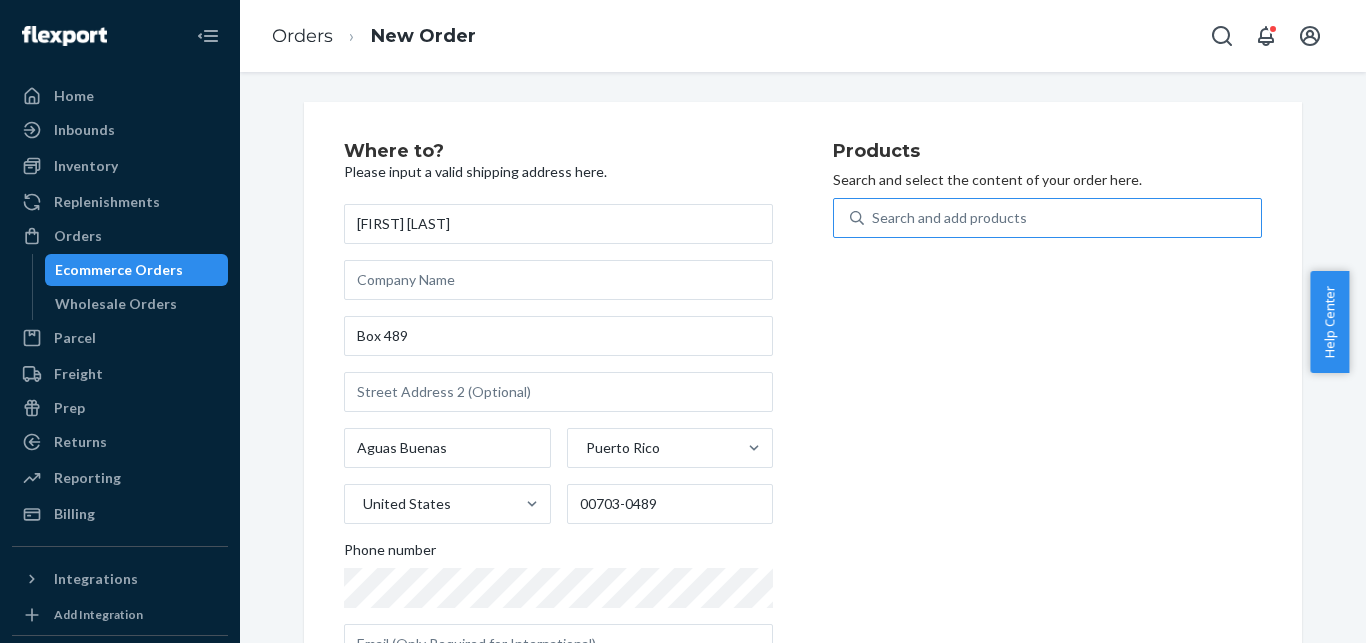 click on "Search and add products" at bounding box center [1062, 218] 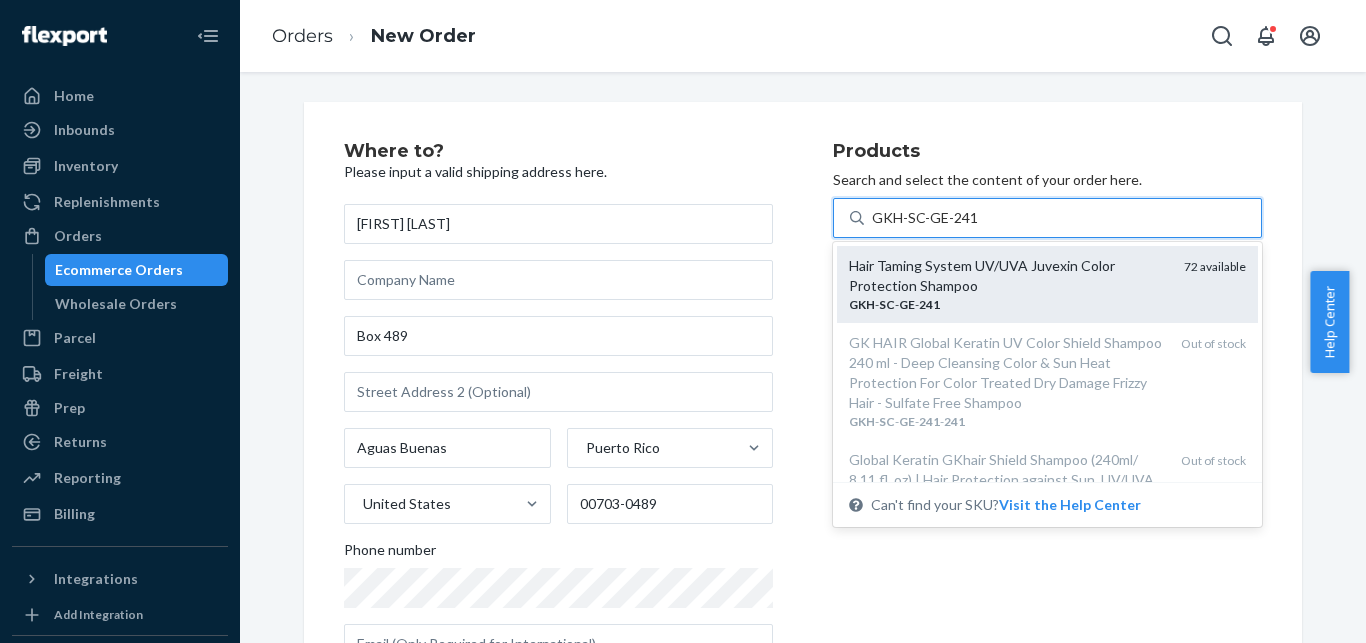 click on "Hair Taming System UV/UVA Juvexin Color Protection Shampoo" at bounding box center (1008, 276) 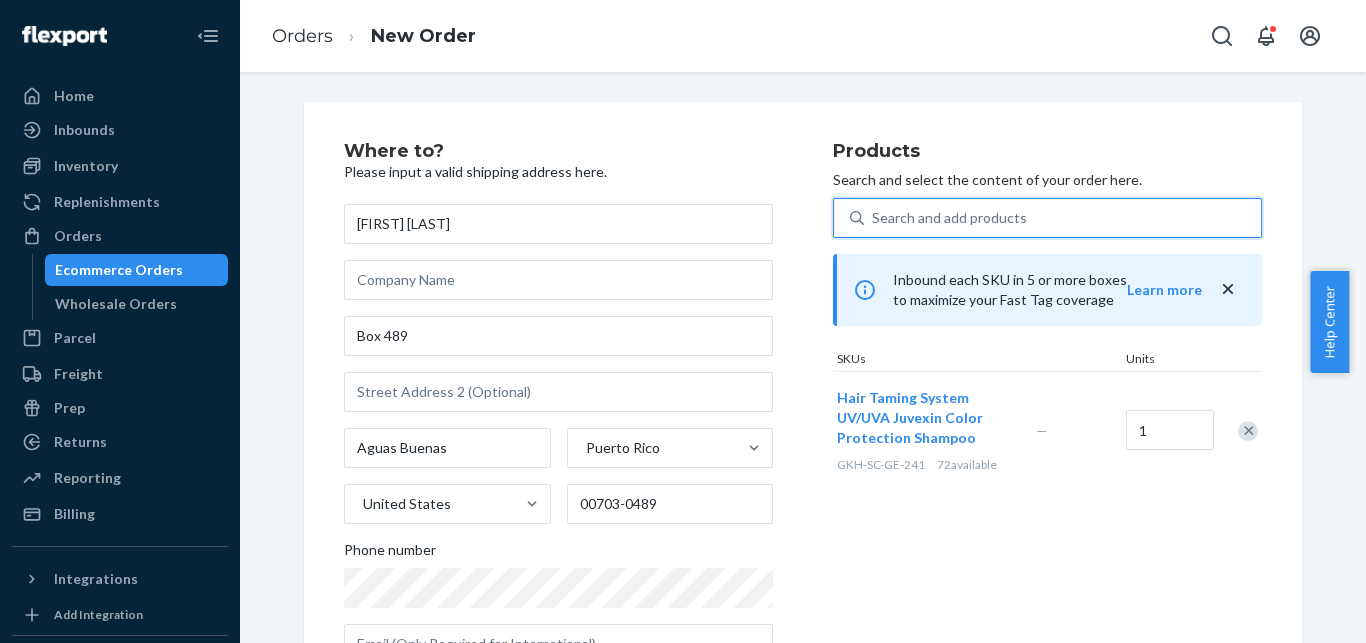 type 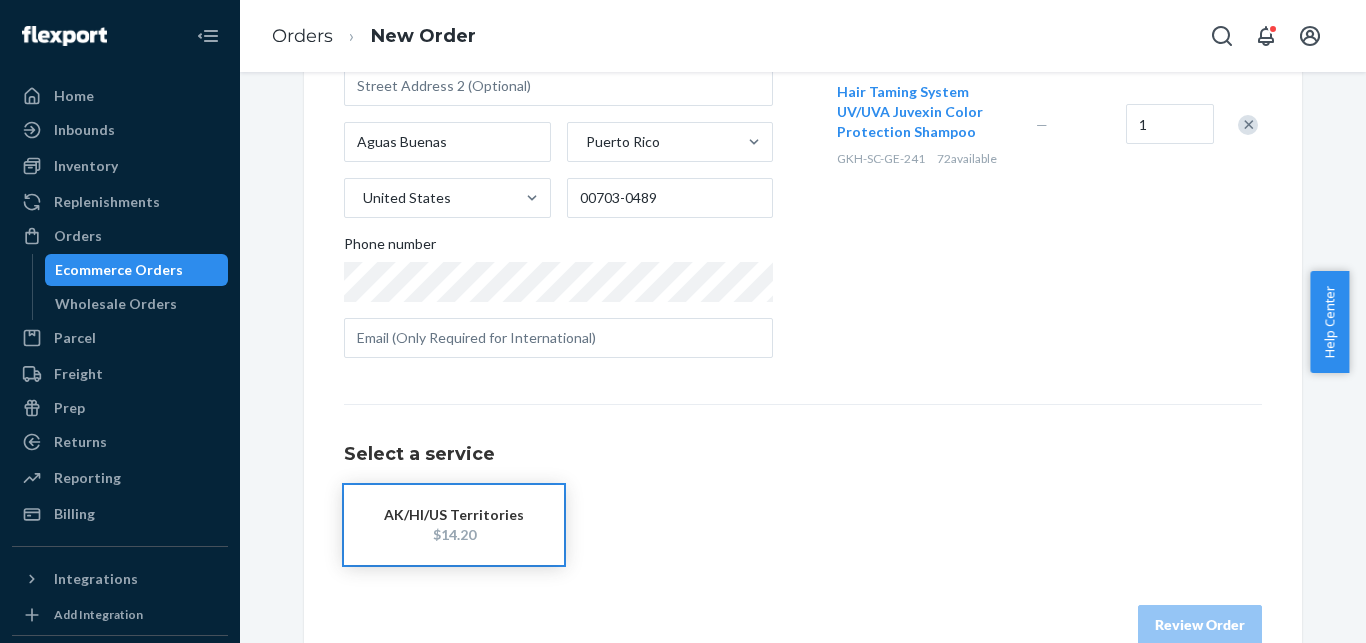 scroll, scrollTop: 348, scrollLeft: 0, axis: vertical 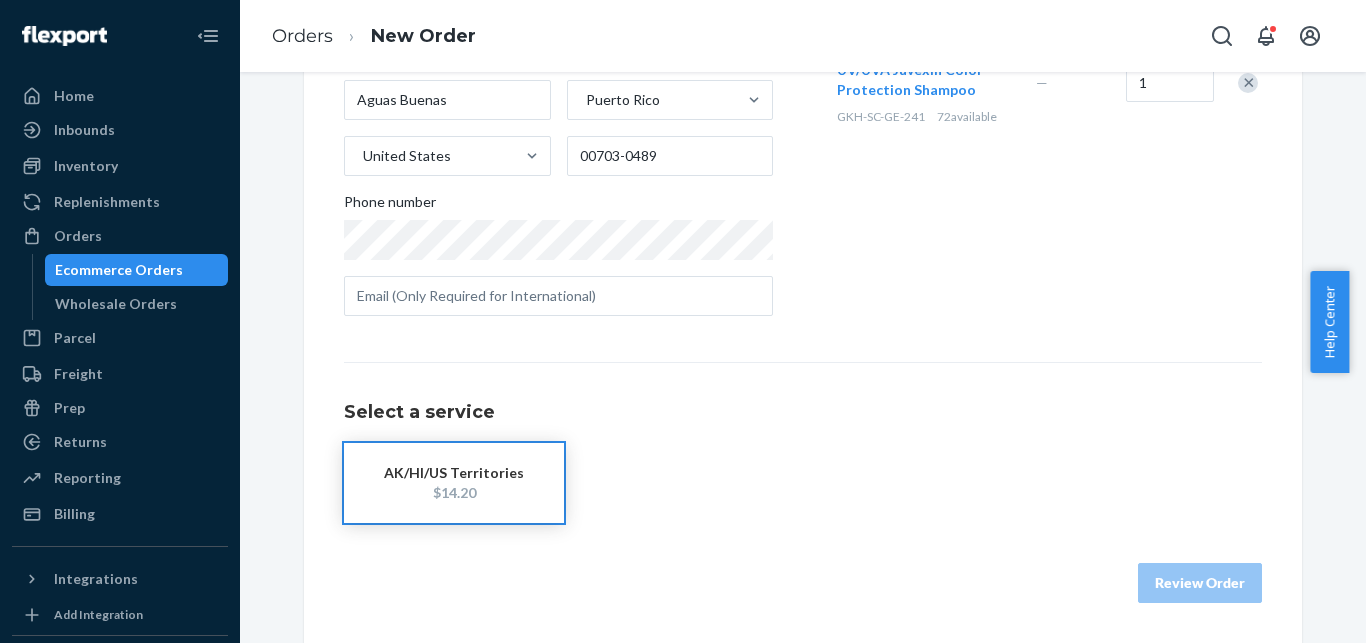 click on "AK/HI/US Territories" at bounding box center [454, 473] 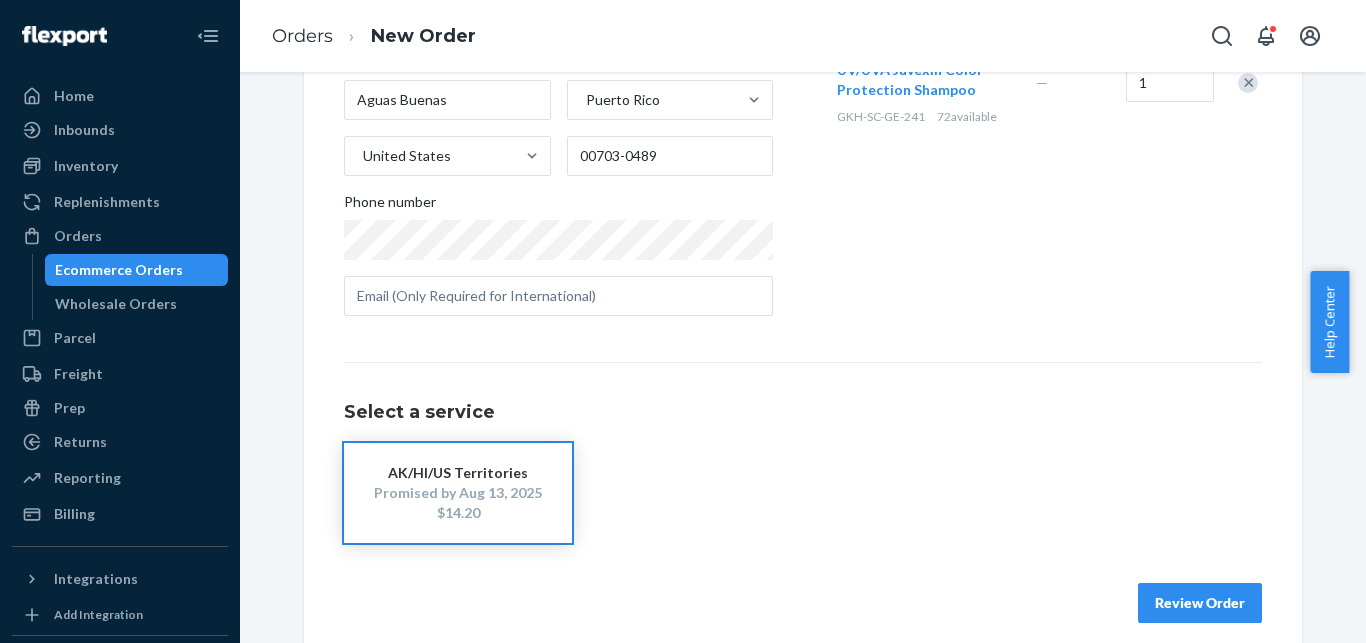 scroll, scrollTop: 368, scrollLeft: 0, axis: vertical 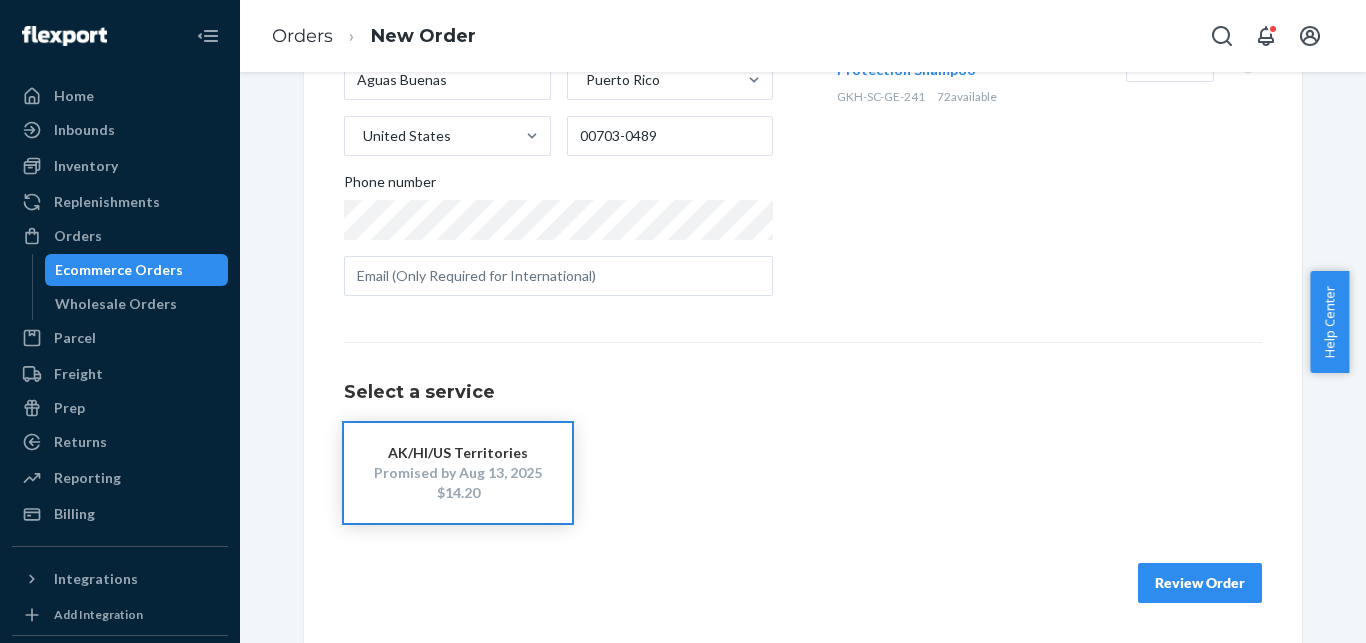 click on "Review Order" at bounding box center [1200, 583] 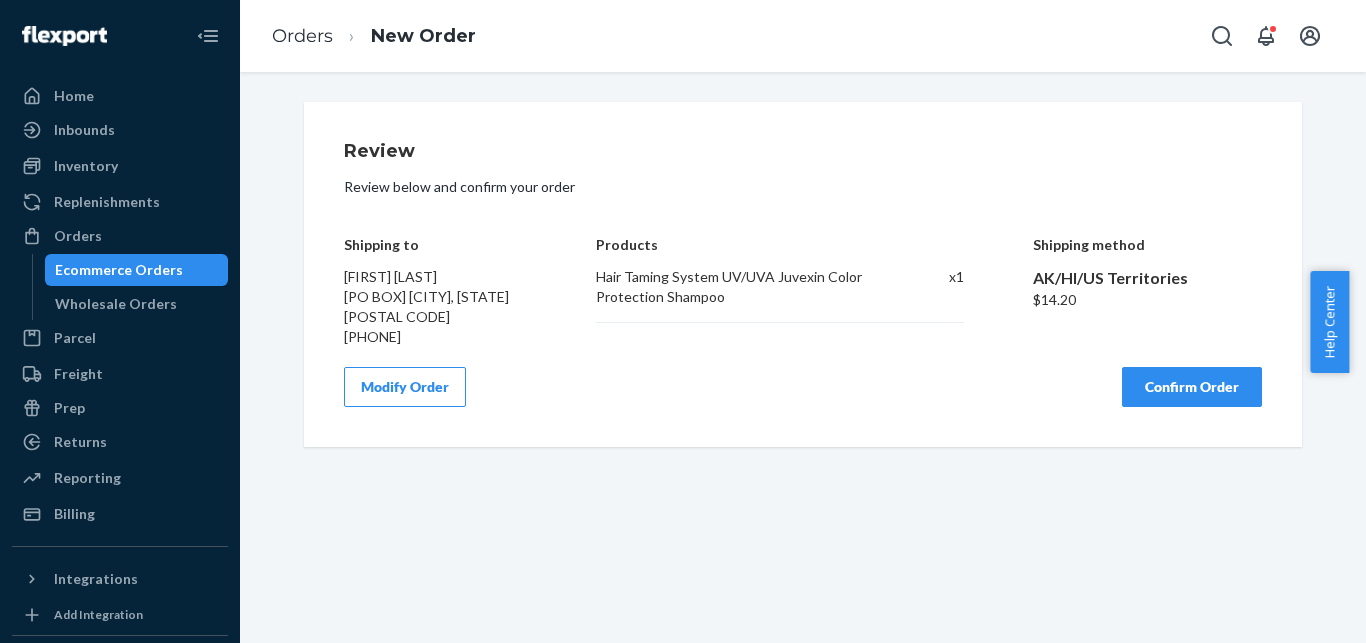 scroll, scrollTop: 0, scrollLeft: 0, axis: both 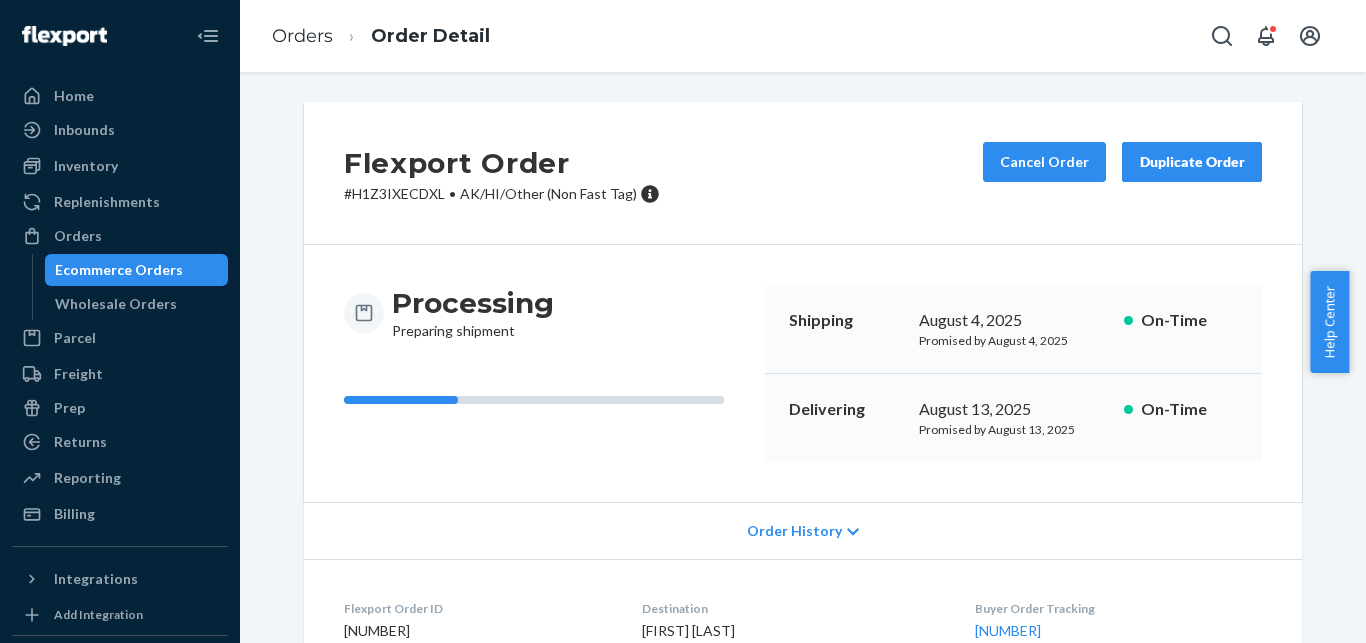 click on "# [PRODUCT_CODE] • AK/HI/Other (Non Fast Tag)" at bounding box center (502, 194) 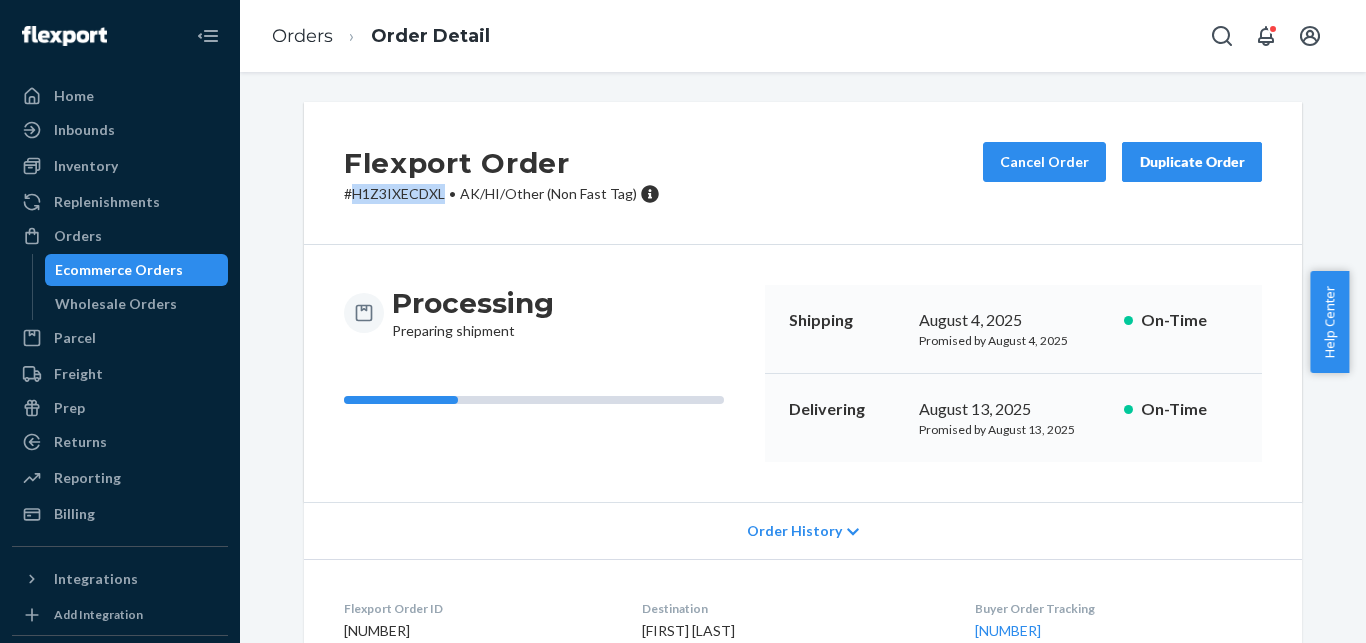 click on "# [PRODUCT_CODE] • AK/HI/Other (Non Fast Tag)" at bounding box center (502, 194) 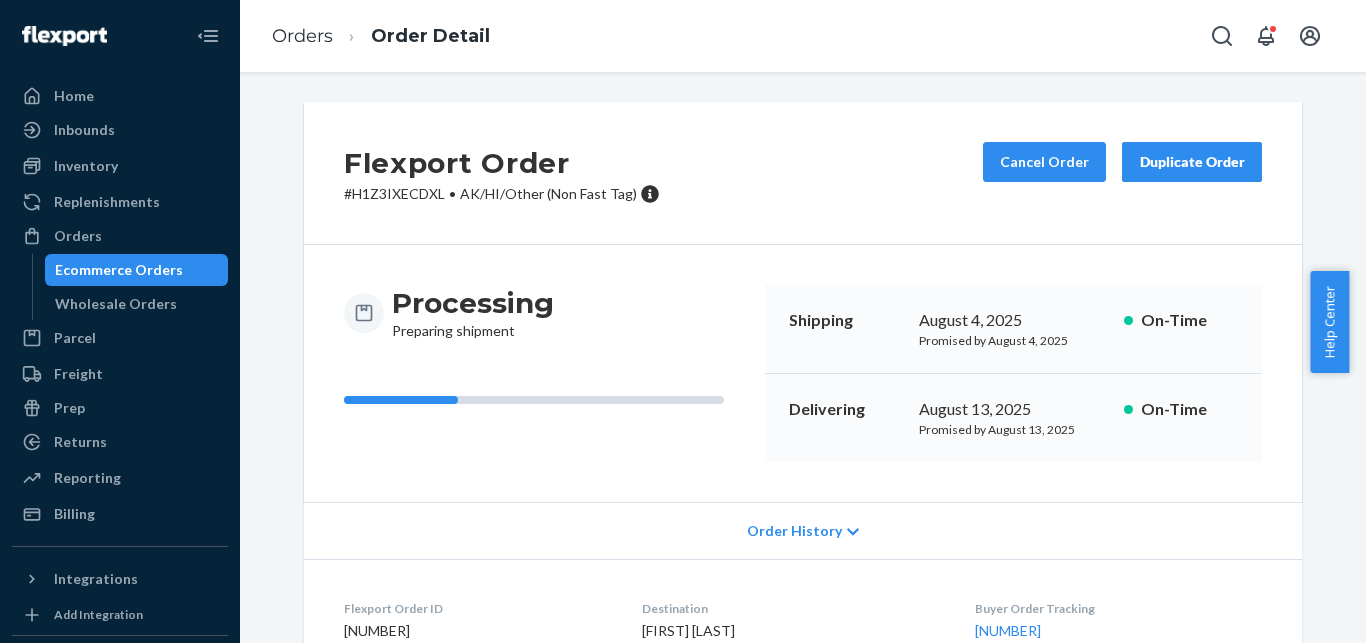 click on "# [PRODUCT_CODE] • AK/HI/Other (Non Fast Tag)" at bounding box center (502, 194) 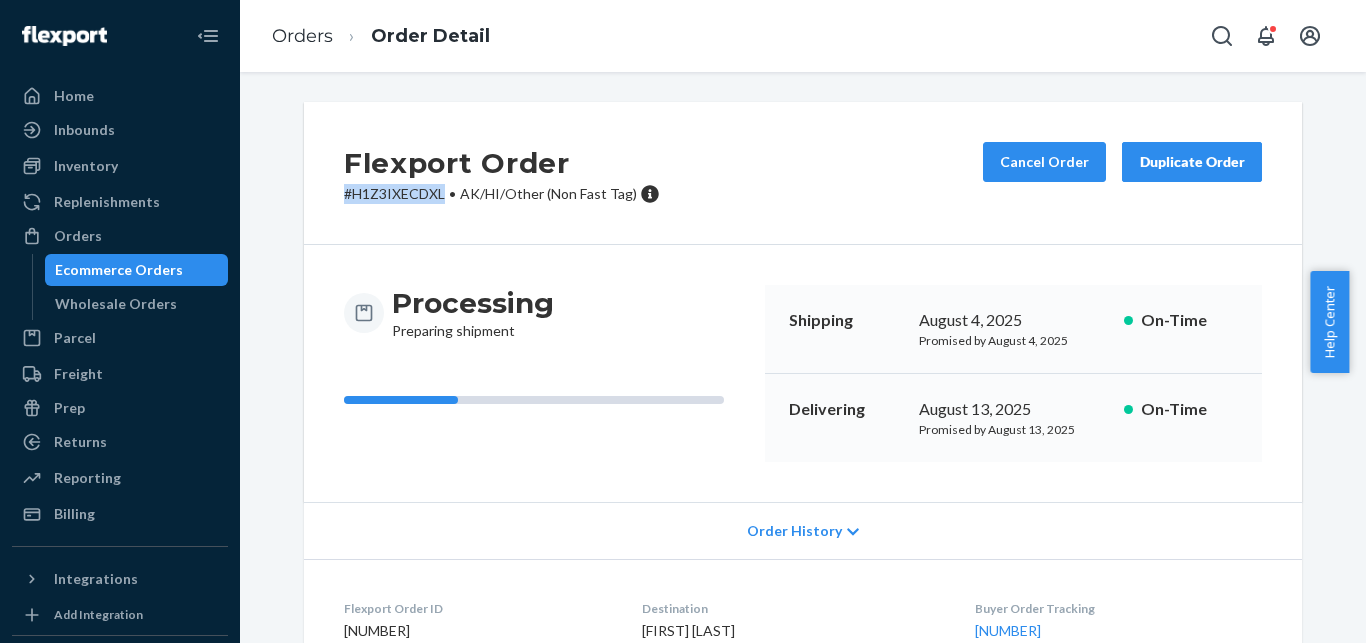 drag, startPoint x: 437, startPoint y: 195, endPoint x: 323, endPoint y: 192, distance: 114.03947 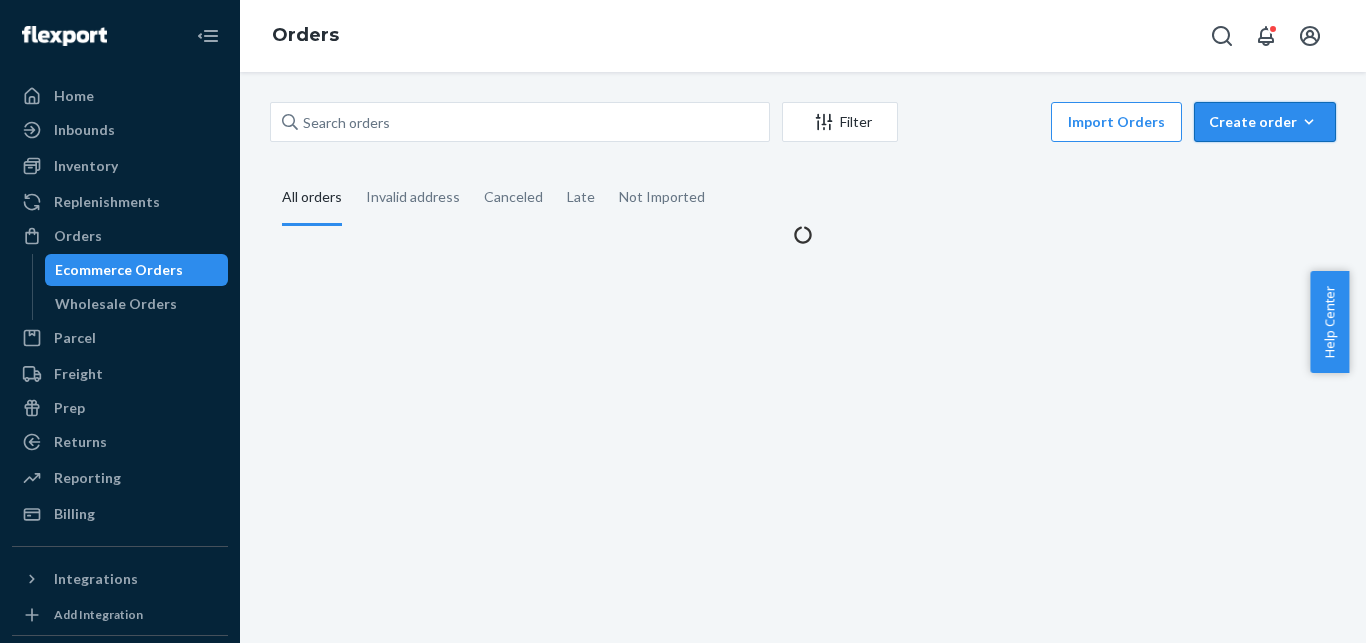 click on "Create order Ecommerce order Removal order" at bounding box center (1265, 122) 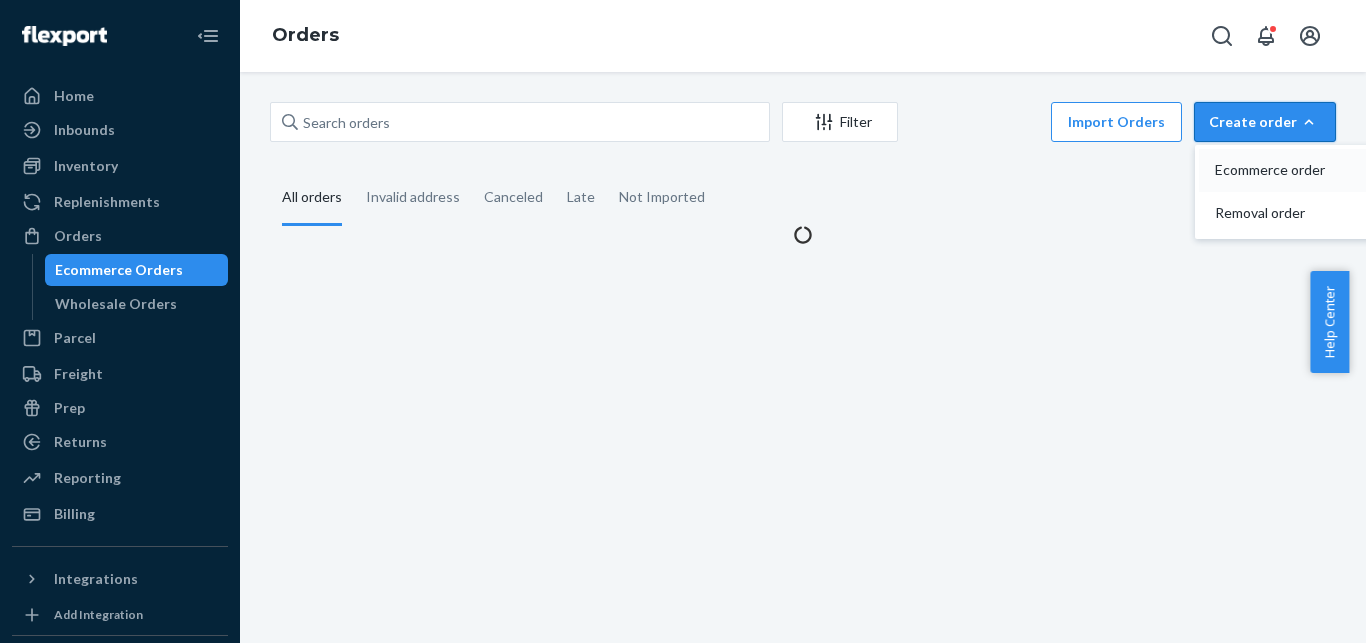 click on "Ecommerce order" at bounding box center [1277, 170] 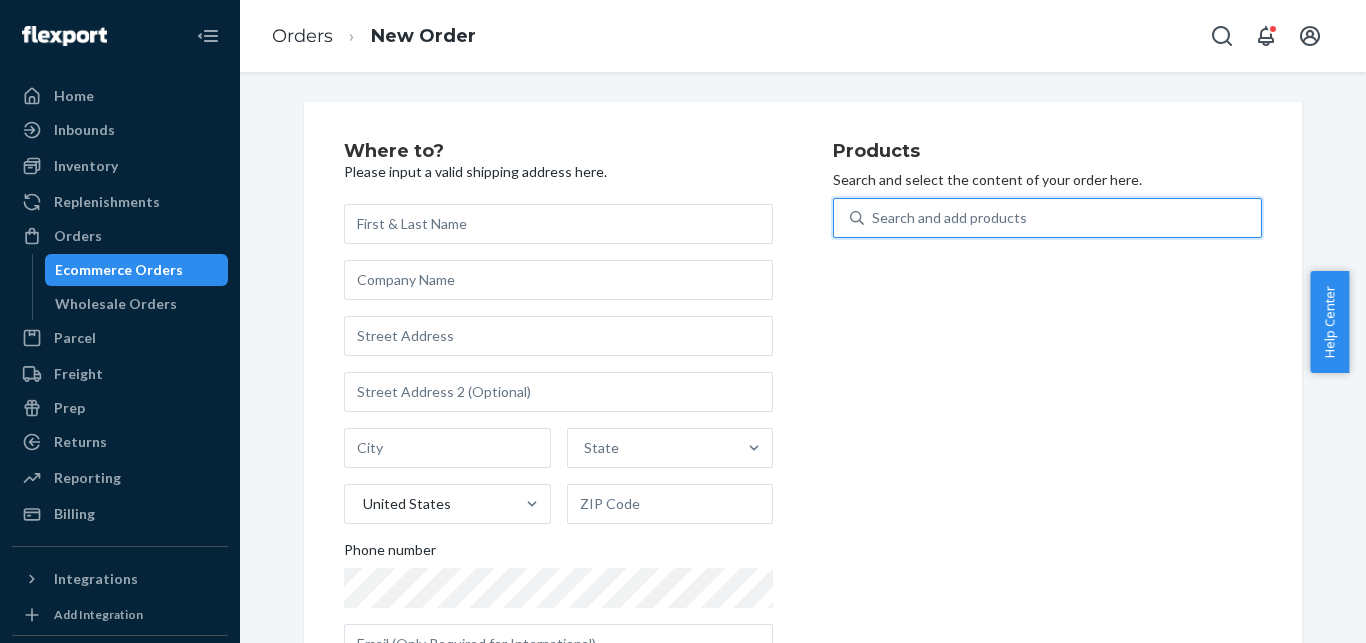 click on "Search and add products" at bounding box center [949, 218] 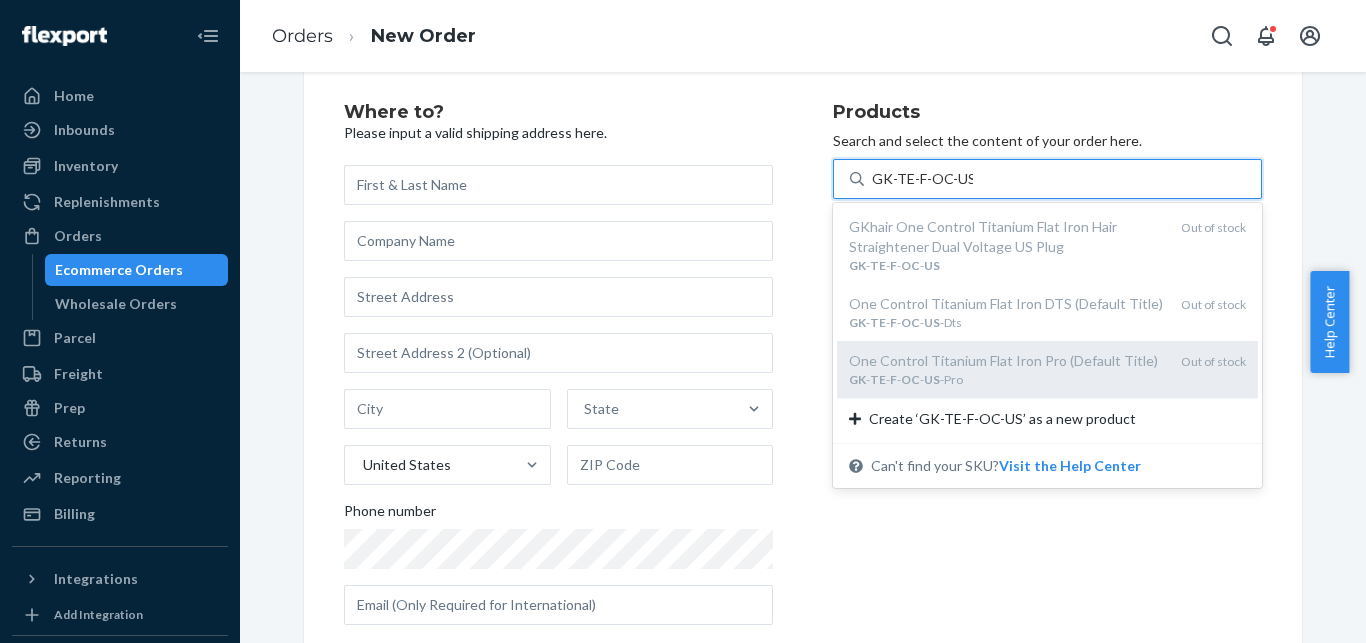 scroll, scrollTop: 77, scrollLeft: 0, axis: vertical 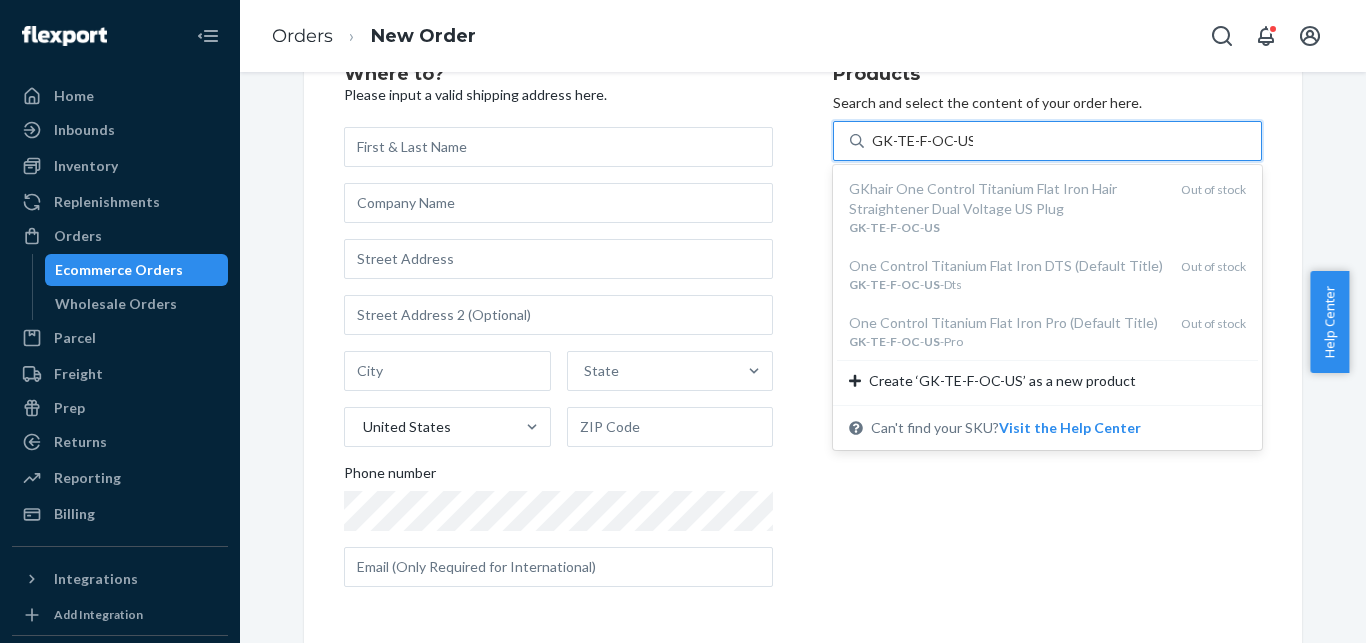 type on "GK-TE-F-OC-US" 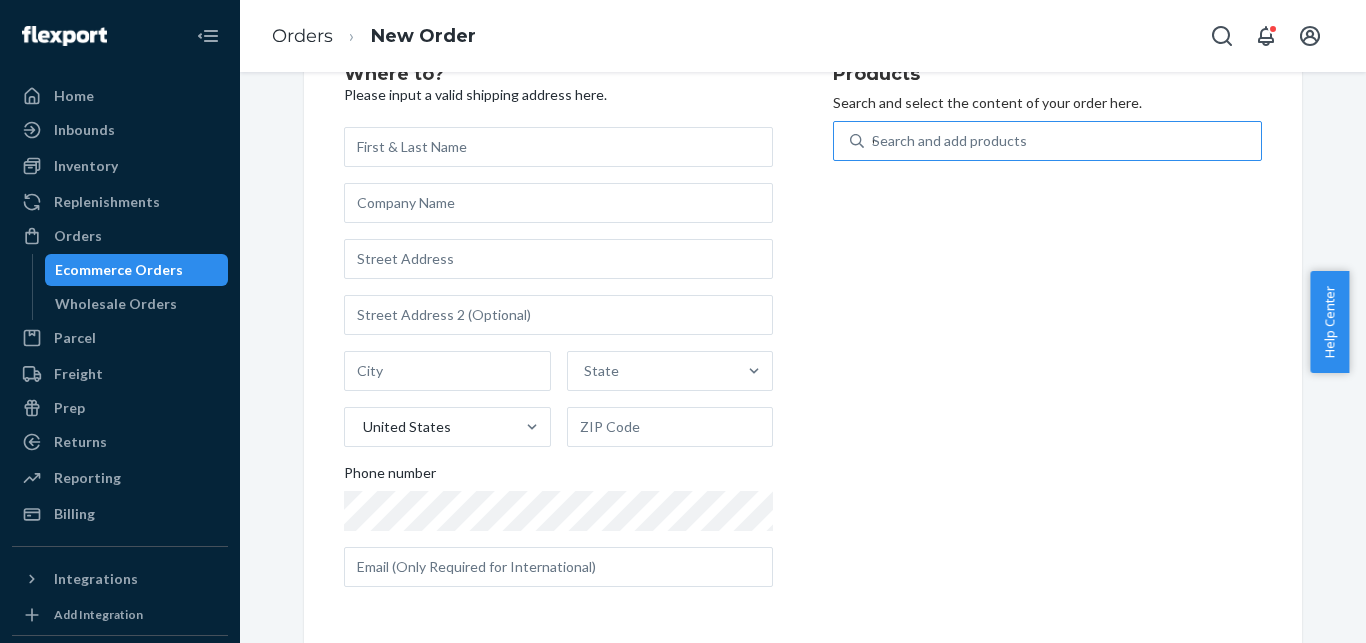 type 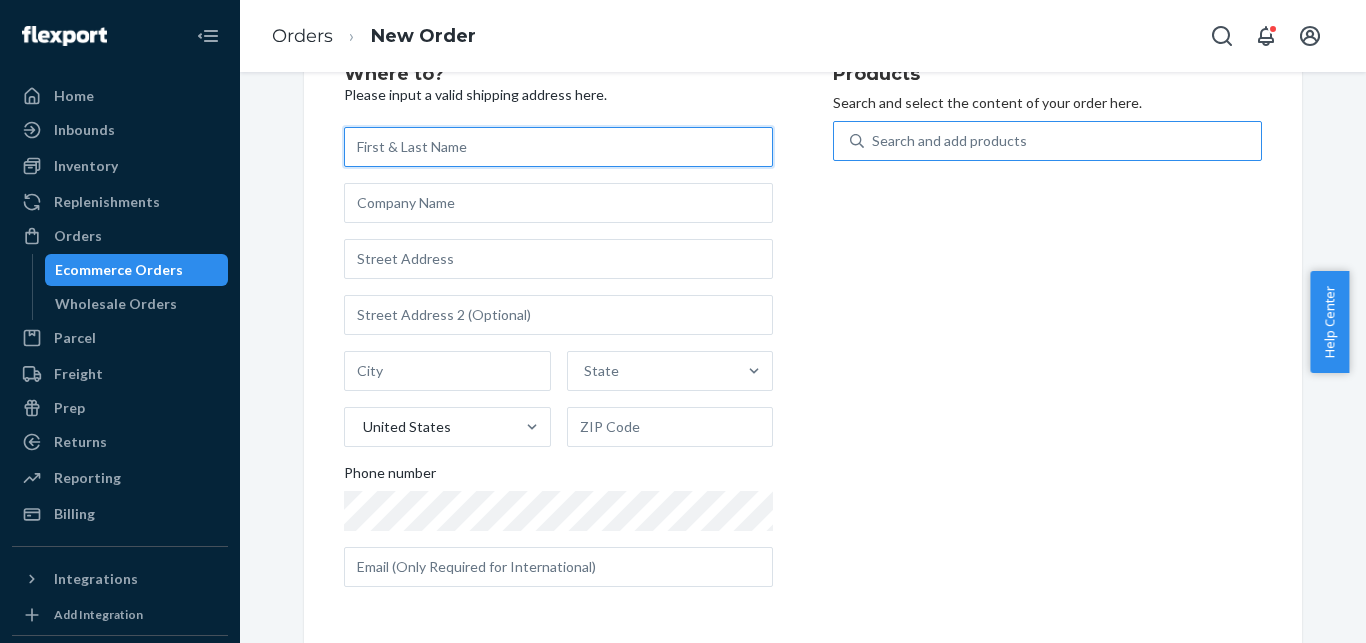 click at bounding box center [558, 147] 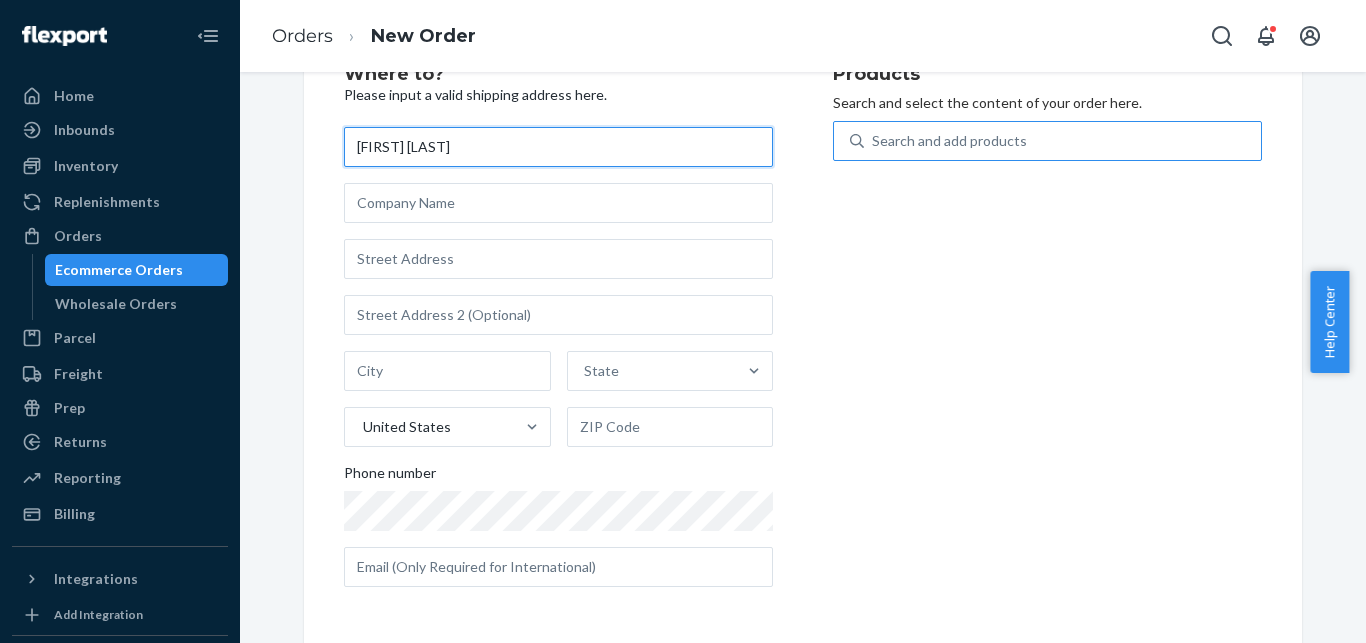type on "[FIRST] [LAST]" 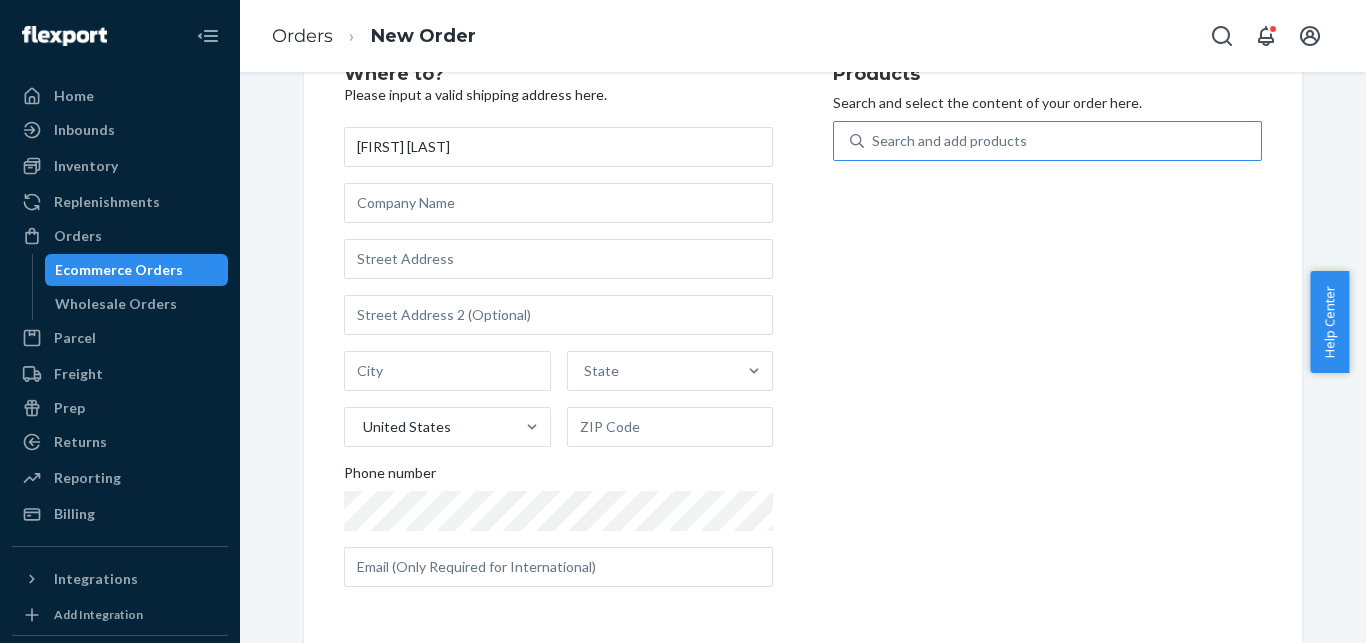click on "[FIRST] [LAST] [CITY] United States [PHONE]" at bounding box center (558, 357) 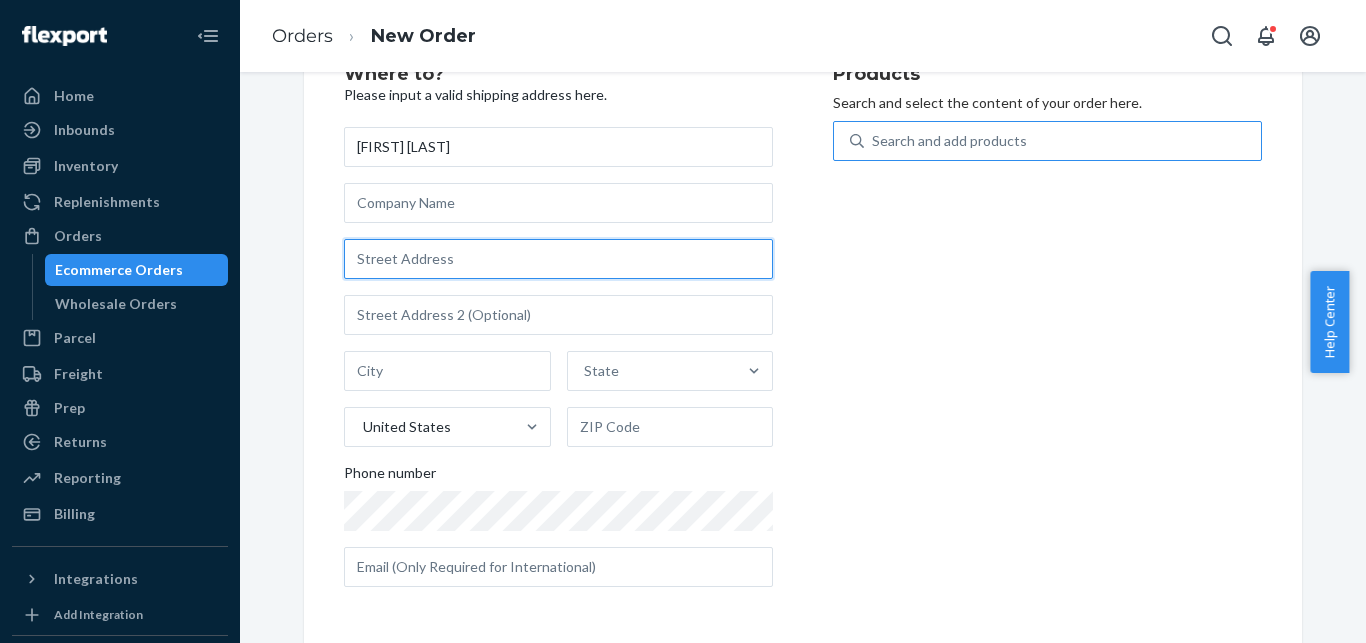 click at bounding box center [558, 259] 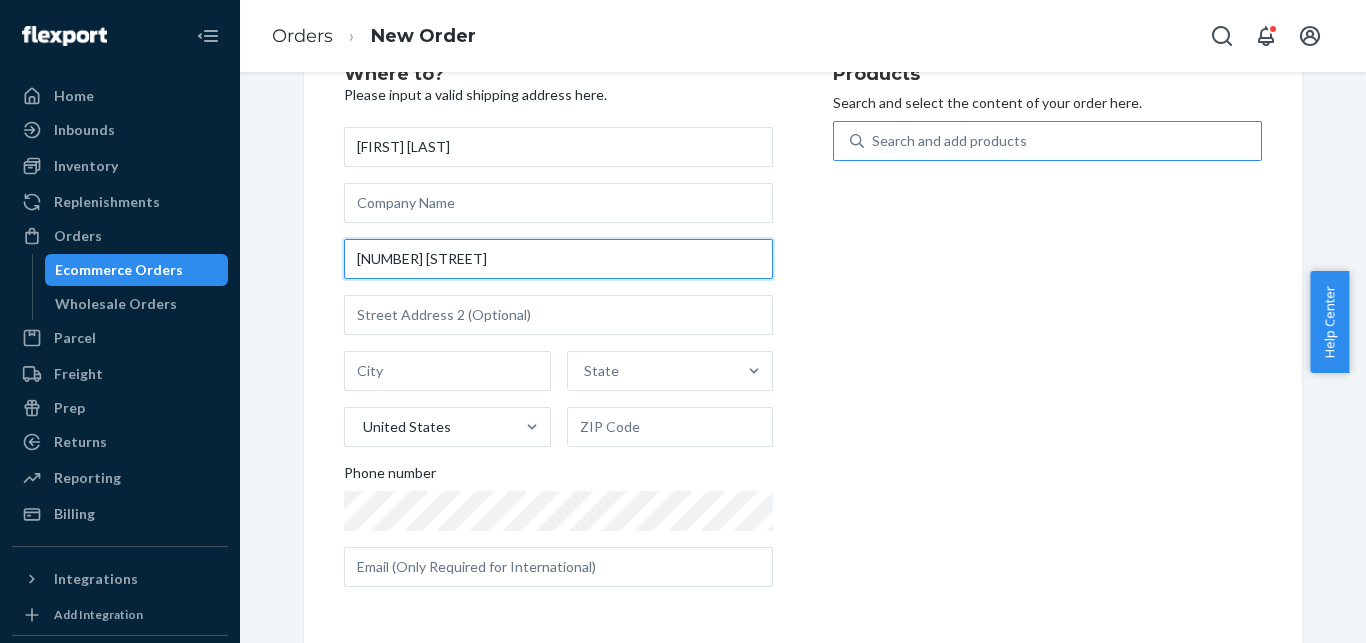 paste on "Westerly" 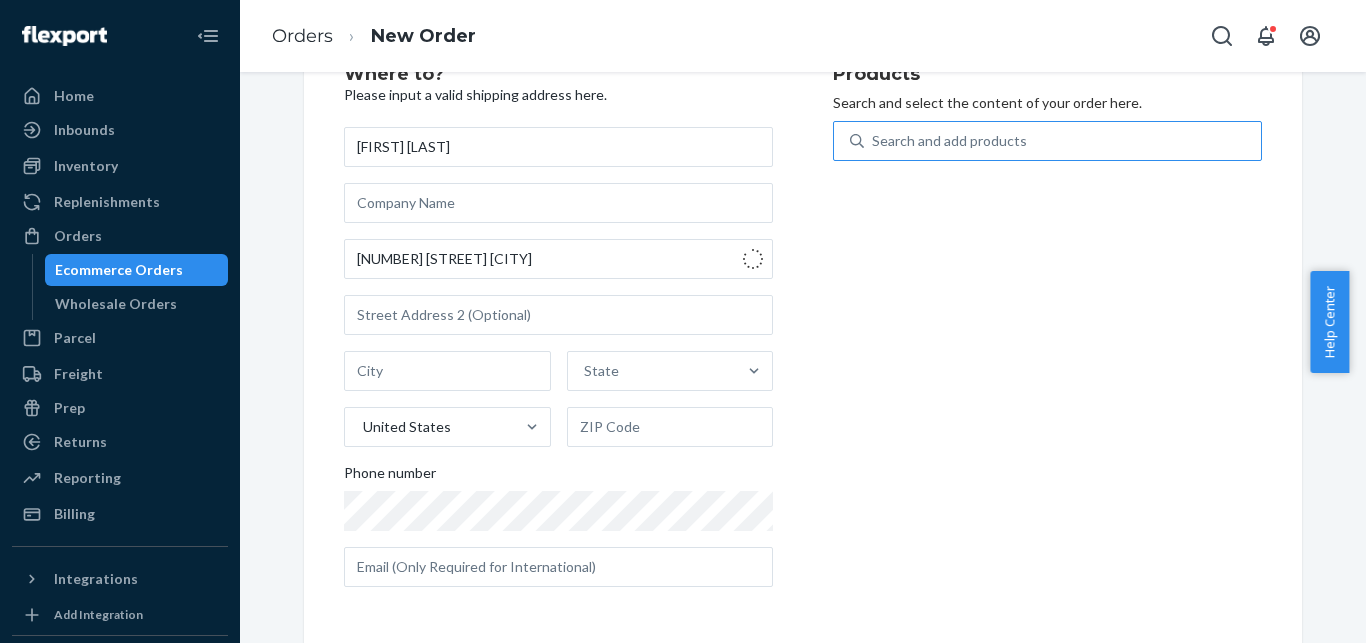 type on "[NUMBER] [STREET]" 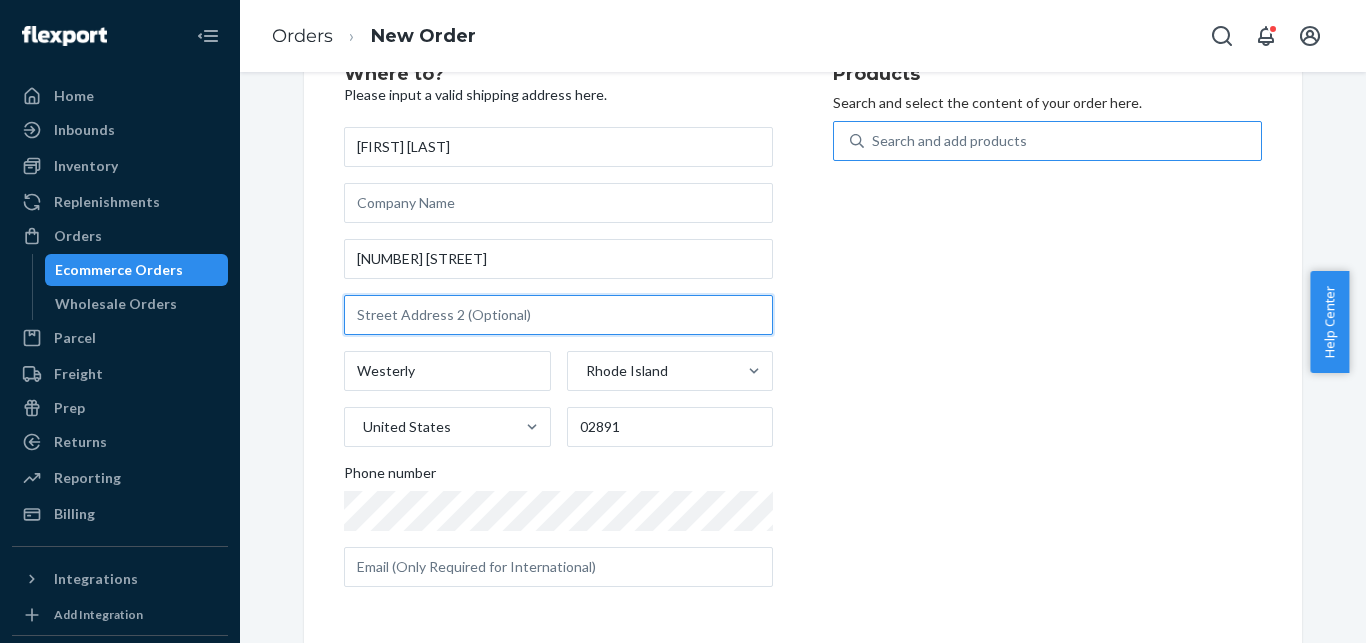 click at bounding box center (558, 315) 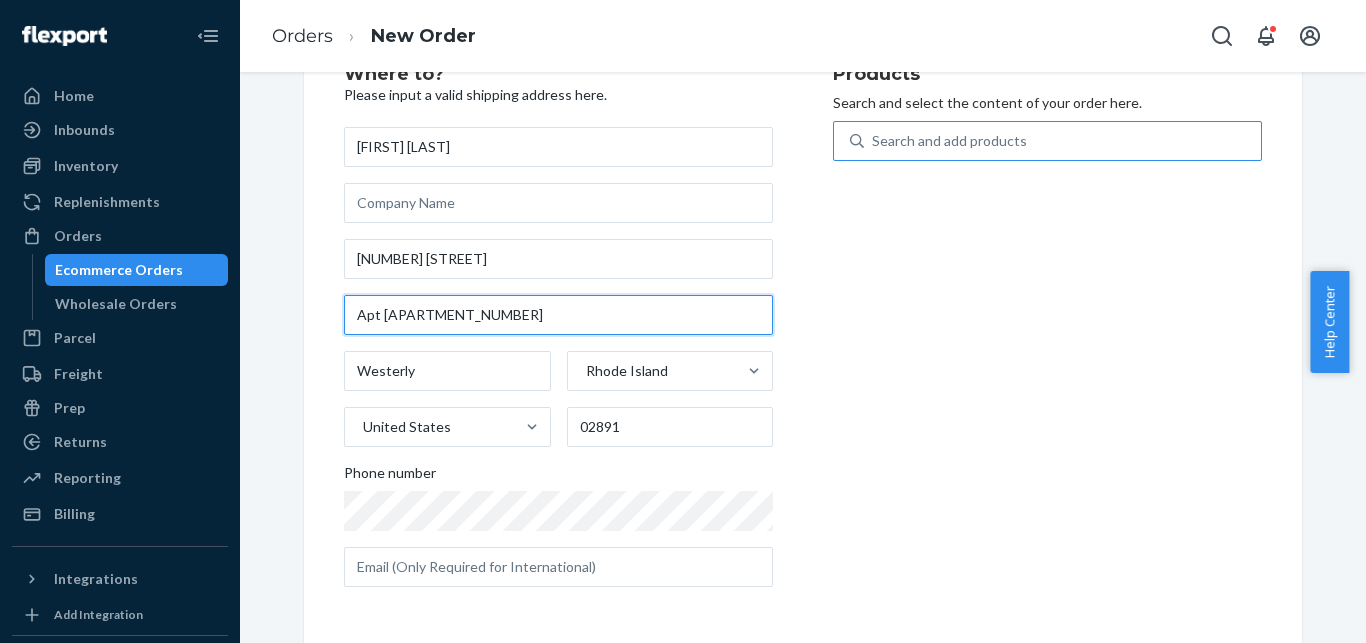 type on "Apt [APARTMENT_NUMBER]" 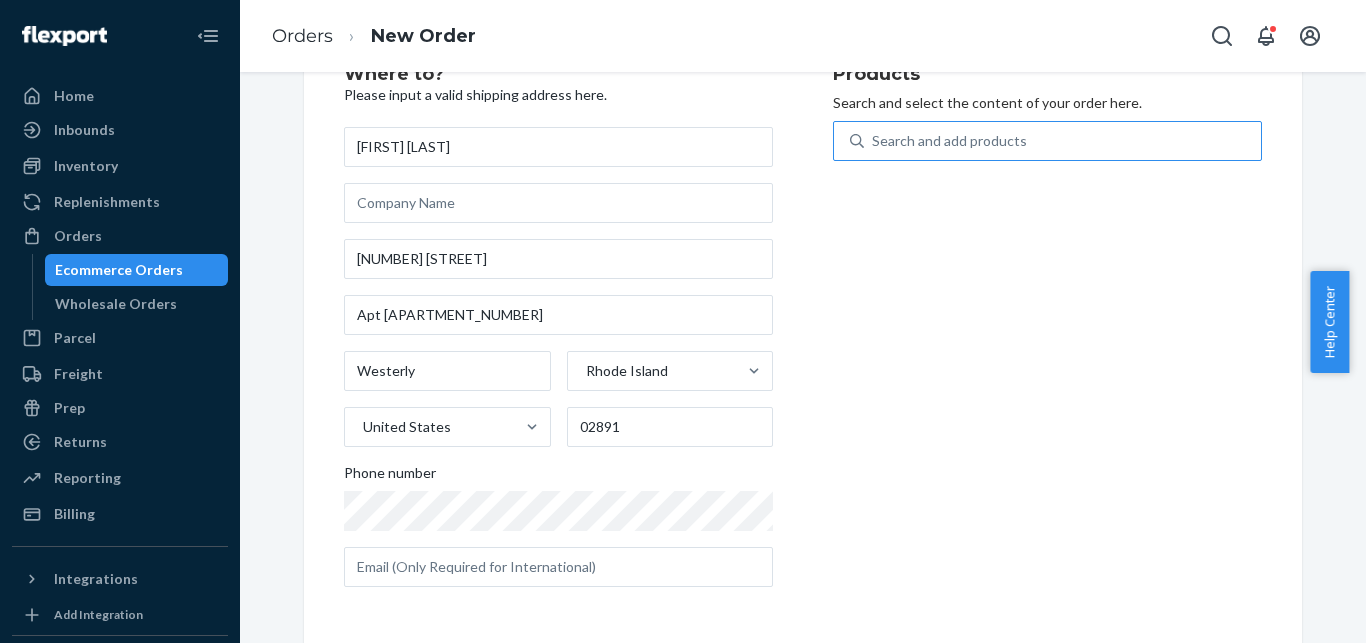 click on "Products Search and select the content of your order here. Search and add products" at bounding box center [1047, 334] 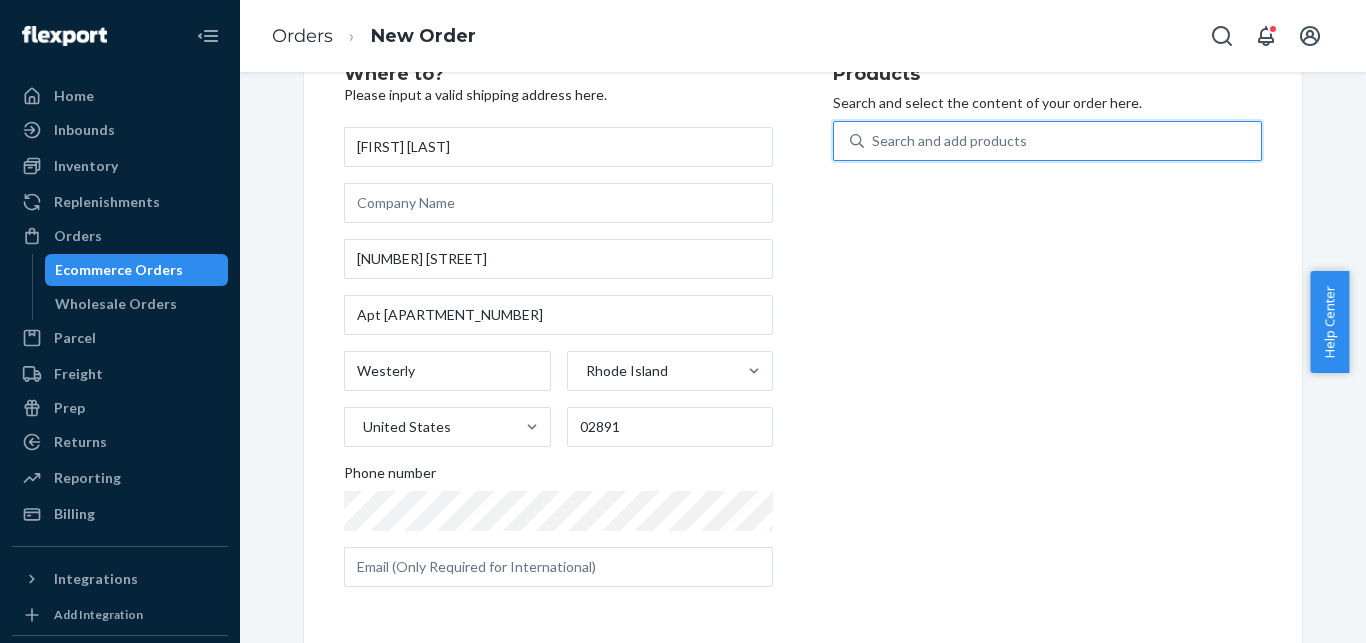 click on "Search and add products" at bounding box center [949, 141] 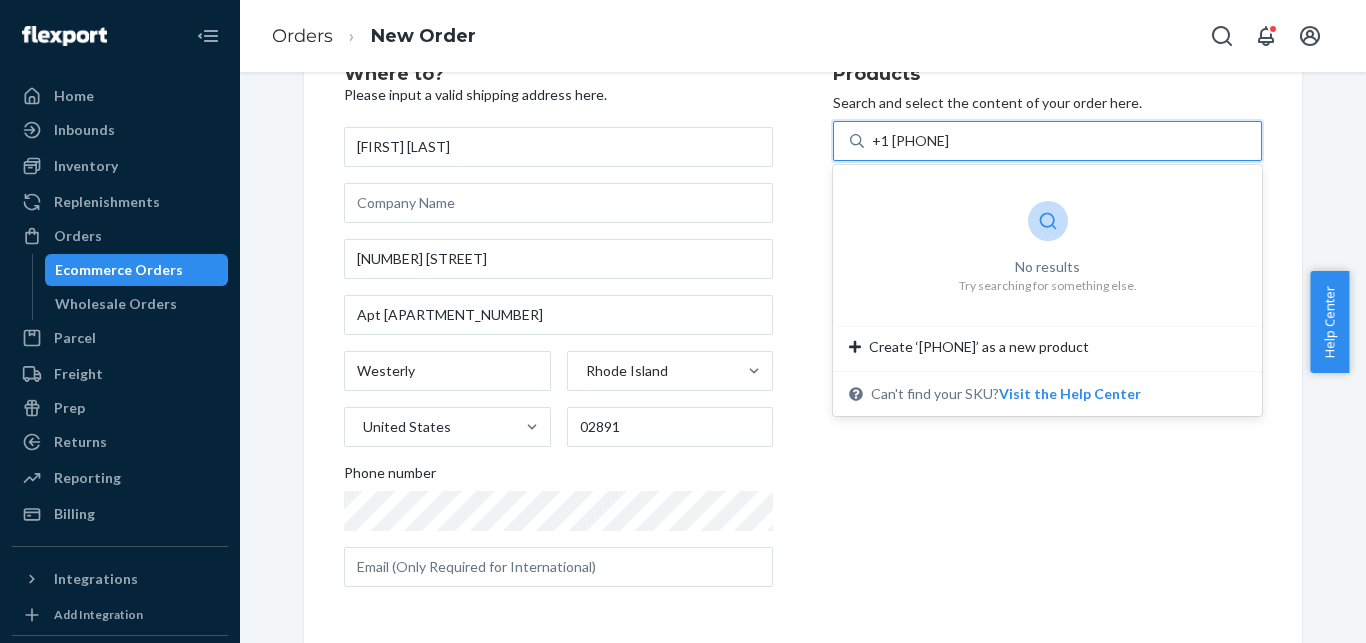 drag, startPoint x: 885, startPoint y: 140, endPoint x: 987, endPoint y: 131, distance: 102.396286 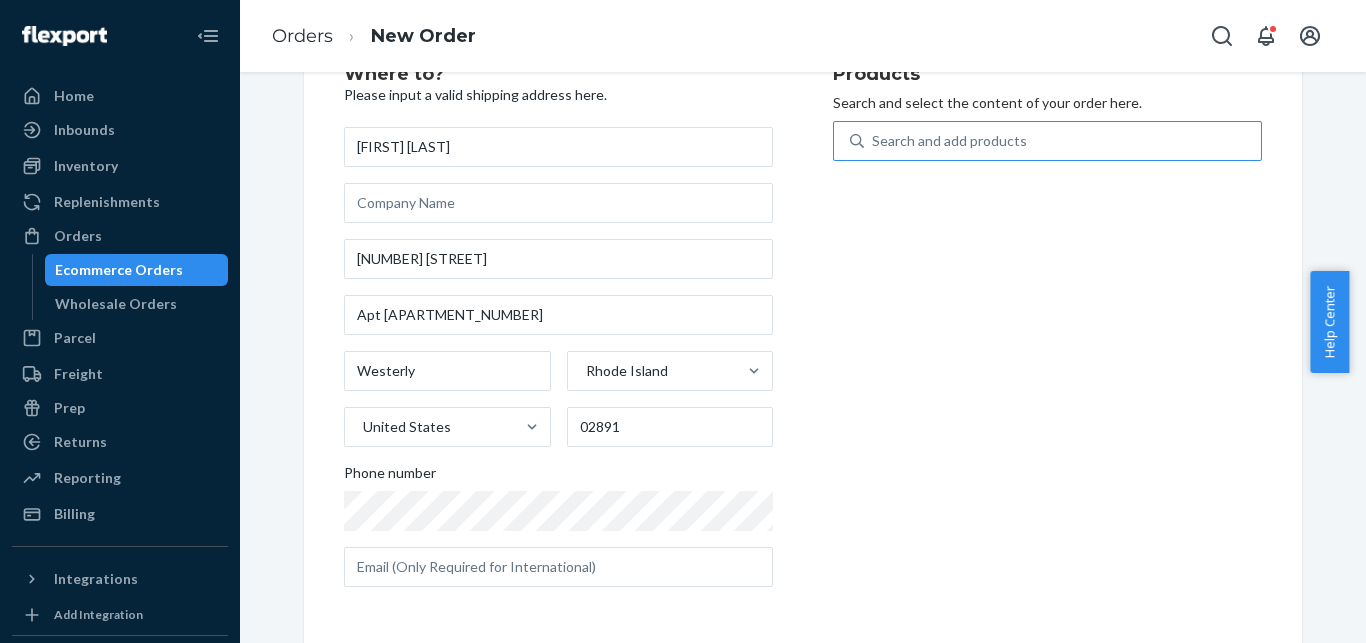 click on "Search and add products" at bounding box center [1062, 141] 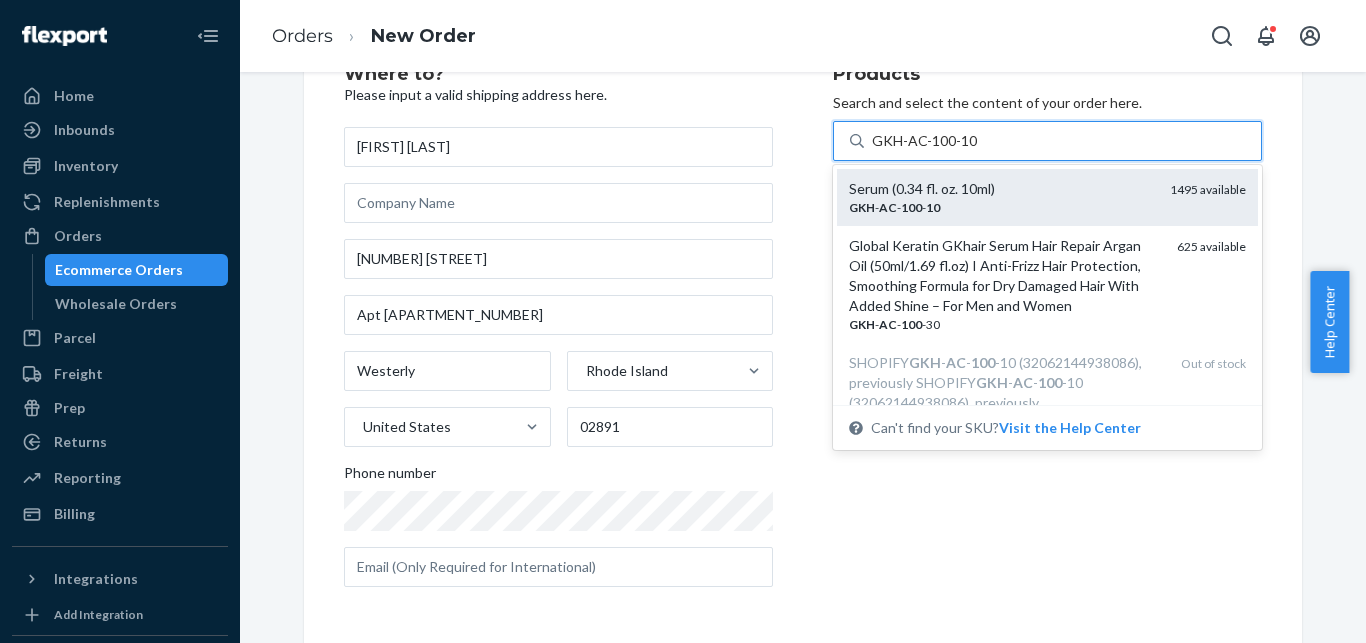 click on "Serum (0.34 fl. oz. 10ml)" at bounding box center (1001, 189) 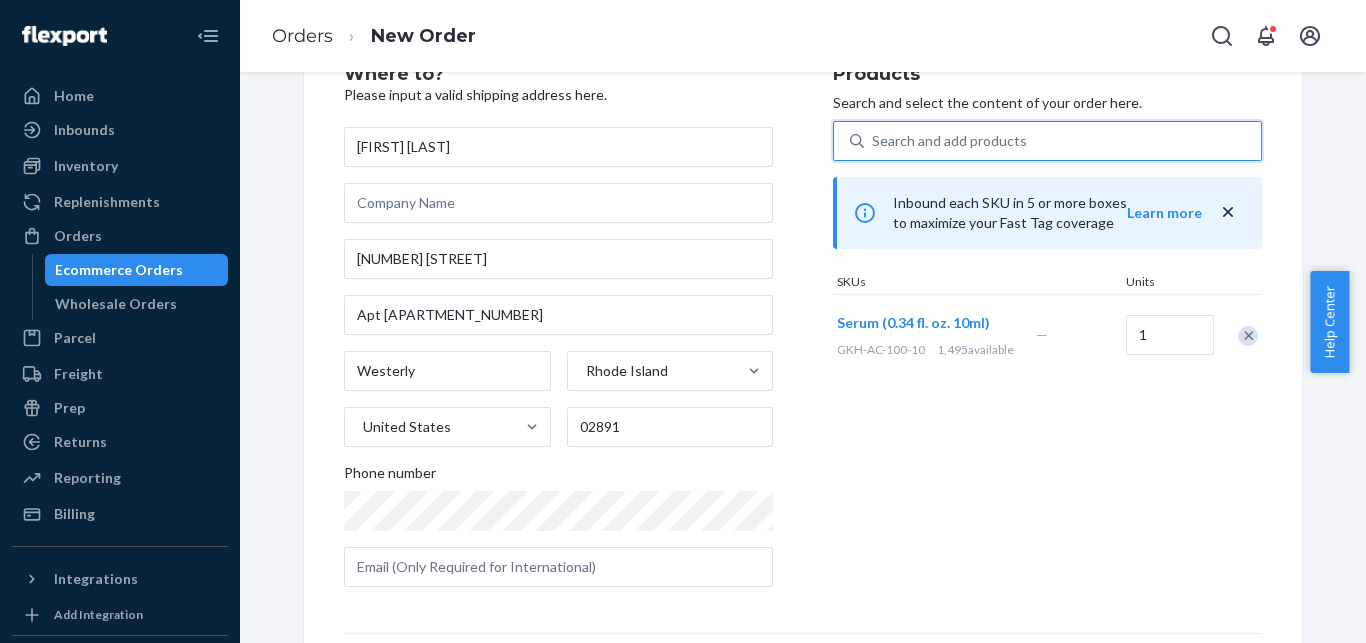 type 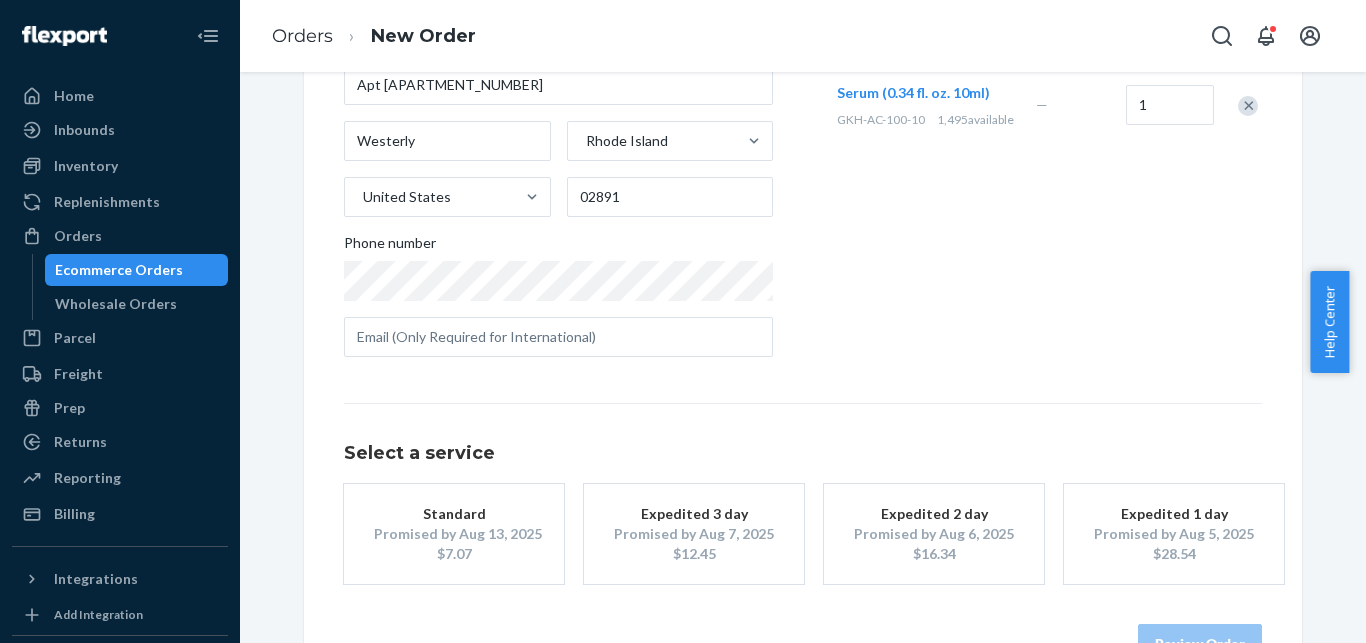 click on "Standard" at bounding box center [454, 514] 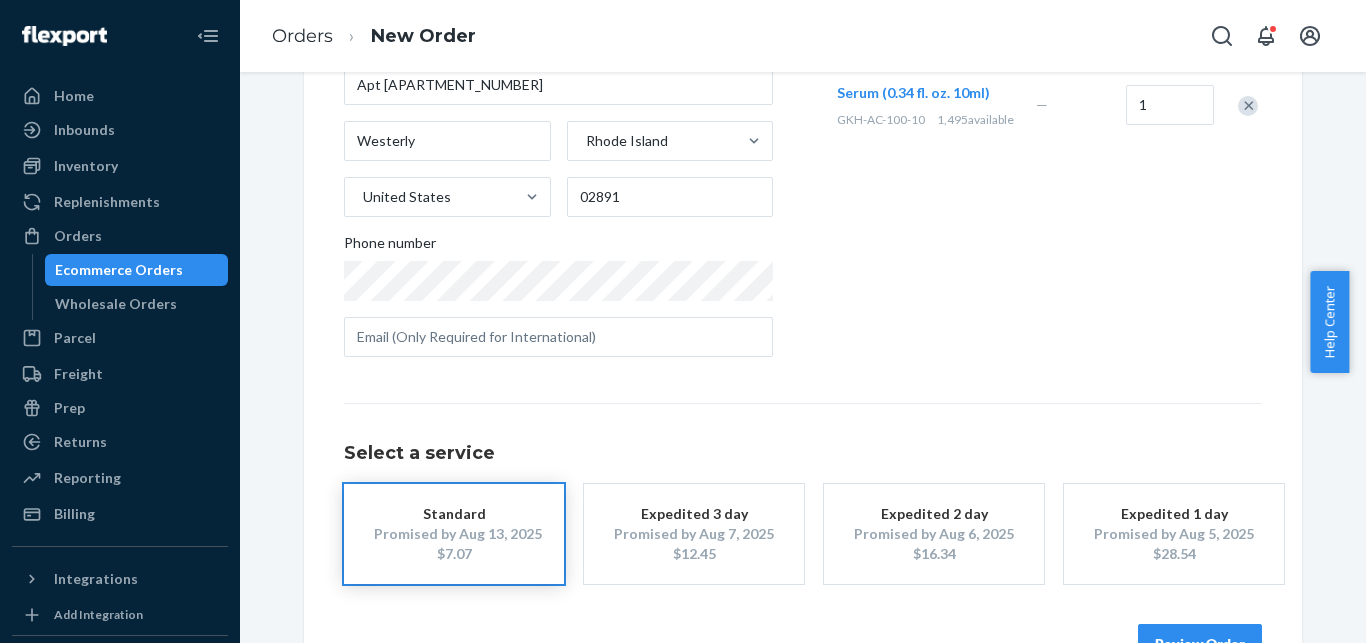 scroll, scrollTop: 368, scrollLeft: 0, axis: vertical 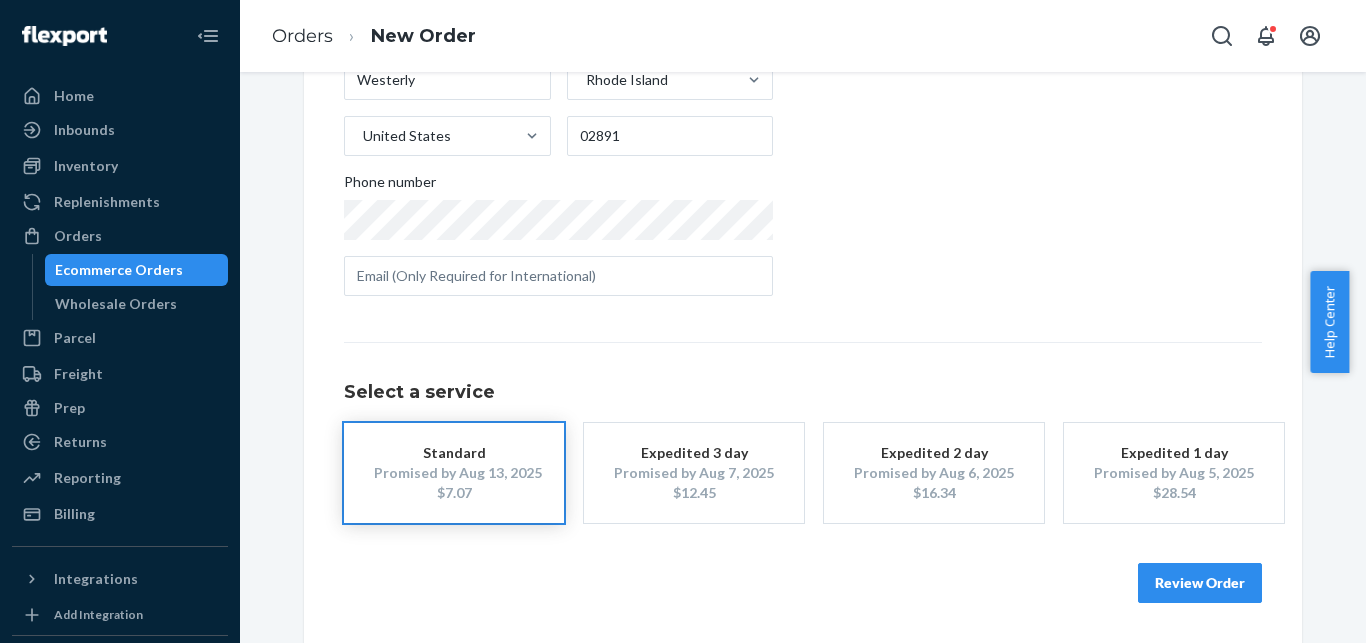 click on "Review Order" at bounding box center [1200, 583] 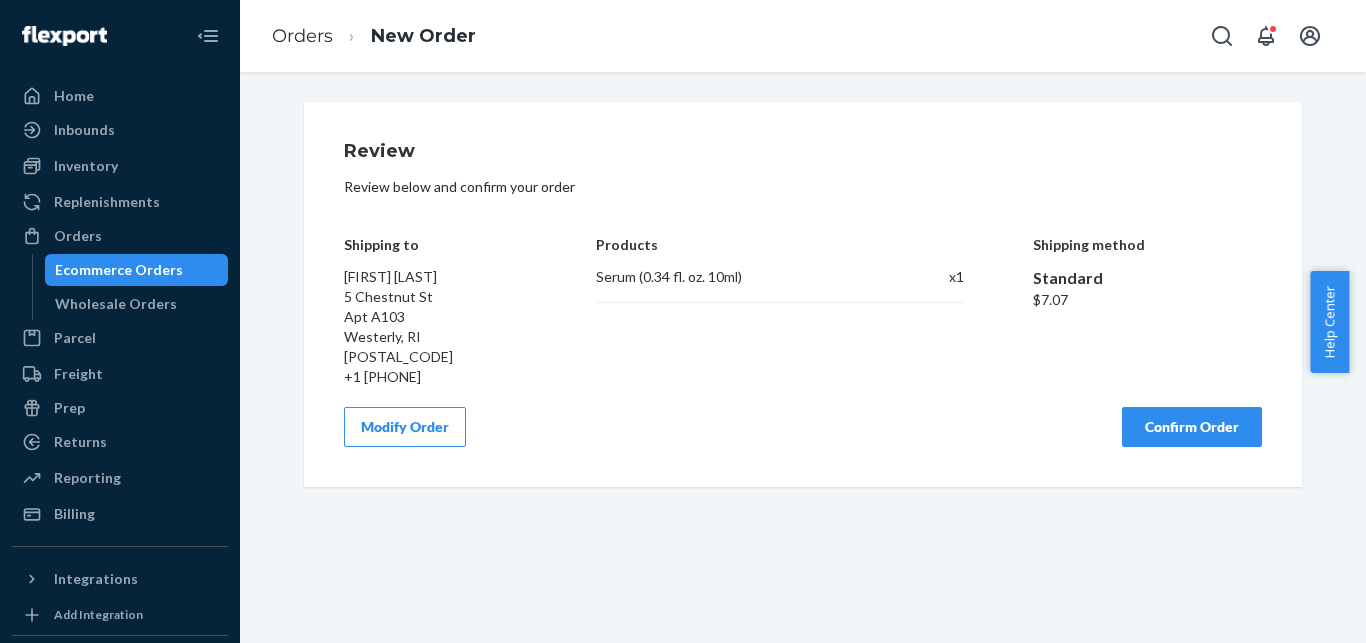 scroll, scrollTop: 0, scrollLeft: 0, axis: both 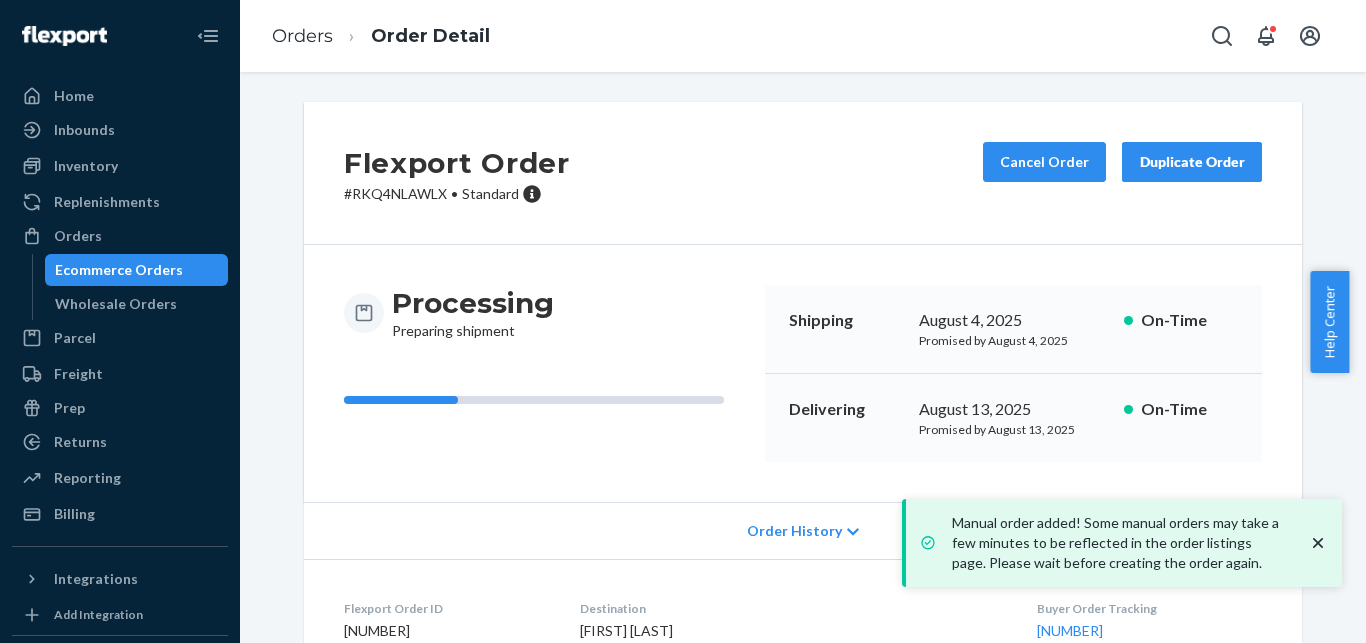 click 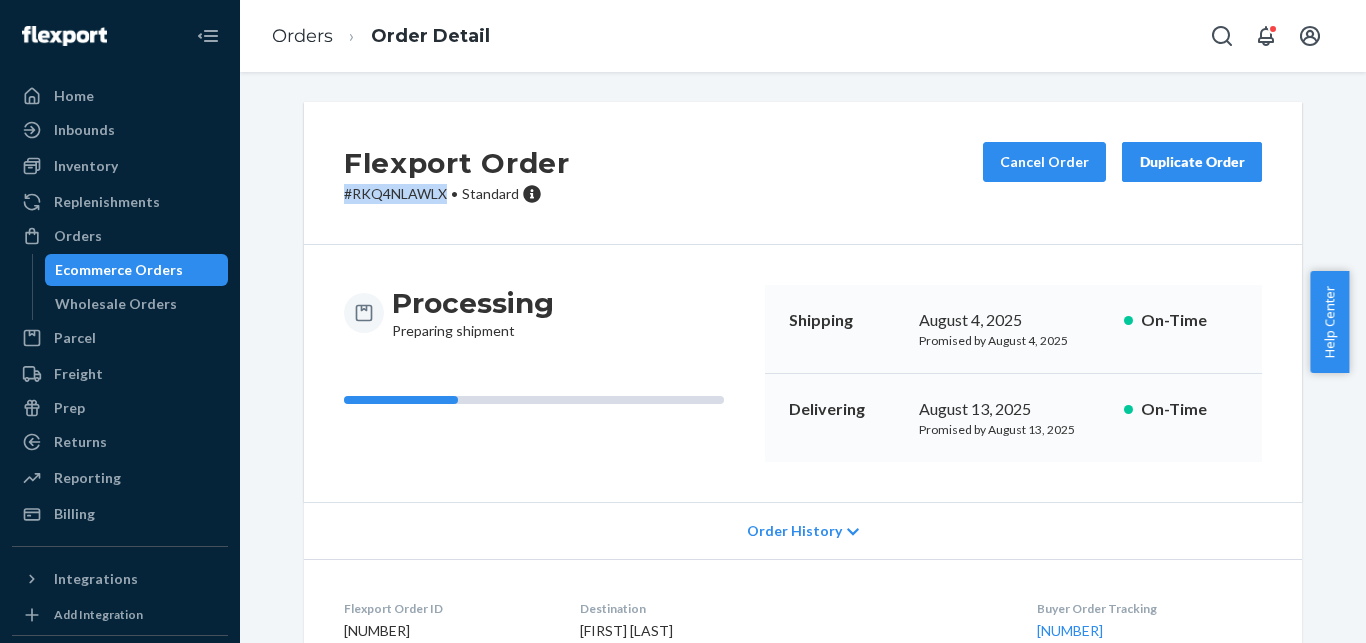 drag, startPoint x: 441, startPoint y: 188, endPoint x: 326, endPoint y: 194, distance: 115.15642 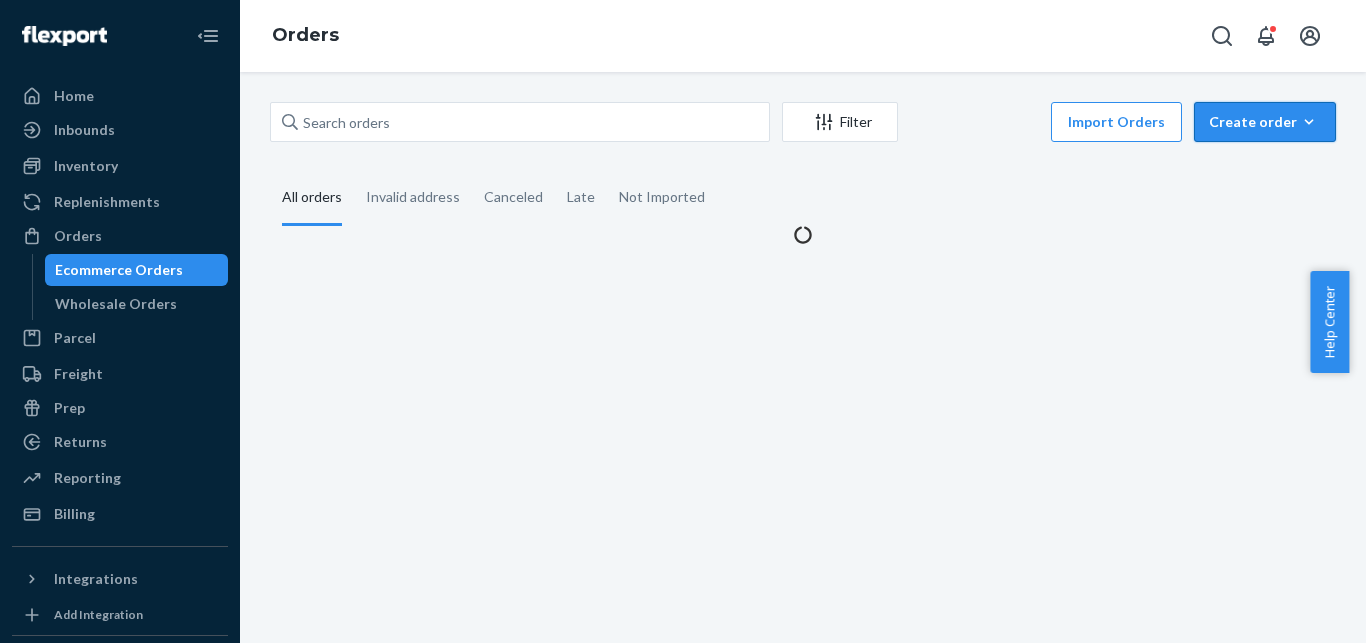 click on "Create order" at bounding box center [1265, 122] 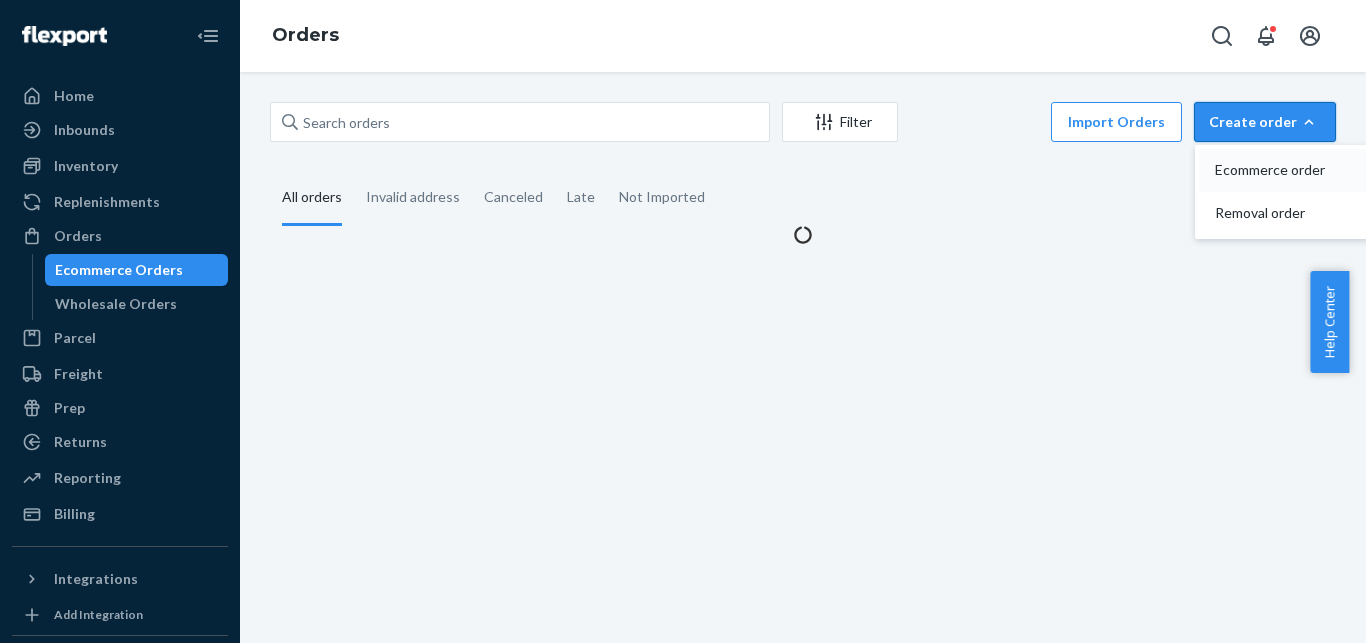 click on "Ecommerce order" at bounding box center [1295, 170] 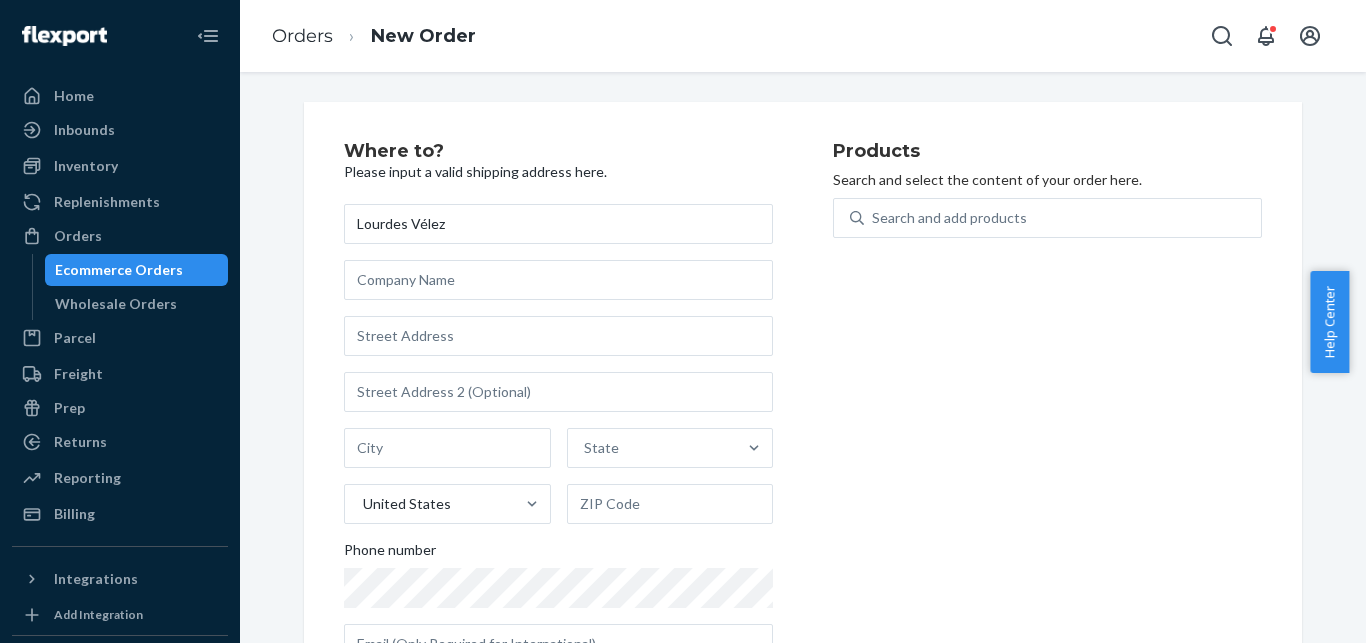 type on "Lourdes Vélez" 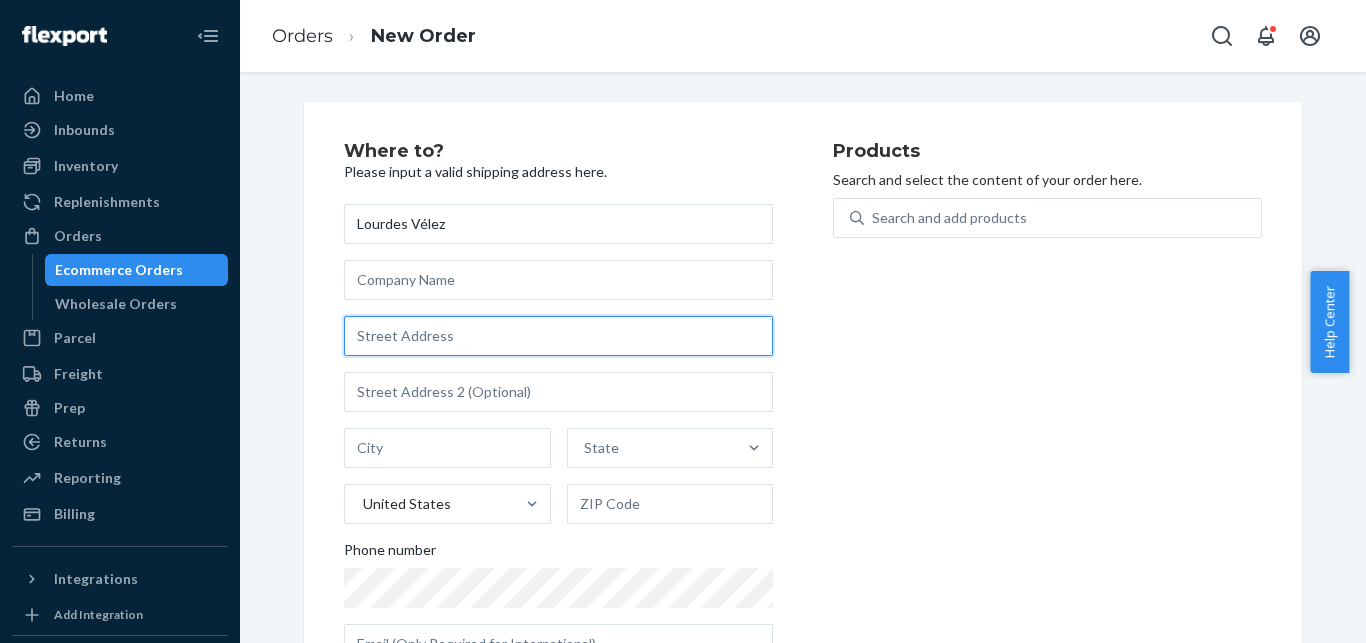 click at bounding box center [558, 336] 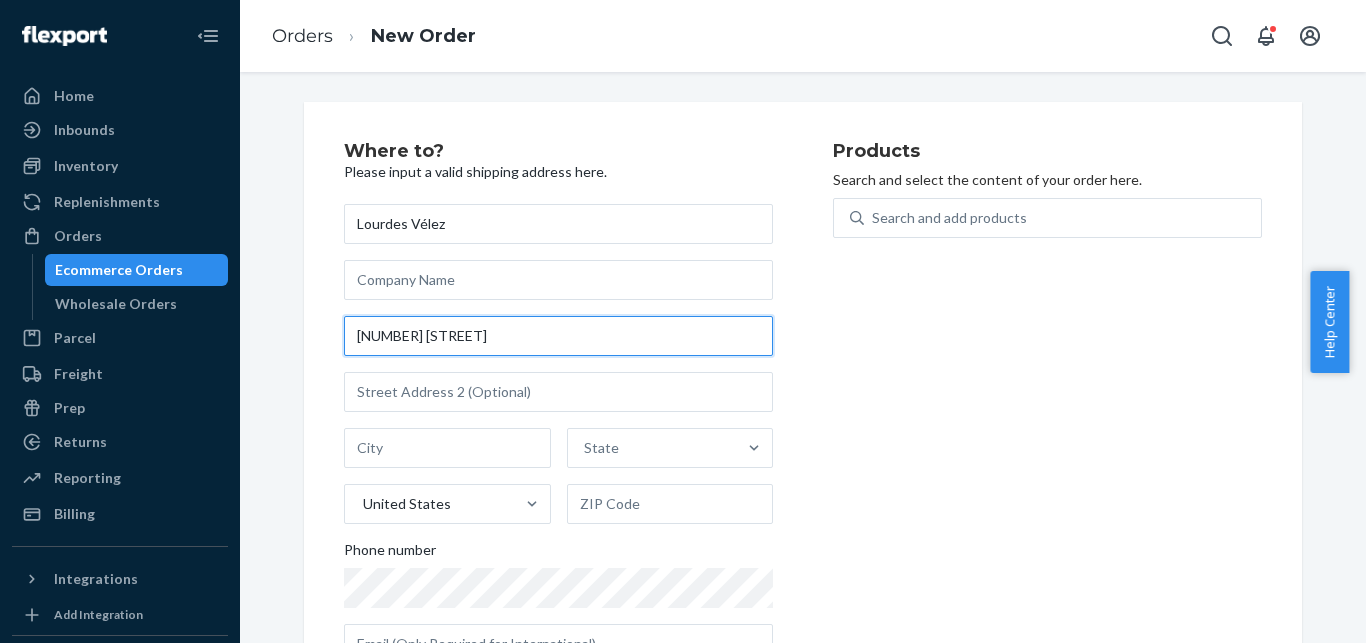 paste on "Mayagüez" 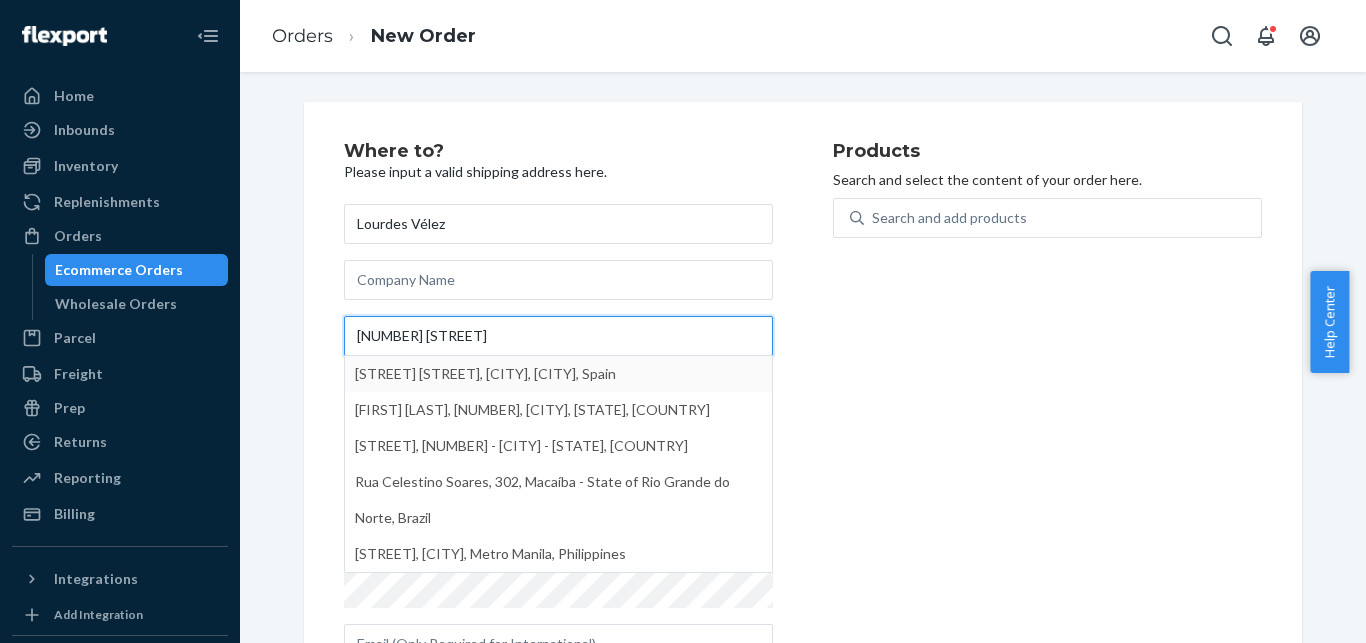 type on "[NUMBER] [STREET]" 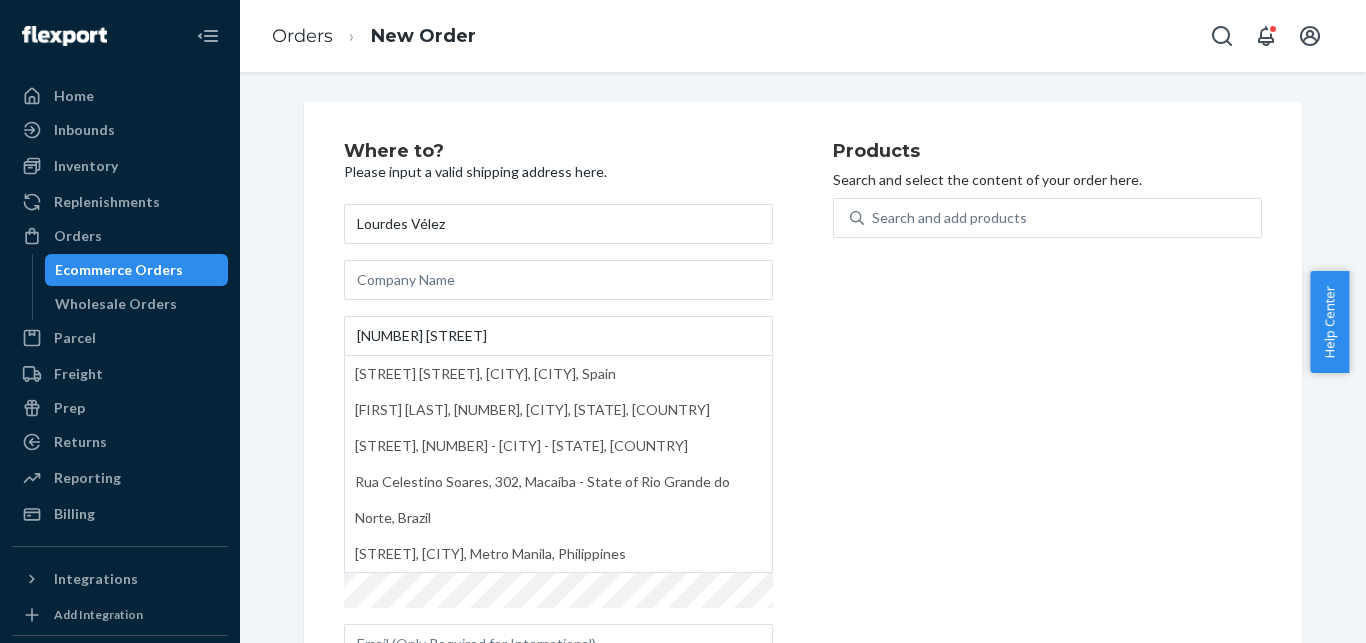 click on "Products Search and select the content of your order here. Search and add products" at bounding box center [1047, 411] 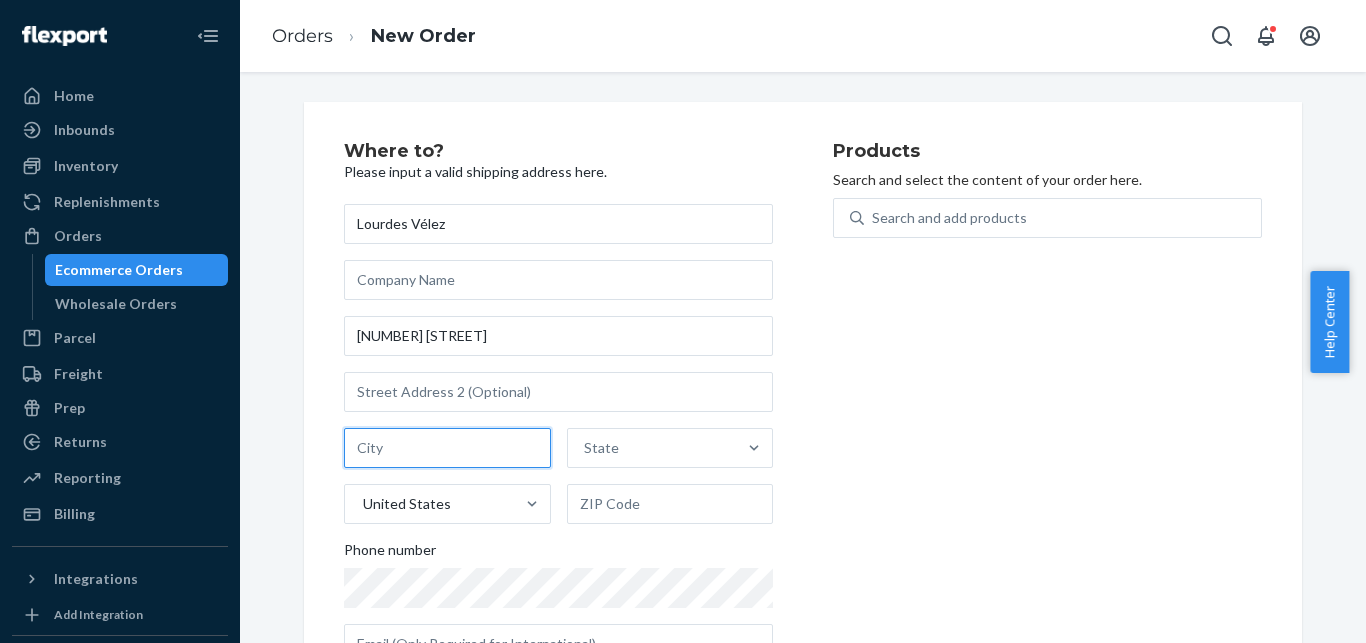 click at bounding box center (447, 448) 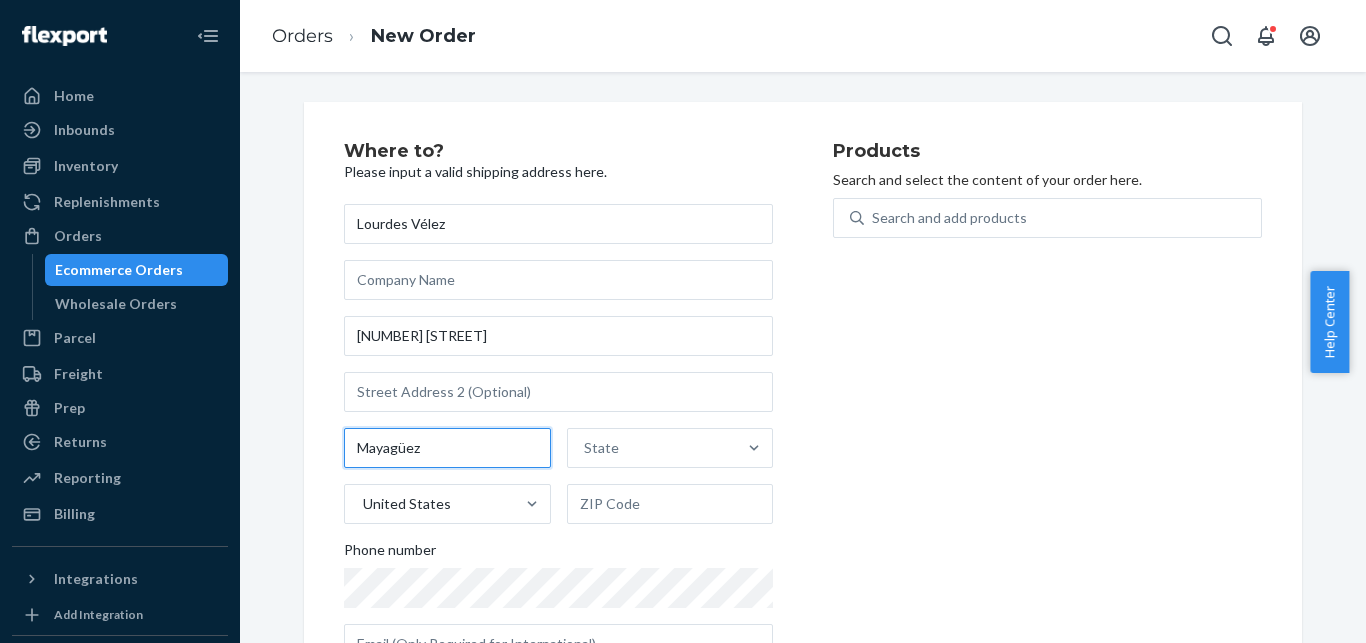 type on "Mayagüez" 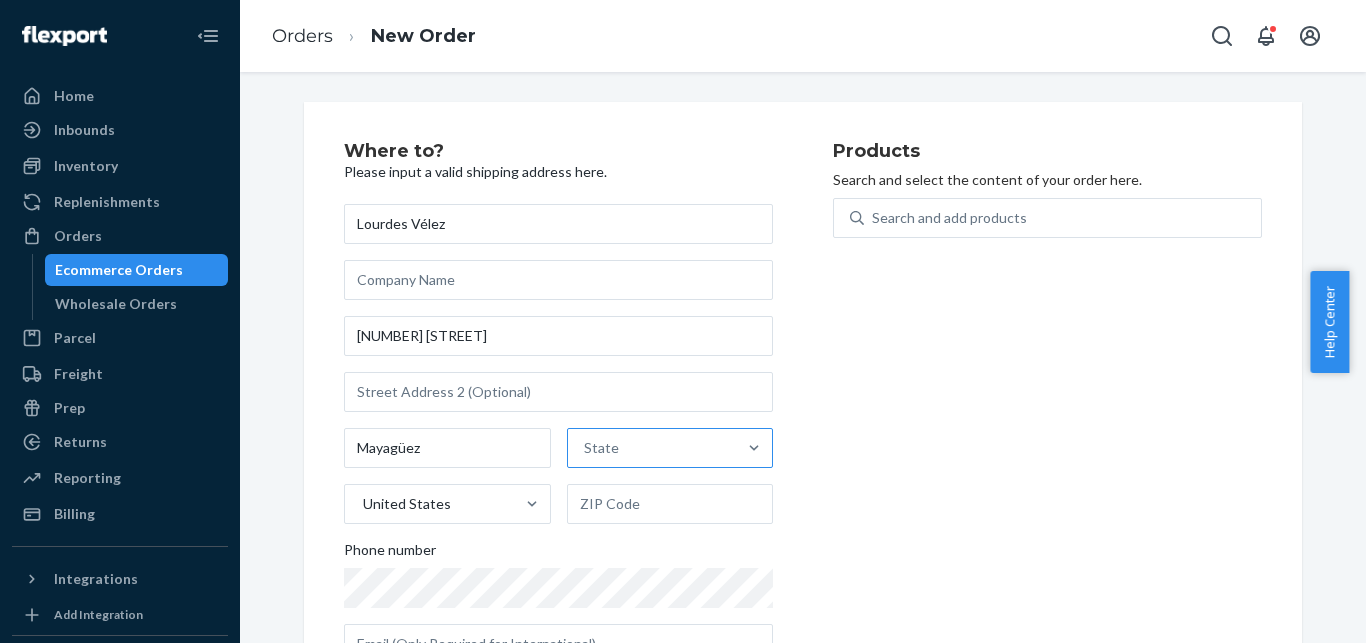 click on "State" at bounding box center (601, 448) 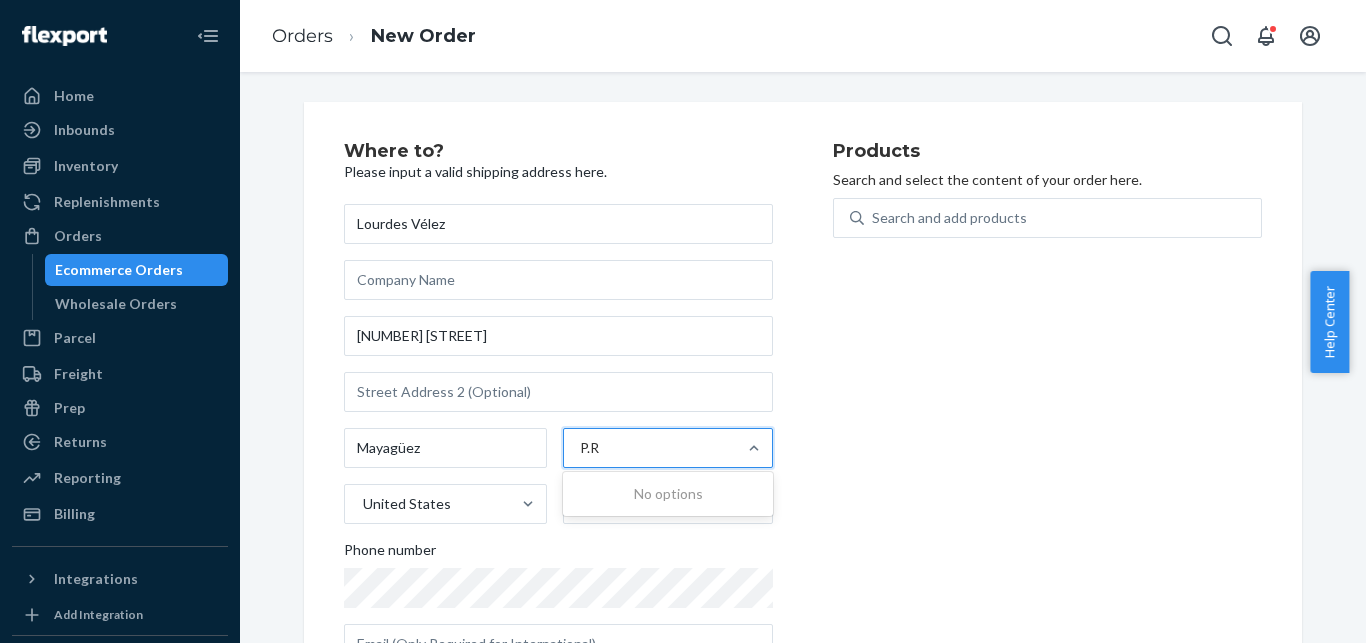 click on "P.R" at bounding box center [590, 448] 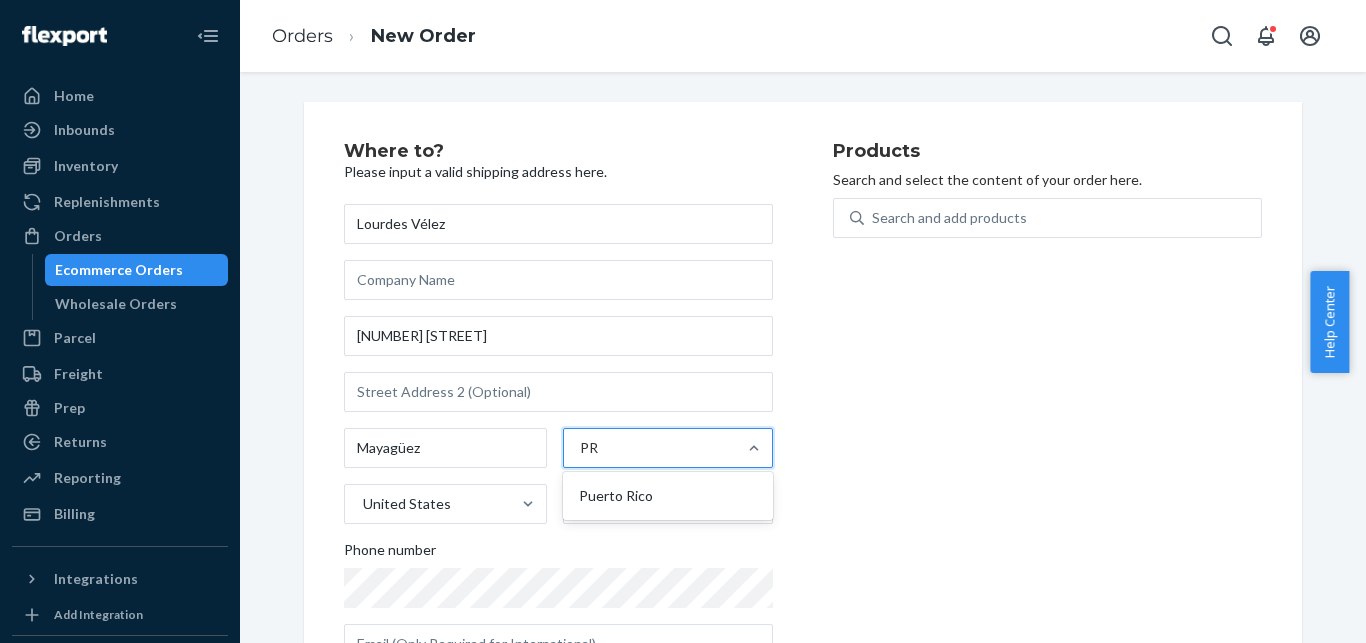 click on "Puerto Rico" at bounding box center [668, 496] 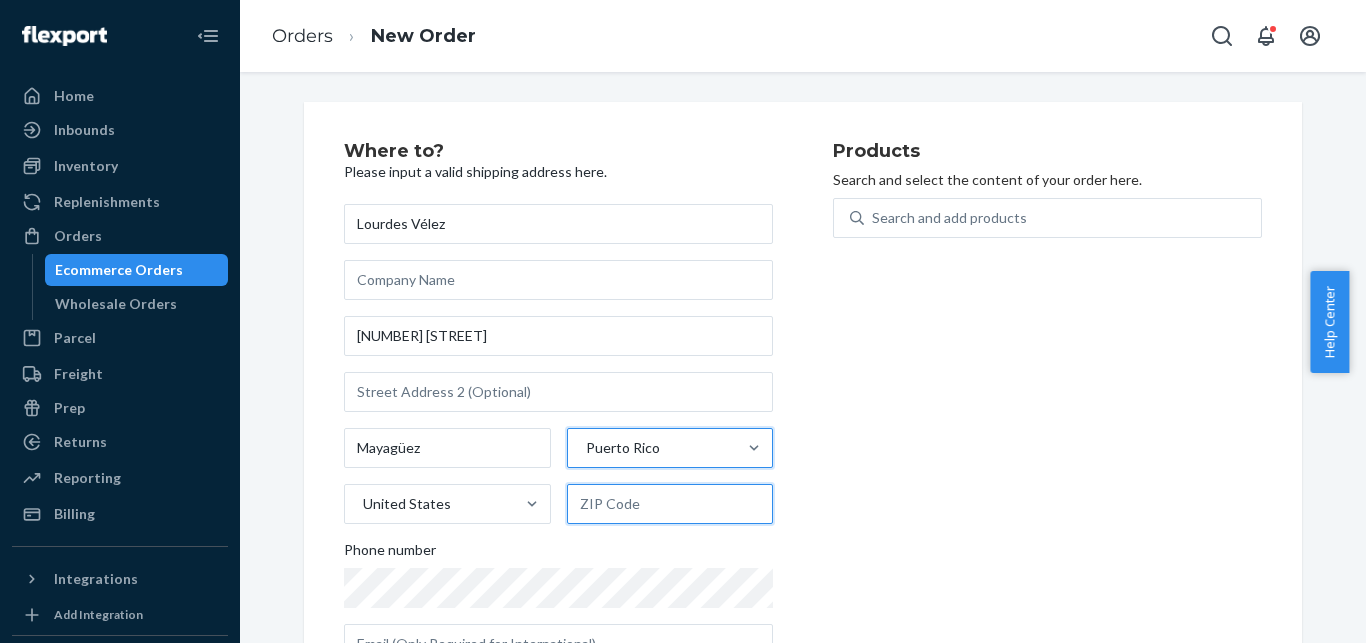 click at bounding box center [670, 504] 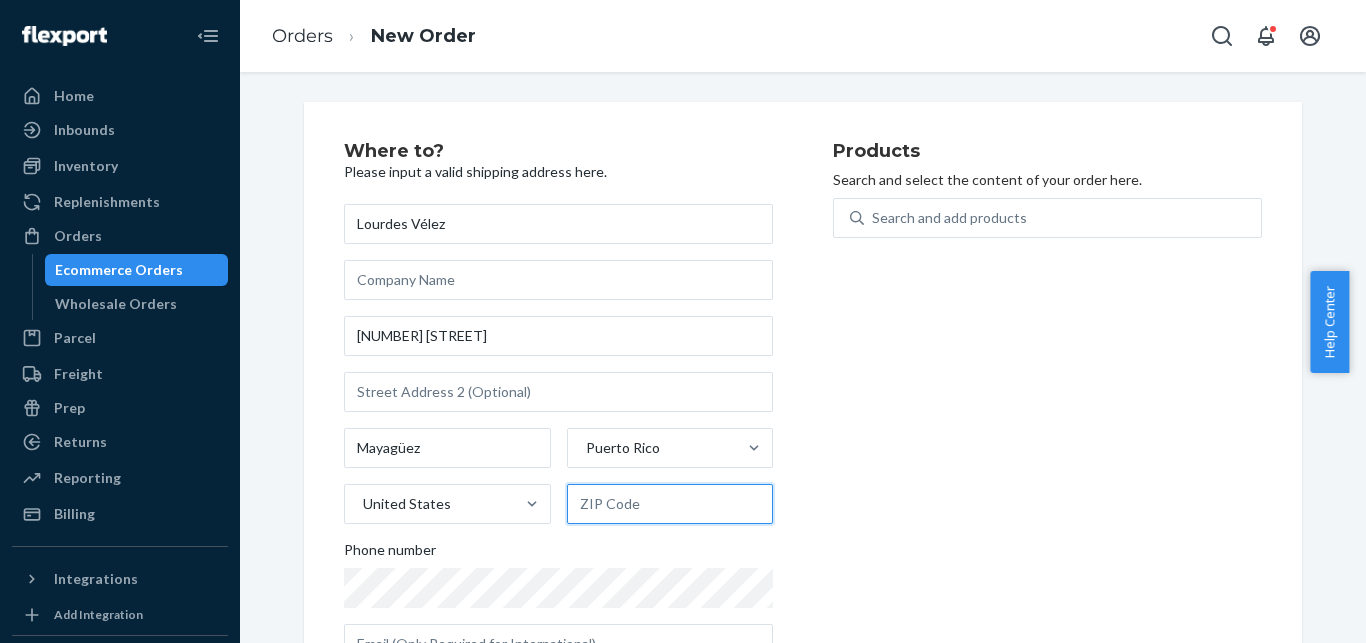 paste on "00680" 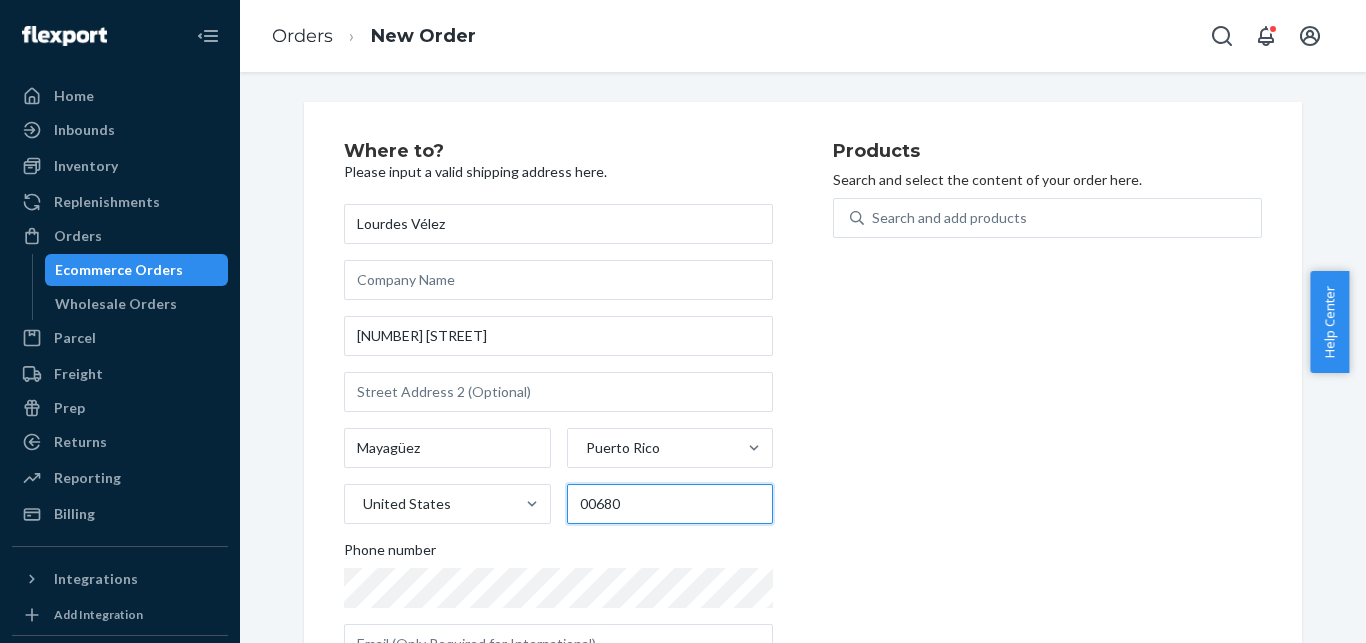 type on "00680" 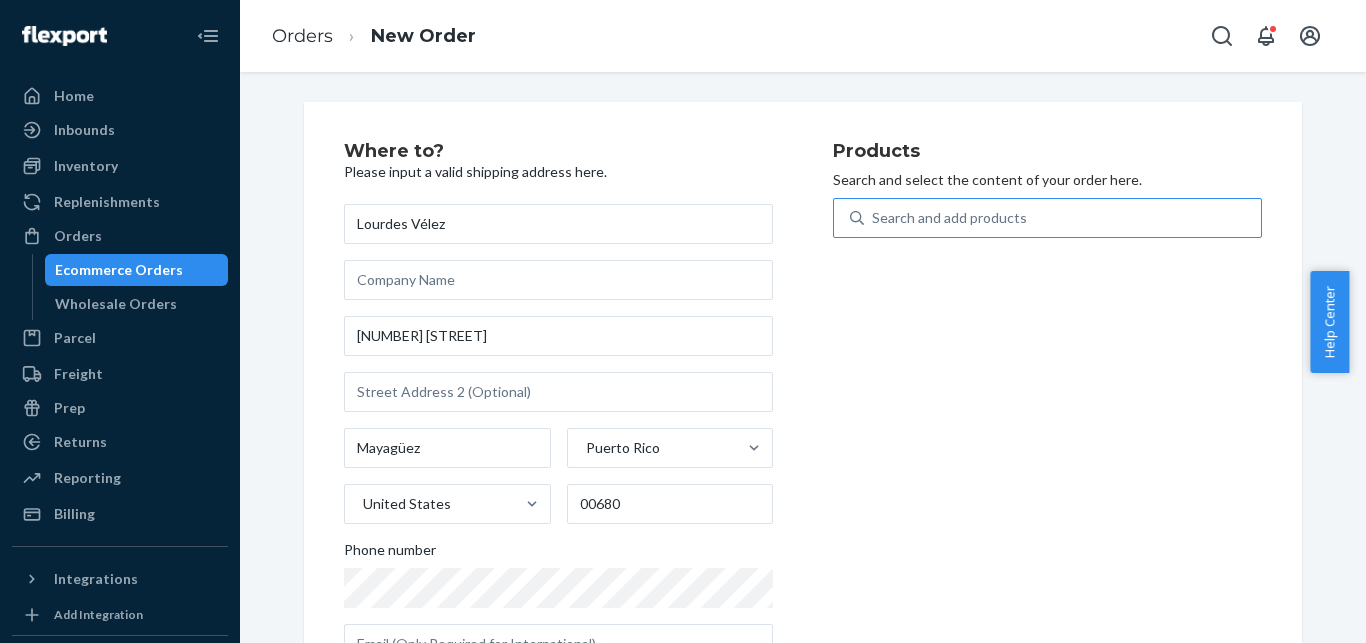 click on "Search and add products" at bounding box center (949, 218) 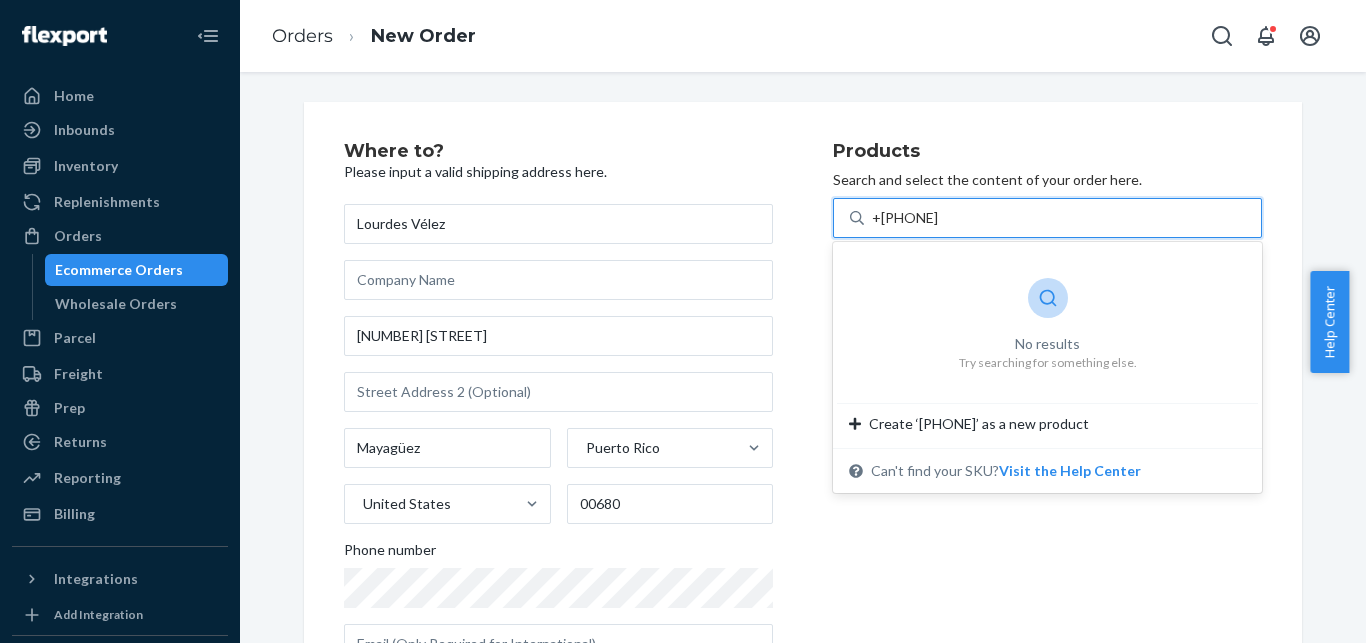 drag, startPoint x: 886, startPoint y: 219, endPoint x: 985, endPoint y: 223, distance: 99.08077 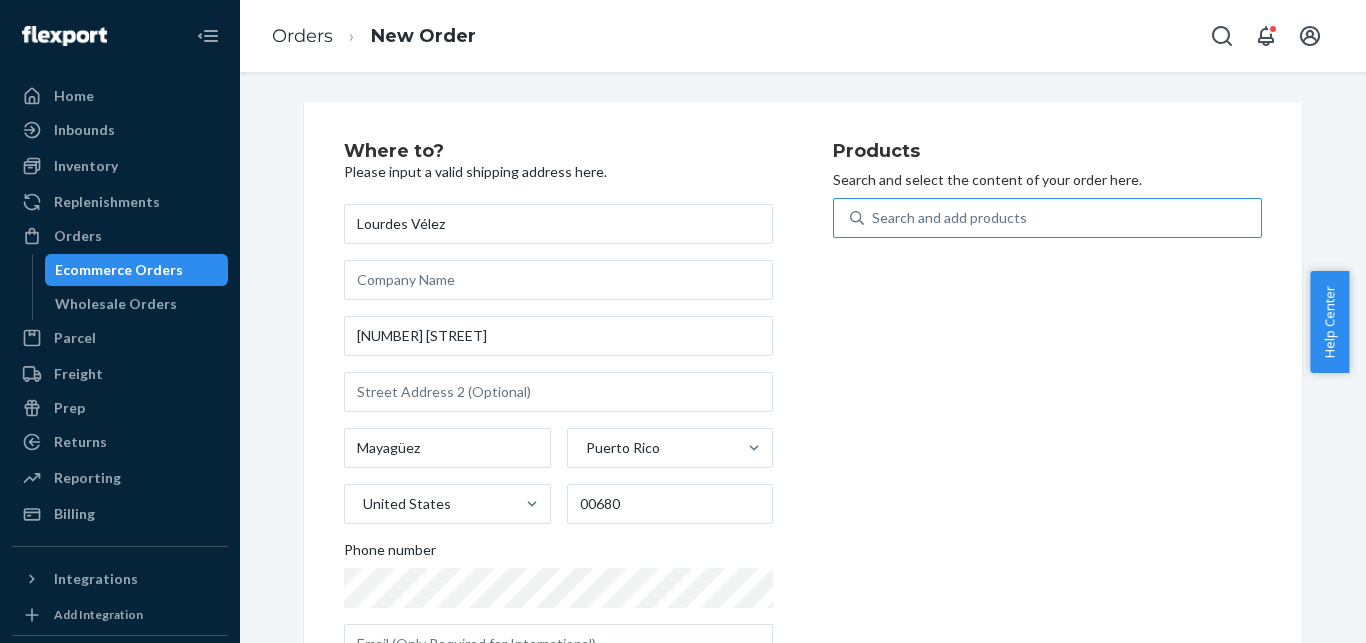 click on "Search and add products" at bounding box center [1062, 218] 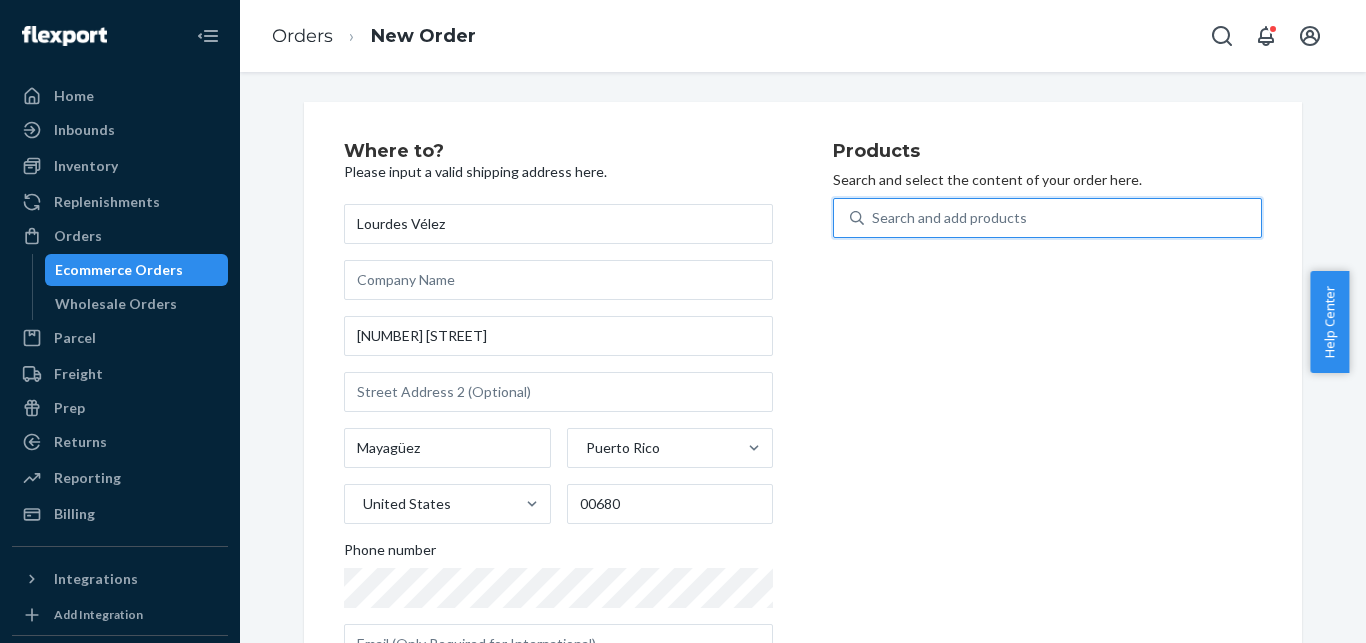paste on "GKH-SC-250-10" 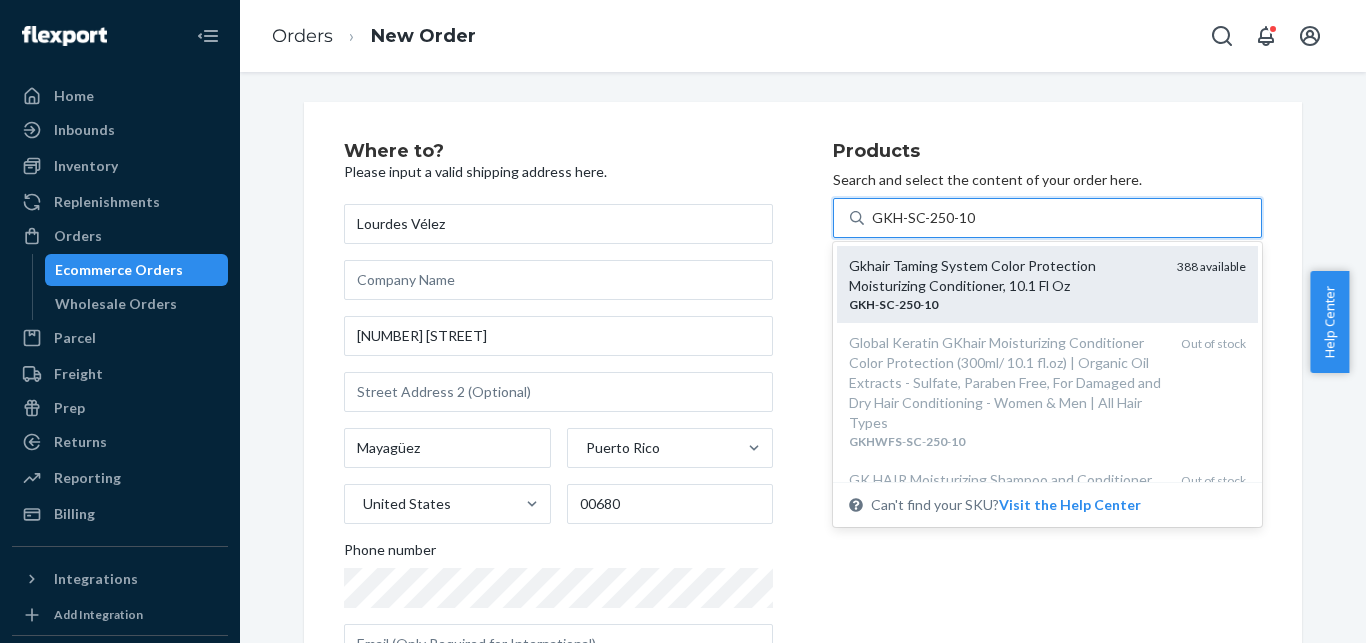 click on "Gkhair Taming System Color Protection Moisturizing Conditioner, 10.1 Fl Oz" at bounding box center (1005, 276) 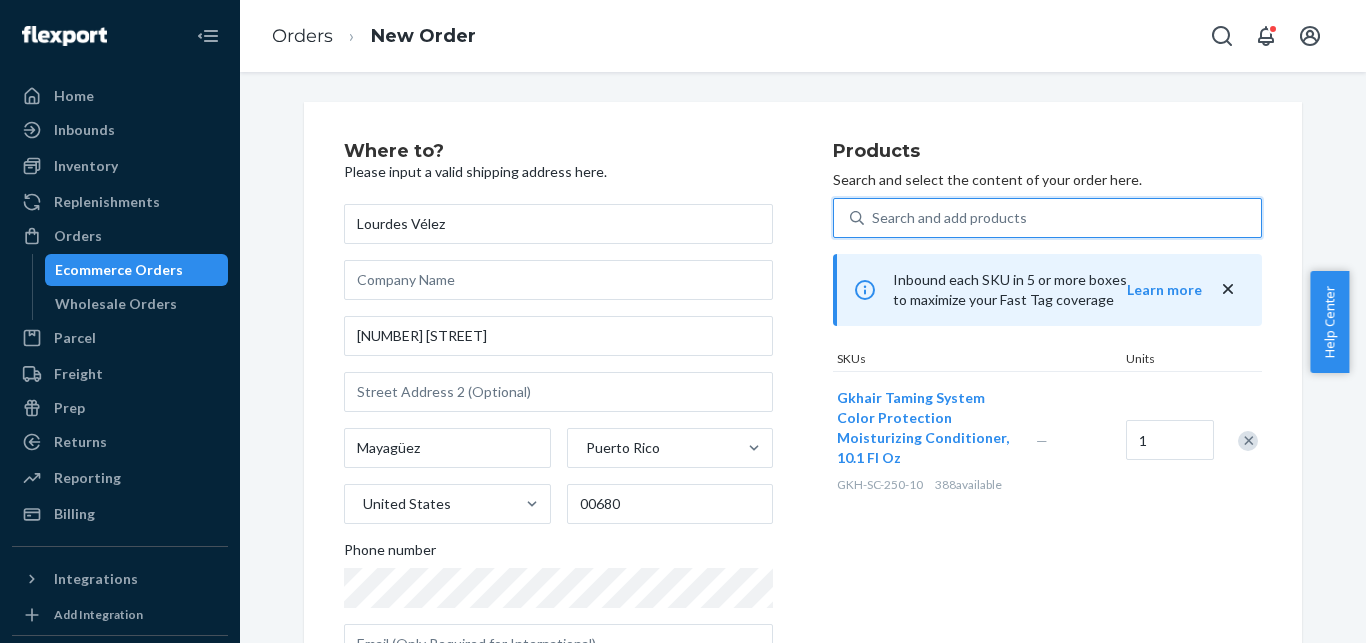 scroll, scrollTop: 328, scrollLeft: 0, axis: vertical 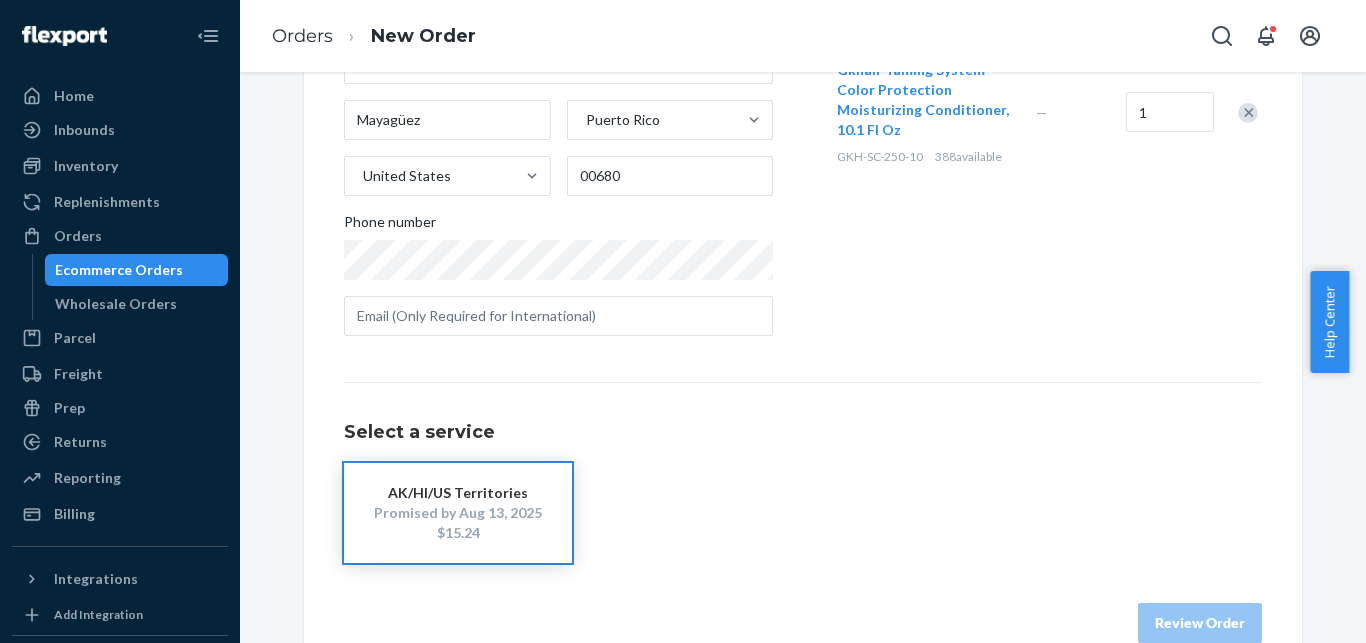 click on "AK/HI/US Territories Promised by Aug 13, 2025 $15.24" at bounding box center (458, 513) 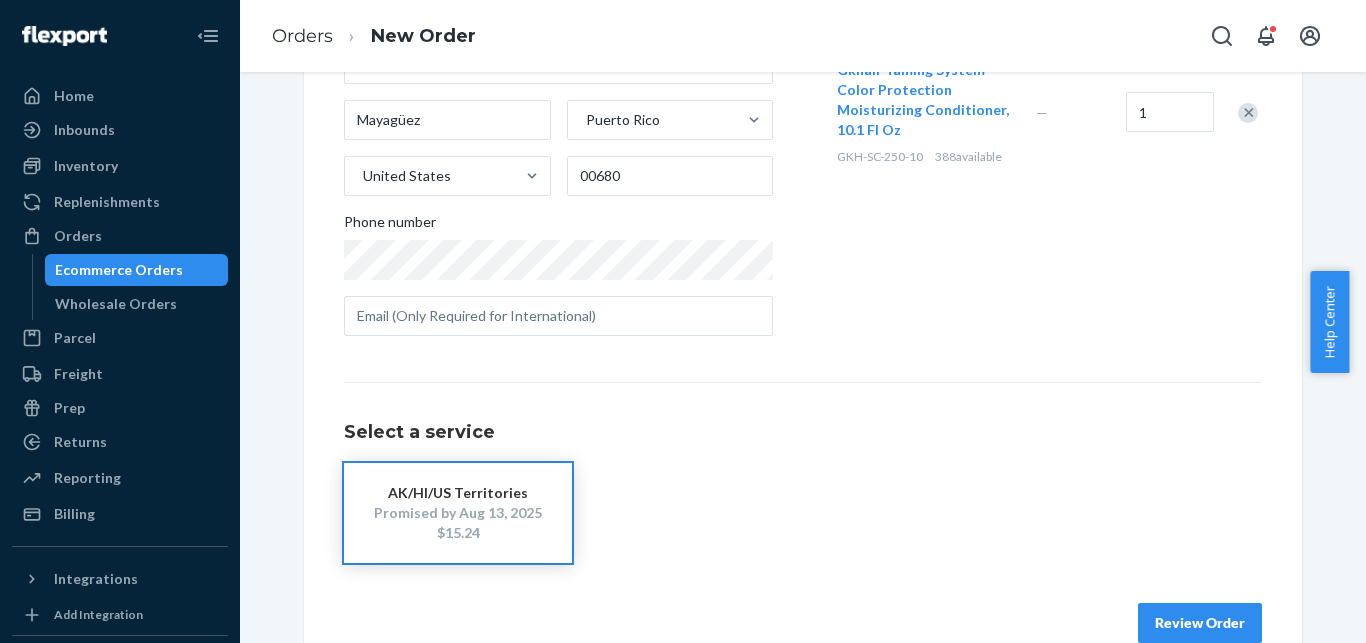 scroll, scrollTop: 368, scrollLeft: 0, axis: vertical 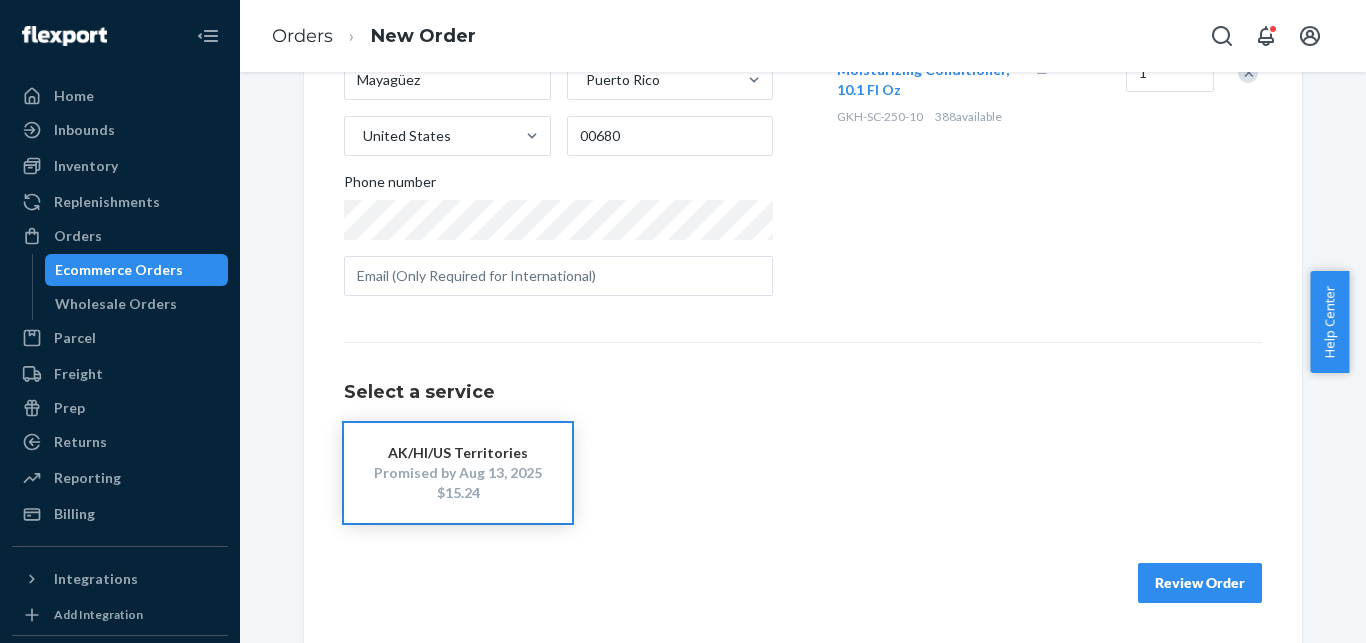click on "AK/HI/US Territories" at bounding box center [458, 453] 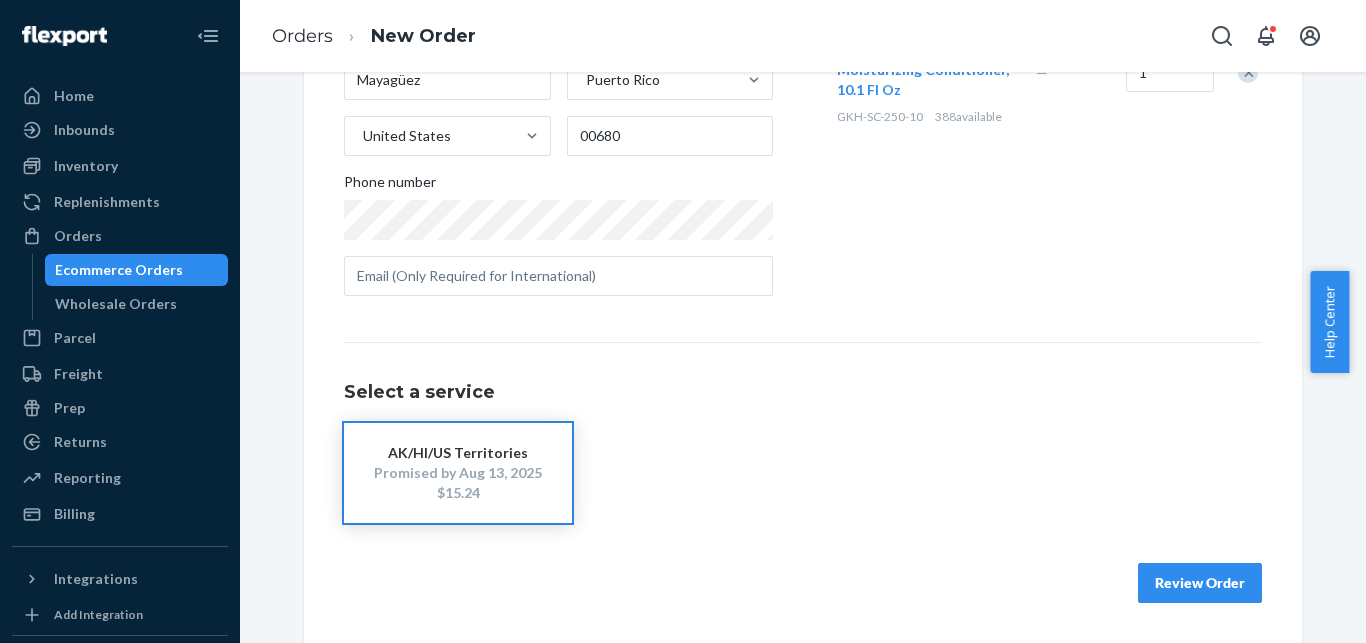 click on "Review Order" at bounding box center (1200, 583) 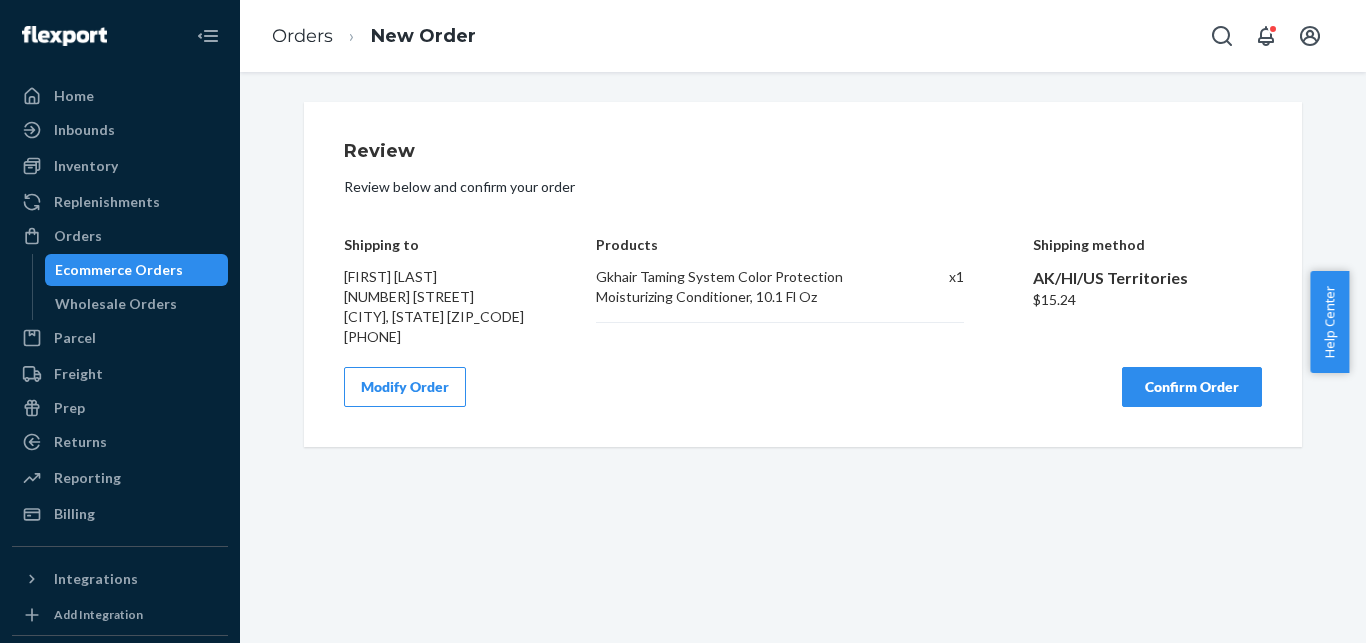 scroll, scrollTop: 0, scrollLeft: 0, axis: both 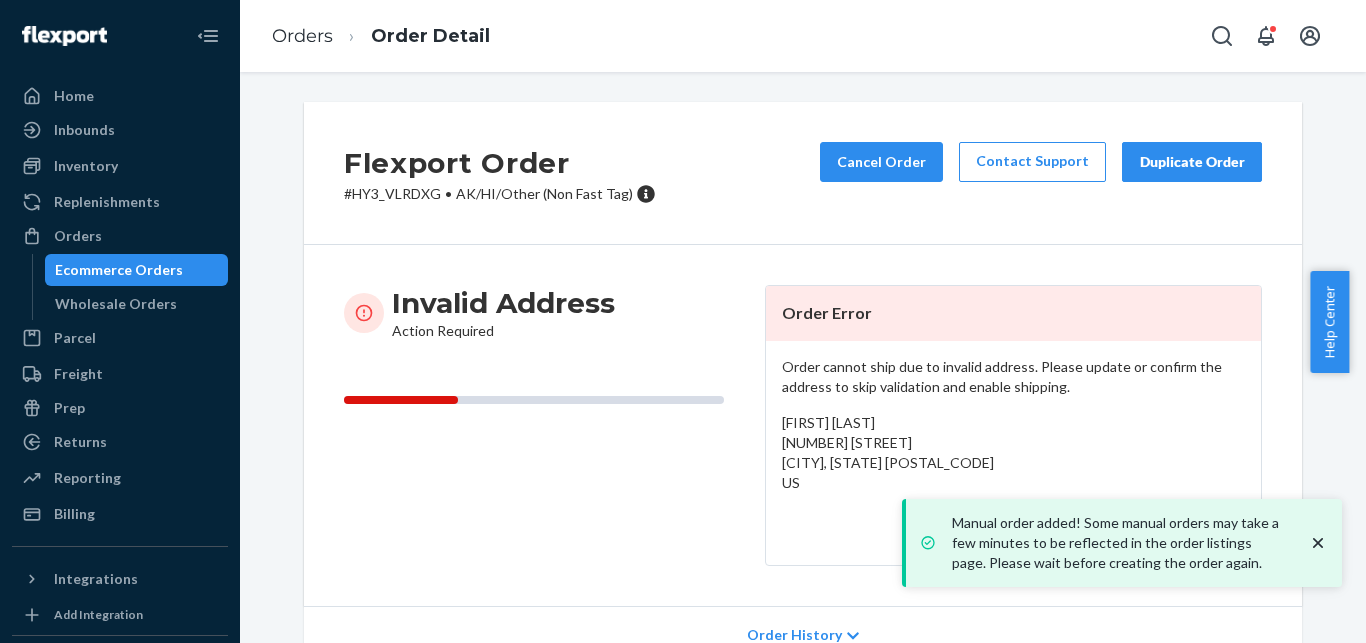click 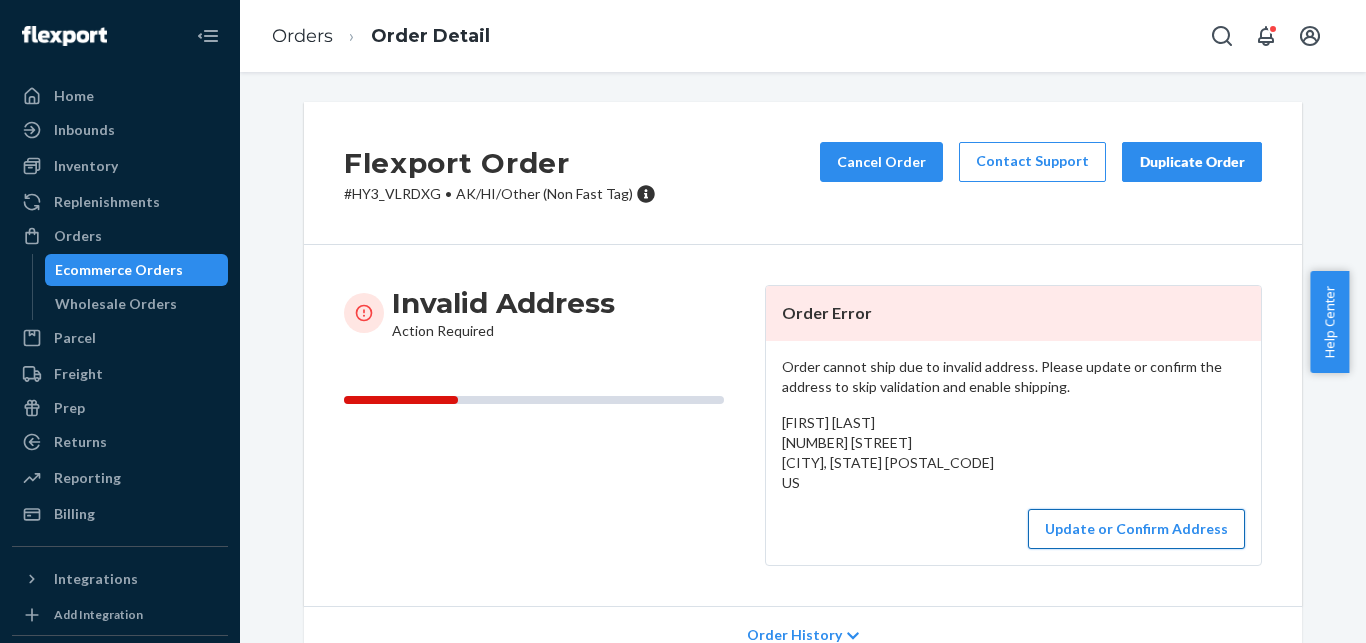 click on "Update or Confirm Address" at bounding box center [1136, 529] 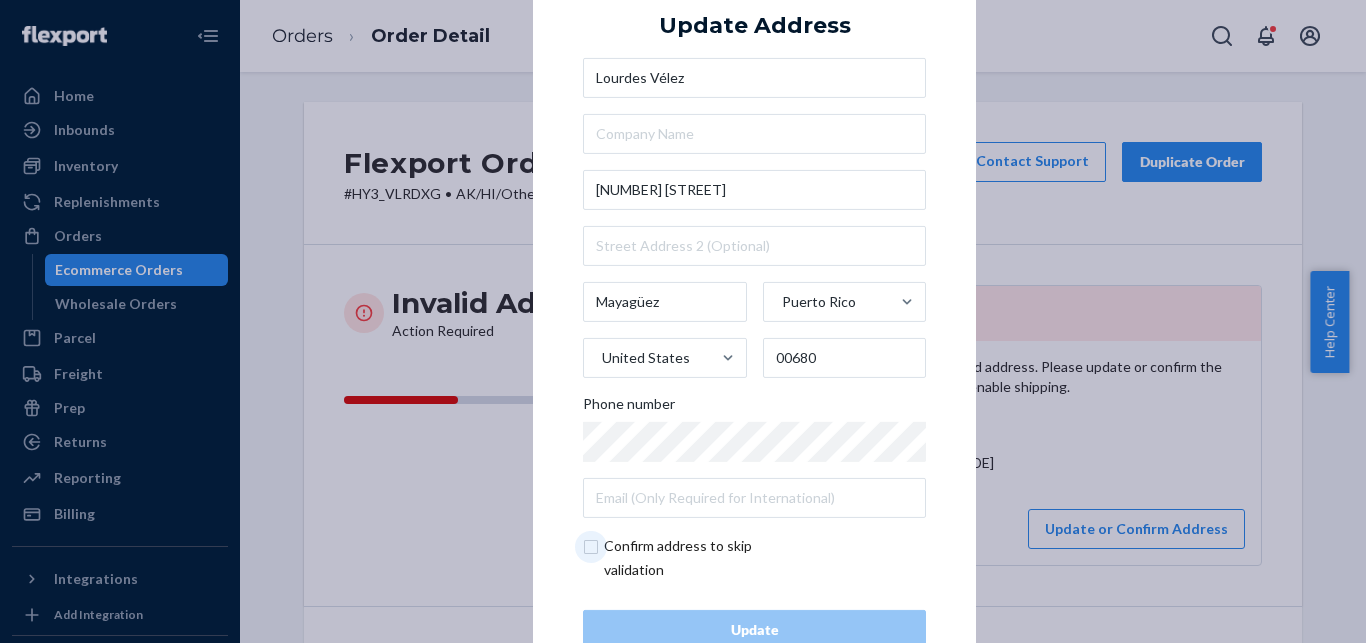 click at bounding box center (699, 558) 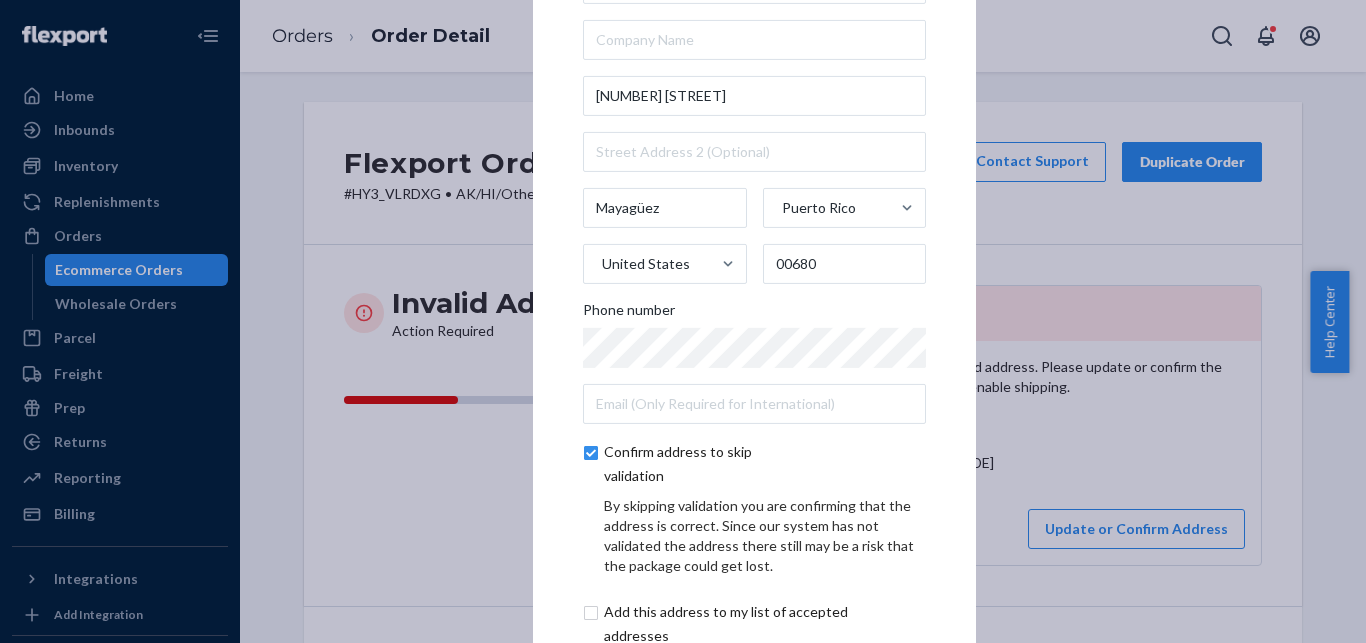 scroll, scrollTop: 141, scrollLeft: 0, axis: vertical 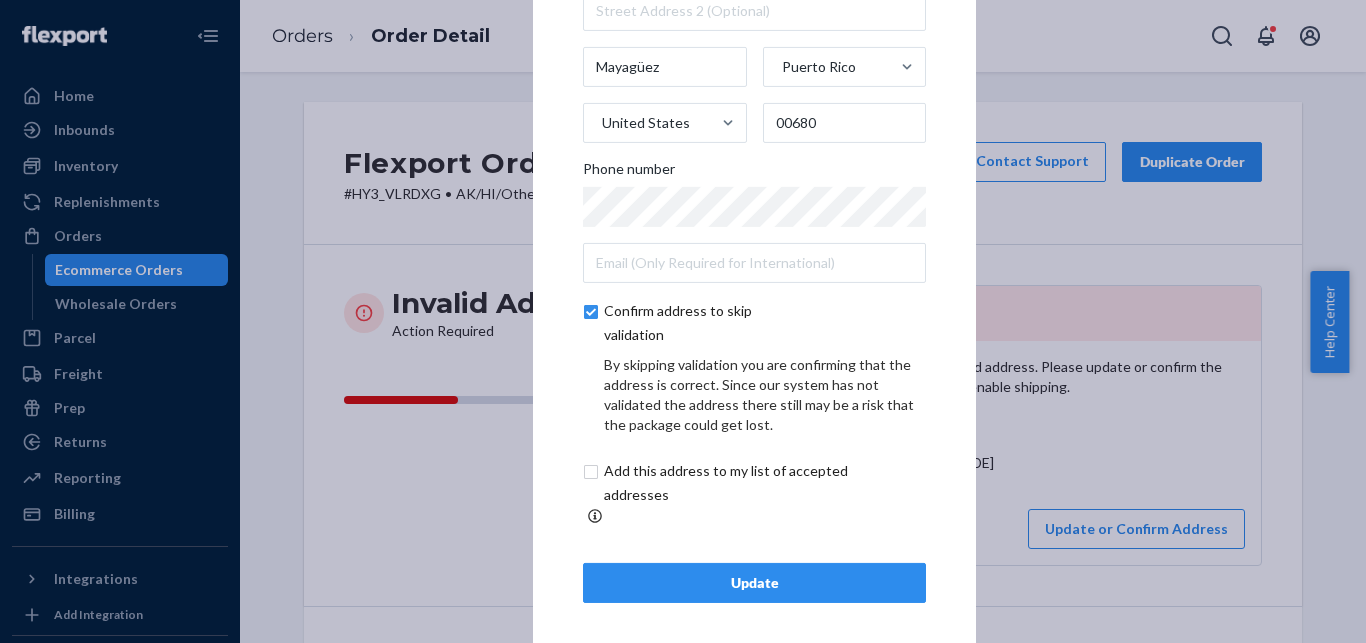 click on "Update" at bounding box center [754, 583] 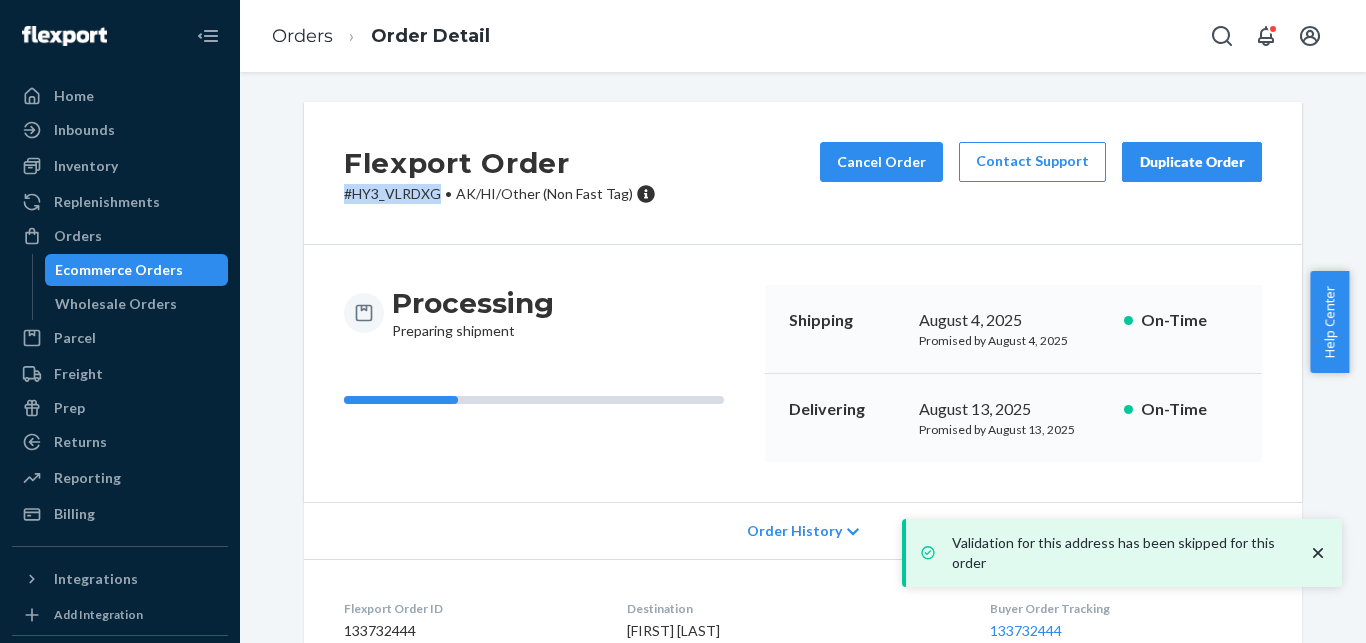 drag, startPoint x: 435, startPoint y: 197, endPoint x: 280, endPoint y: 209, distance: 155.46382 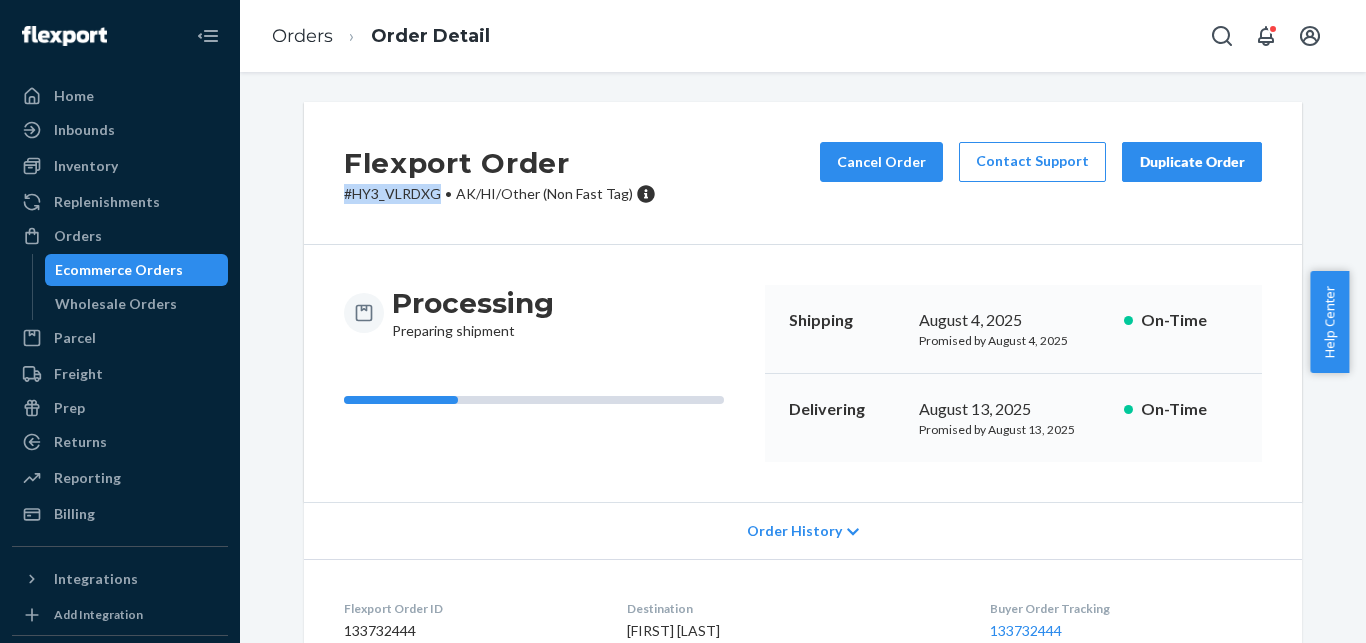 click on "Ecommerce Orders" at bounding box center (119, 270) 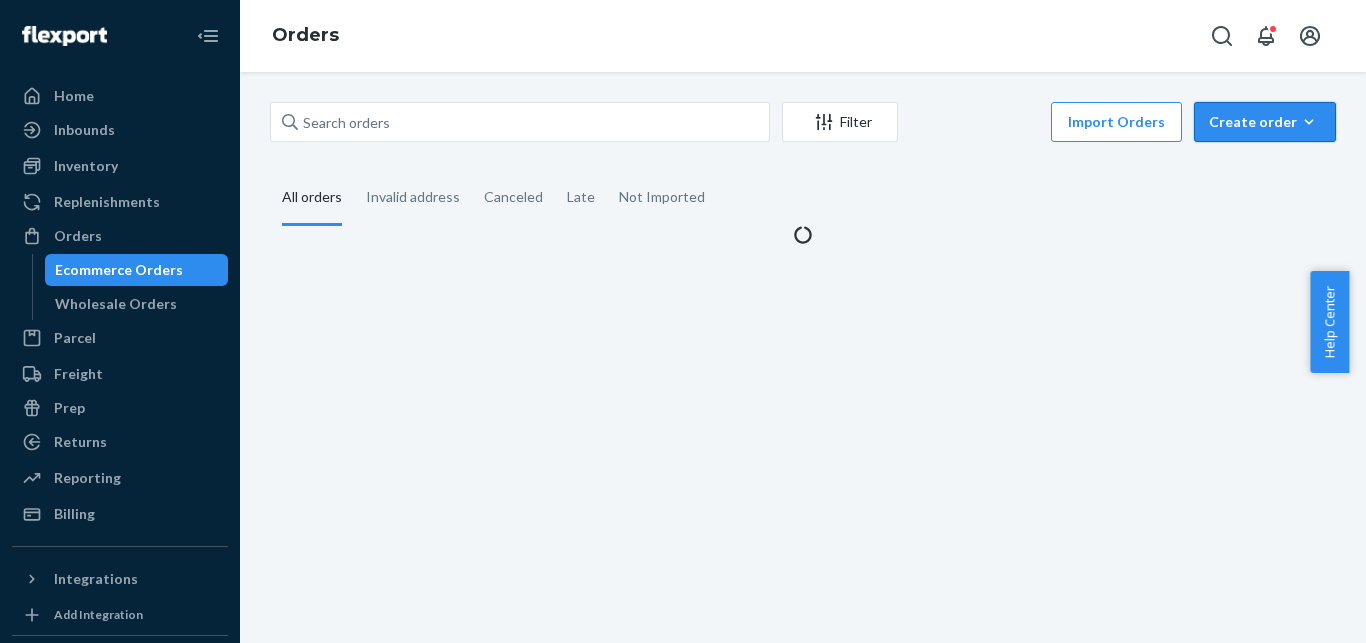 click on "Create order" at bounding box center [1265, 122] 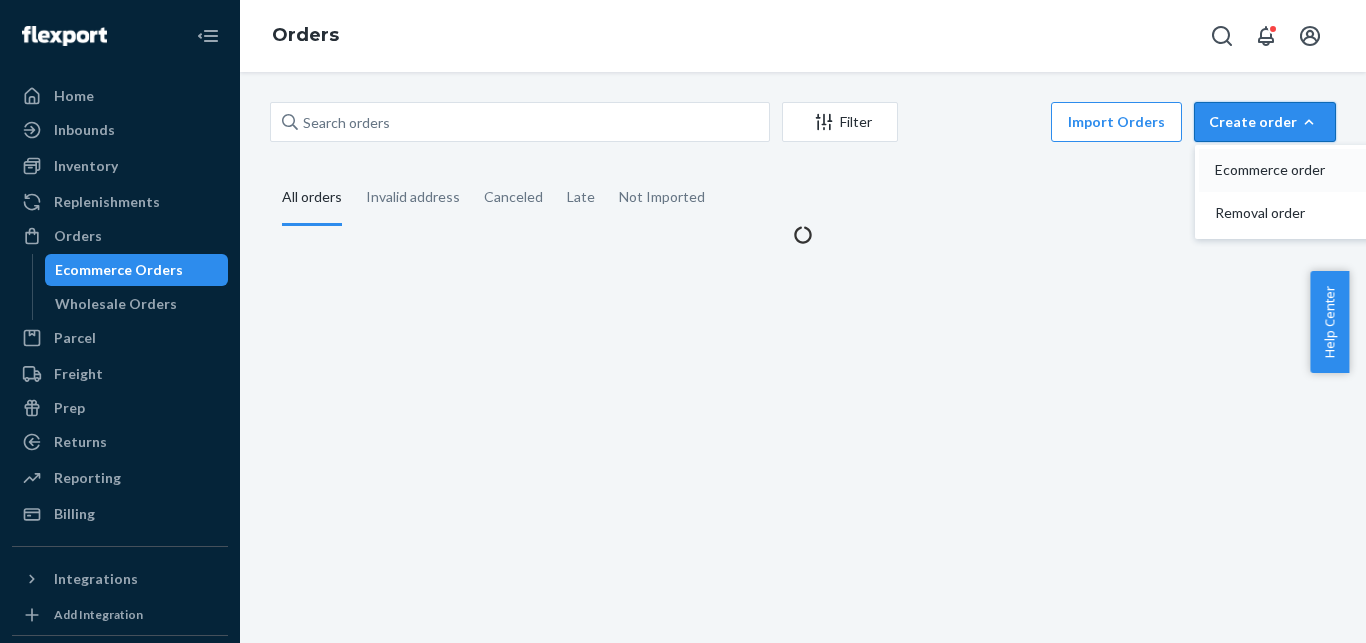 click on "Ecommerce order" at bounding box center (1295, 170) 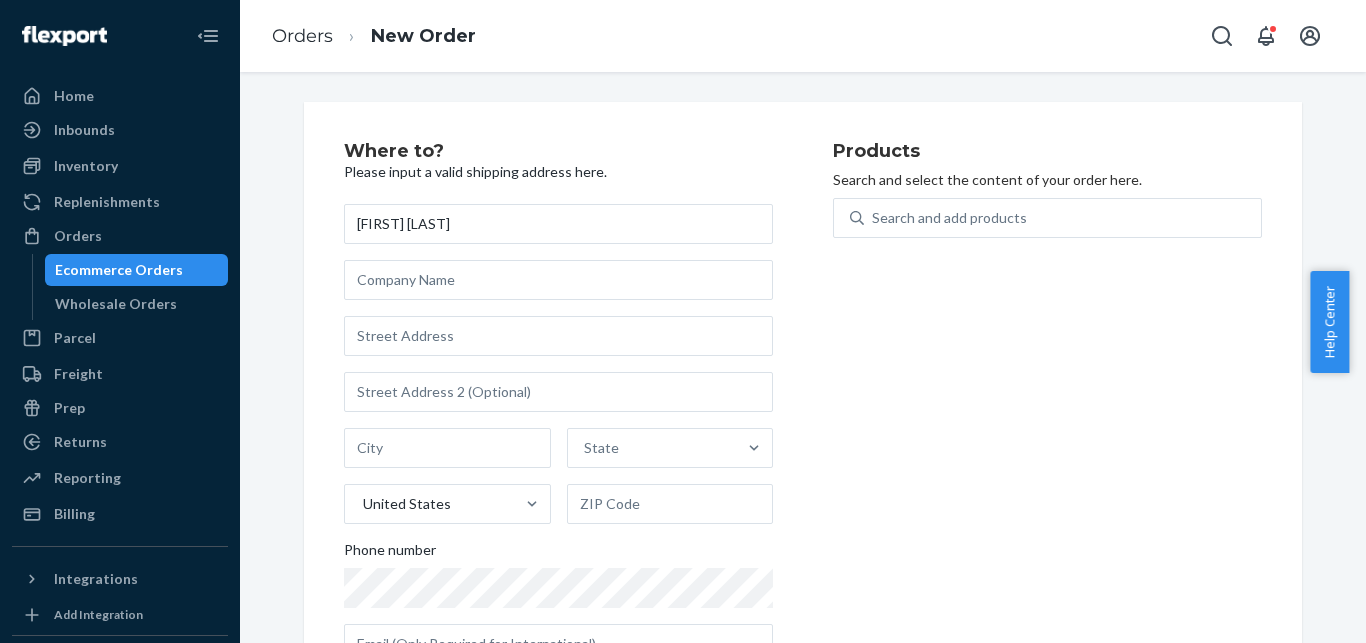 type on "[FIRST] [LAST]" 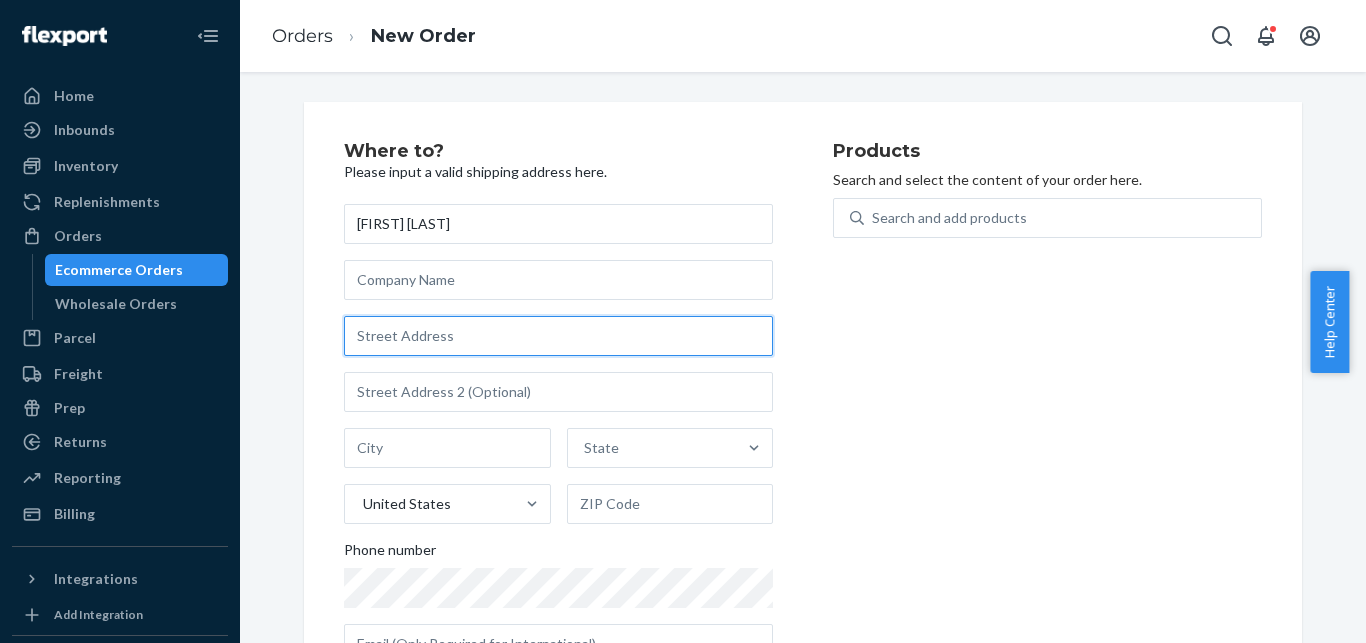 click at bounding box center [558, 336] 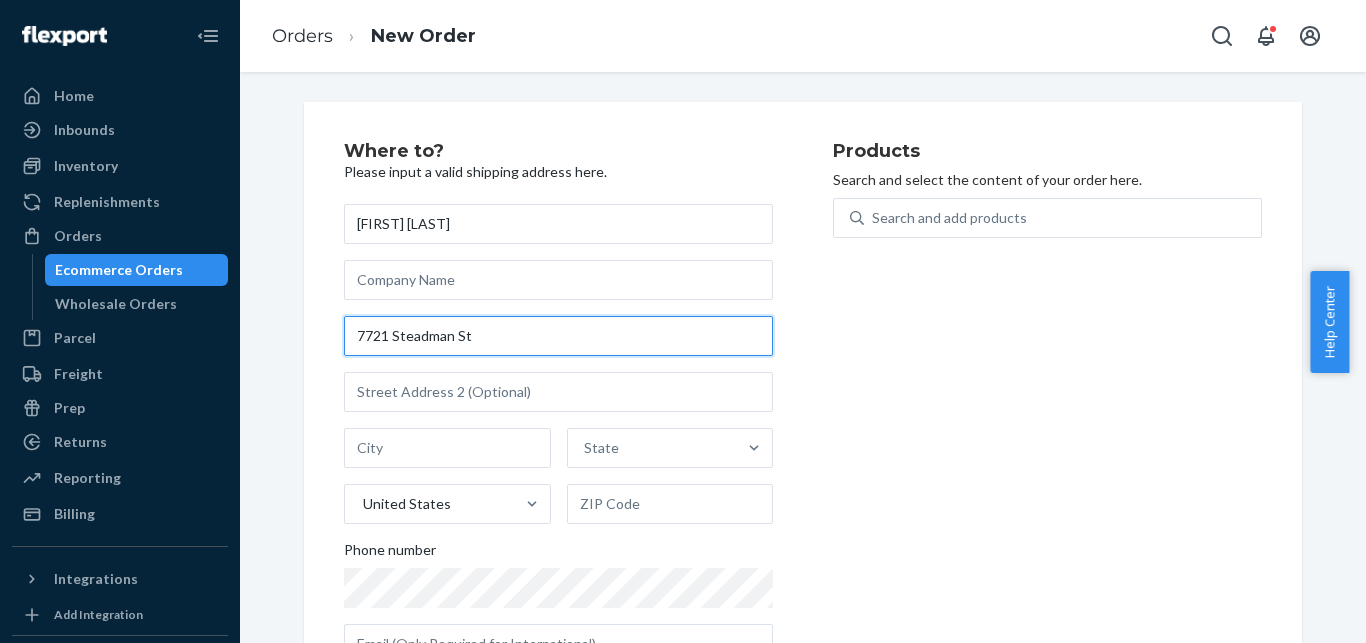 paste on "Dearborn" 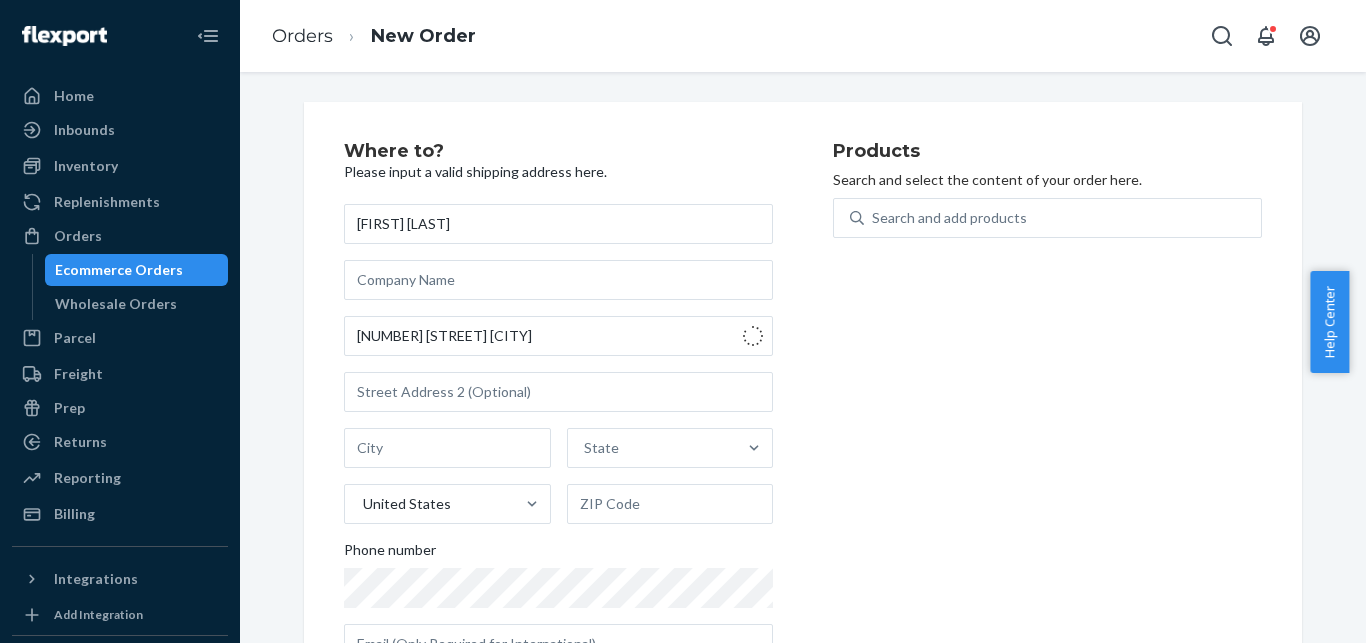 type on "7721 Steadman St" 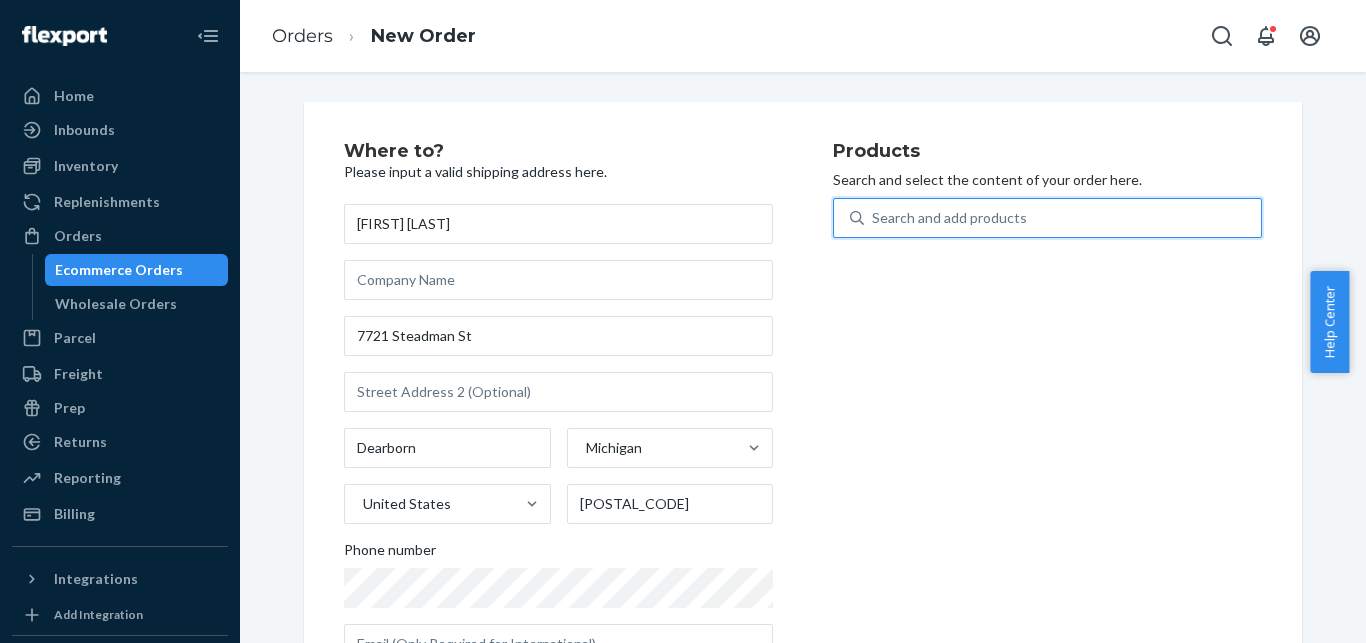 click on "Search and add products" at bounding box center [949, 218] 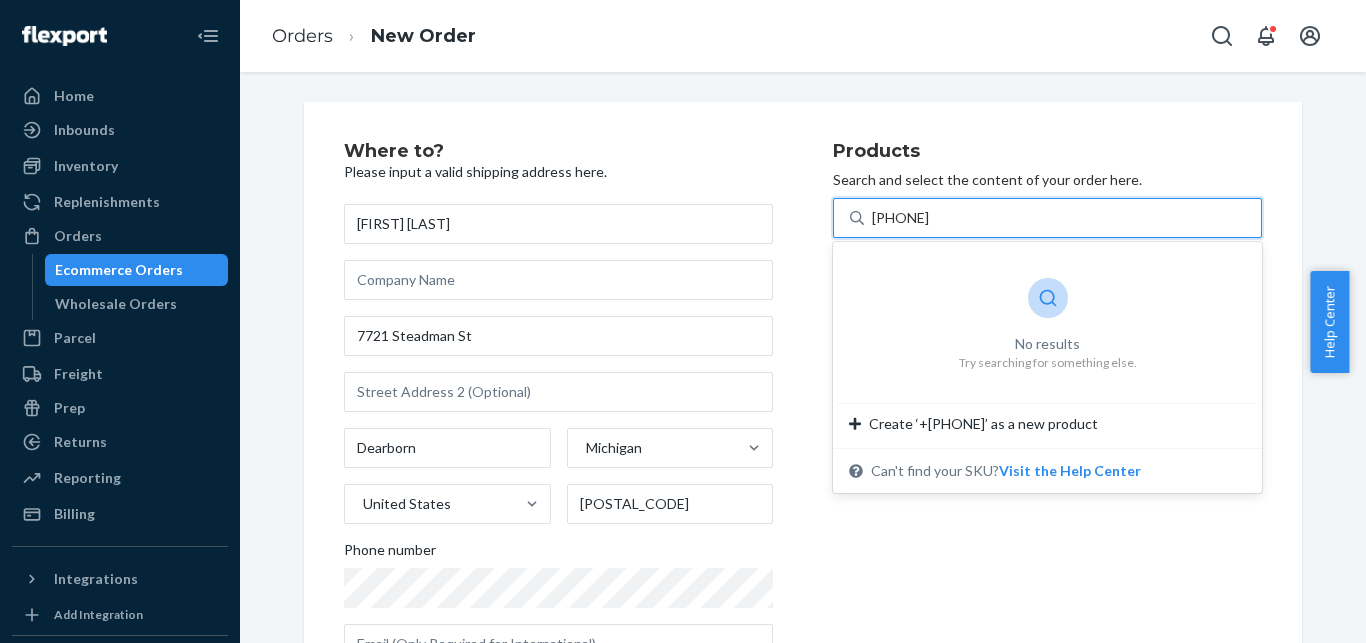 drag, startPoint x: 883, startPoint y: 217, endPoint x: 977, endPoint y: 216, distance: 94.00532 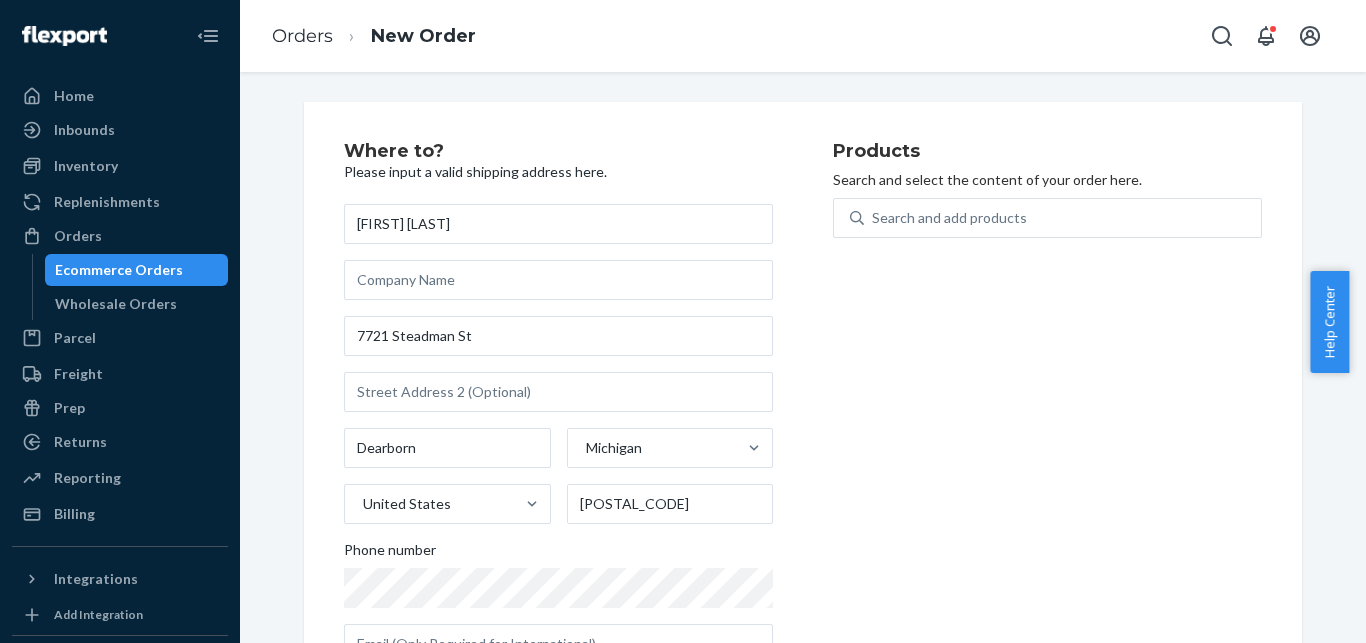 click on "Products Search and select the content of your order here. Search and add products" at bounding box center (1047, 411) 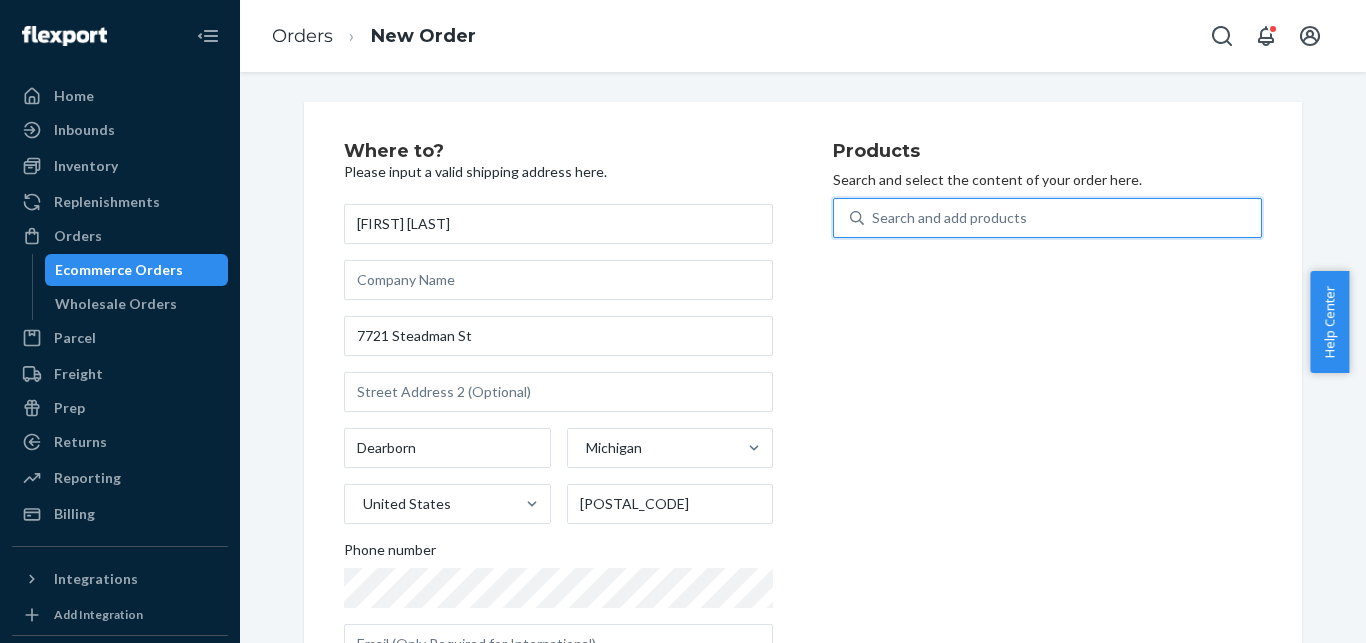 click on "Search and add products" at bounding box center (1062, 218) 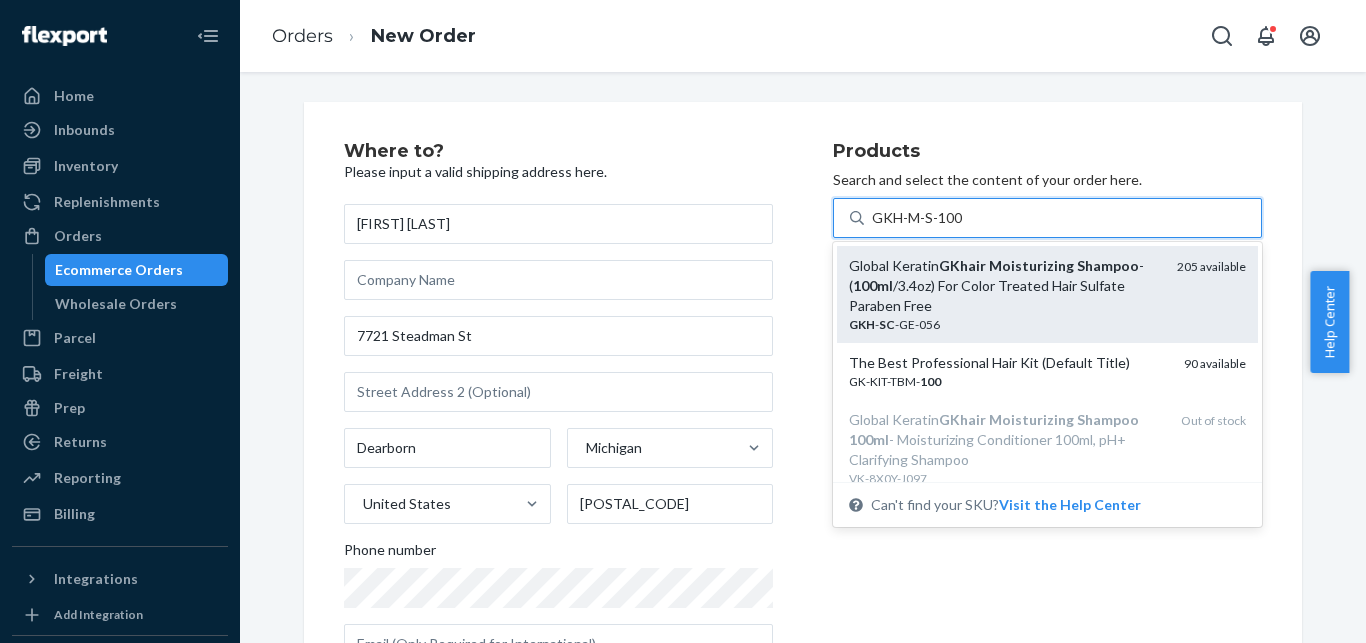 click on "Global Keratin  GKhair   Moisturizing   Shampoo  - ( 100ml /3.4oz) For Color Treated Hair Sulfate Paraben Free" at bounding box center (1005, 286) 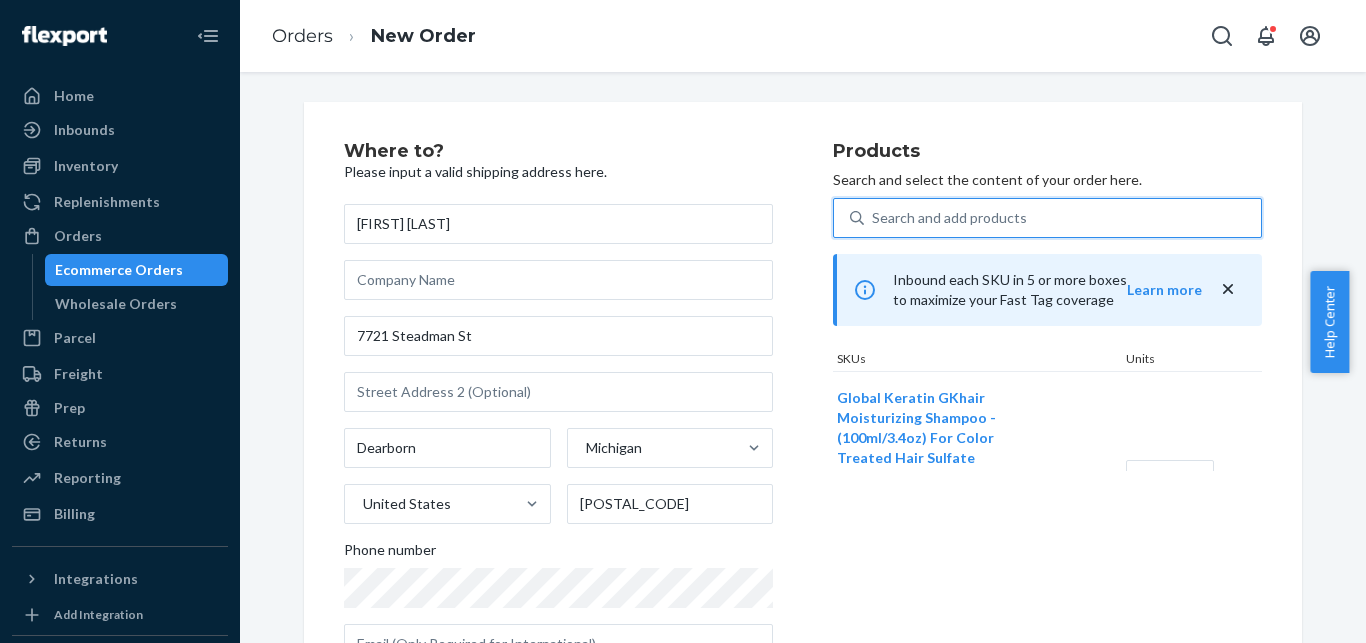 type 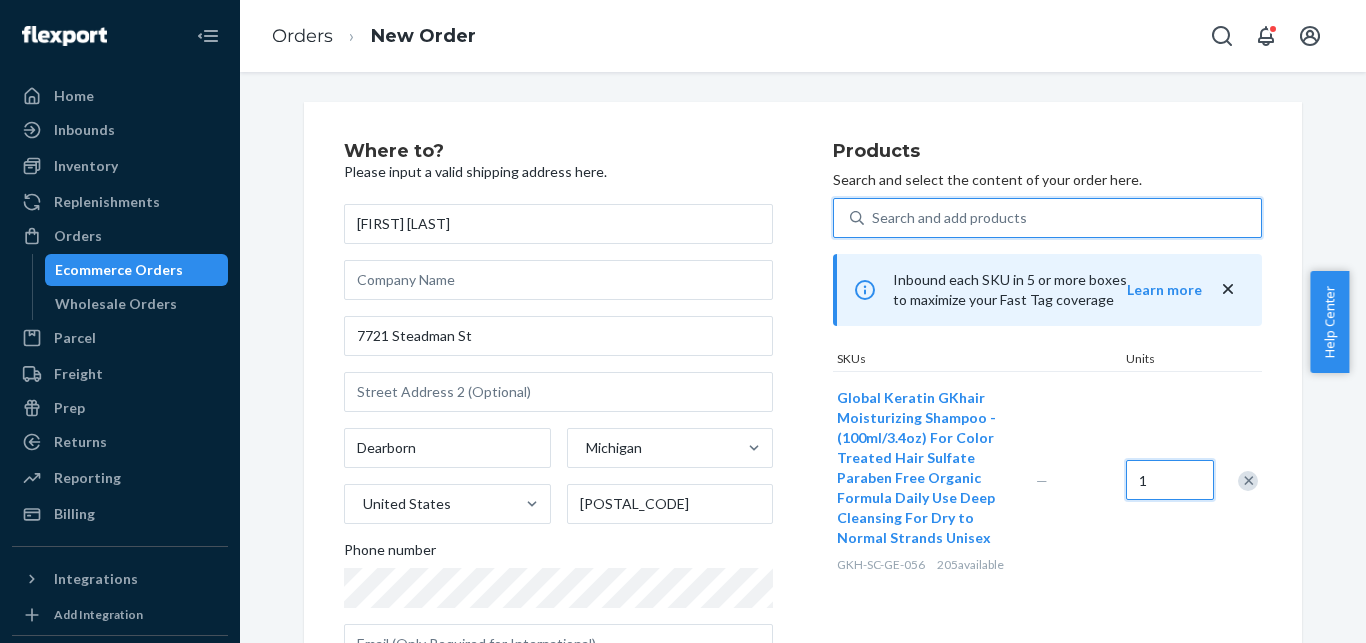 click on "1" at bounding box center (1170, 480) 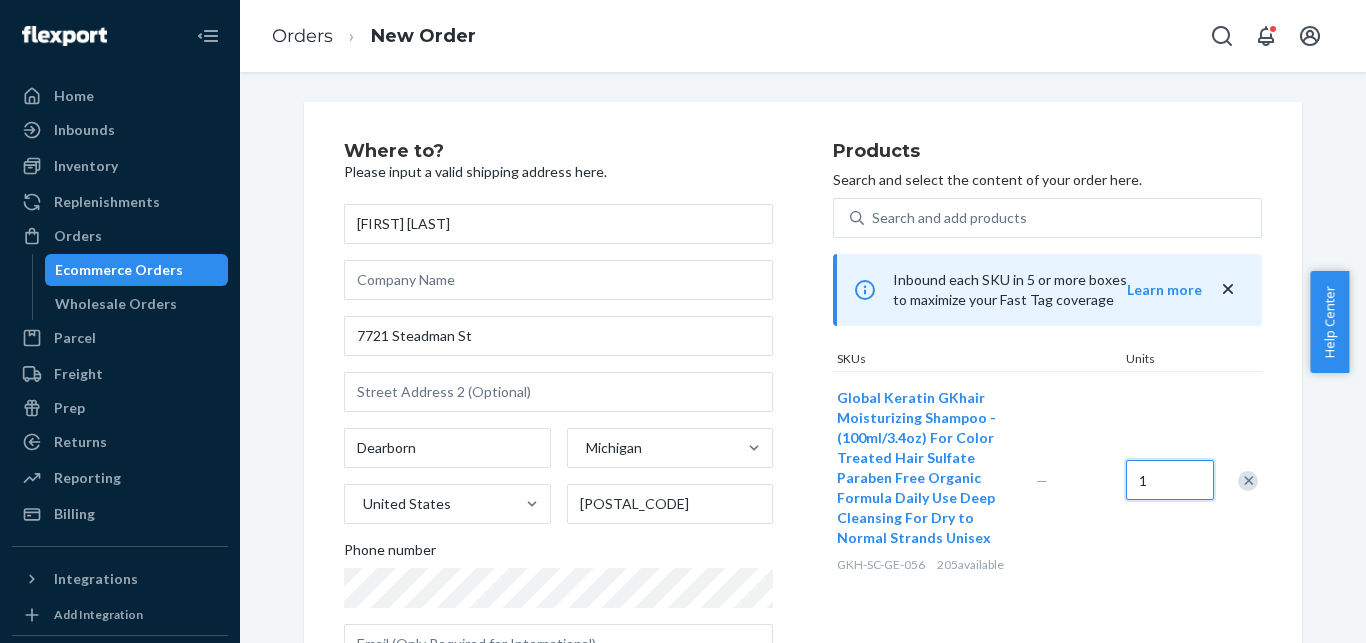 click on "1" at bounding box center (1170, 480) 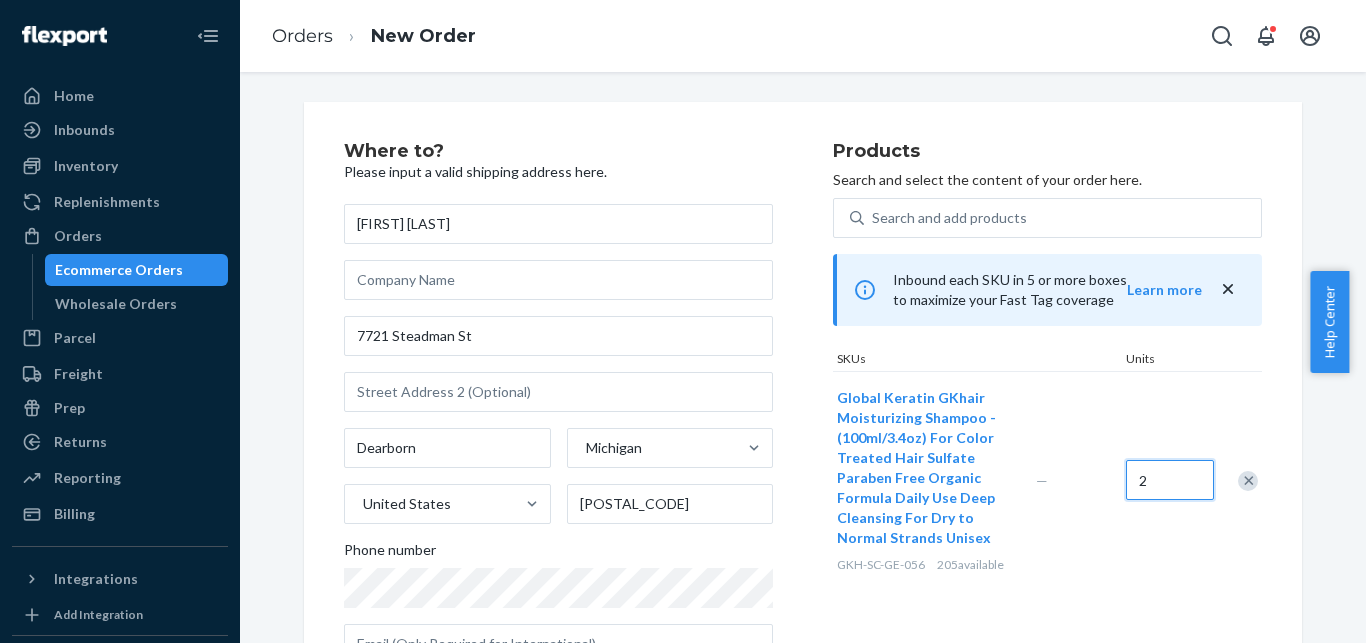 type on "2" 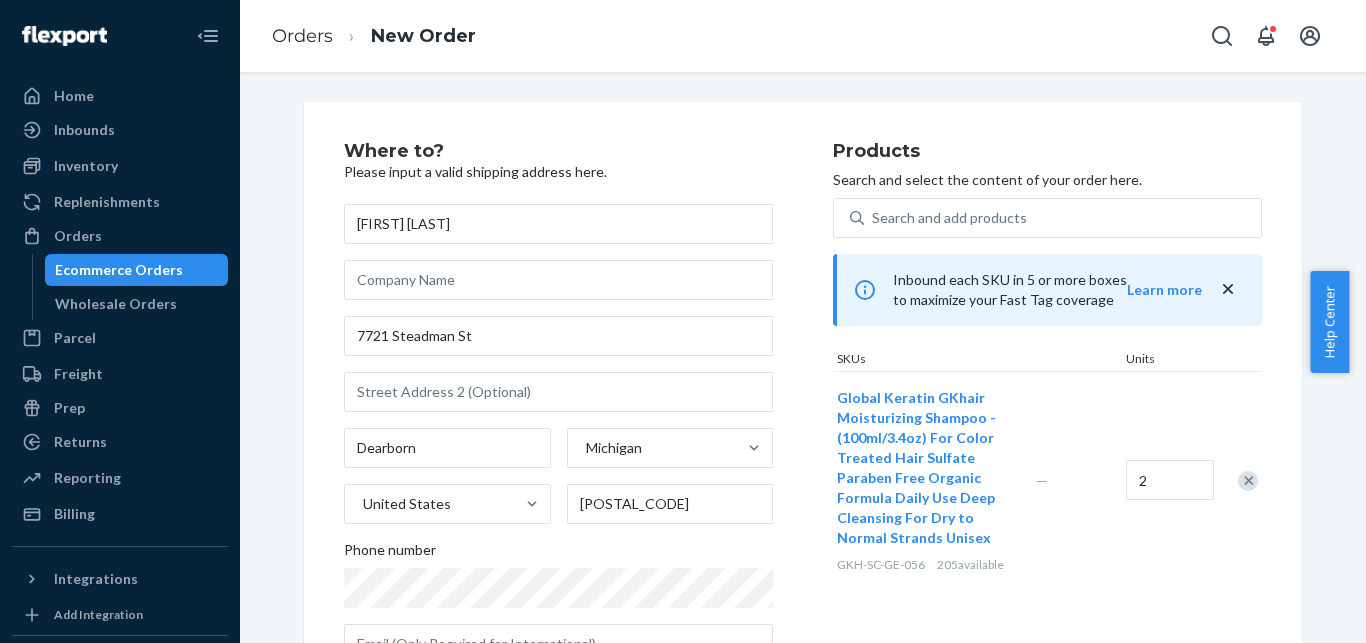 click on "Global Keratin GKhair Moisturizing Shampoo - (100ml/3.4oz) For Color Treated Hair Sulfate Paraben Free Organic Formula Daily Use Deep Cleansing For Dry to Normal Strands Unisex GKH-SC-GE-056 205 available — 2" at bounding box center (1047, 480) 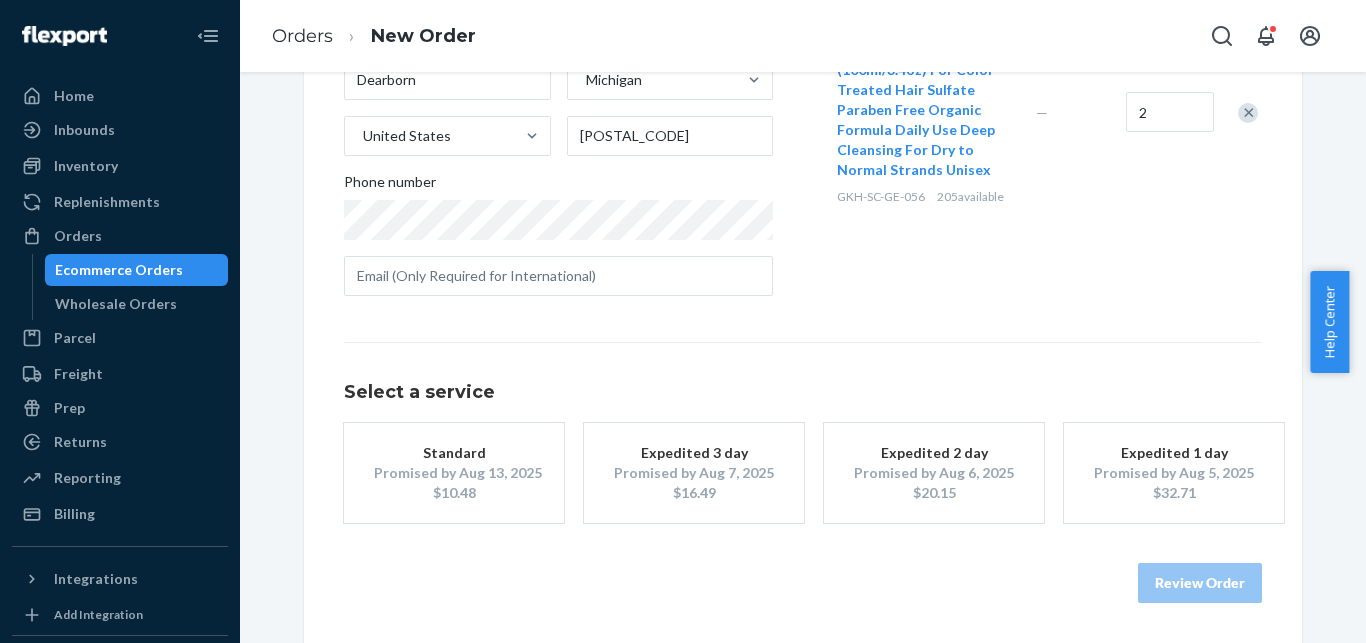 click on "Promised by Aug 13, 2025" at bounding box center (454, 473) 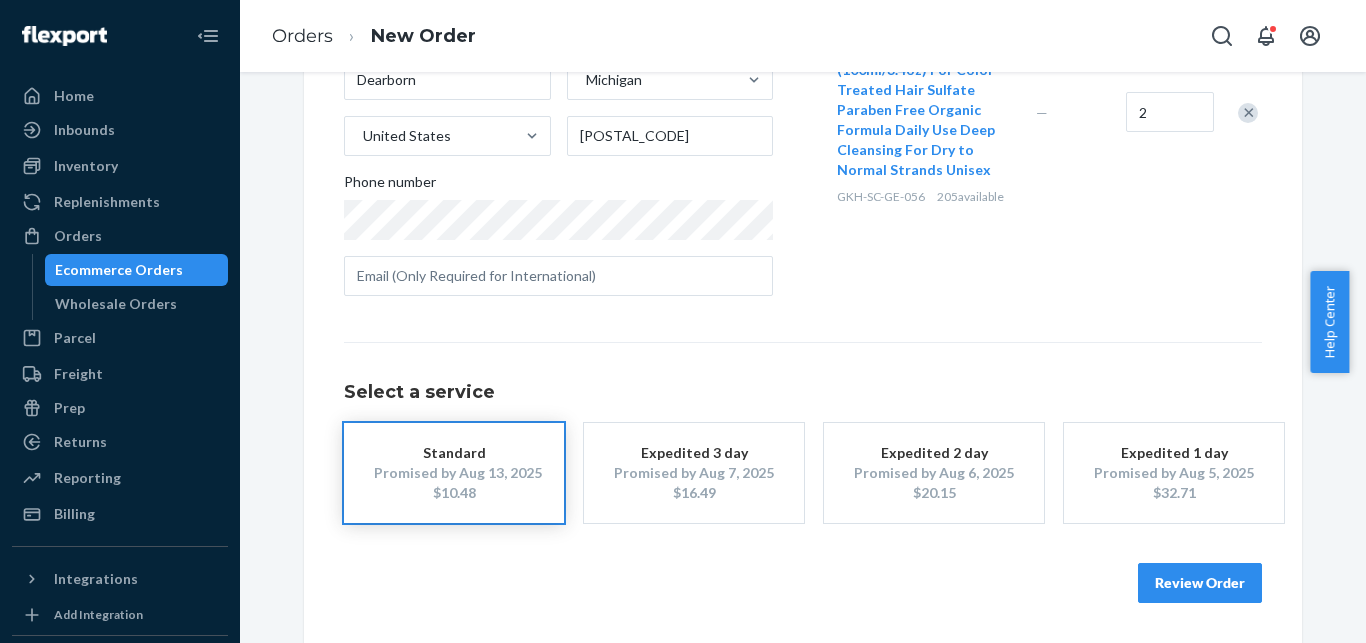 click on "Review Order" at bounding box center (1200, 583) 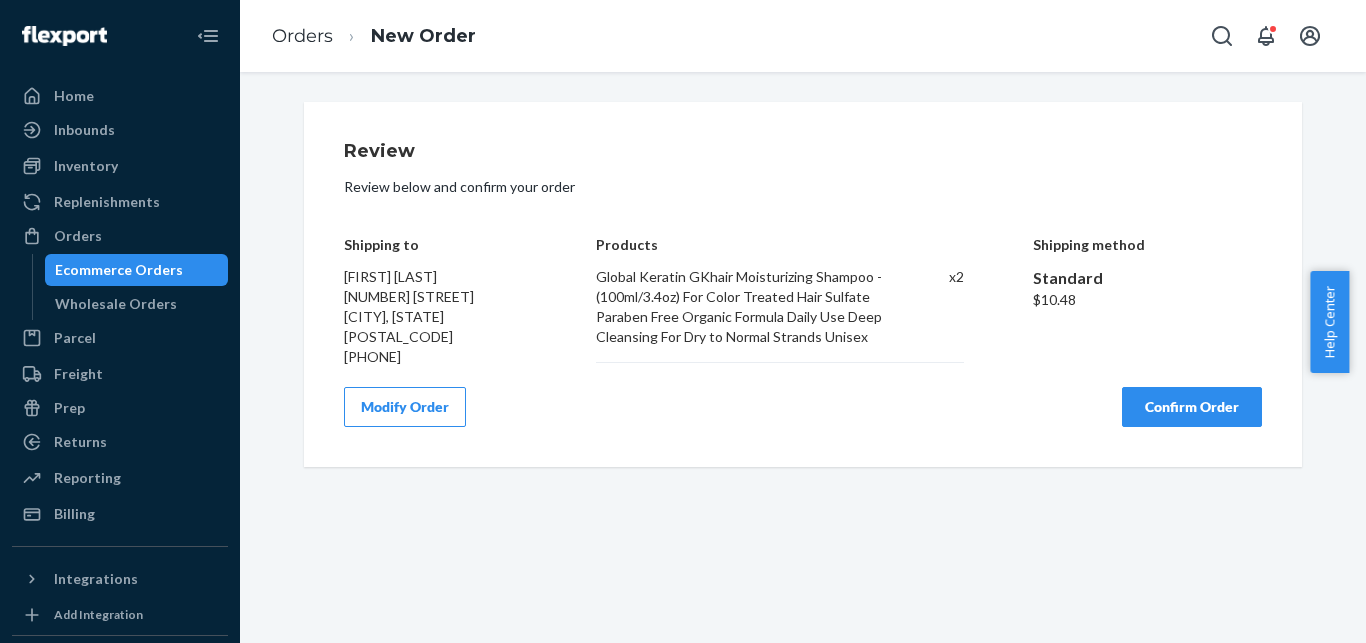 scroll, scrollTop: 0, scrollLeft: 0, axis: both 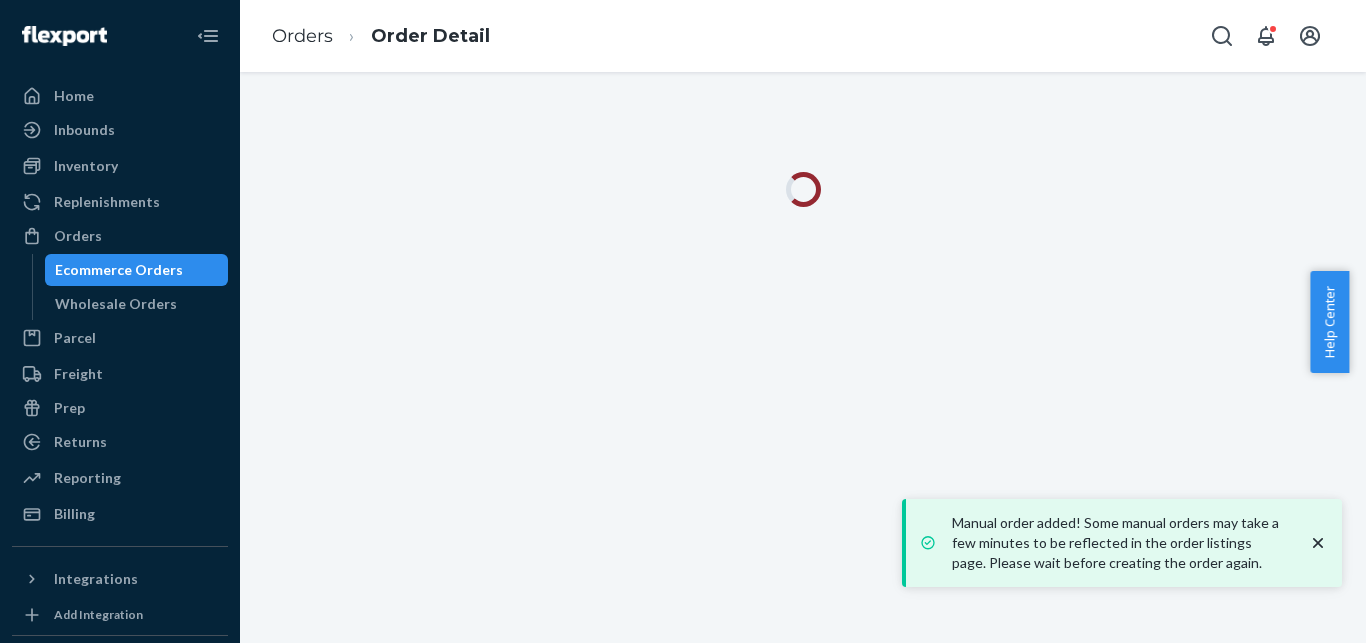 click 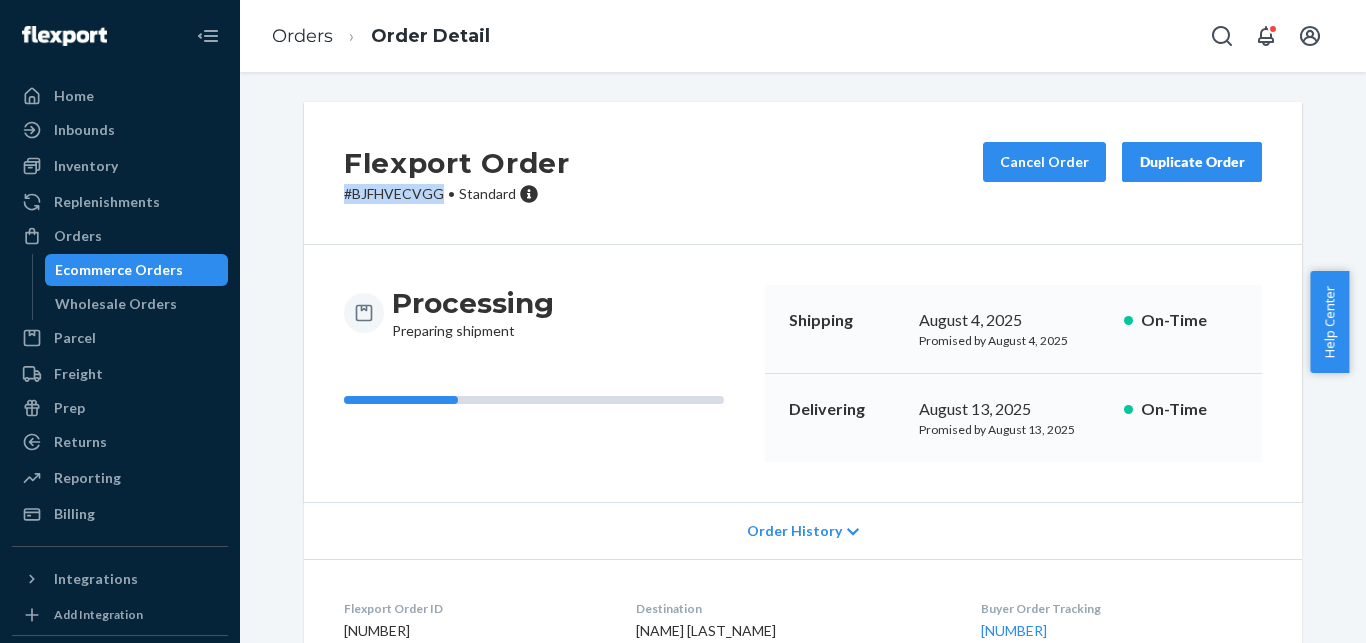 drag, startPoint x: 434, startPoint y: 197, endPoint x: 335, endPoint y: 190, distance: 99.24717 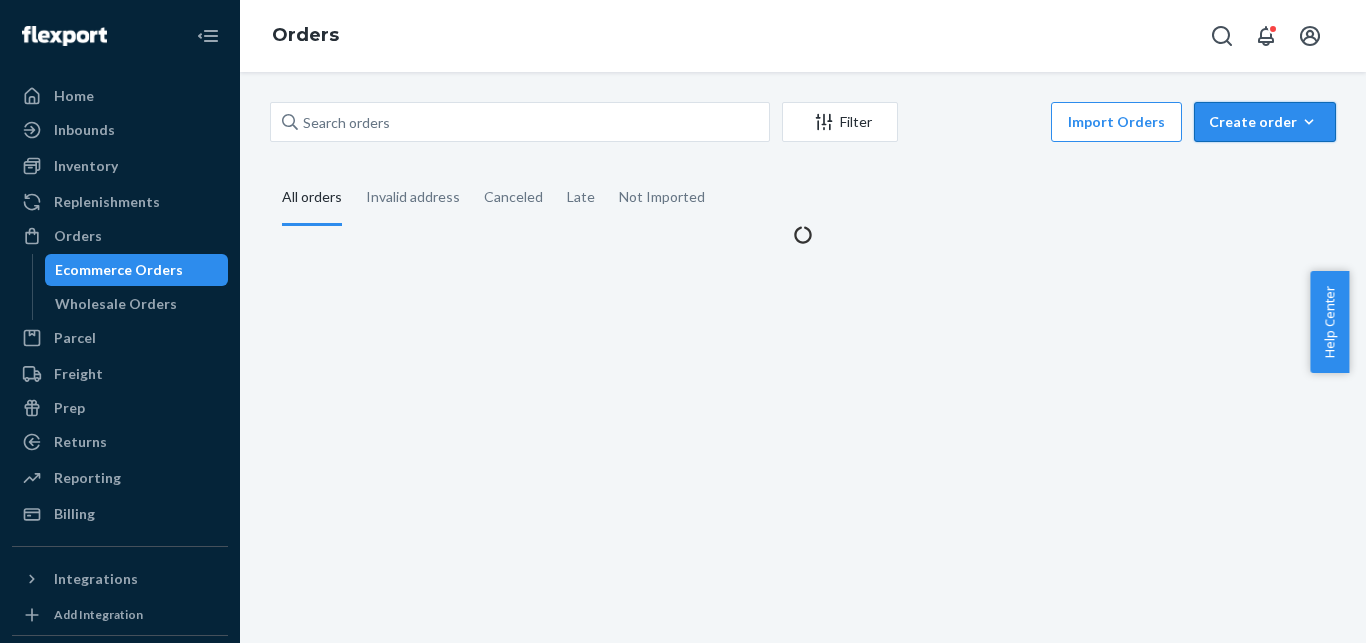 click on "Create order" at bounding box center [1265, 122] 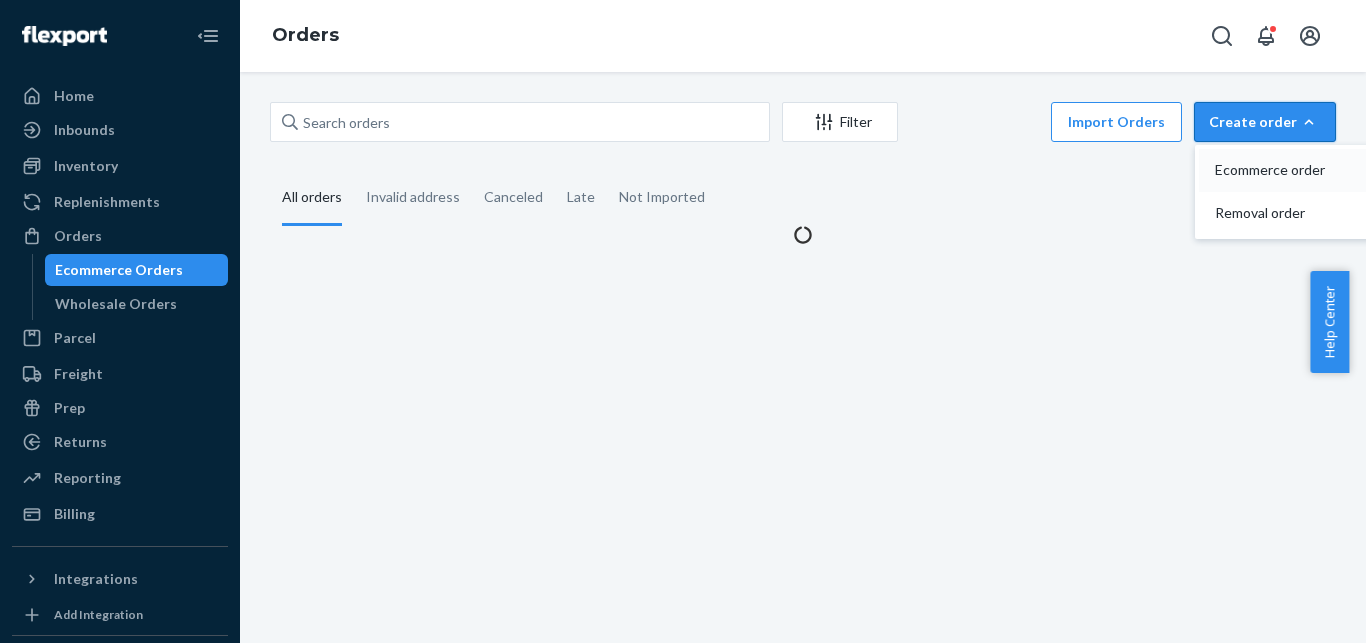click on "Ecommerce order" at bounding box center (1295, 170) 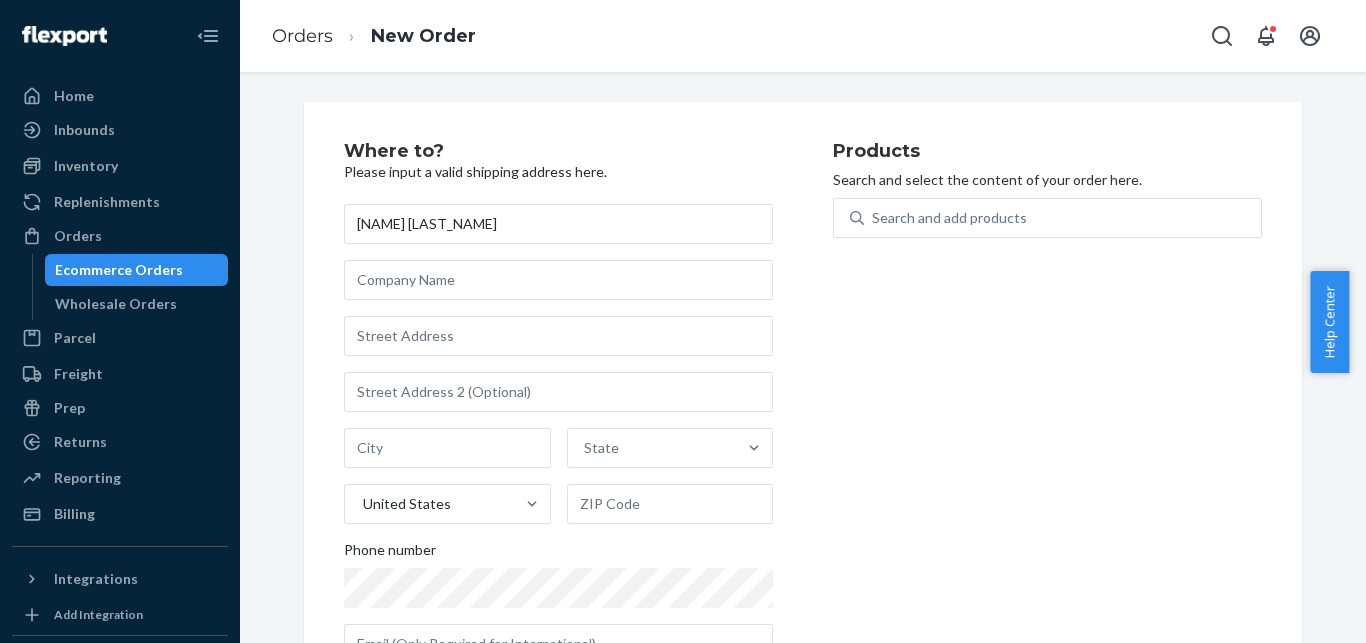 type on "[NAME] [LAST_NAME]" 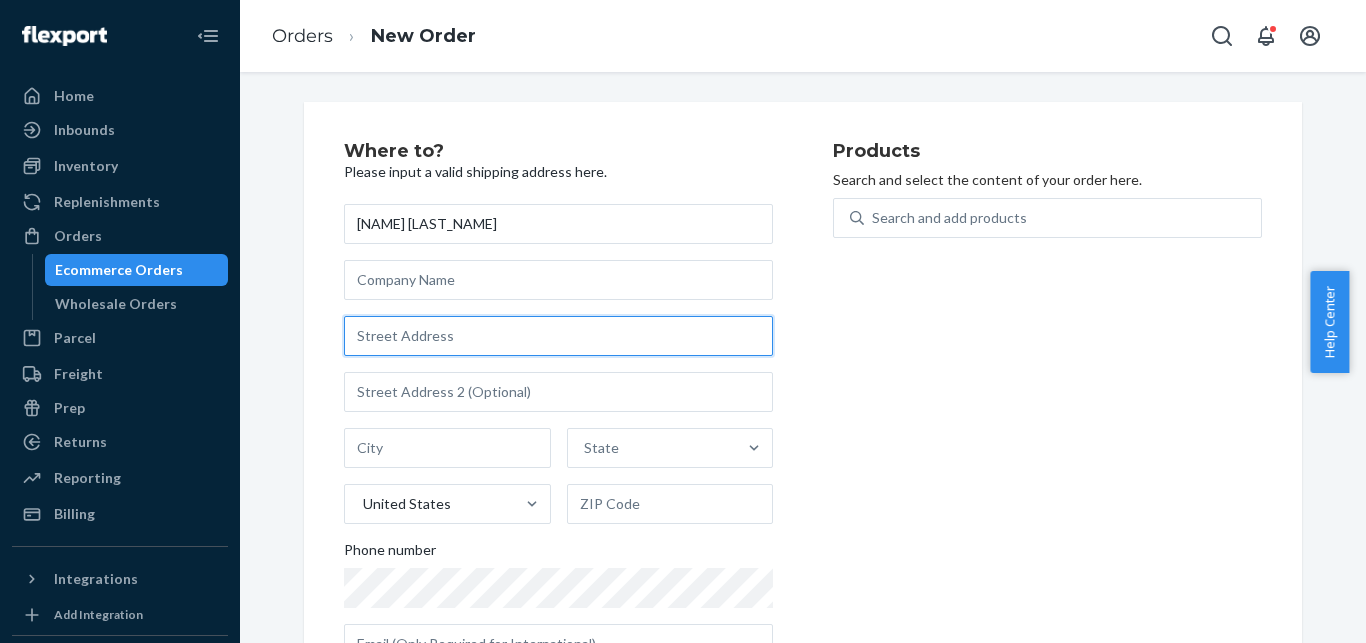 click at bounding box center [558, 336] 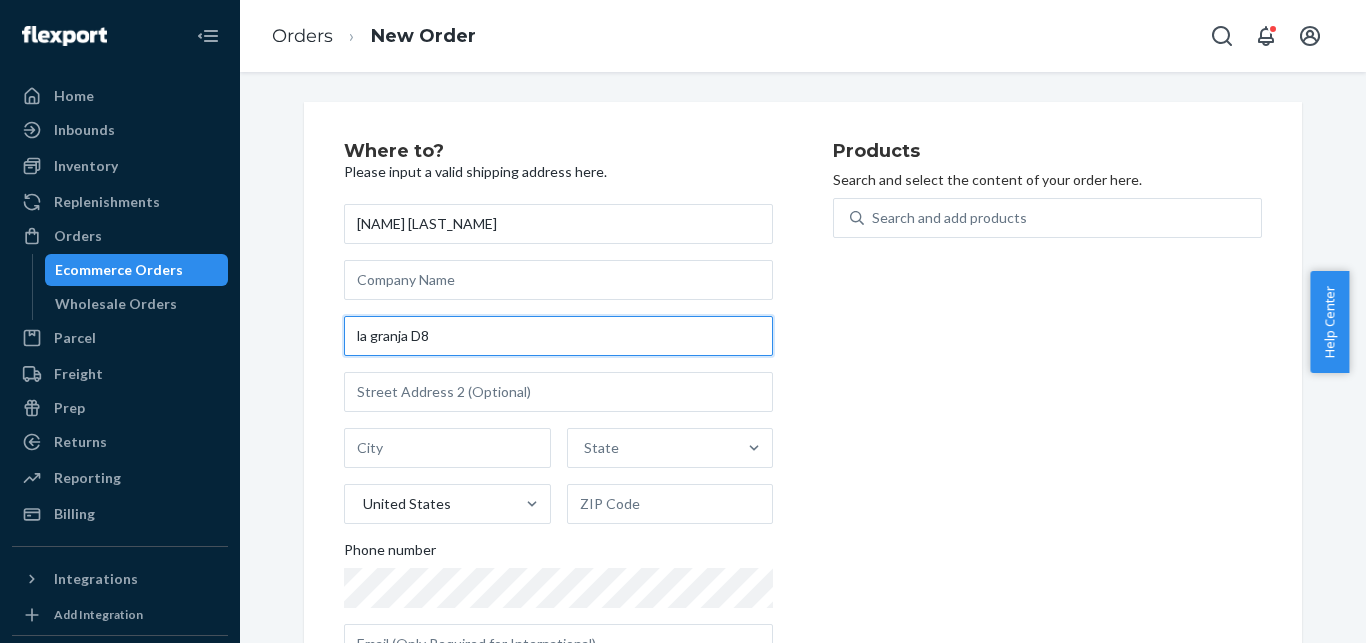 type on "la granja D8" 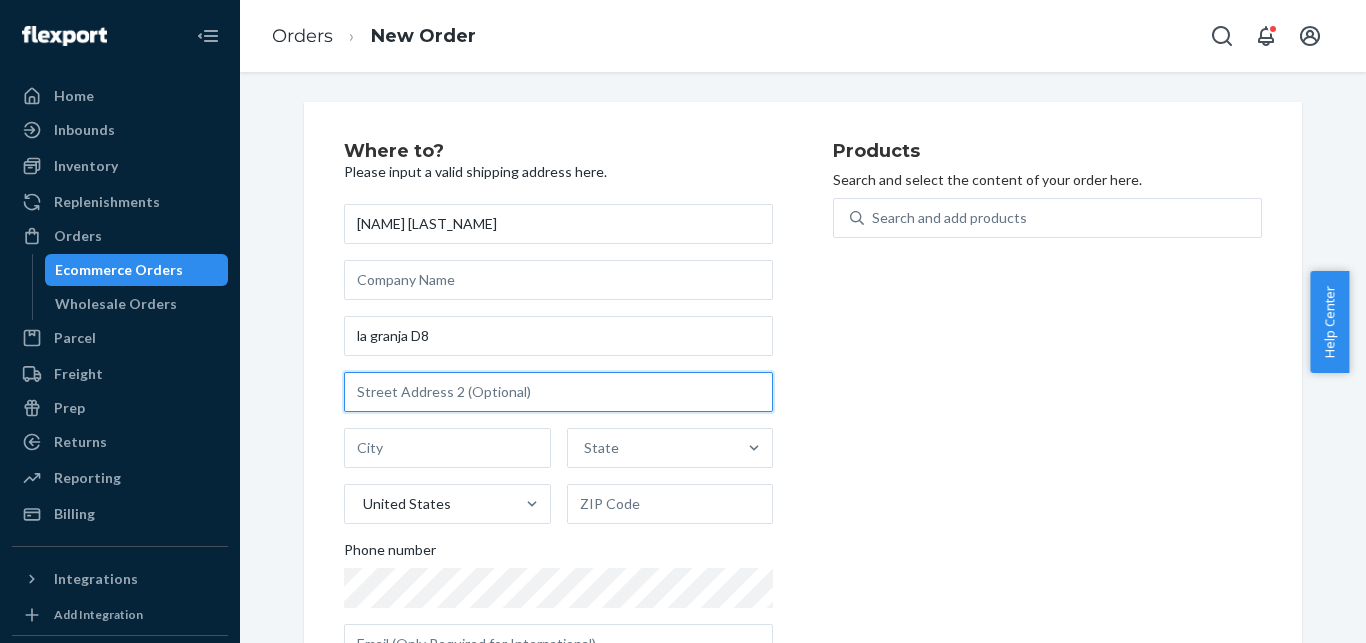 click at bounding box center (558, 392) 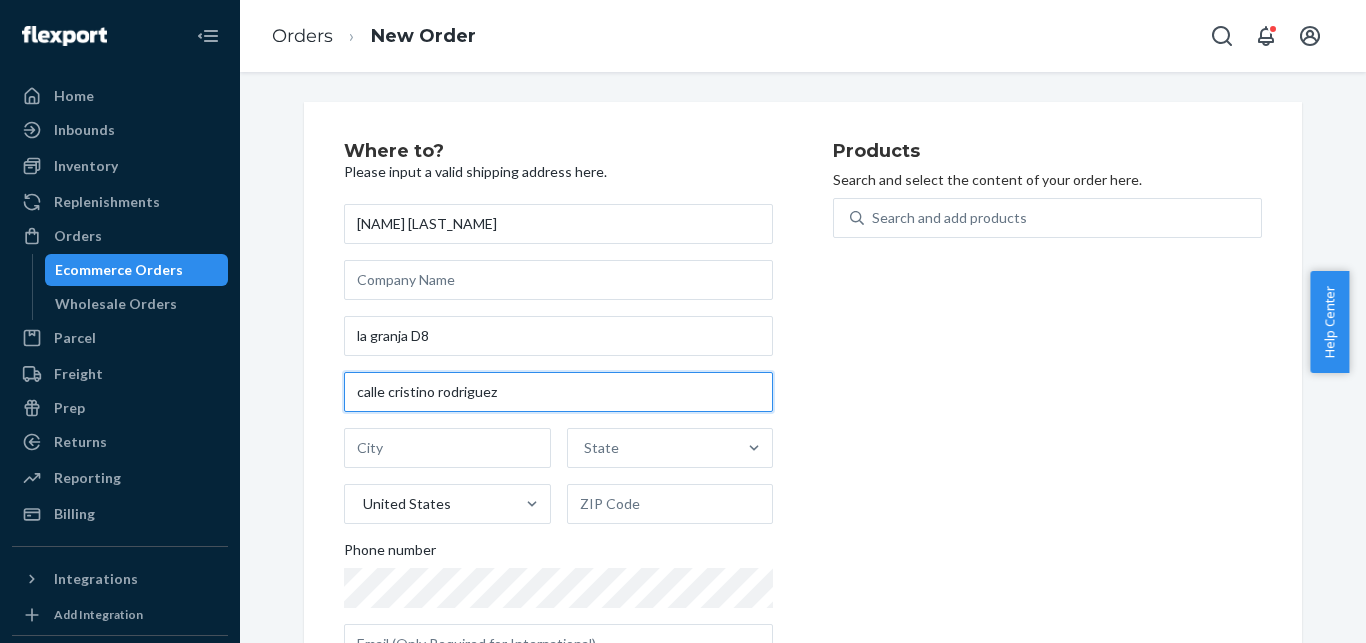 type on "calle cristino rodriguez" 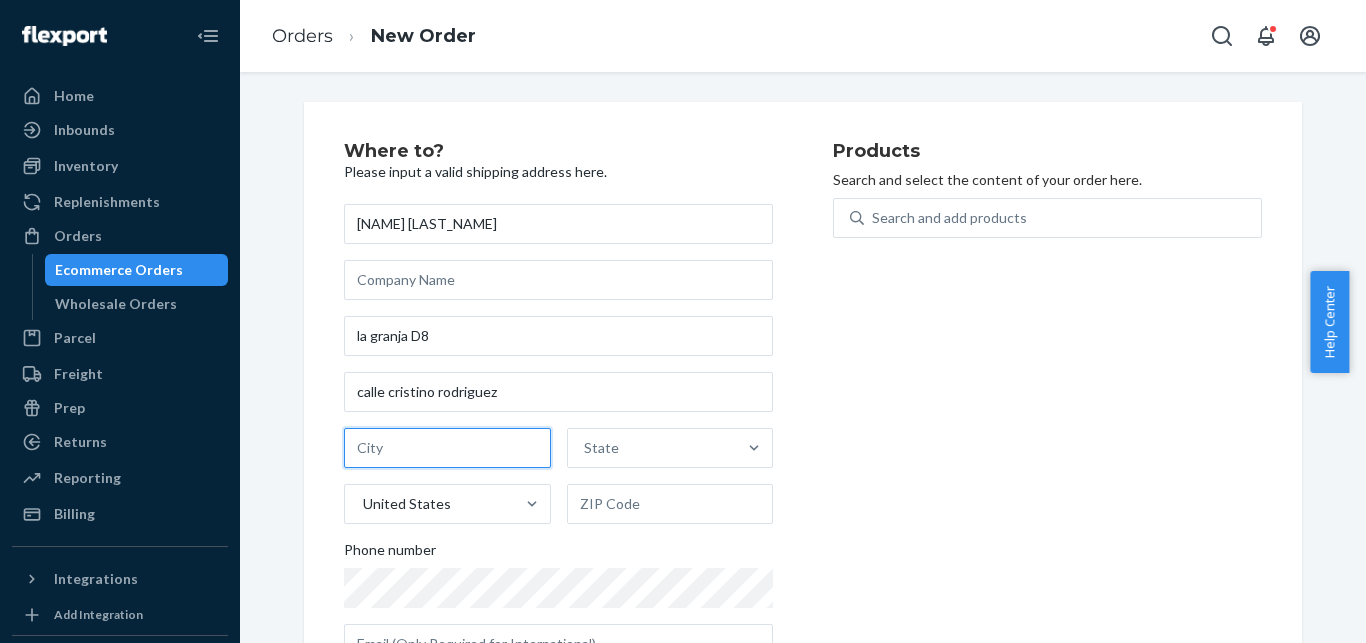 drag, startPoint x: 423, startPoint y: 453, endPoint x: 451, endPoint y: 449, distance: 28.284271 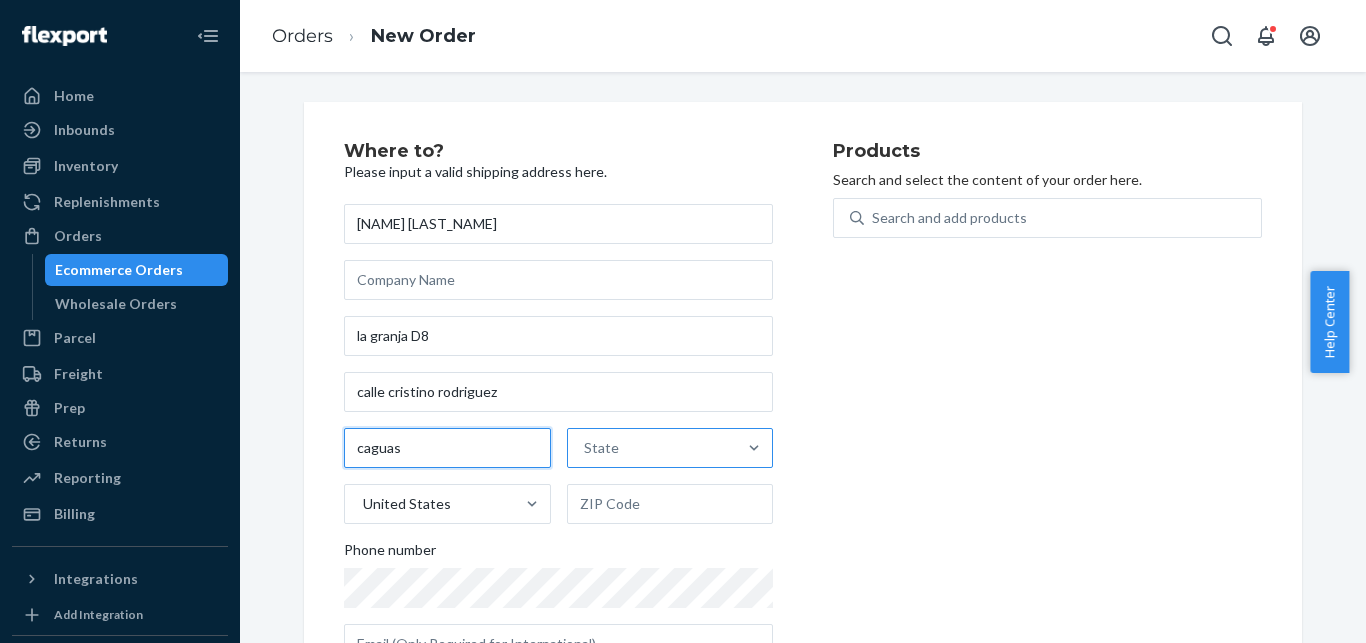 type on "caguas" 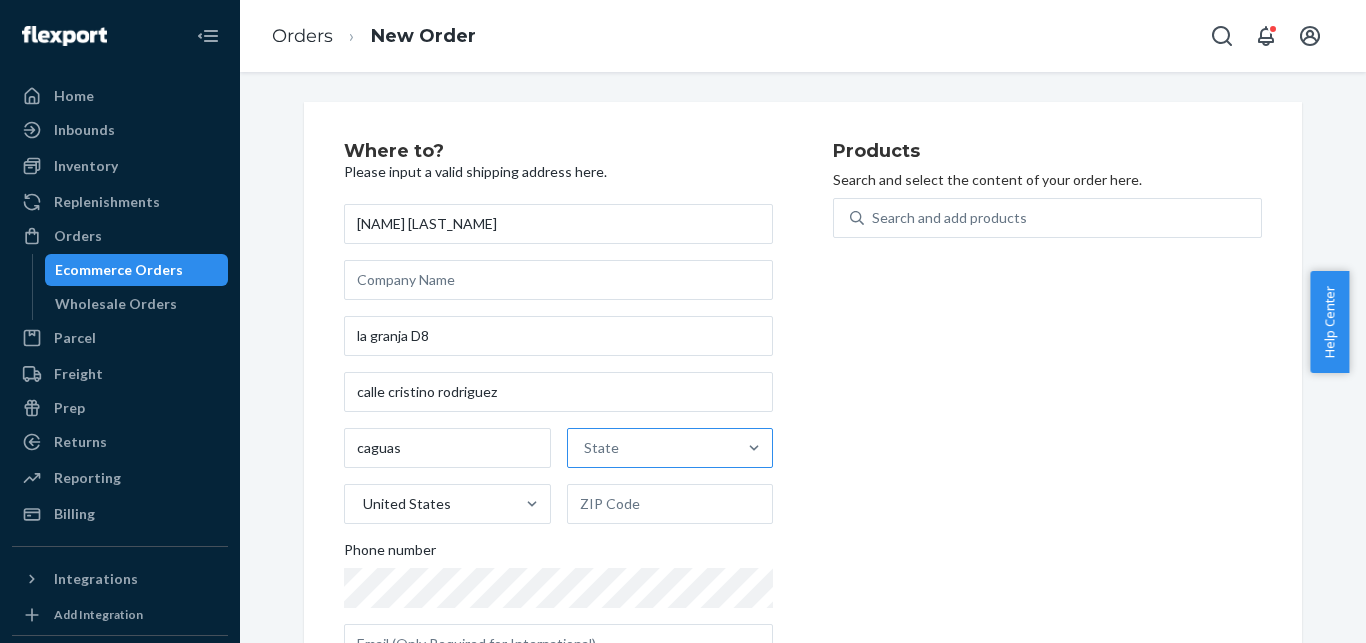 click on "State" at bounding box center (652, 448) 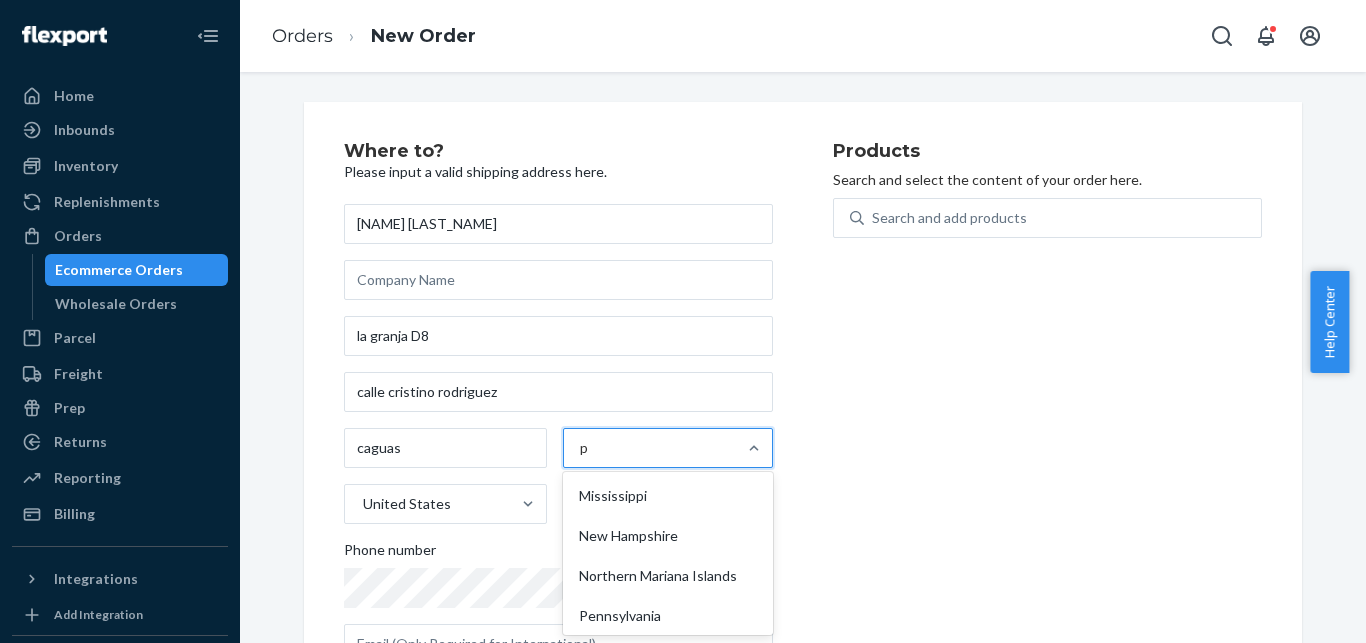 type on "pr" 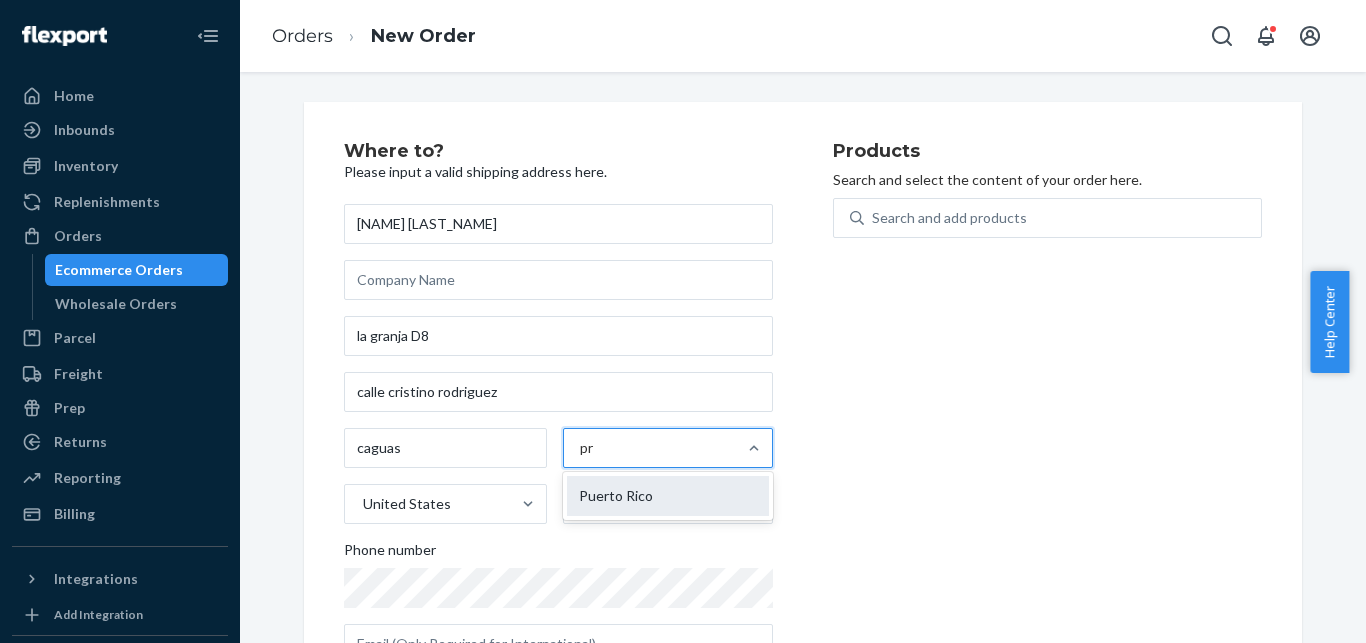 click on "Puerto Rico" at bounding box center [668, 496] 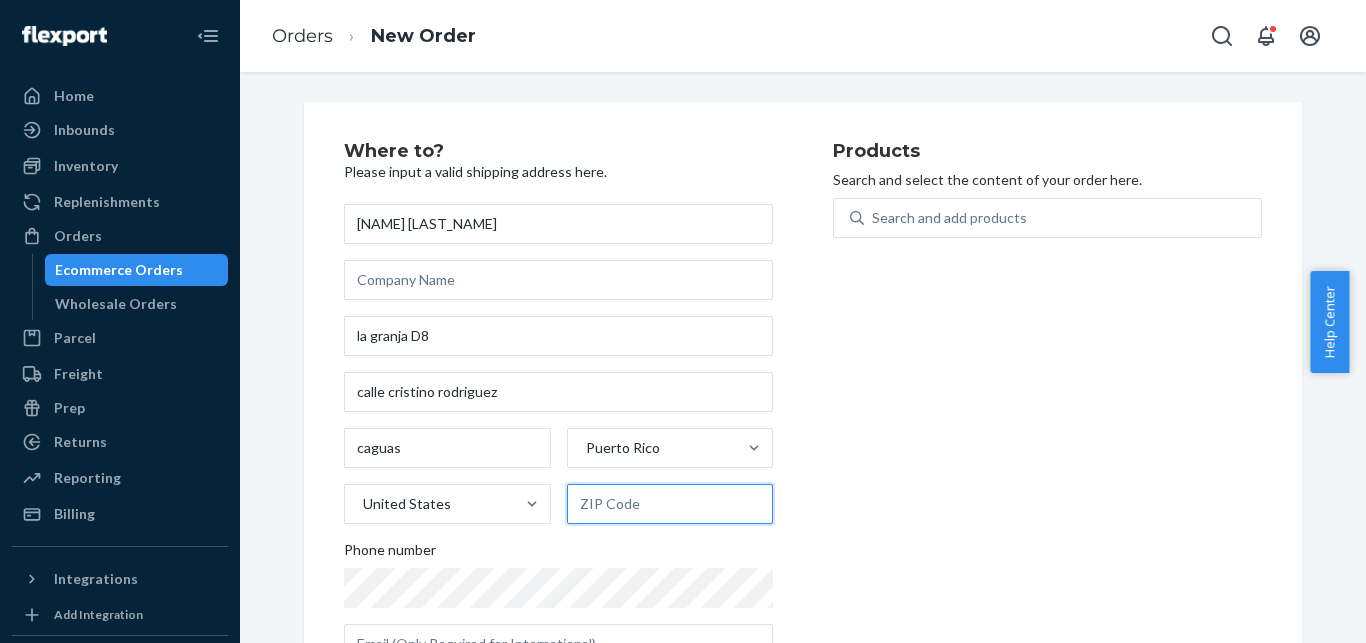 click at bounding box center (670, 504) 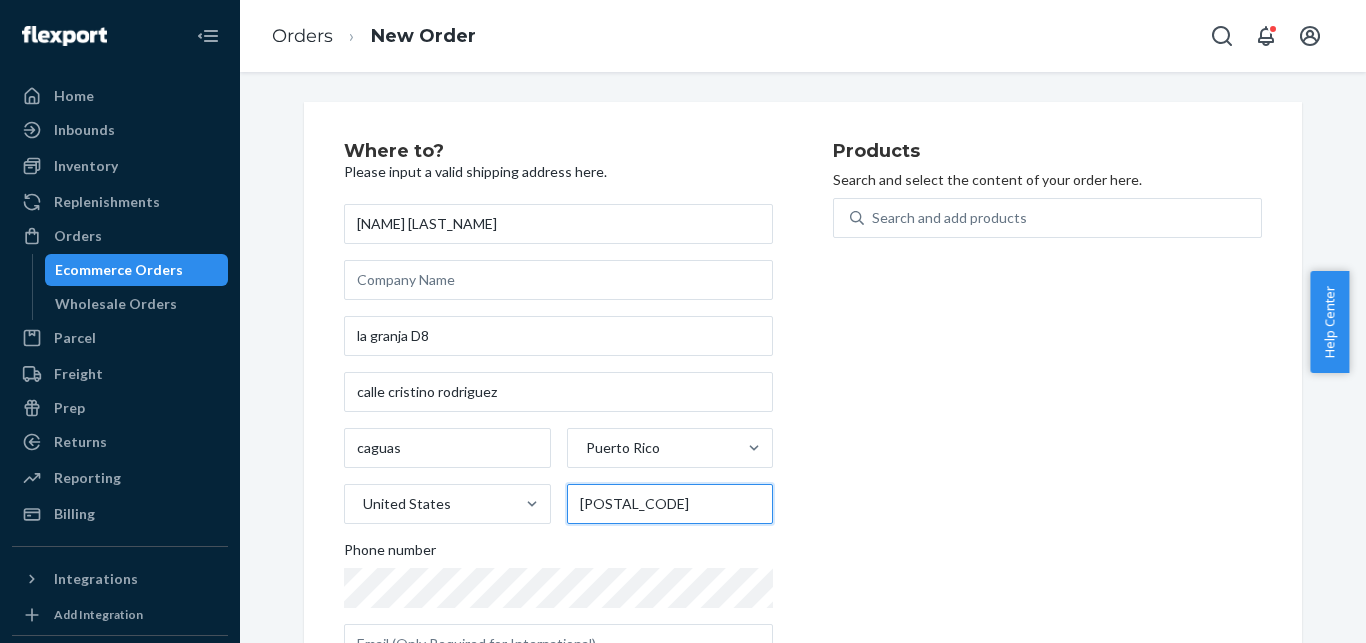 type on "[POSTAL_CODE]" 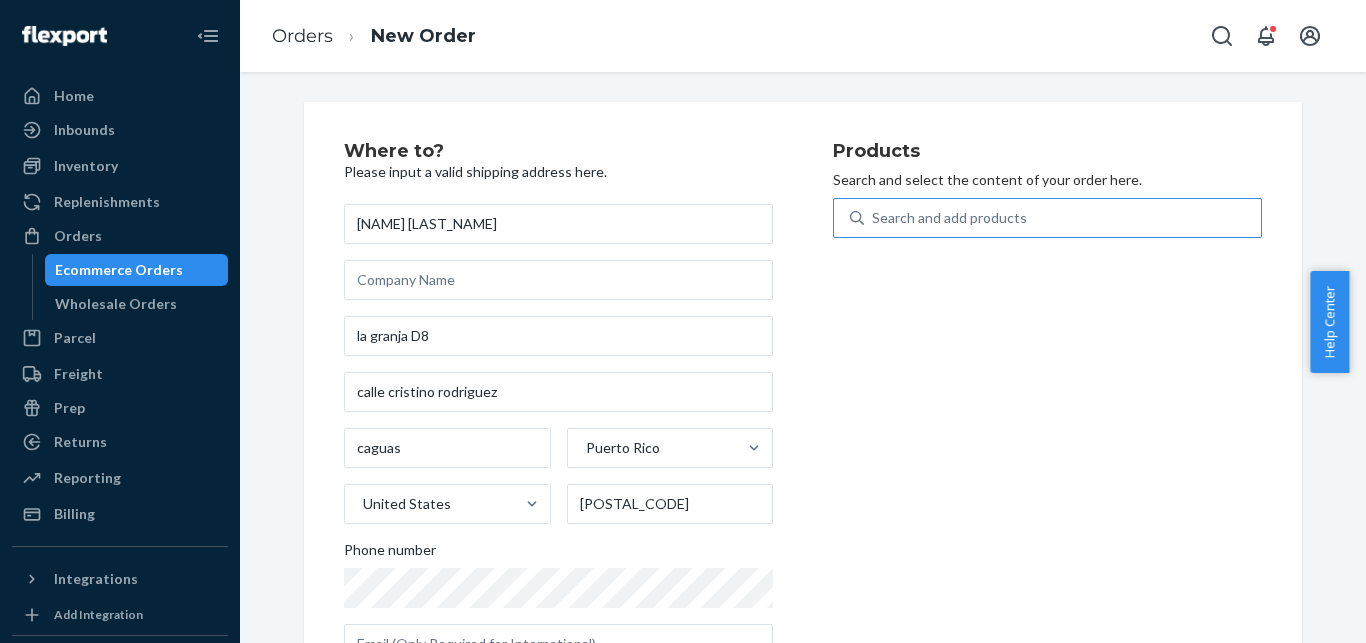 click on "Search and add products" at bounding box center [1062, 218] 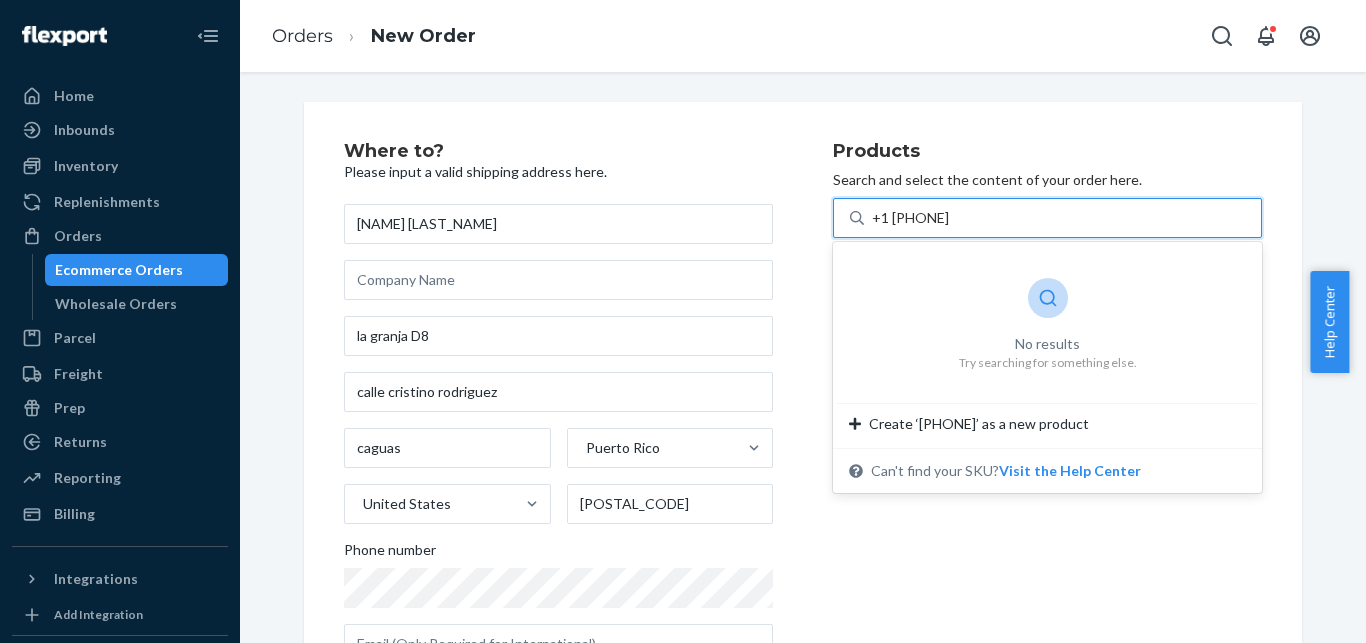 drag, startPoint x: 884, startPoint y: 222, endPoint x: 974, endPoint y: 212, distance: 90.55385 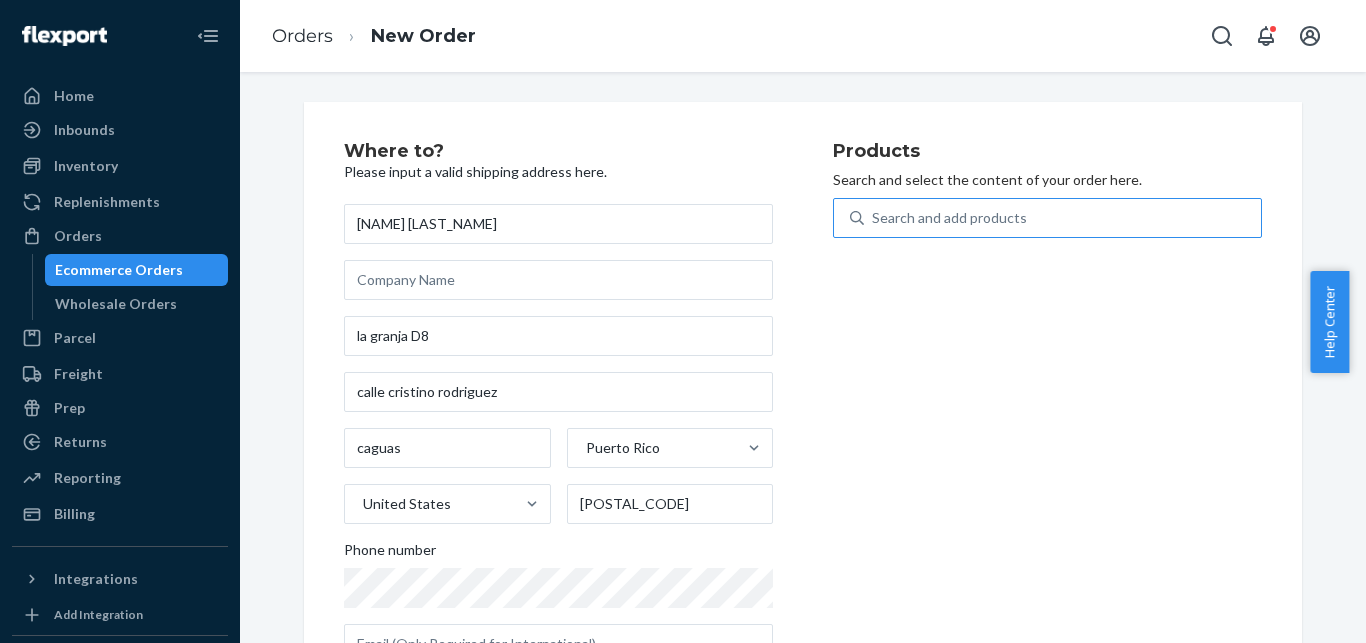 drag, startPoint x: 943, startPoint y: 231, endPoint x: 960, endPoint y: 229, distance: 17.117243 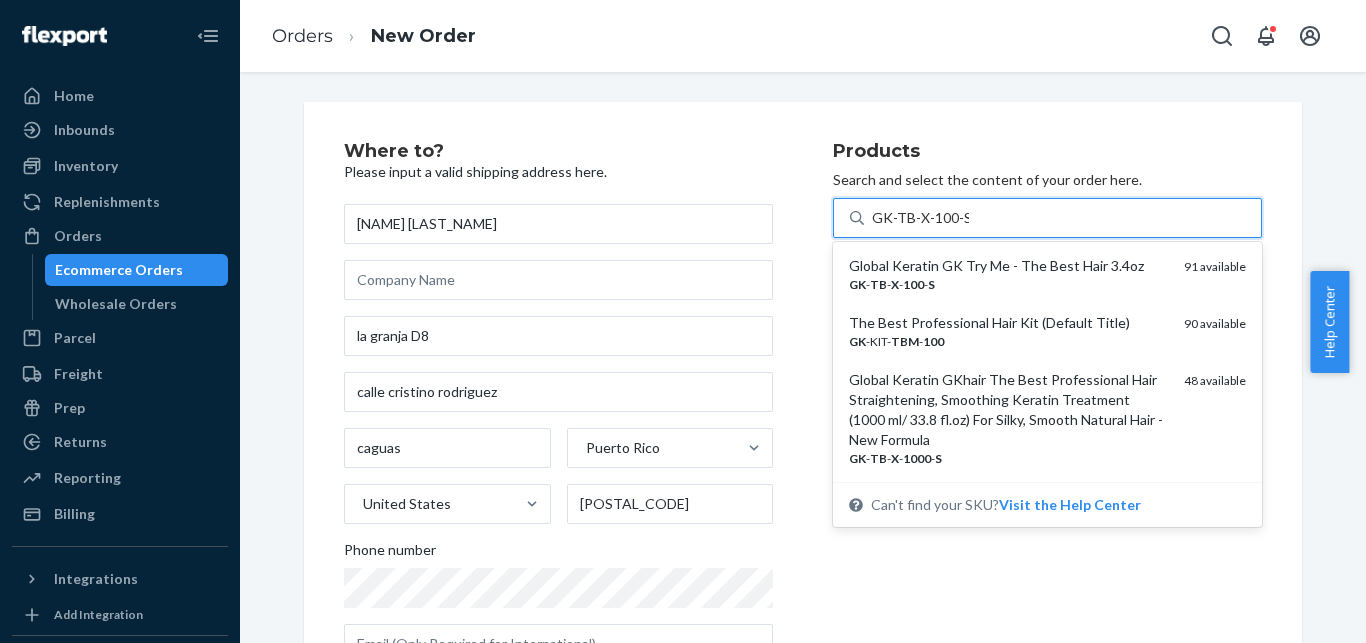 click on "Global Keratin GK Try Me - The Best Hair 3.4oz" at bounding box center (1008, 266) 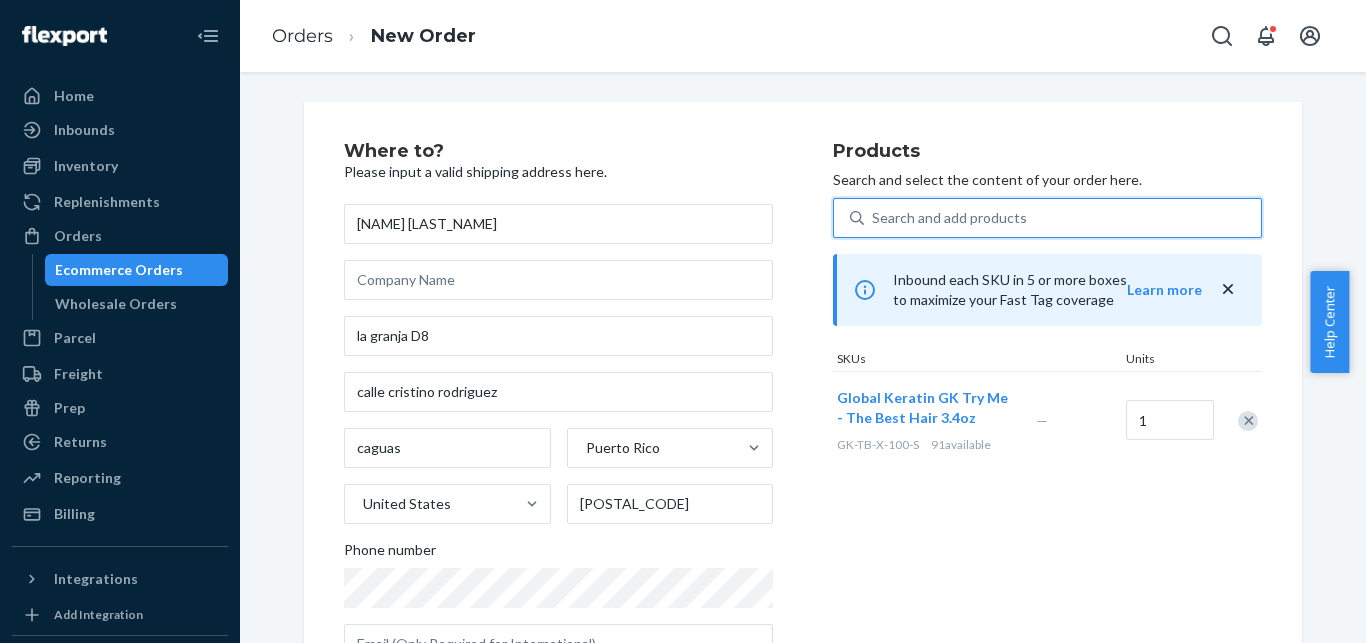type 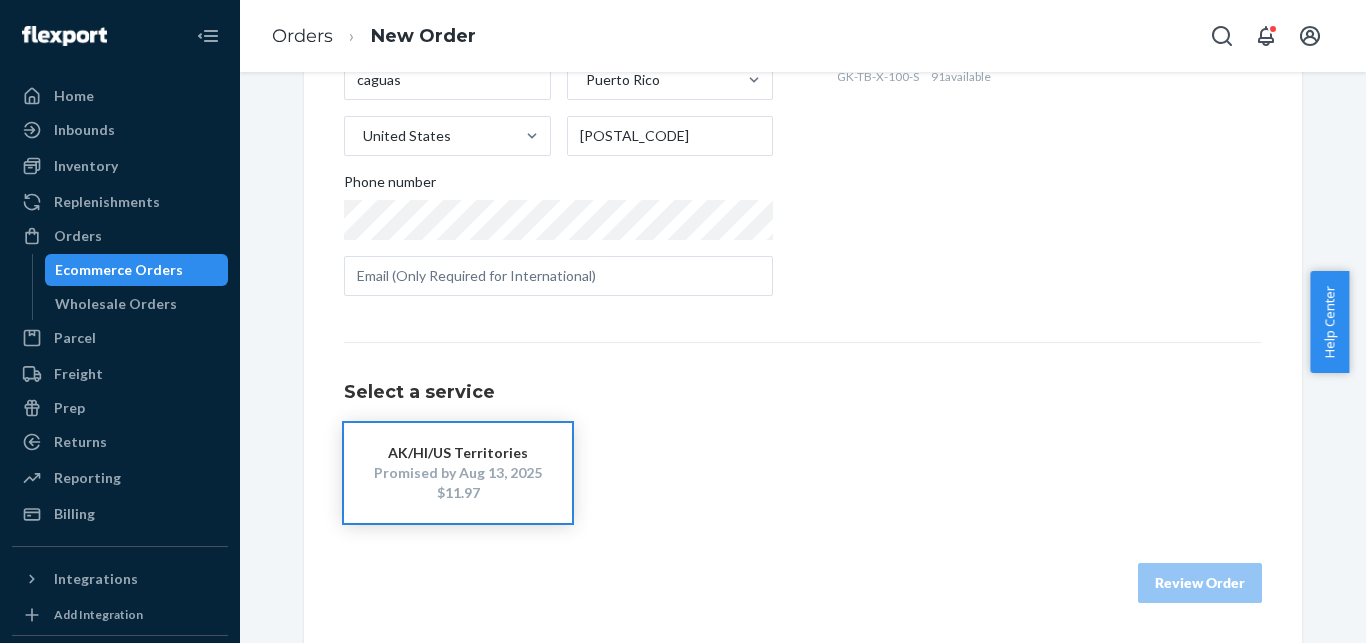 drag, startPoint x: 469, startPoint y: 523, endPoint x: 498, endPoint y: 514, distance: 30.364452 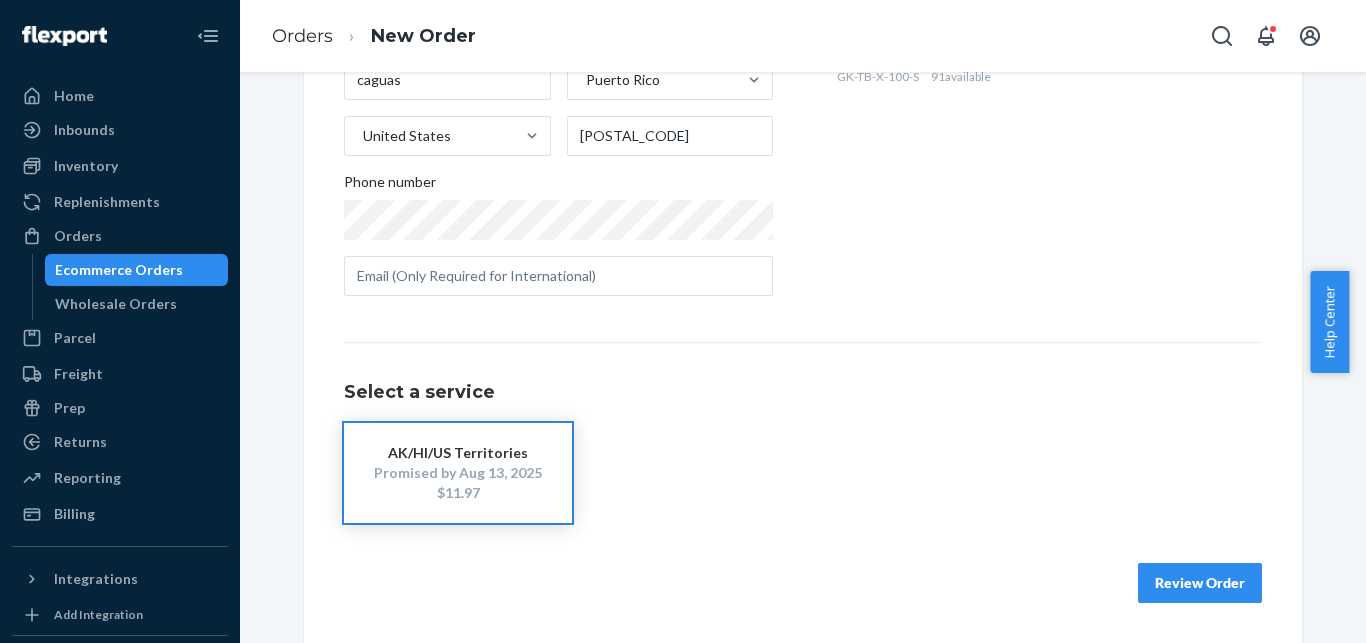 click on "Review Order" at bounding box center [1200, 583] 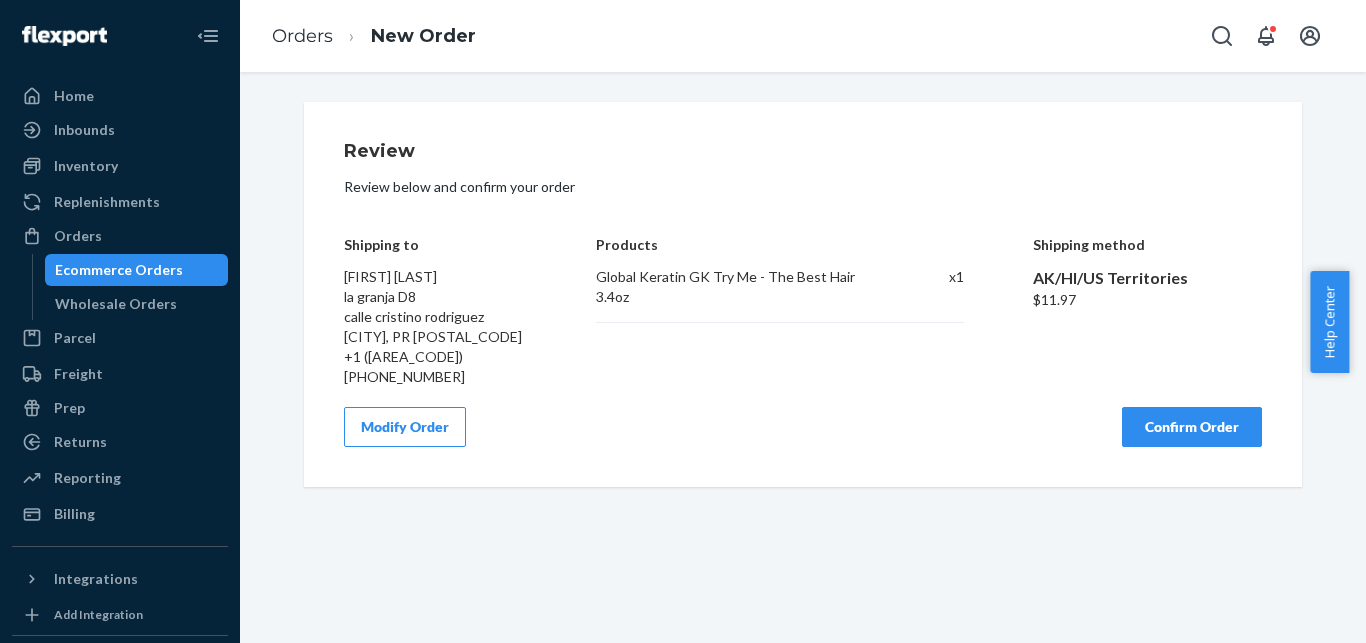 click on "Confirm Order" at bounding box center (1192, 427) 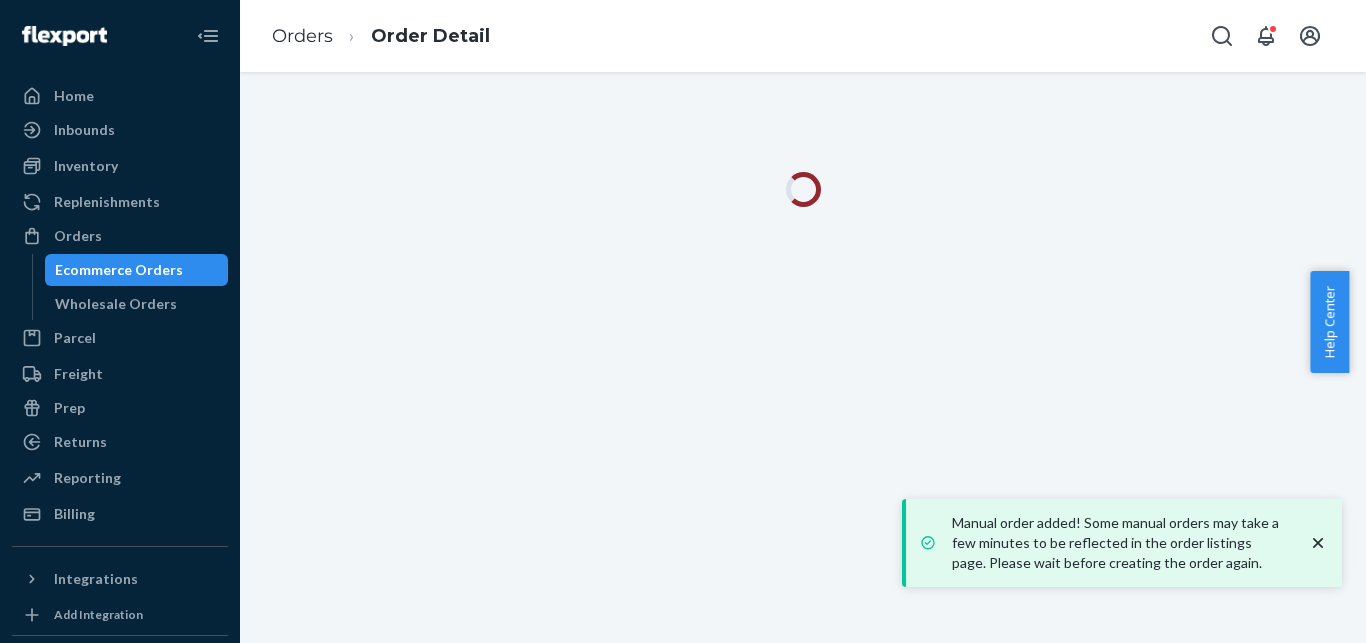 click 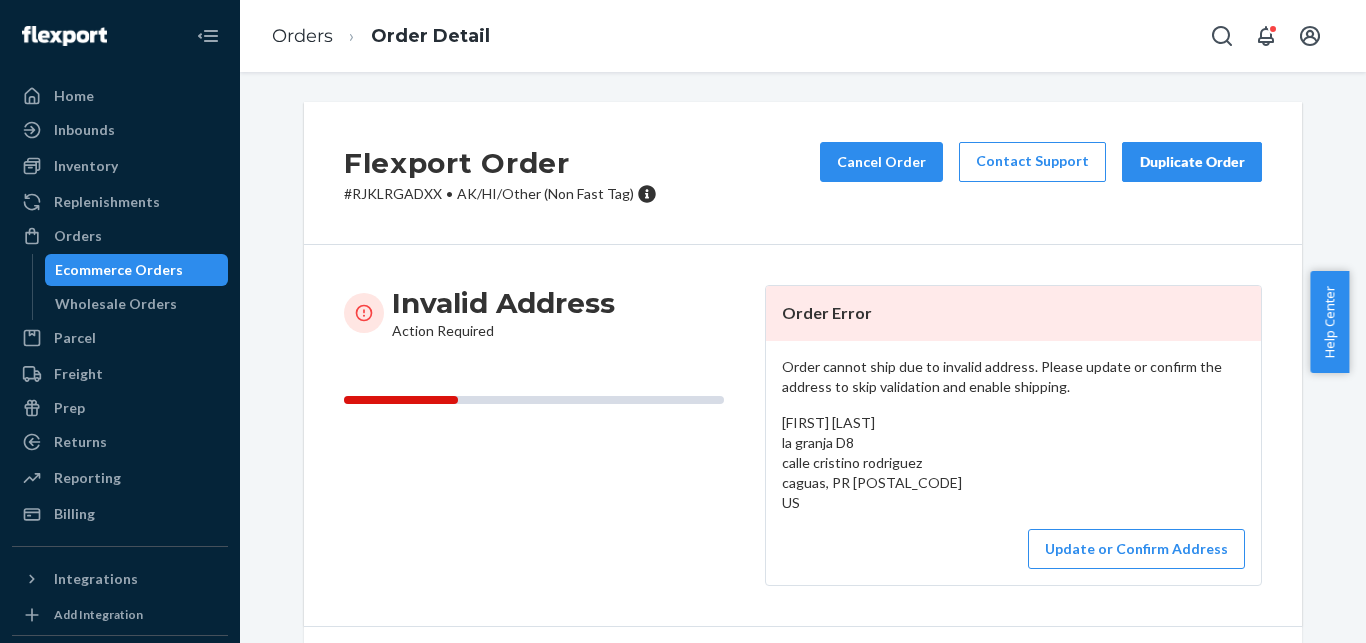 scroll, scrollTop: 102, scrollLeft: 0, axis: vertical 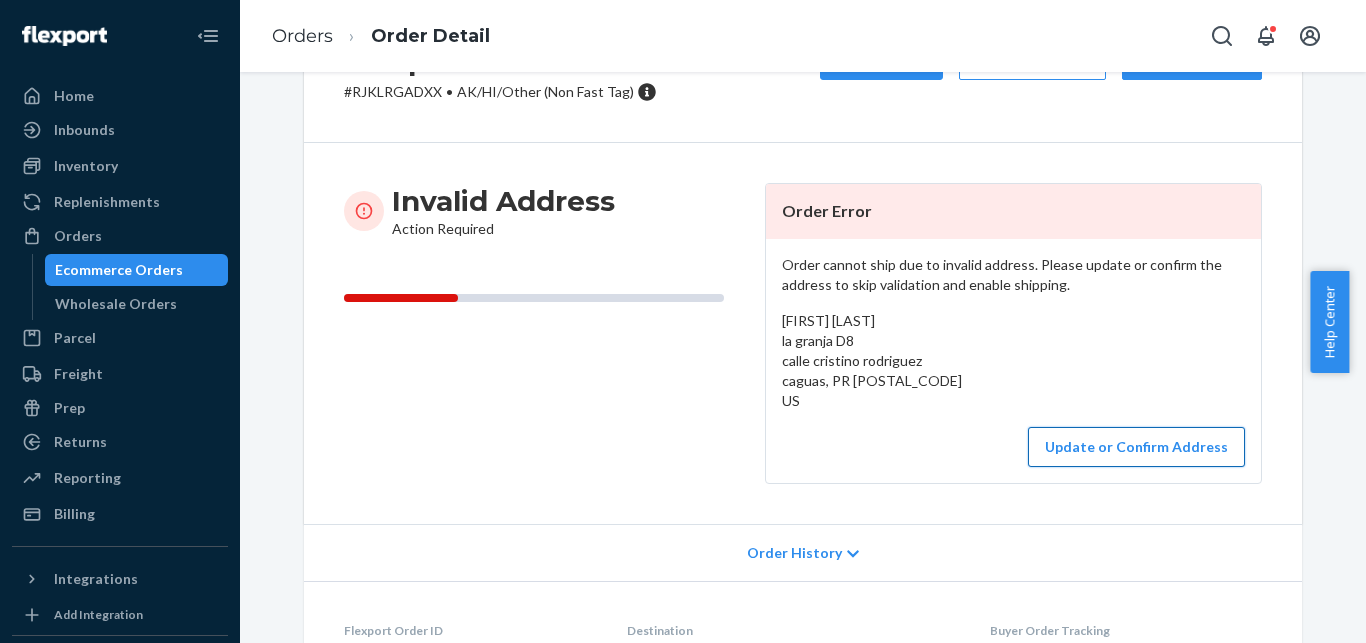 click on "Update or Confirm Address" at bounding box center (1136, 447) 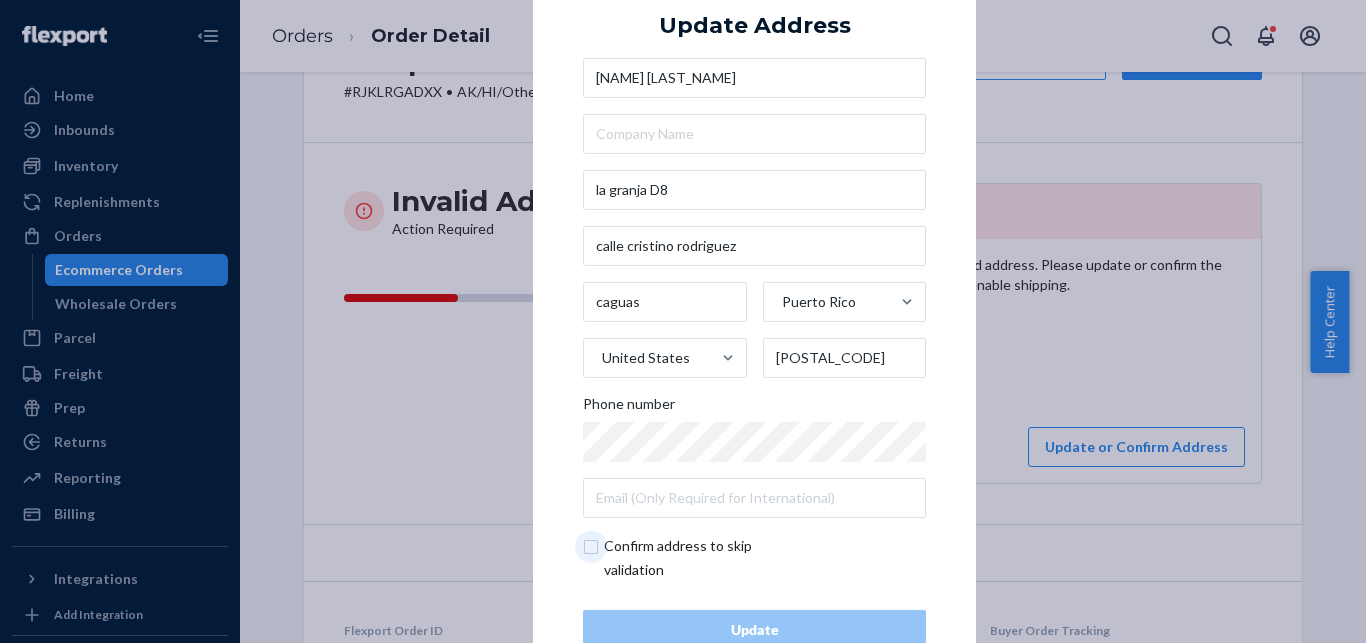 click at bounding box center (699, 558) 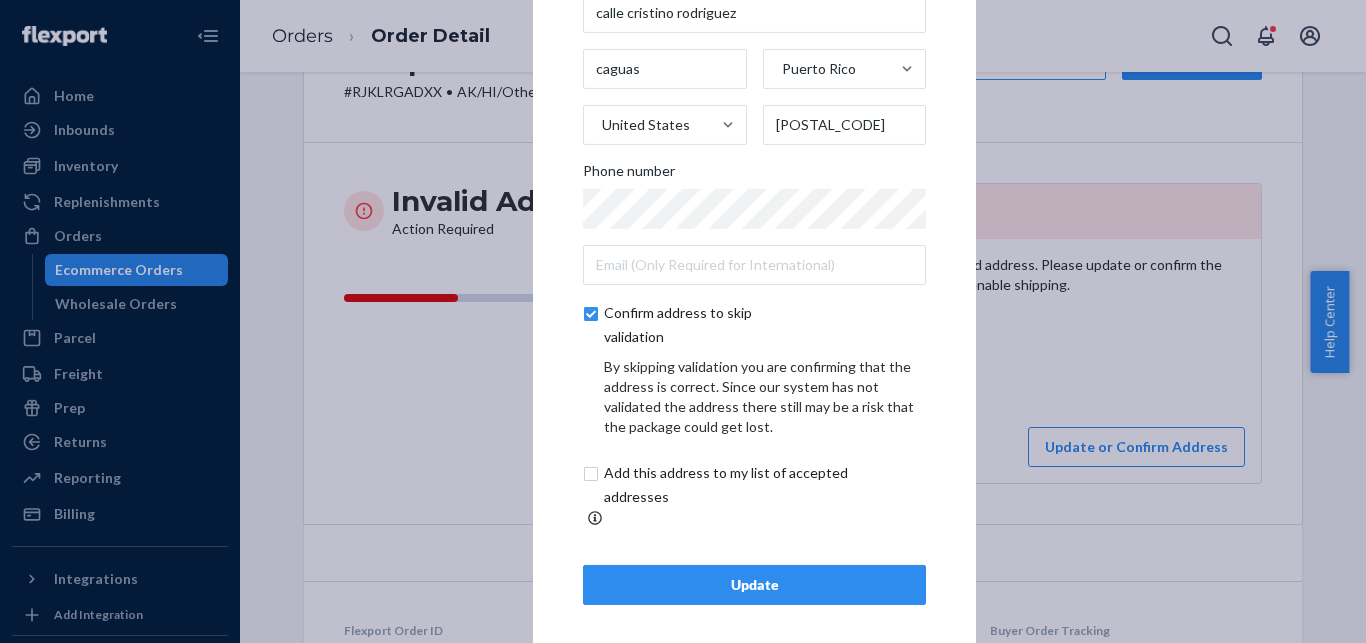 scroll, scrollTop: 141, scrollLeft: 0, axis: vertical 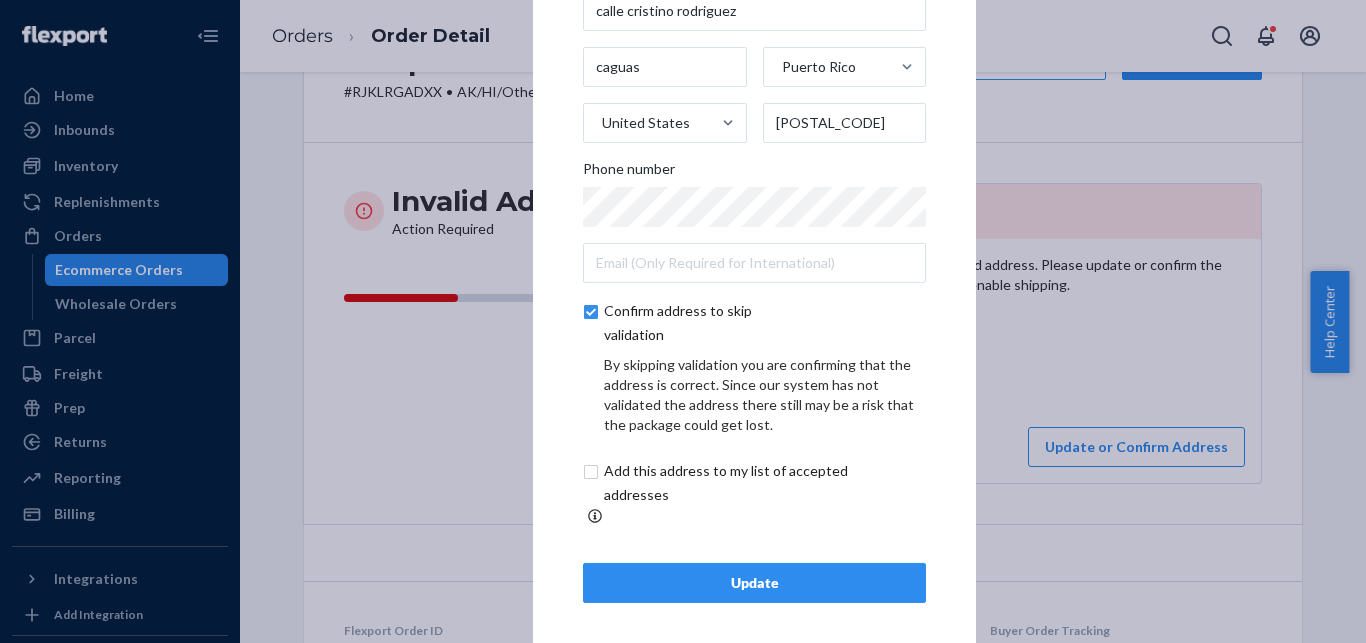 click on "Update" at bounding box center (754, 583) 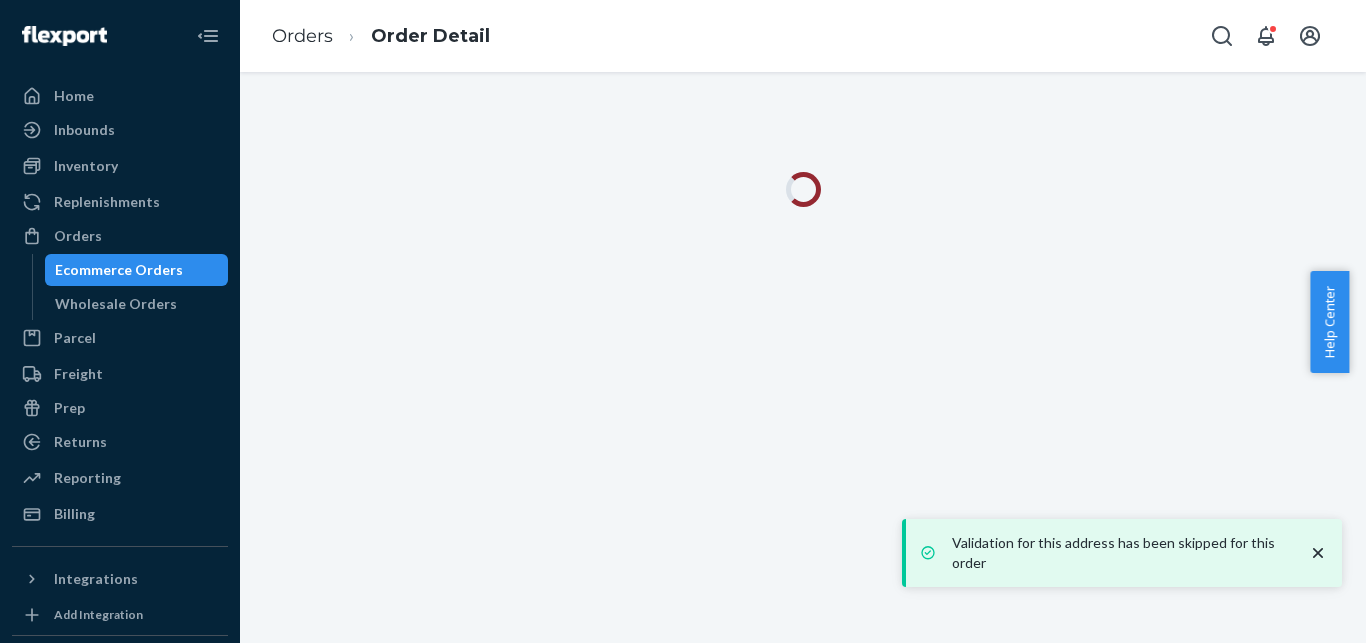 scroll, scrollTop: 0, scrollLeft: 0, axis: both 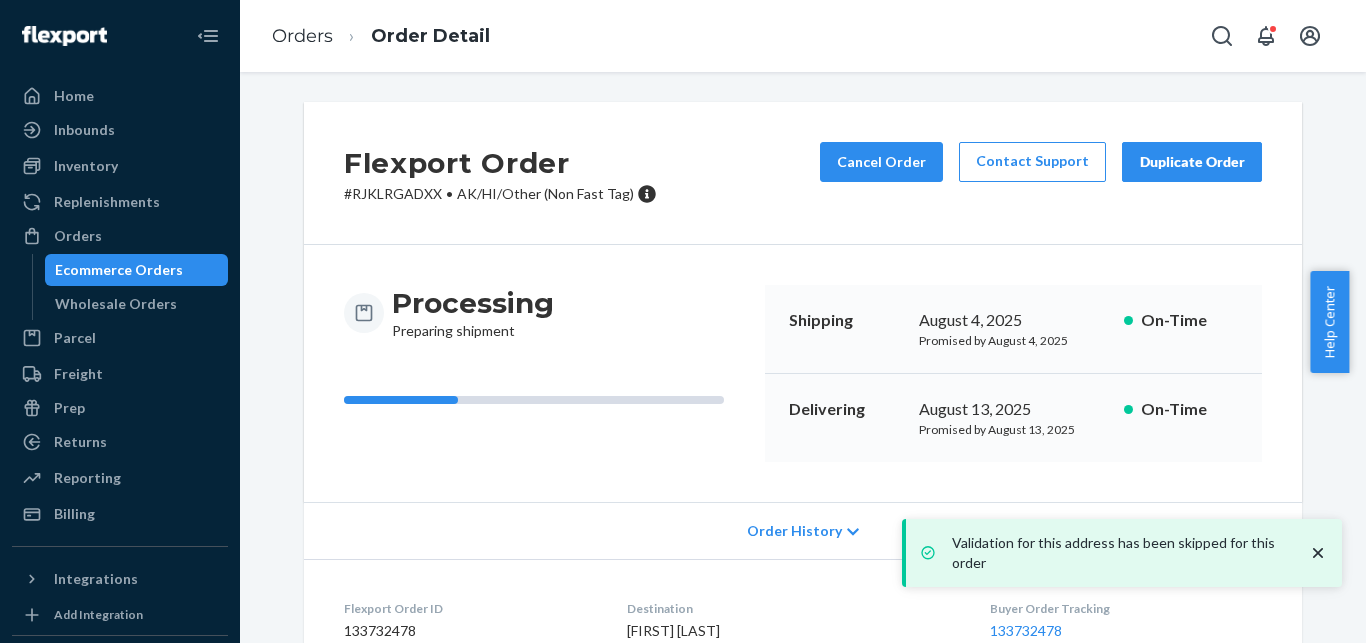 drag, startPoint x: 1323, startPoint y: 556, endPoint x: 1292, endPoint y: 553, distance: 31.144823 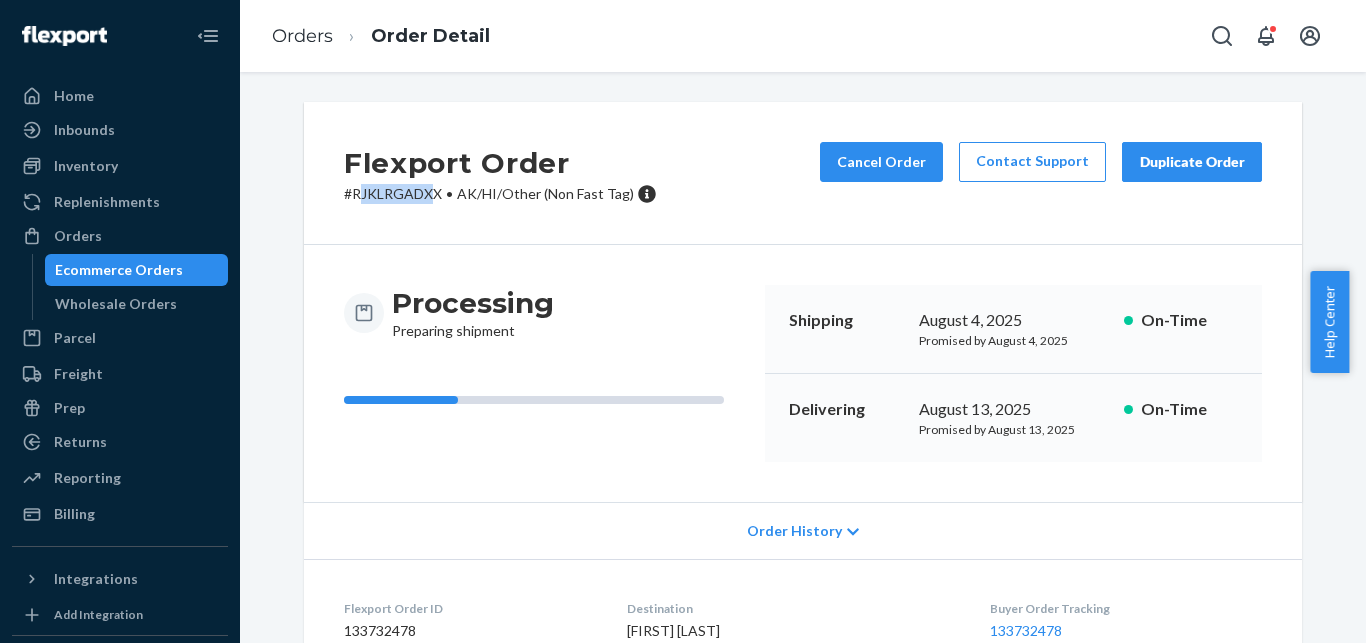 drag, startPoint x: 427, startPoint y: 198, endPoint x: 350, endPoint y: 190, distance: 77.41447 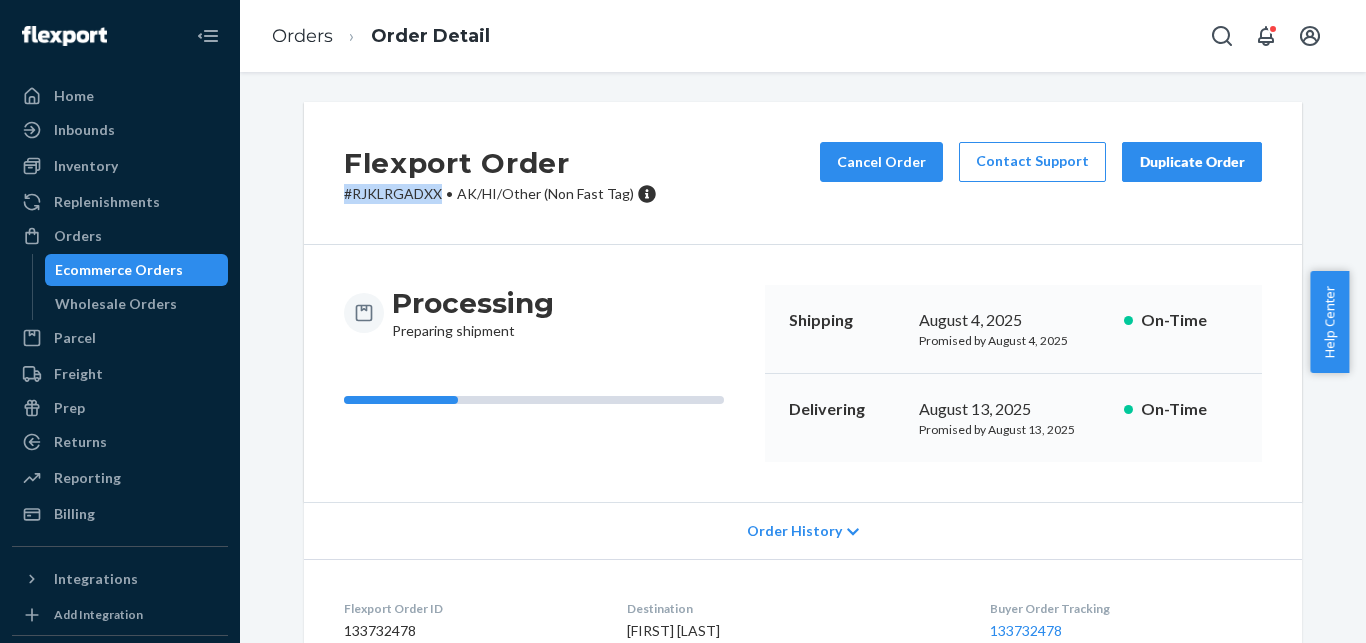 drag, startPoint x: 434, startPoint y: 195, endPoint x: 321, endPoint y: 185, distance: 113.44161 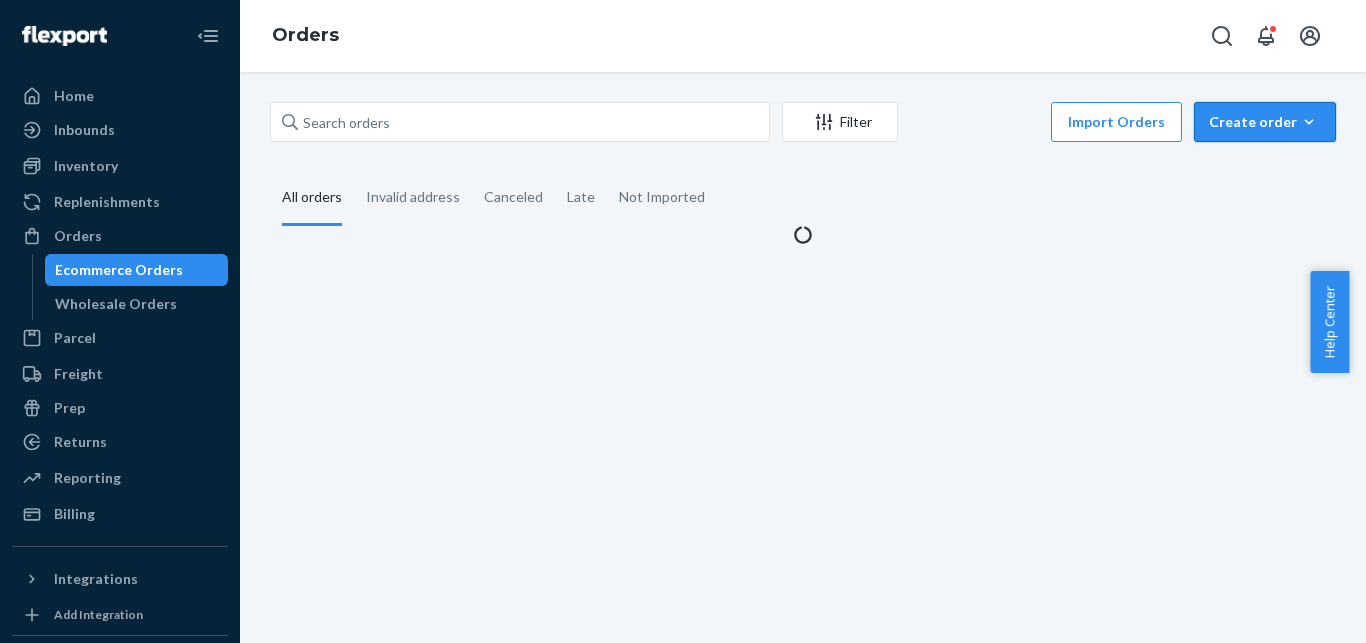 click on "Create order" at bounding box center (1265, 122) 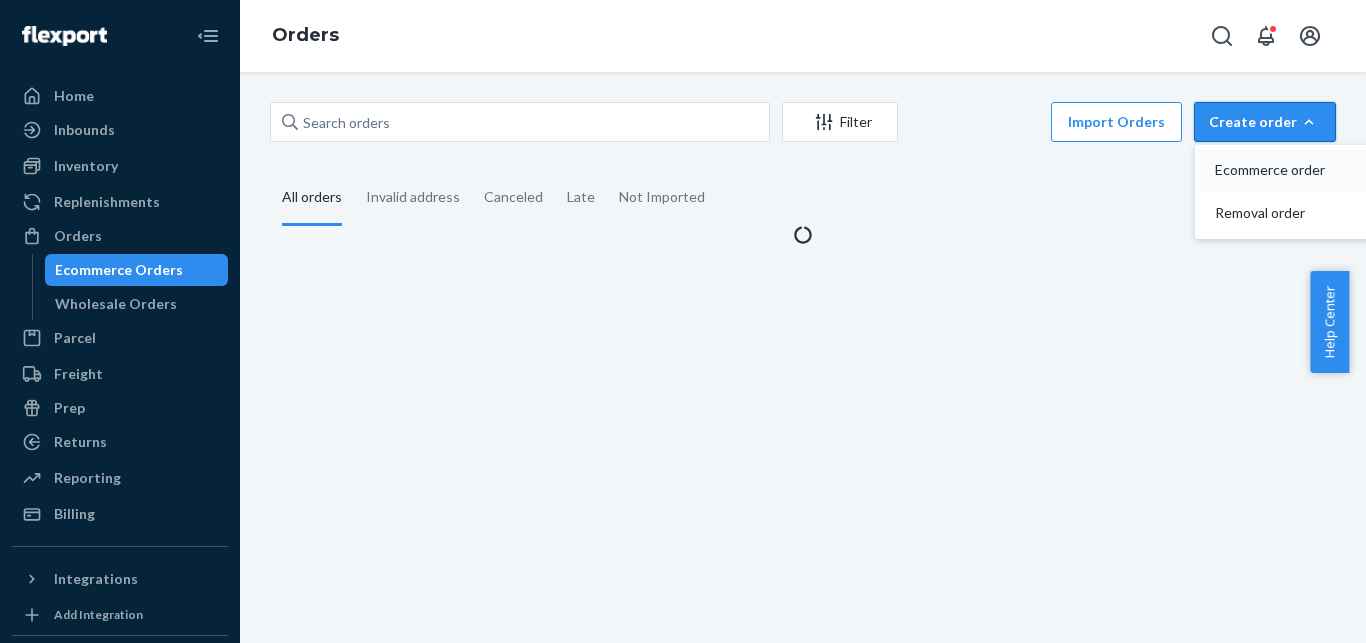 click on "Ecommerce order" at bounding box center (1277, 170) 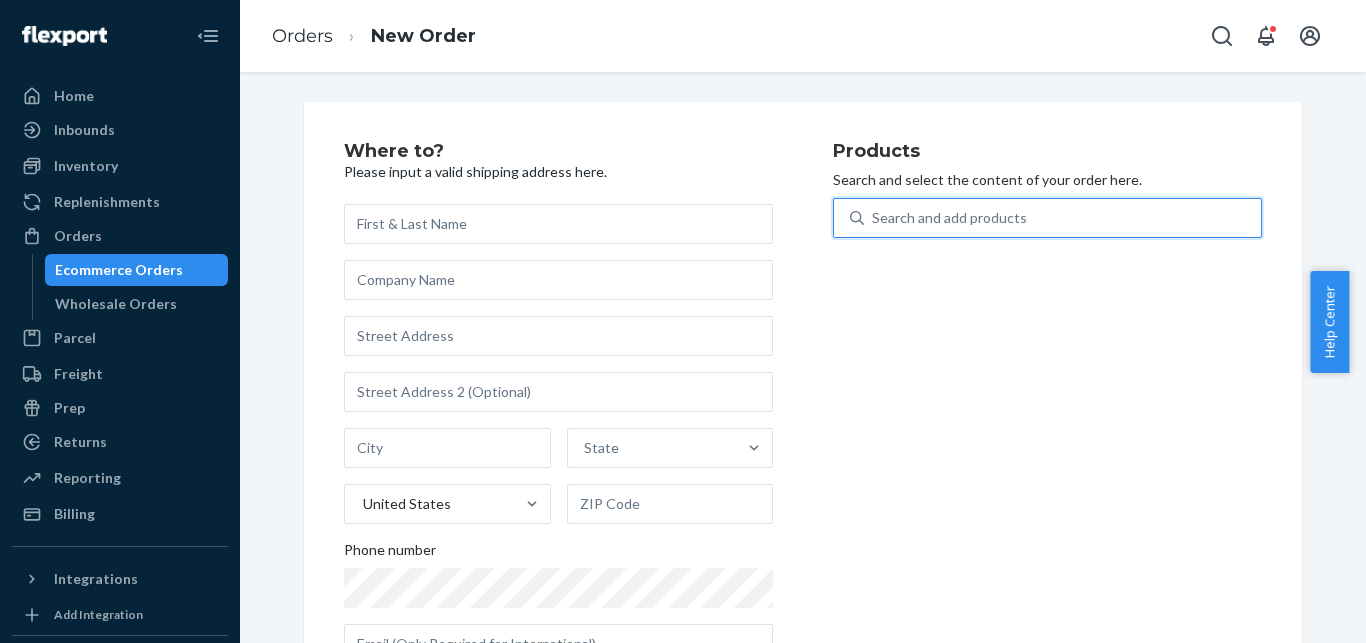 click on "Search and add products" at bounding box center (1062, 218) 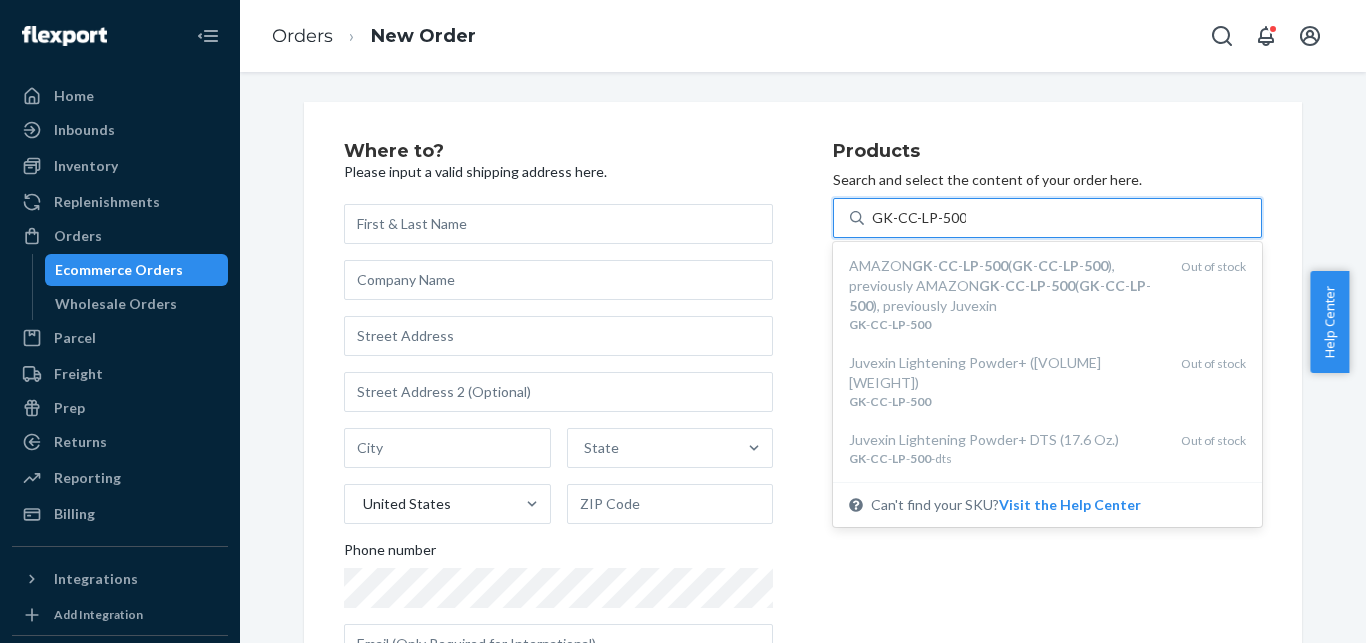 type on "GK-CC-LP-500" 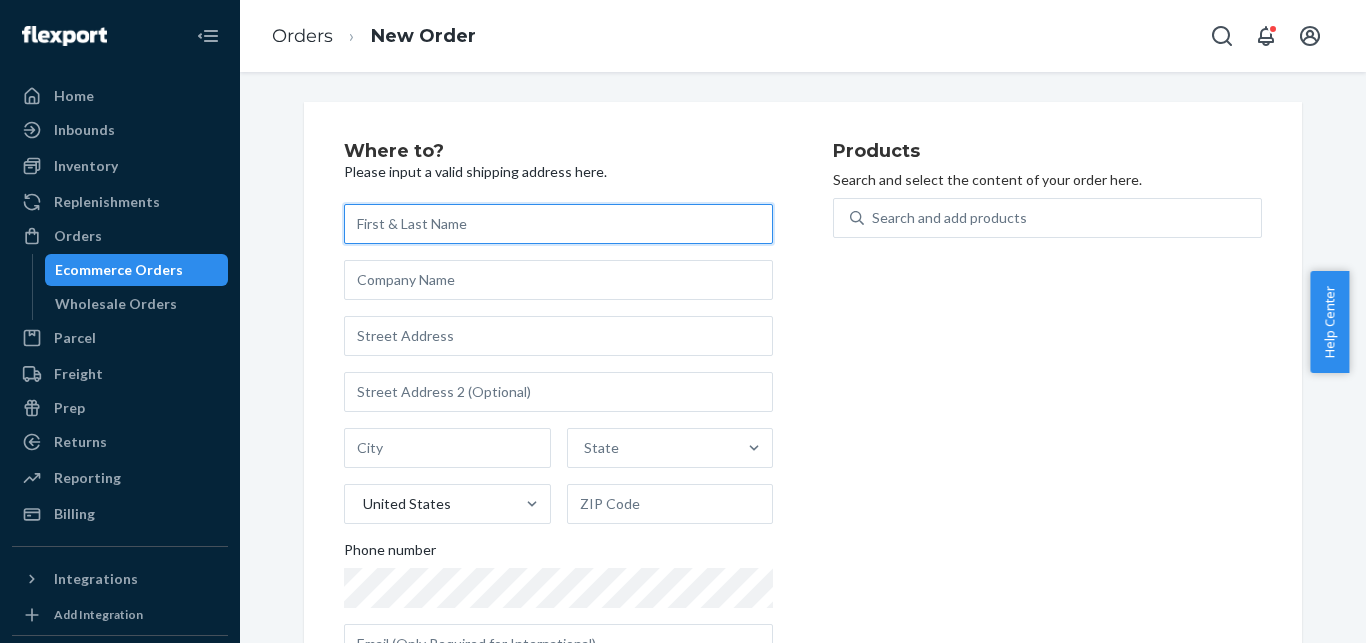 click at bounding box center [558, 224] 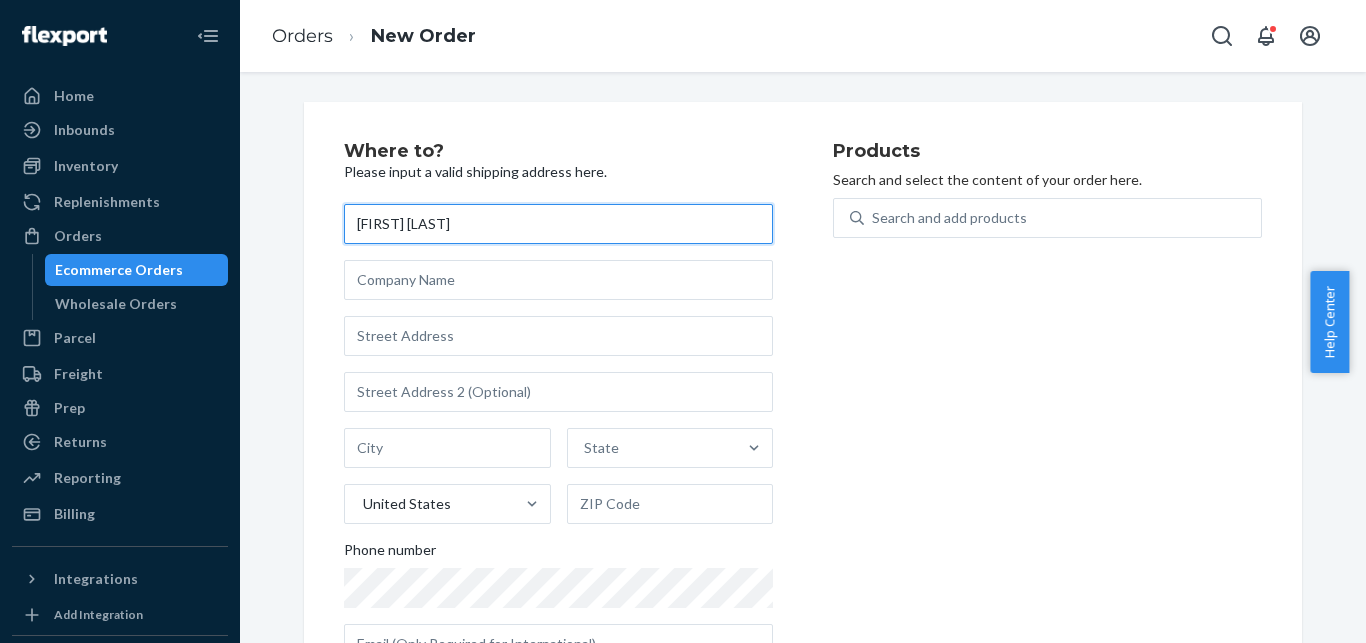 type on "[FIRST] [LAST]" 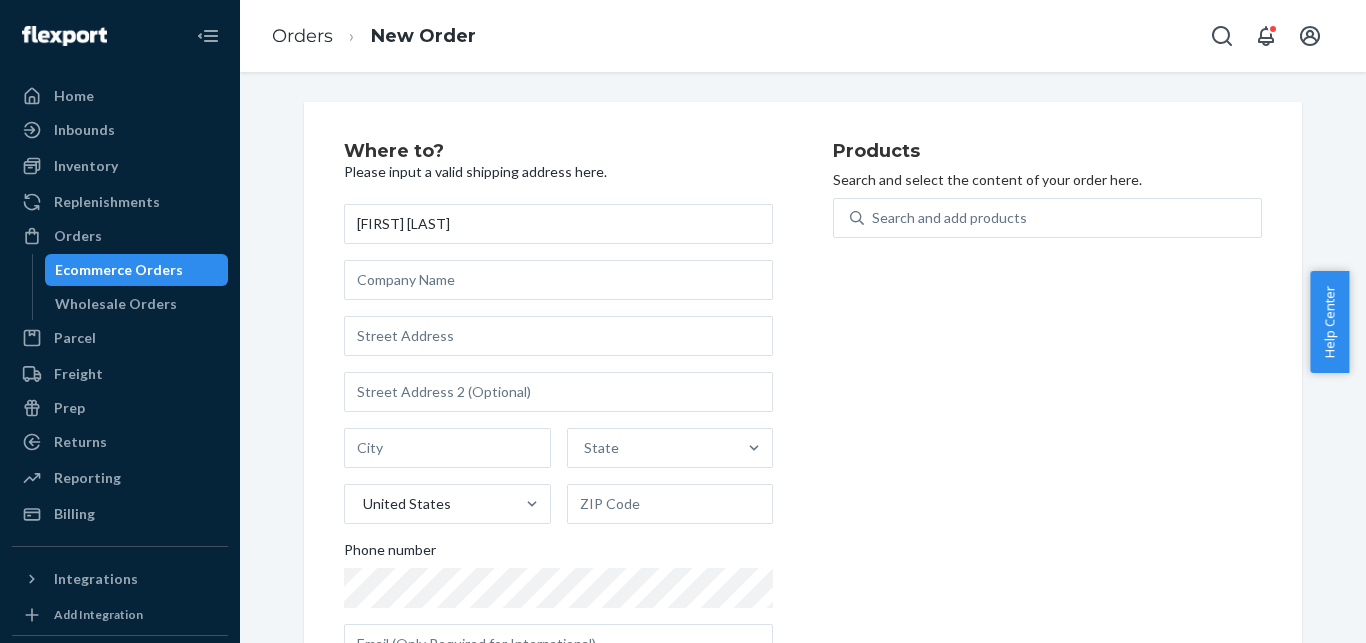 click on "[NAME] [LAST_NAME] State United States Phone number" at bounding box center [558, 434] 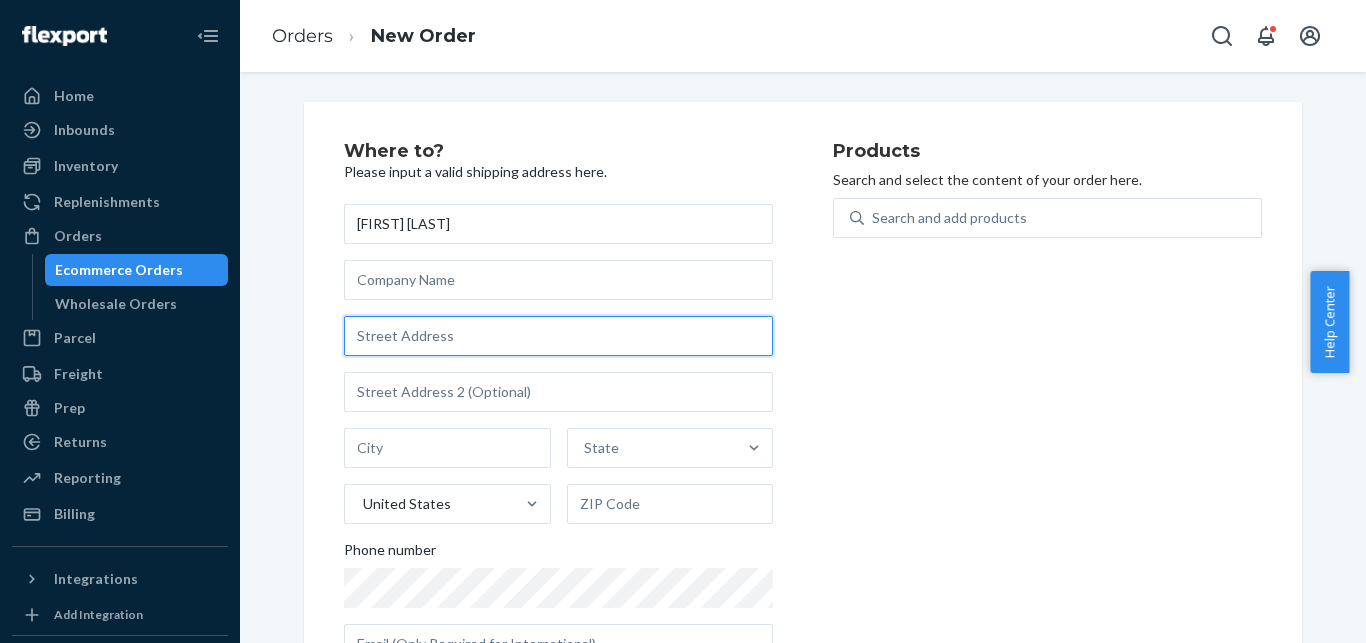 drag, startPoint x: 426, startPoint y: 332, endPoint x: 479, endPoint y: 295, distance: 64.63745 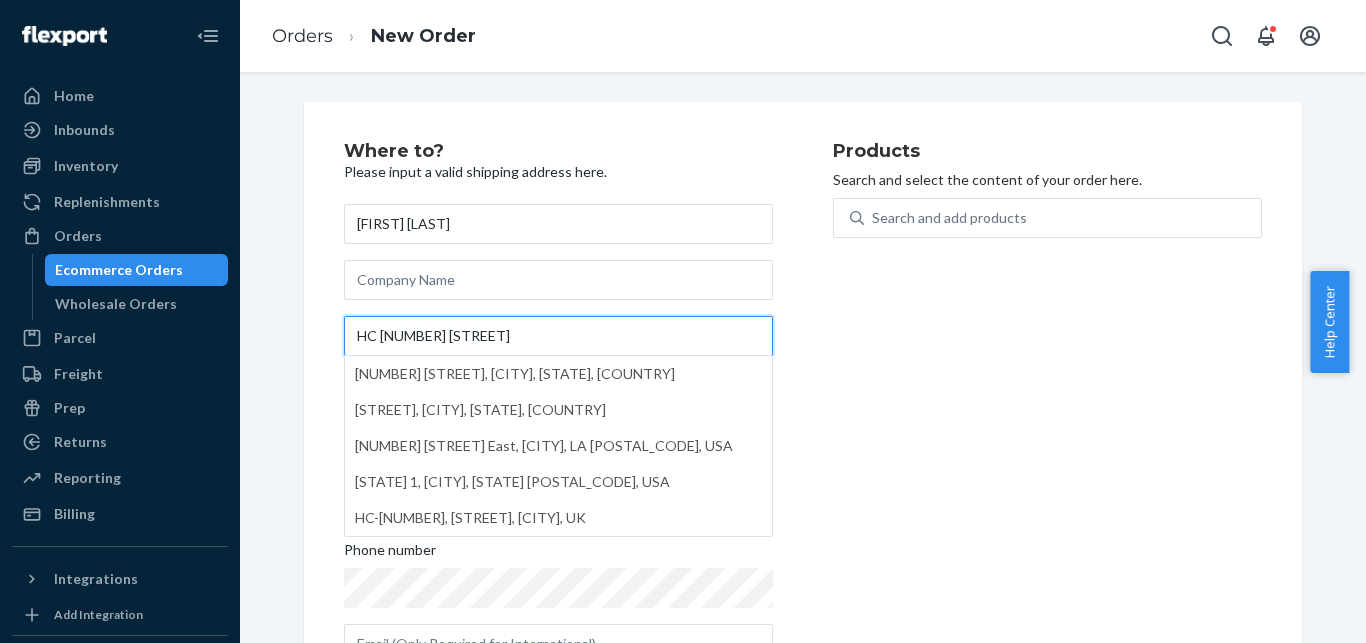 paste on "Villalba" 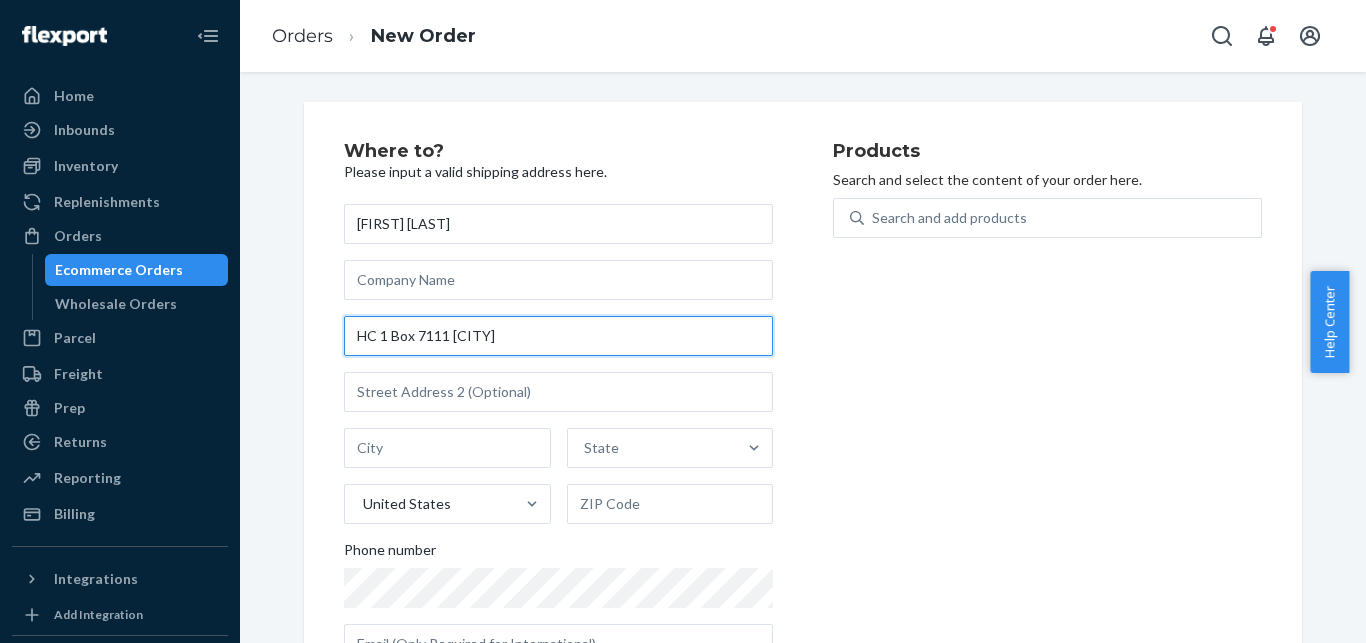 drag, startPoint x: 555, startPoint y: 340, endPoint x: 533, endPoint y: 326, distance: 26.076809 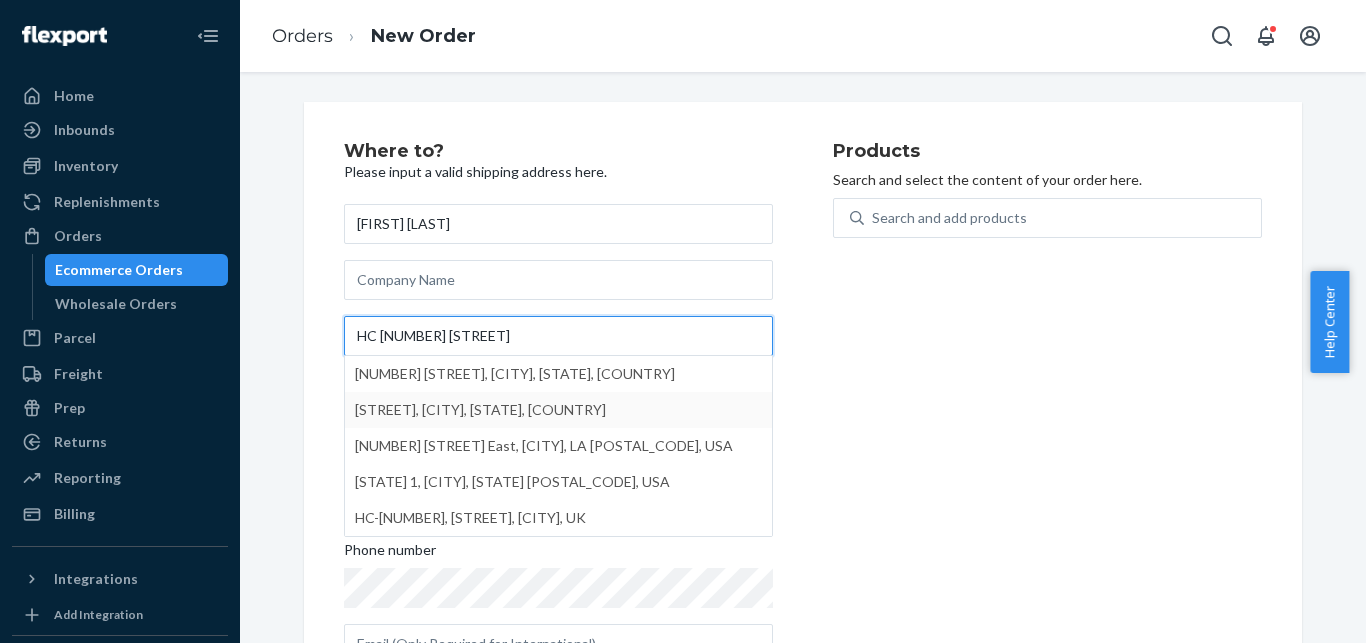 type on "HC [NUMBER] [STREET]" 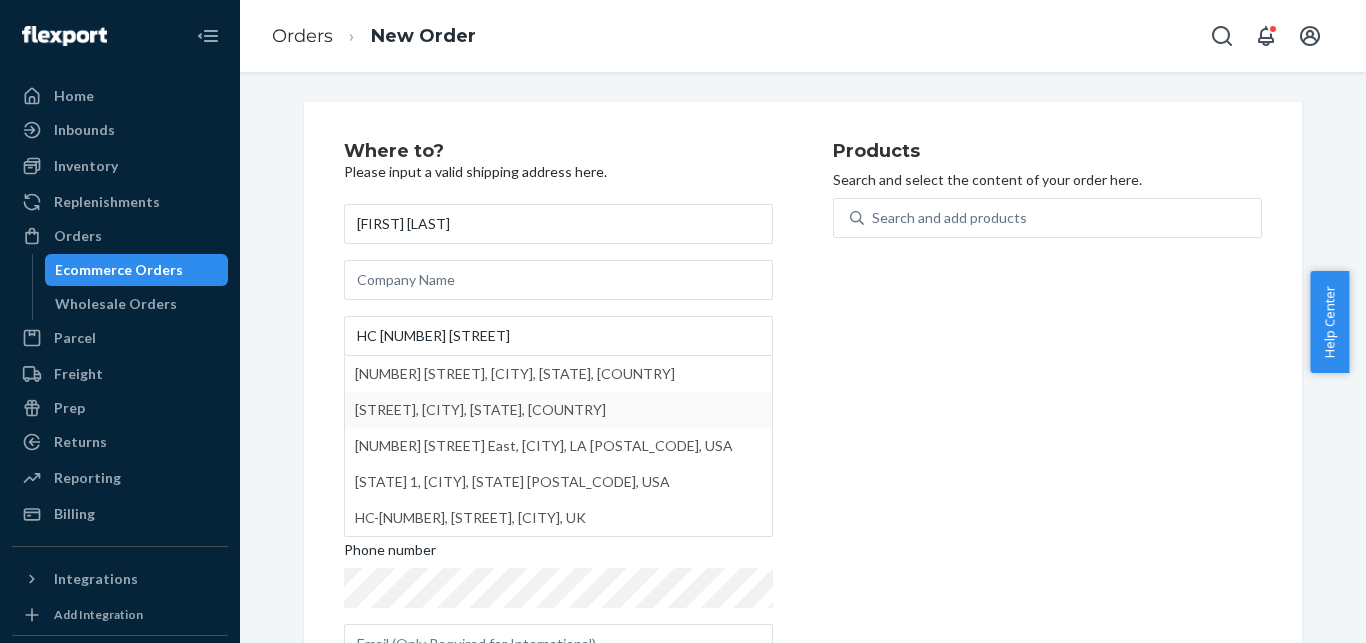 drag, startPoint x: 883, startPoint y: 486, endPoint x: 627, endPoint y: 471, distance: 256.4391 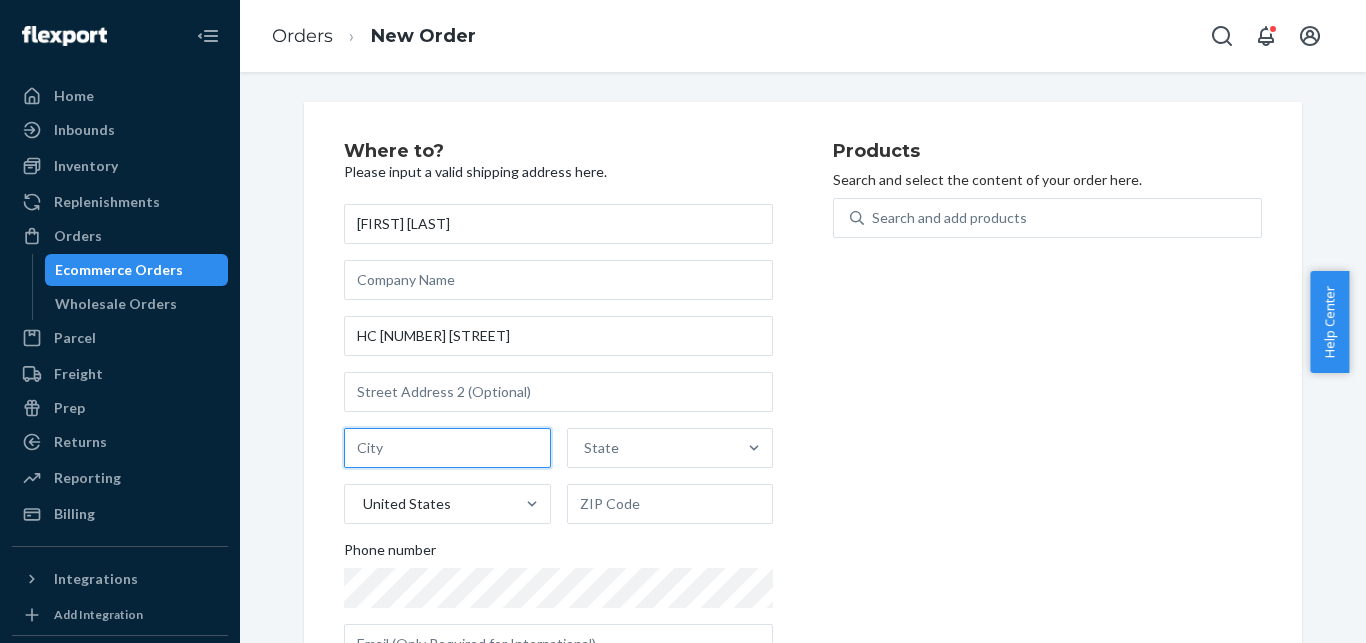 click at bounding box center [447, 448] 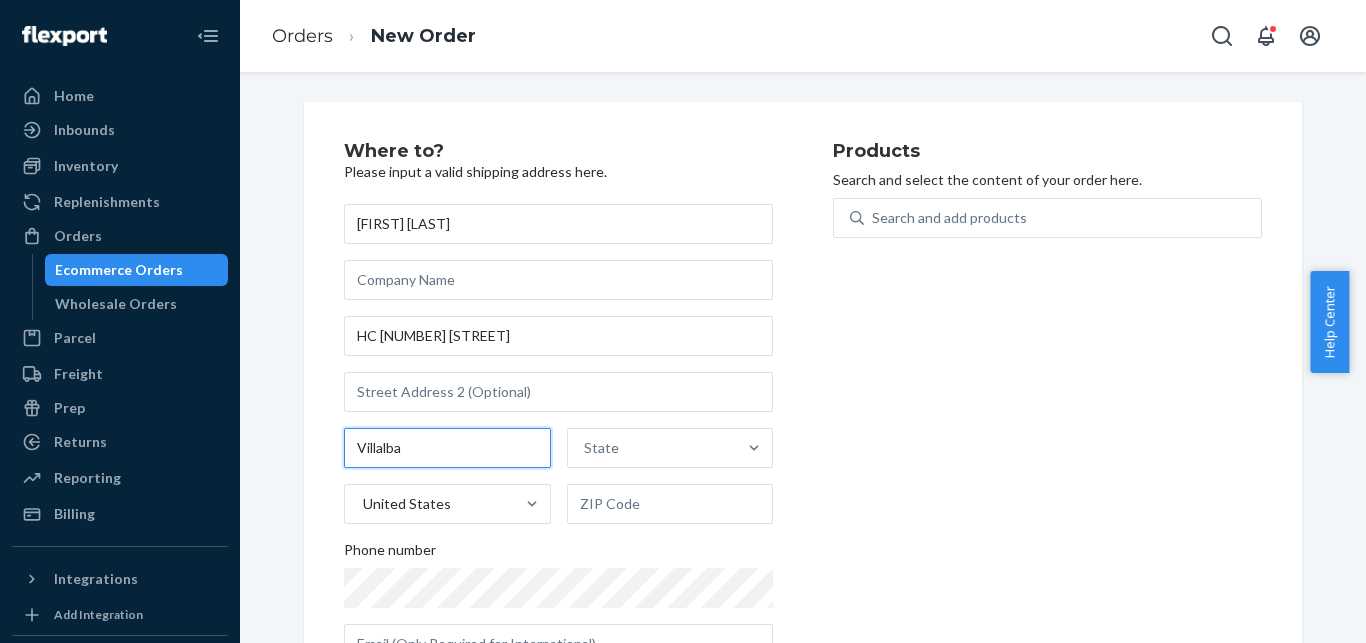 type on "Villalba" 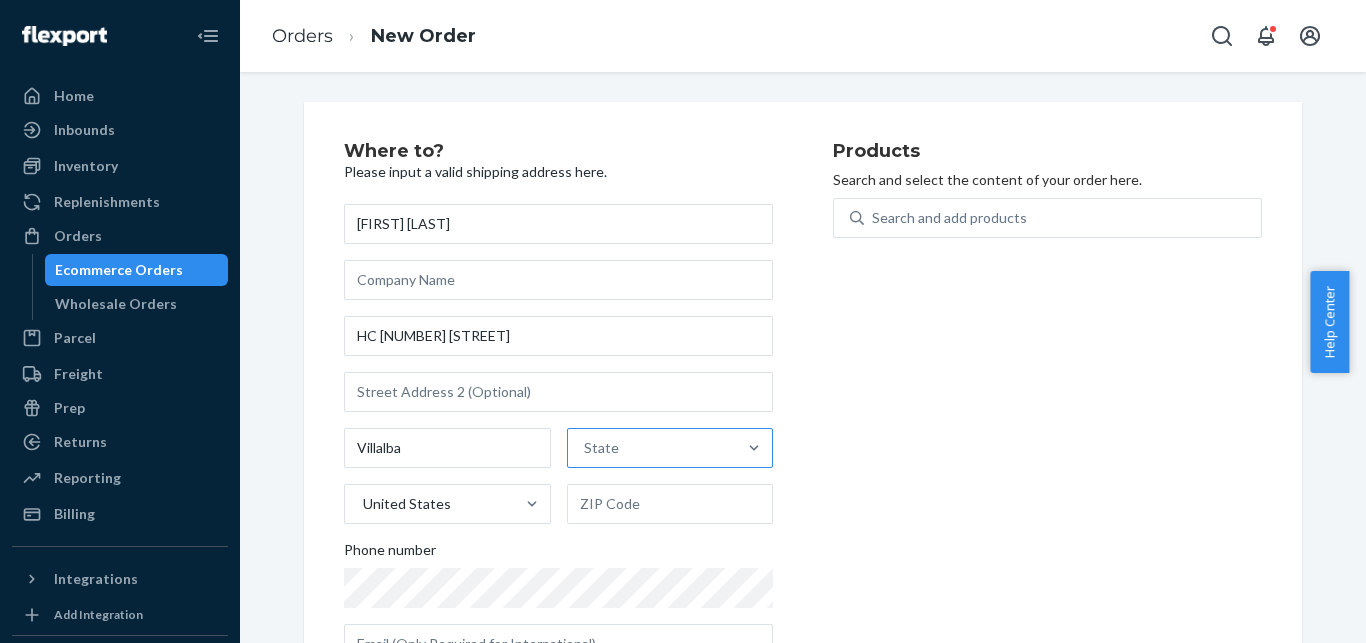 click on "State" at bounding box center [652, 448] 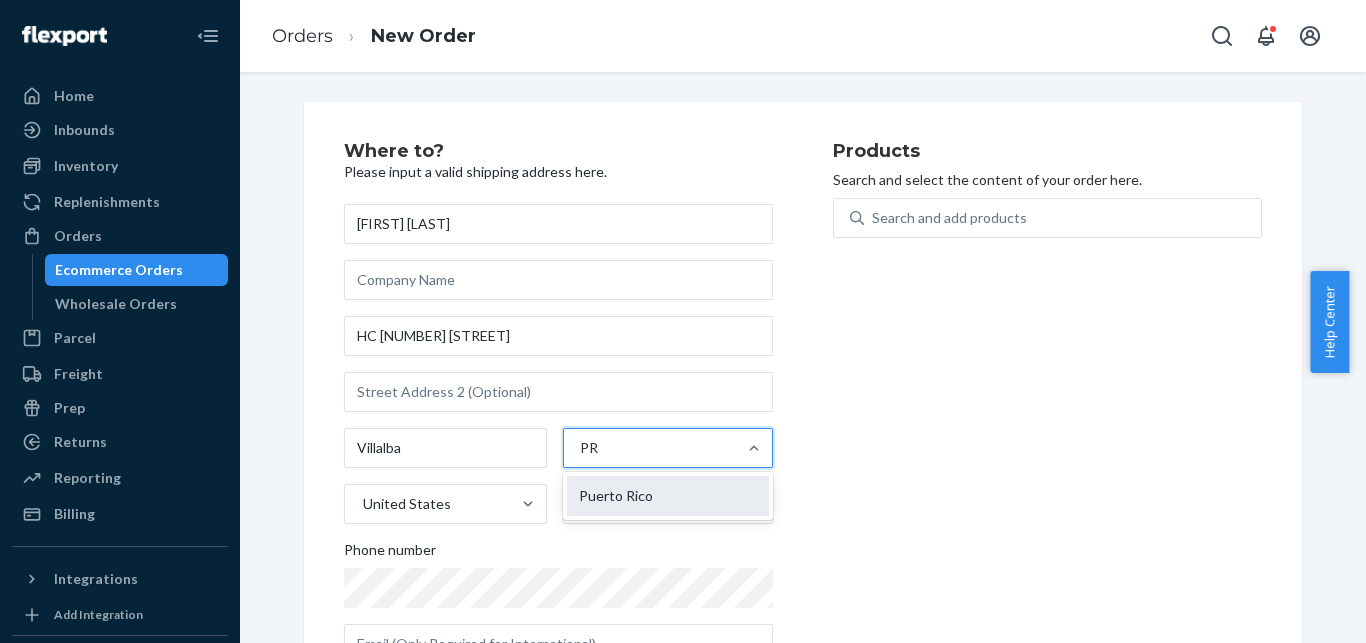 click on "Puerto Rico" at bounding box center [668, 496] 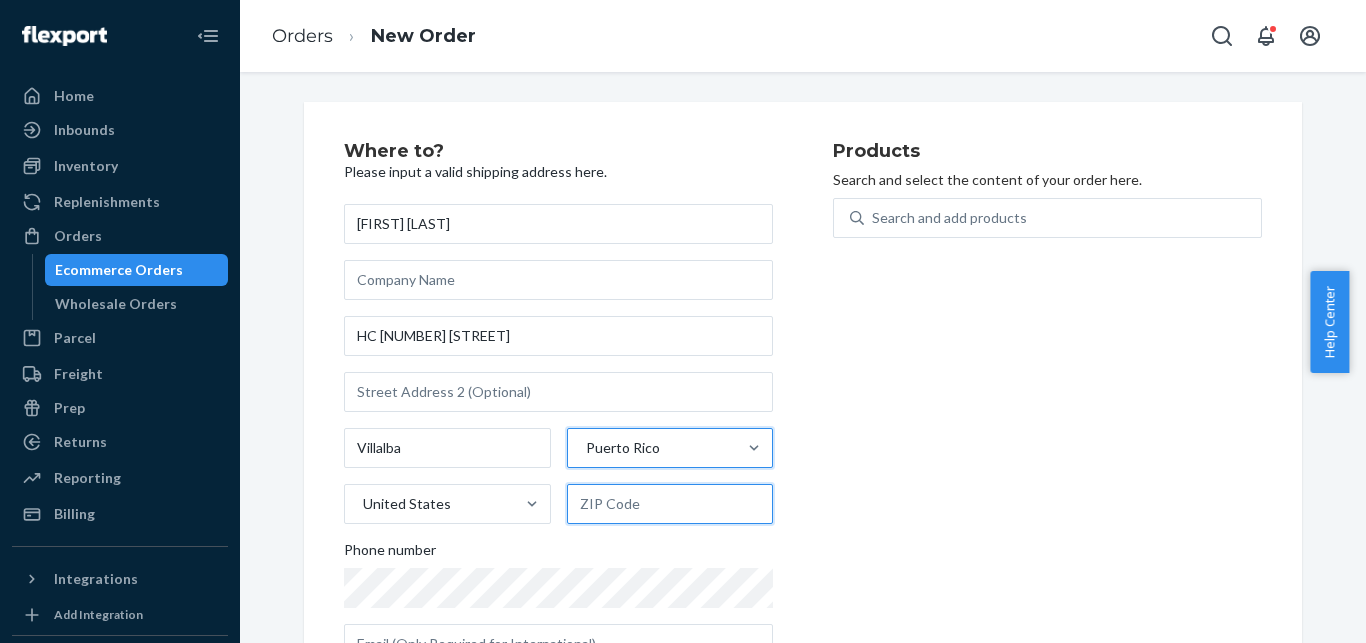 click at bounding box center (670, 504) 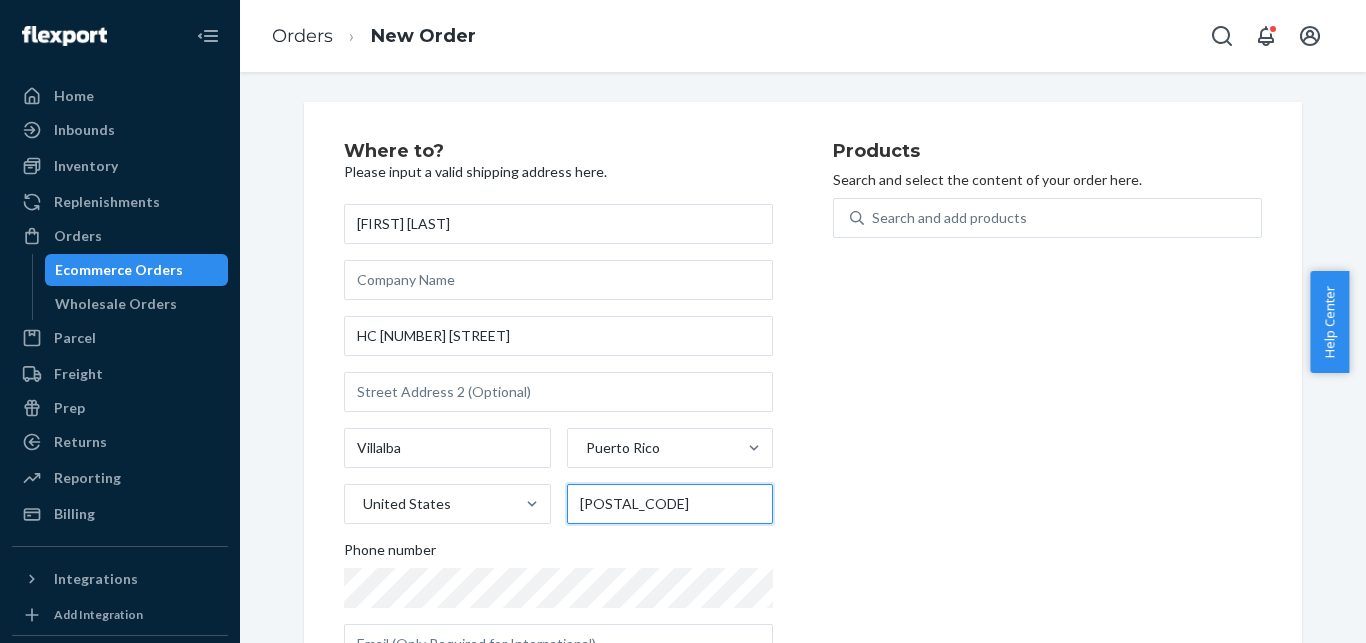 type on "[POSTAL_CODE]" 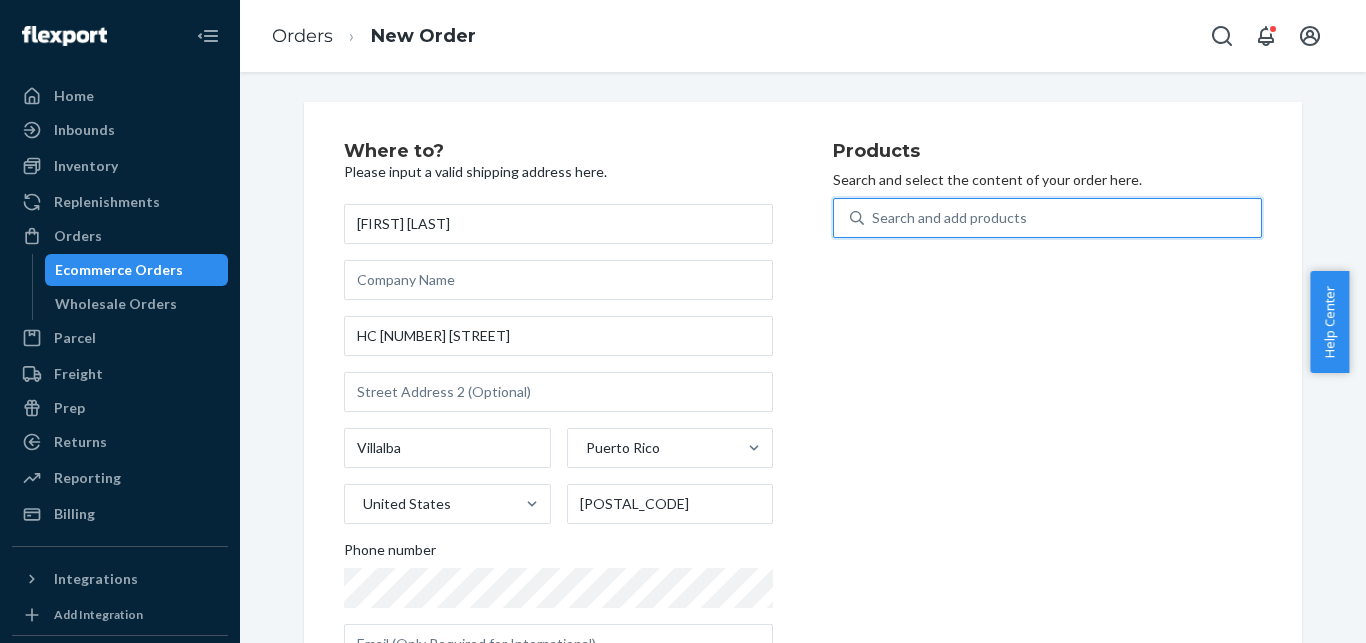 click on "Search and add products" at bounding box center (949, 218) 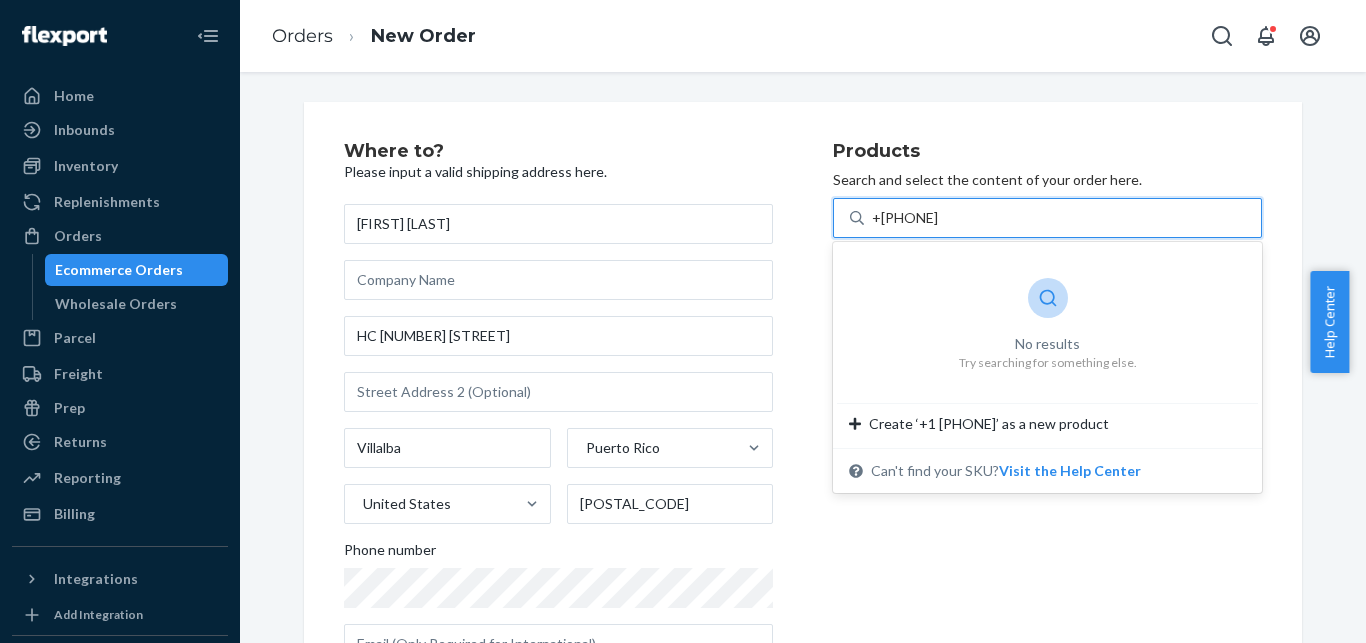 drag, startPoint x: 881, startPoint y: 213, endPoint x: 909, endPoint y: 215, distance: 28.071337 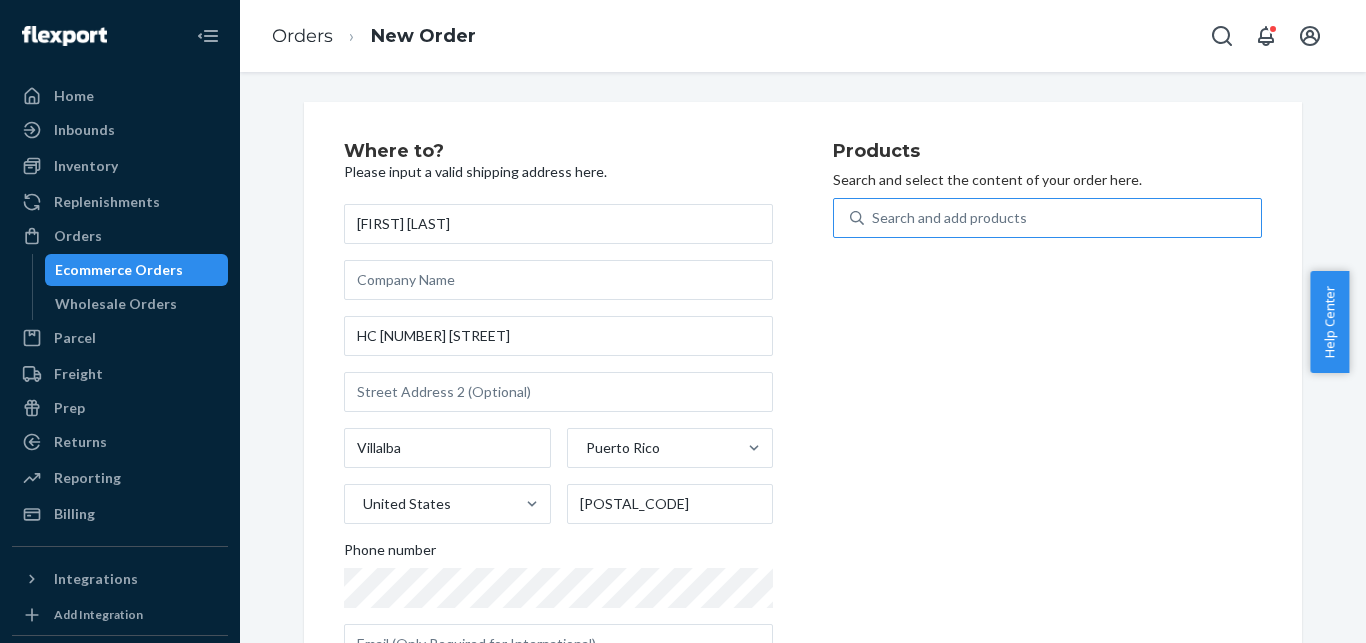 click on "Search and add products" at bounding box center (1062, 218) 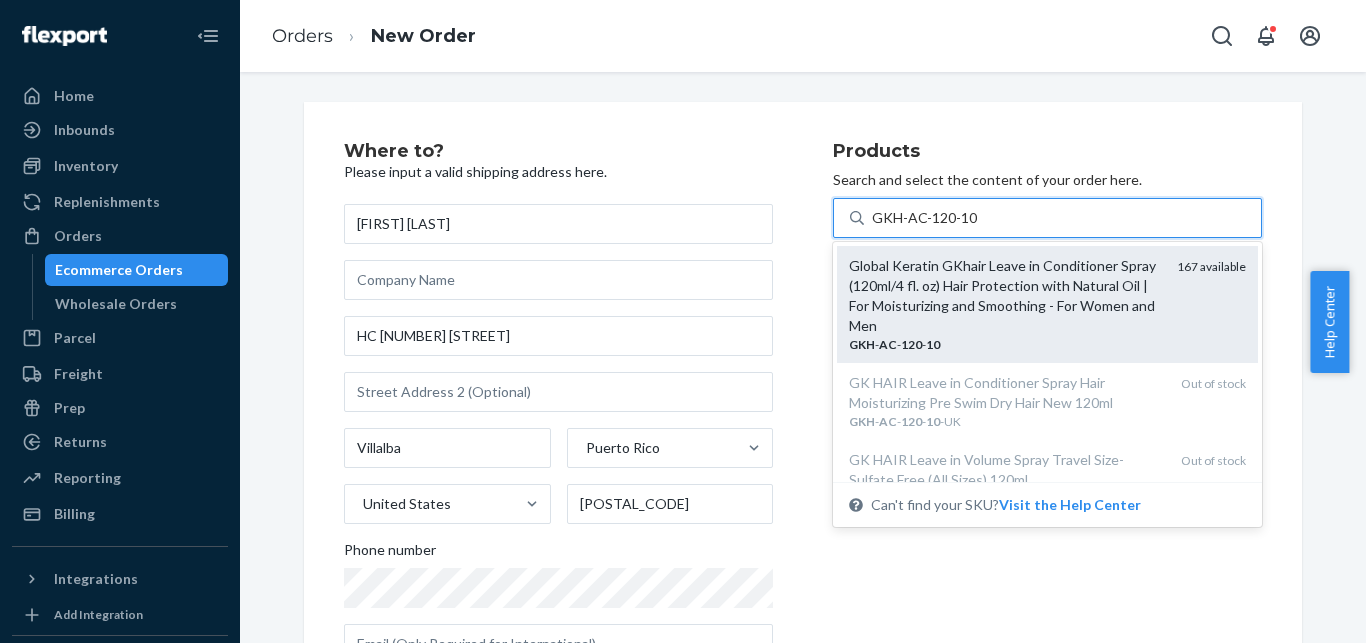 click on "Global Keratin GKhair Leave in Conditioner Spray (120ml/4 fl. oz) Hair Protection with Natural Oil | For Moisturizing and Smoothing - For Women and Men" at bounding box center (1005, 296) 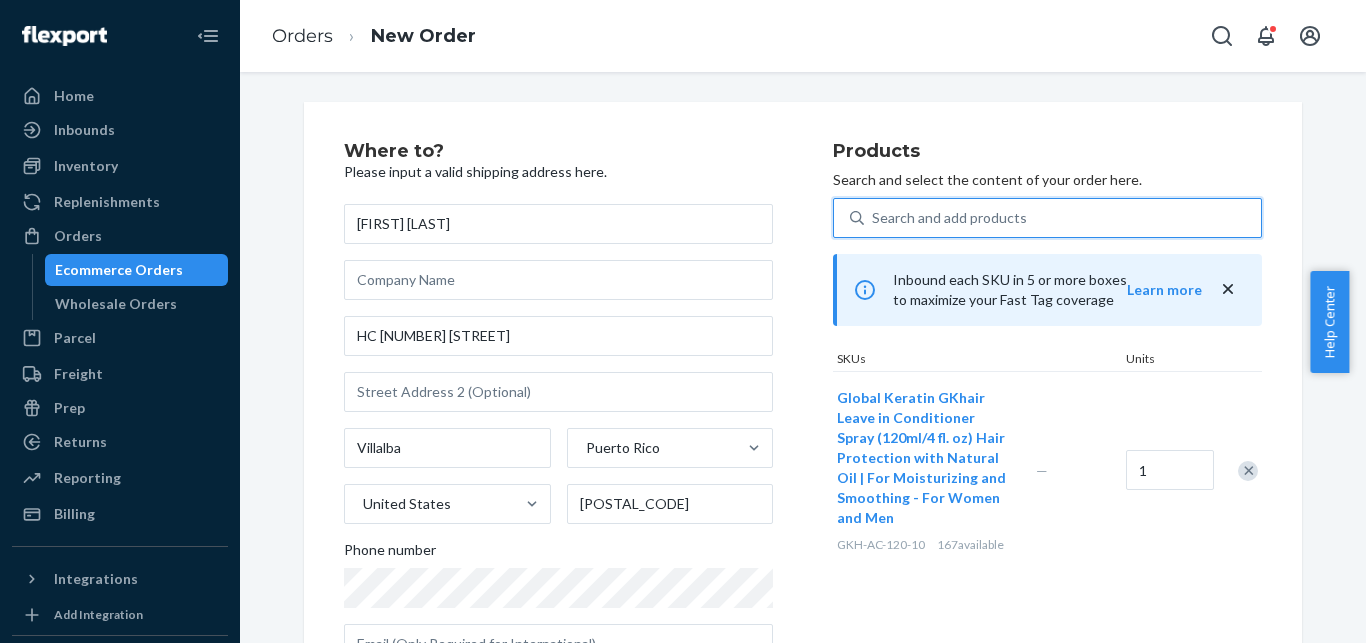 scroll, scrollTop: 328, scrollLeft: 0, axis: vertical 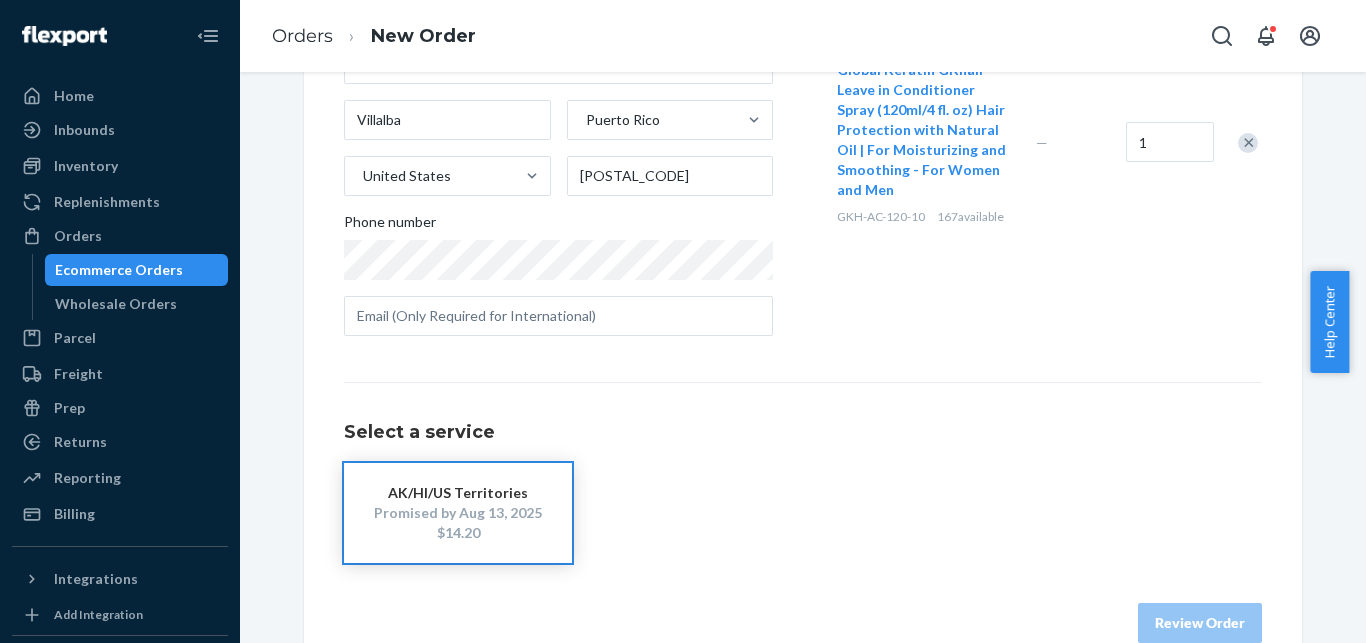 click on "AK/HI/US Territories" at bounding box center (458, 493) 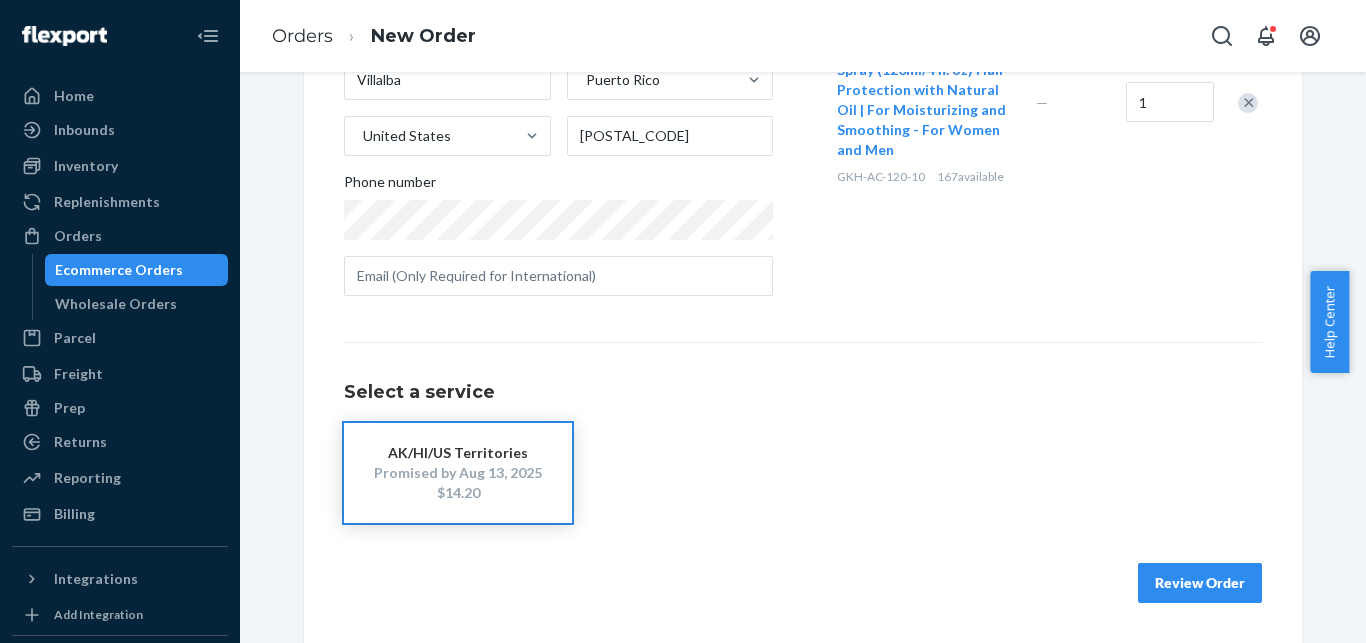 scroll, scrollTop: 343, scrollLeft: 0, axis: vertical 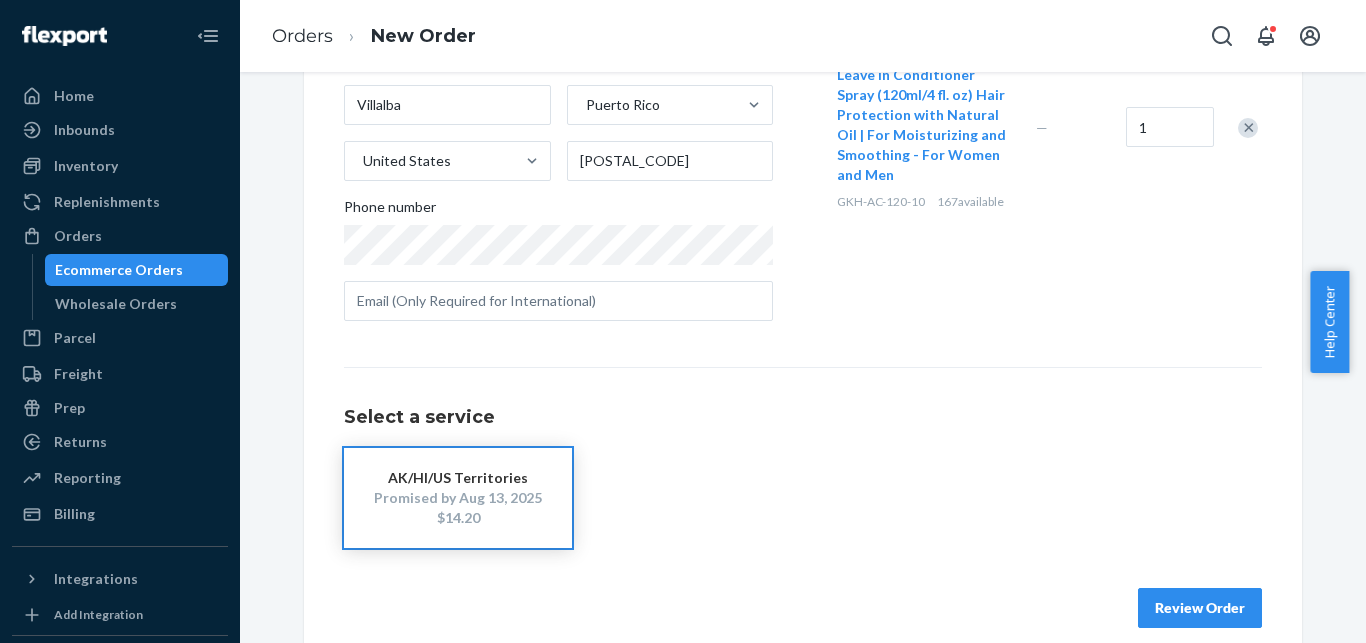 click on "Review Order" at bounding box center (1200, 608) 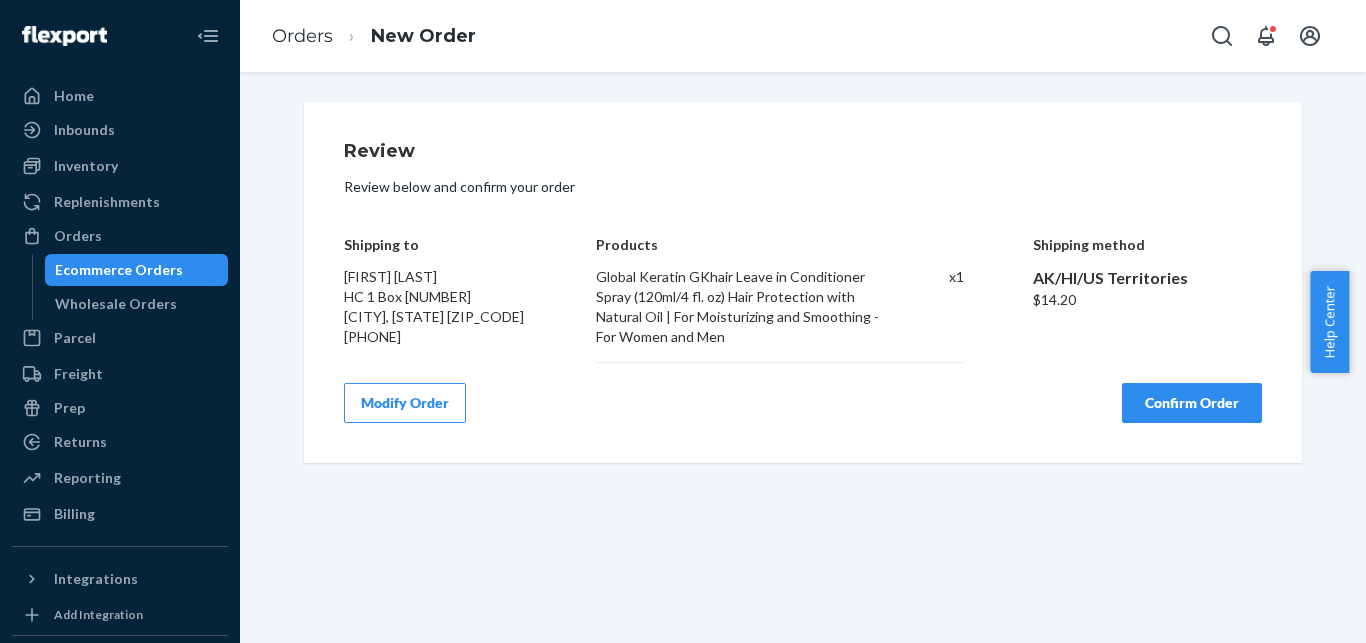 scroll, scrollTop: 0, scrollLeft: 0, axis: both 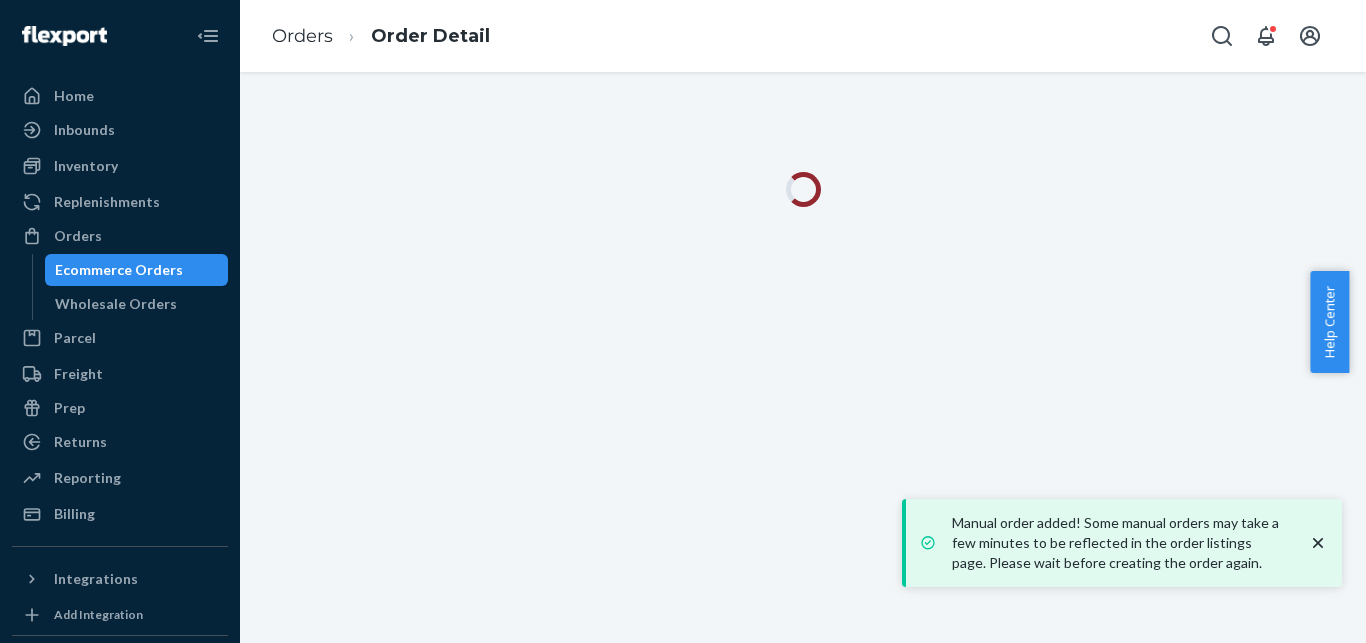 click 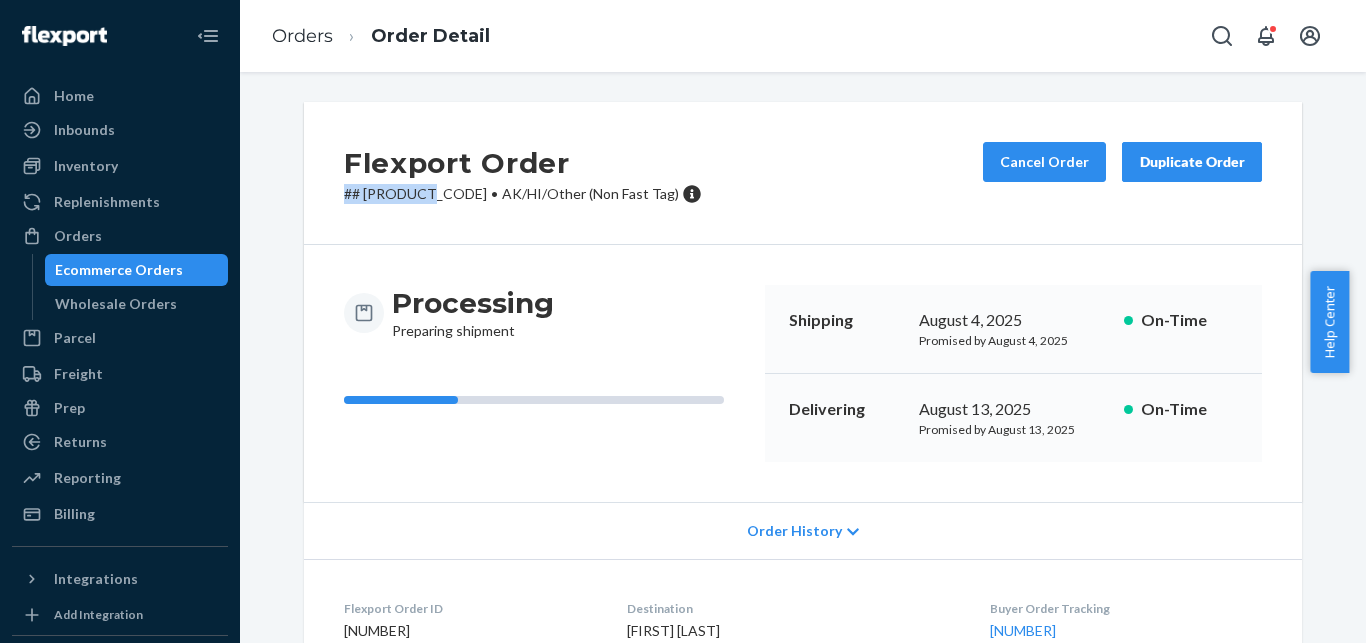 drag, startPoint x: 433, startPoint y: 192, endPoint x: 327, endPoint y: 194, distance: 106.01887 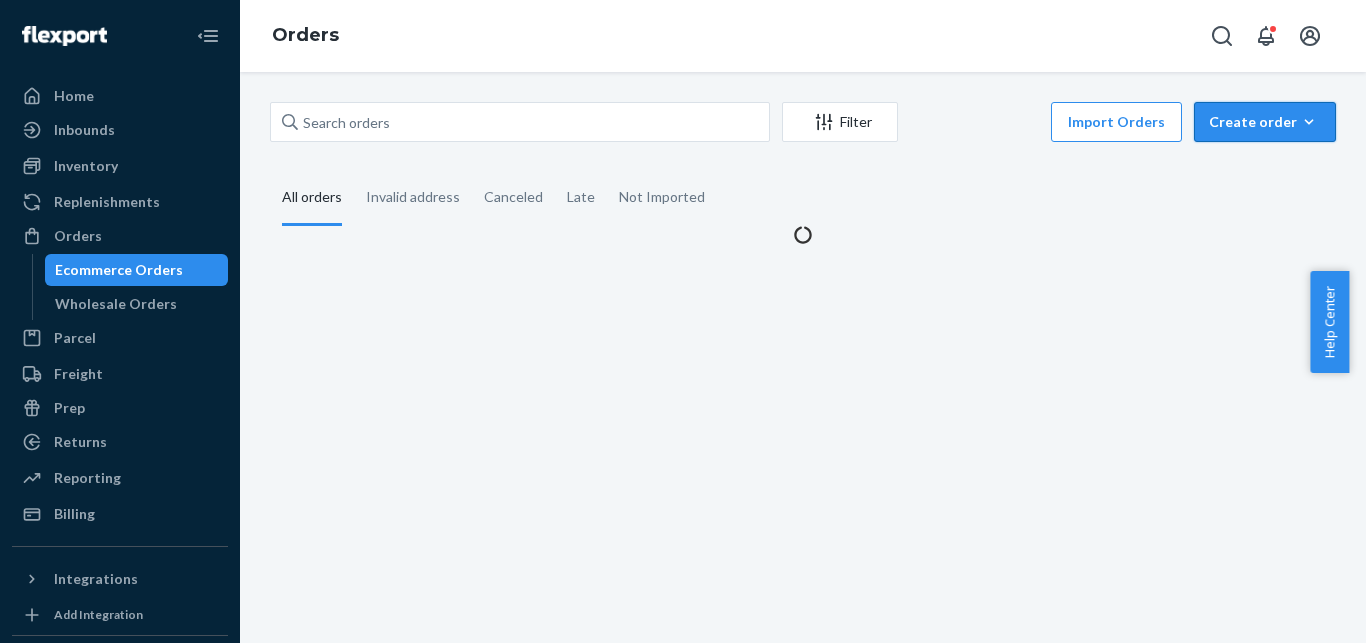 click on "Create order" at bounding box center [1265, 122] 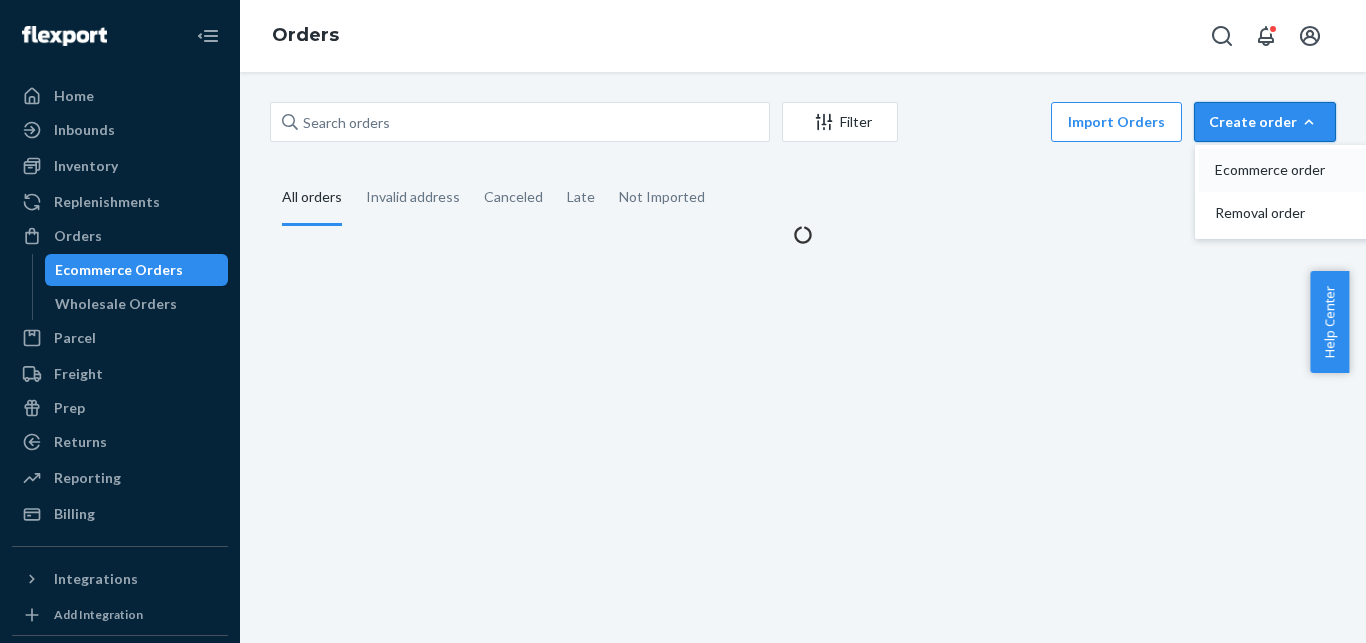 click on "Ecommerce order" at bounding box center [1277, 170] 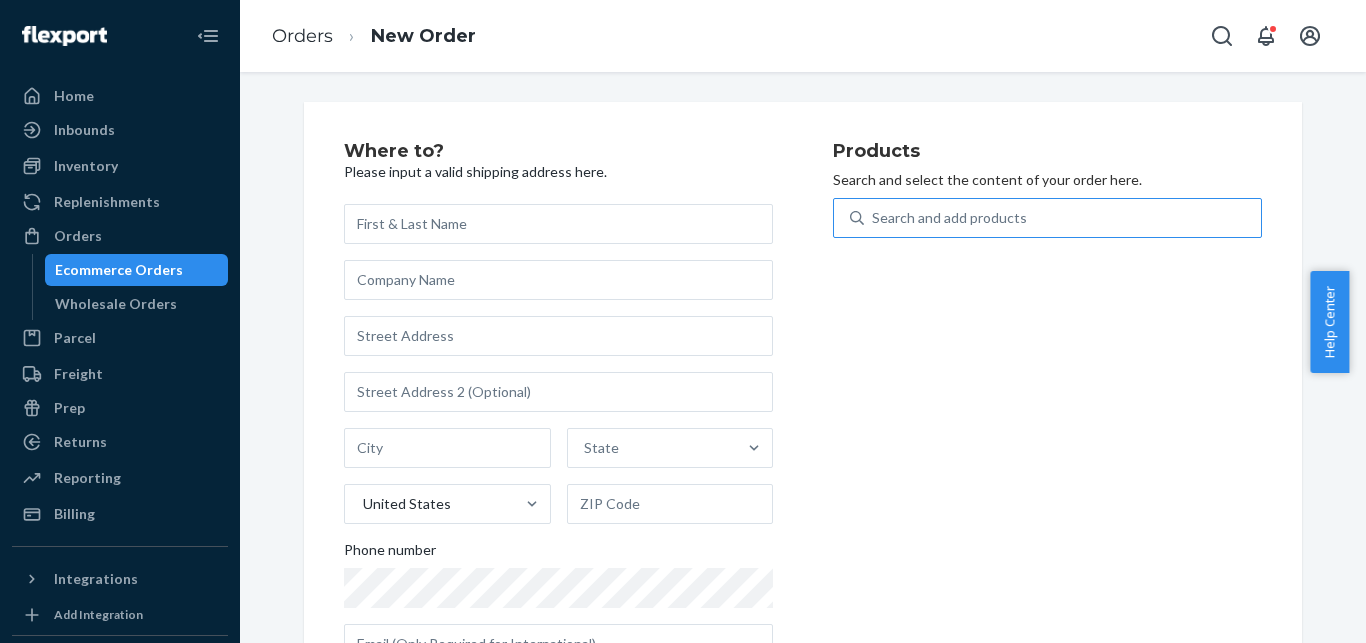 click on "Search and add products" at bounding box center [1062, 218] 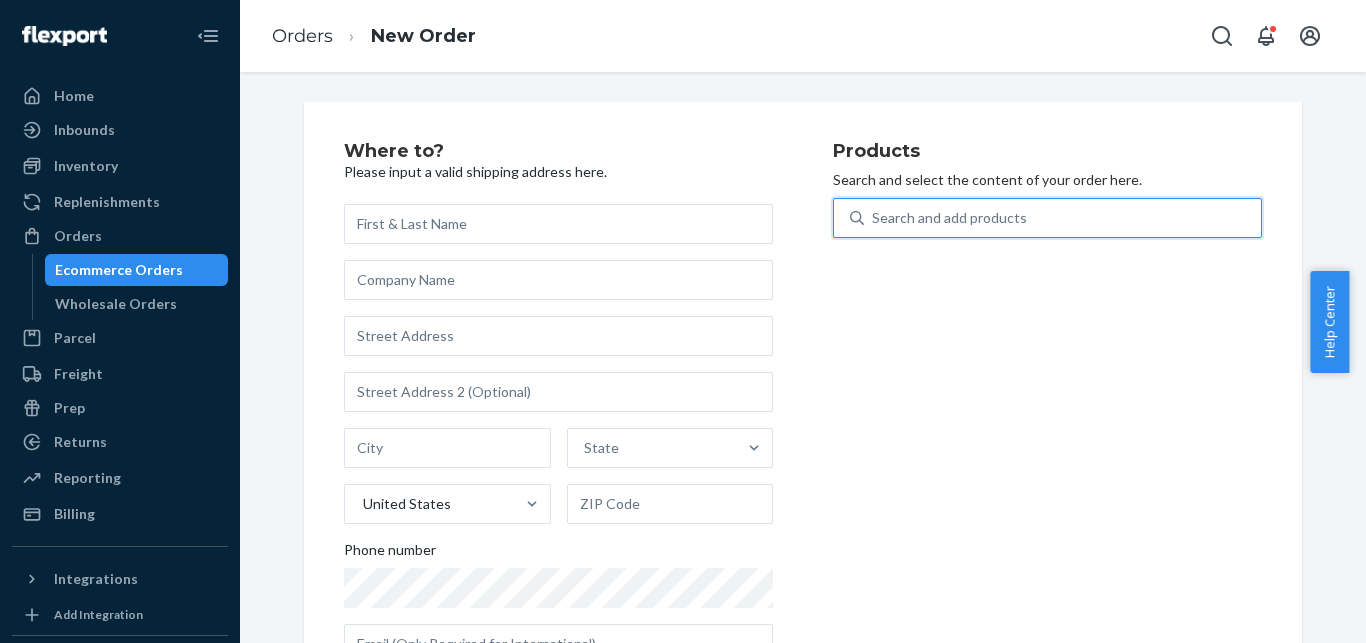 paste on "GK-KIT-CBD240-DUO" 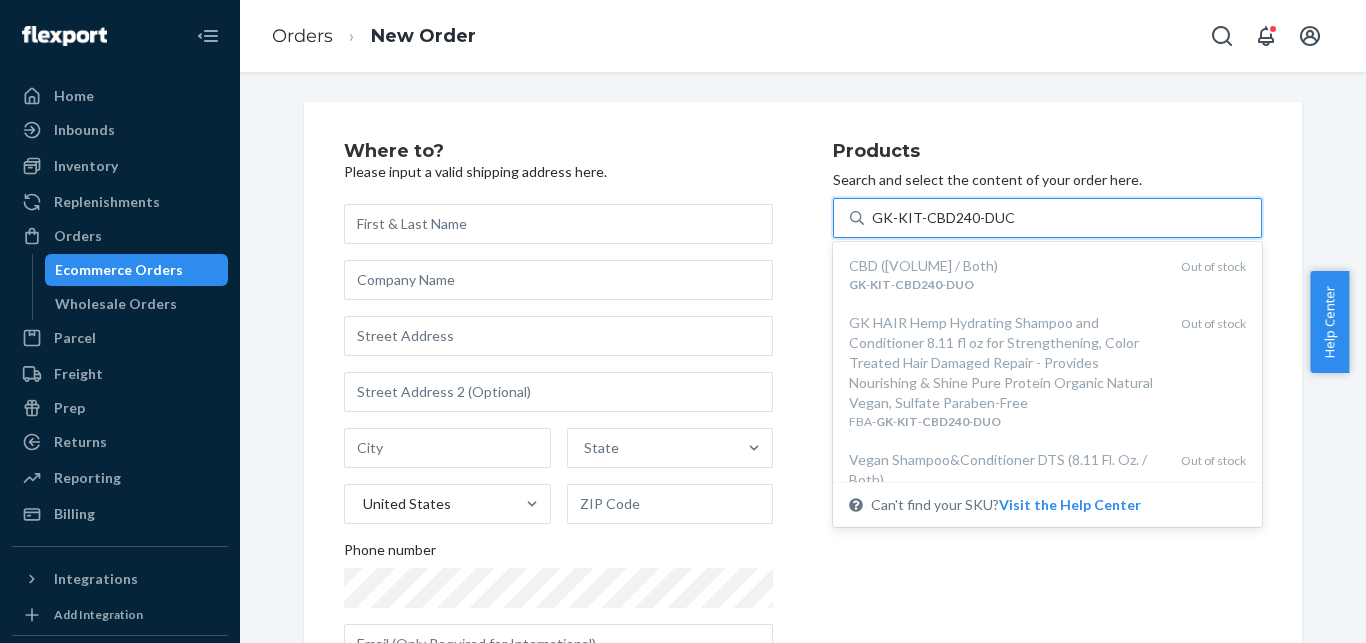 type on "GK-KIT-CBD240-DUO" 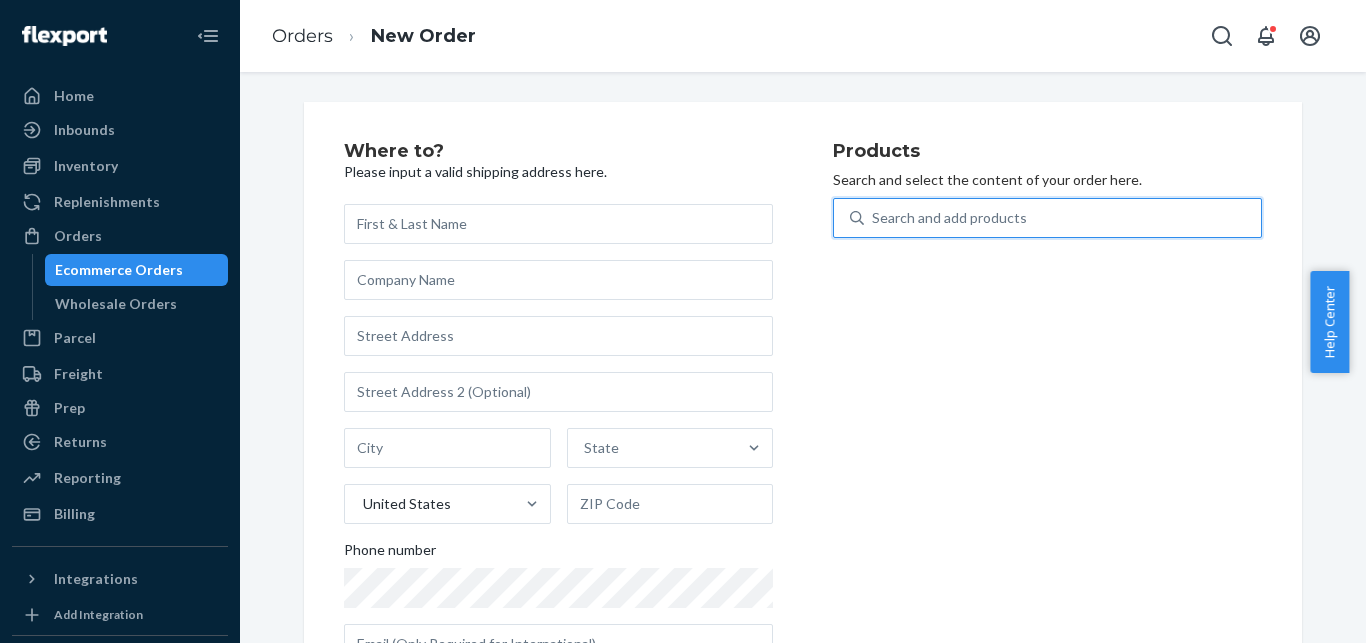 paste on "GKH-CS-GE-650" 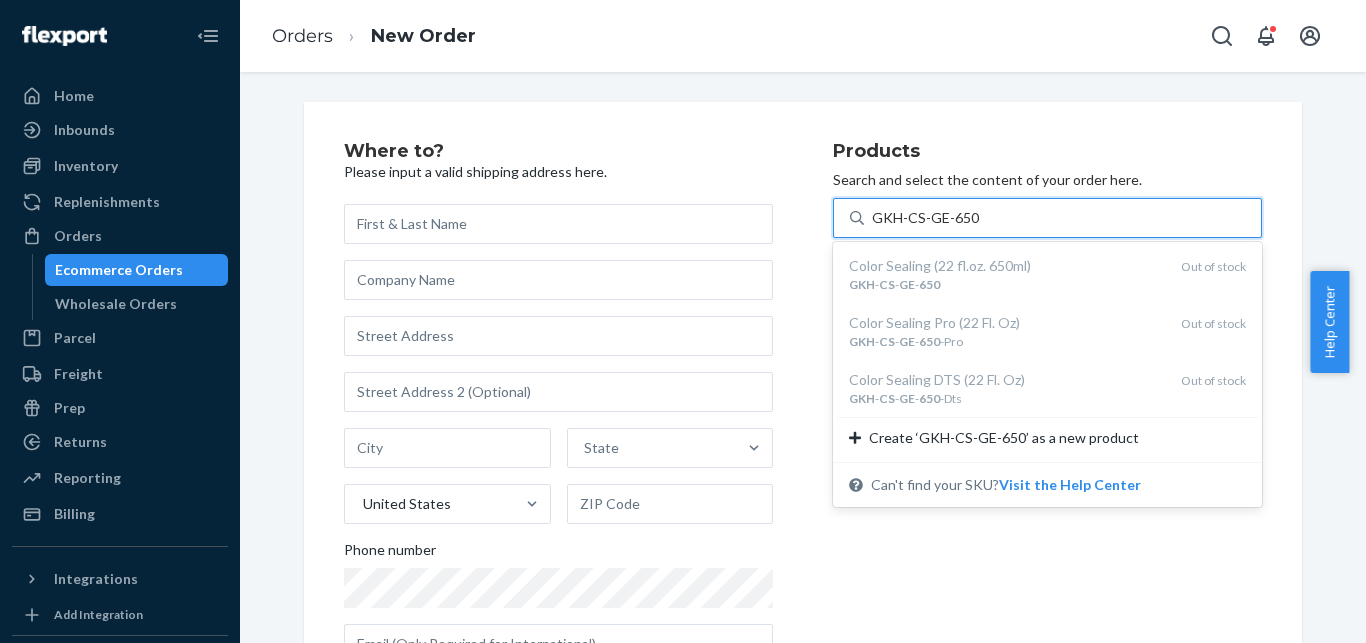 type on "GKH-CS-GE-650" 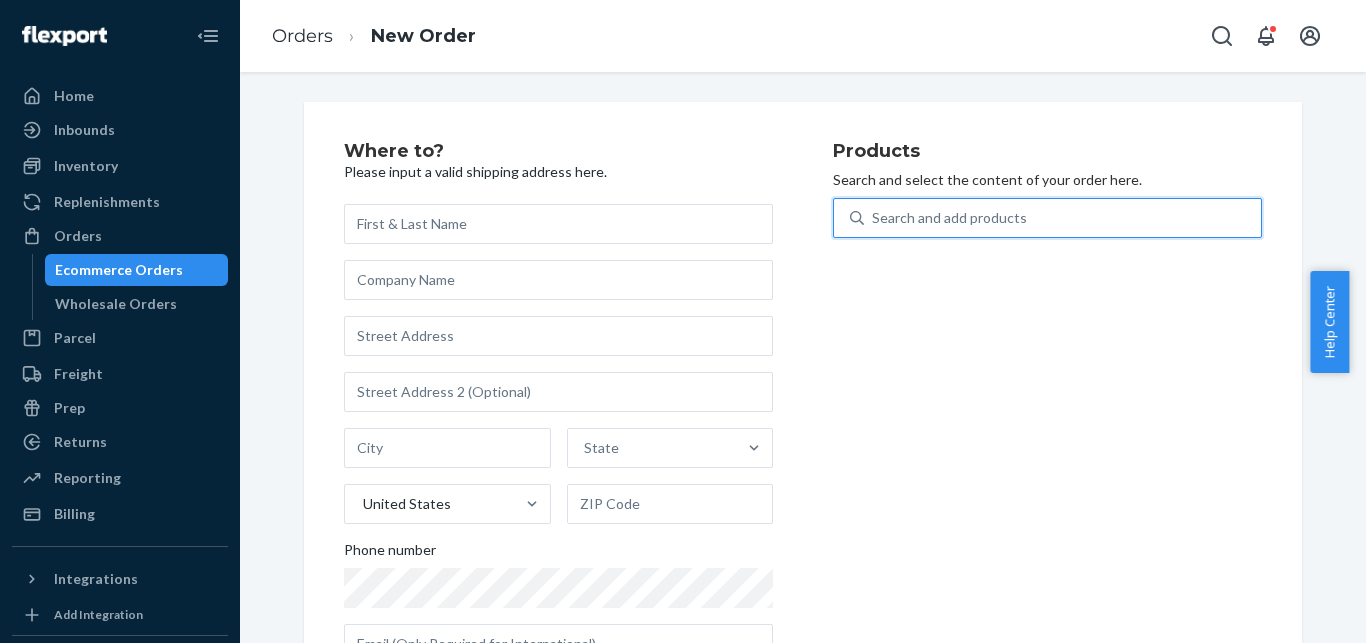 click on "Search and add products" at bounding box center (949, 218) 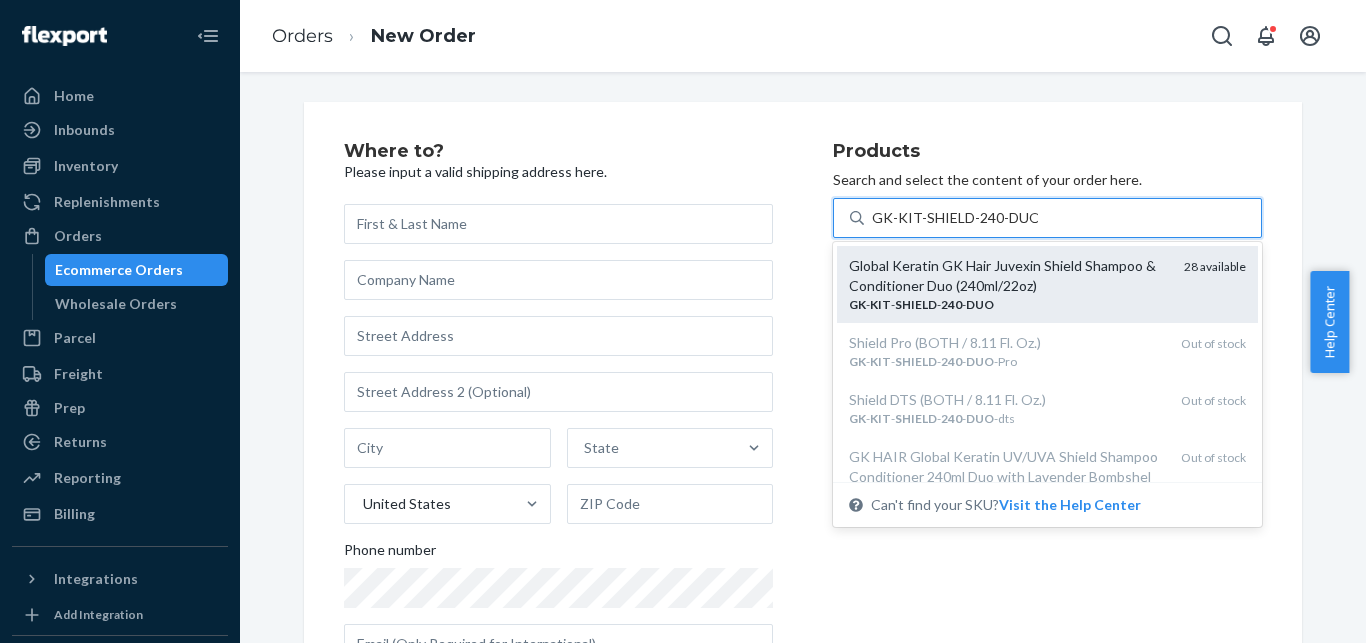 click on "Global Keratin GK Hair Juvexin Shield Shampoo & Conditioner Duo (240ml/22oz)" at bounding box center [1008, 276] 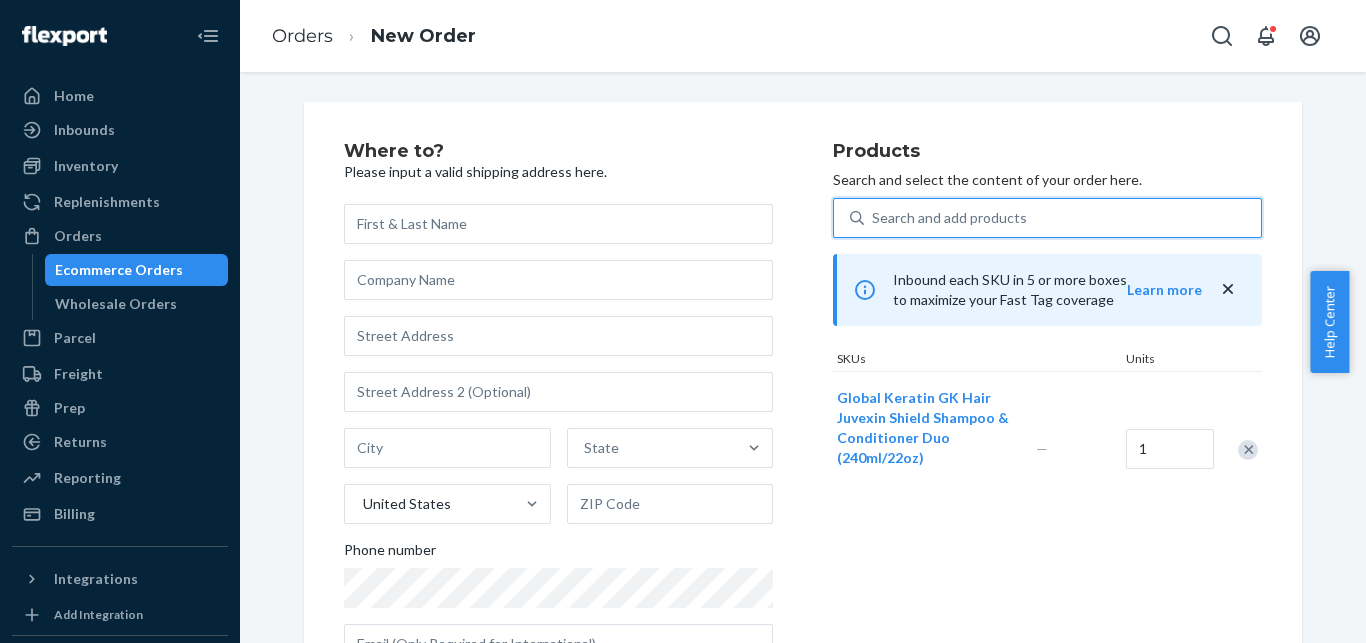 type 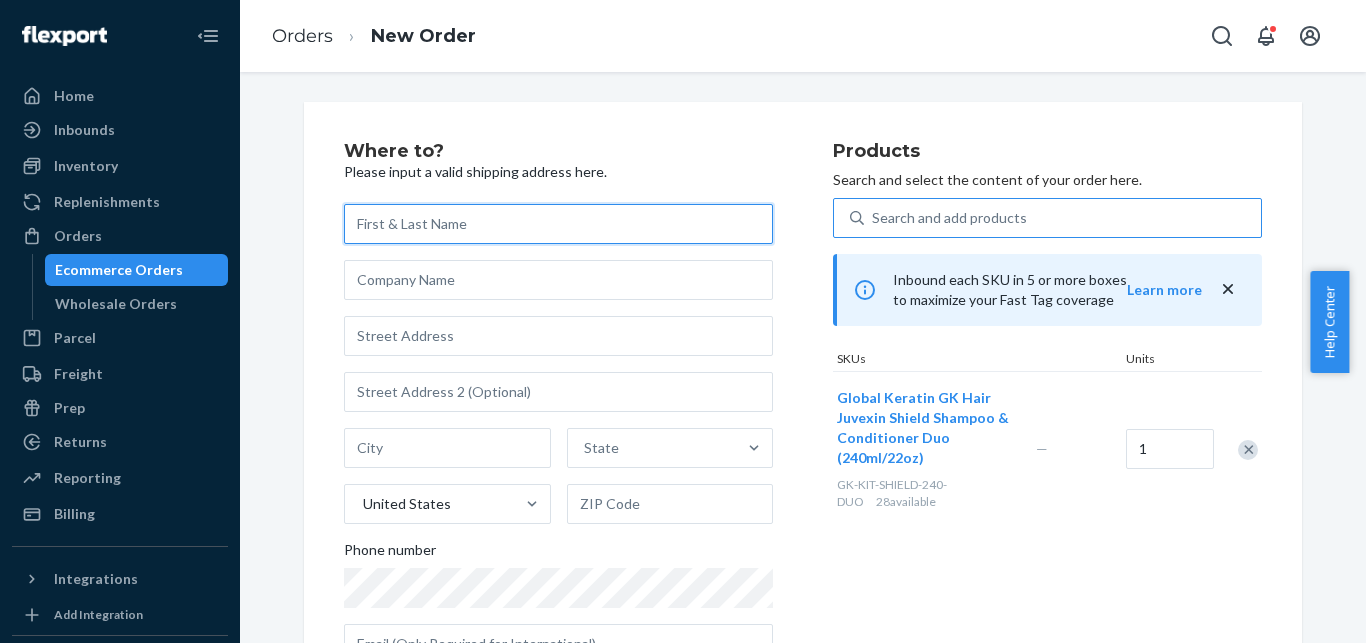 click at bounding box center [558, 224] 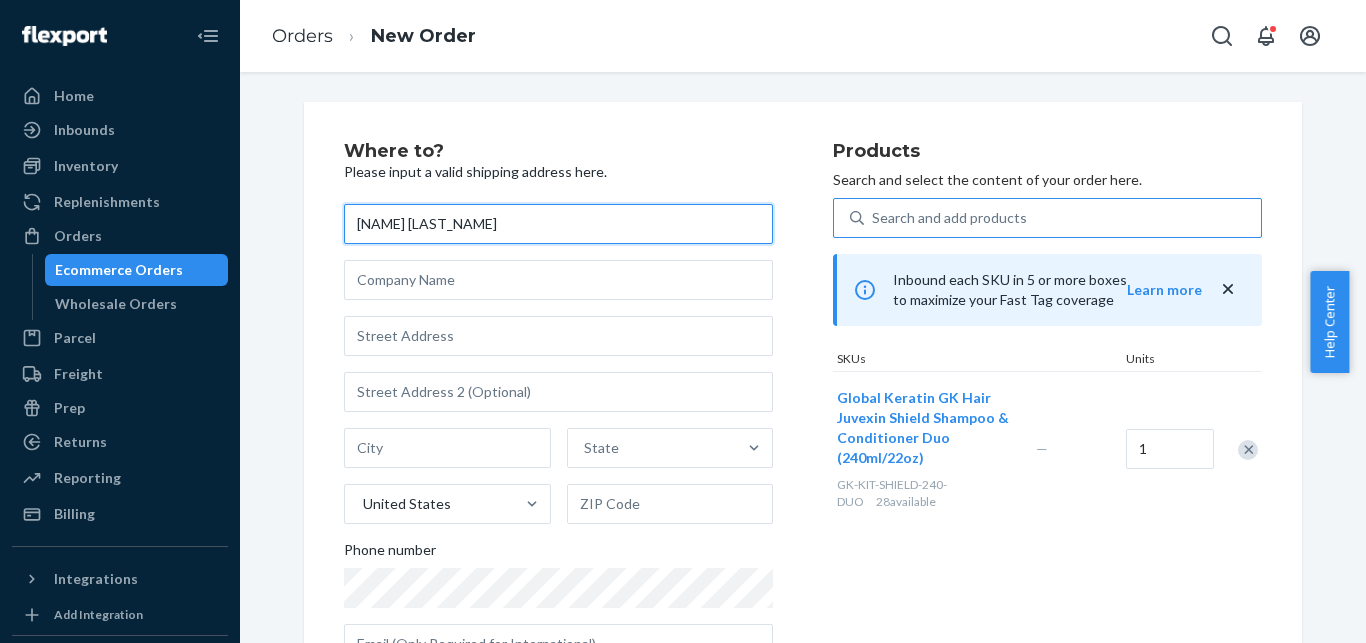 type on "[NAME] [LAST_NAME]" 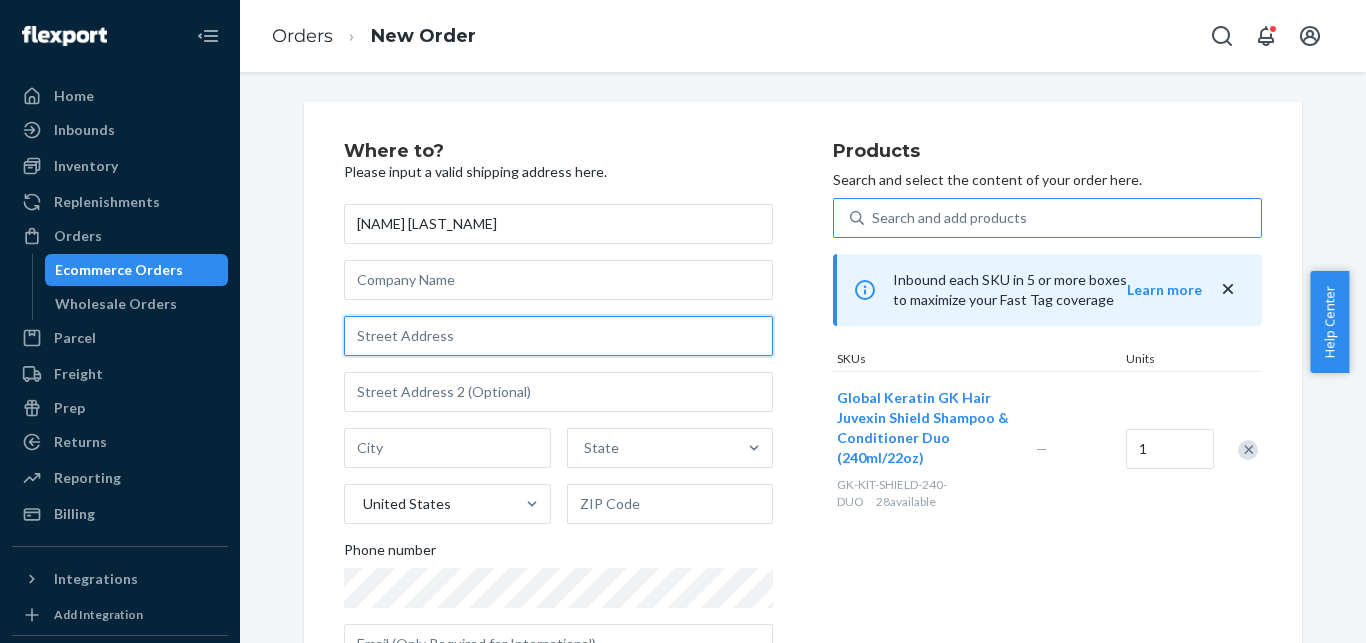 click at bounding box center [558, 336] 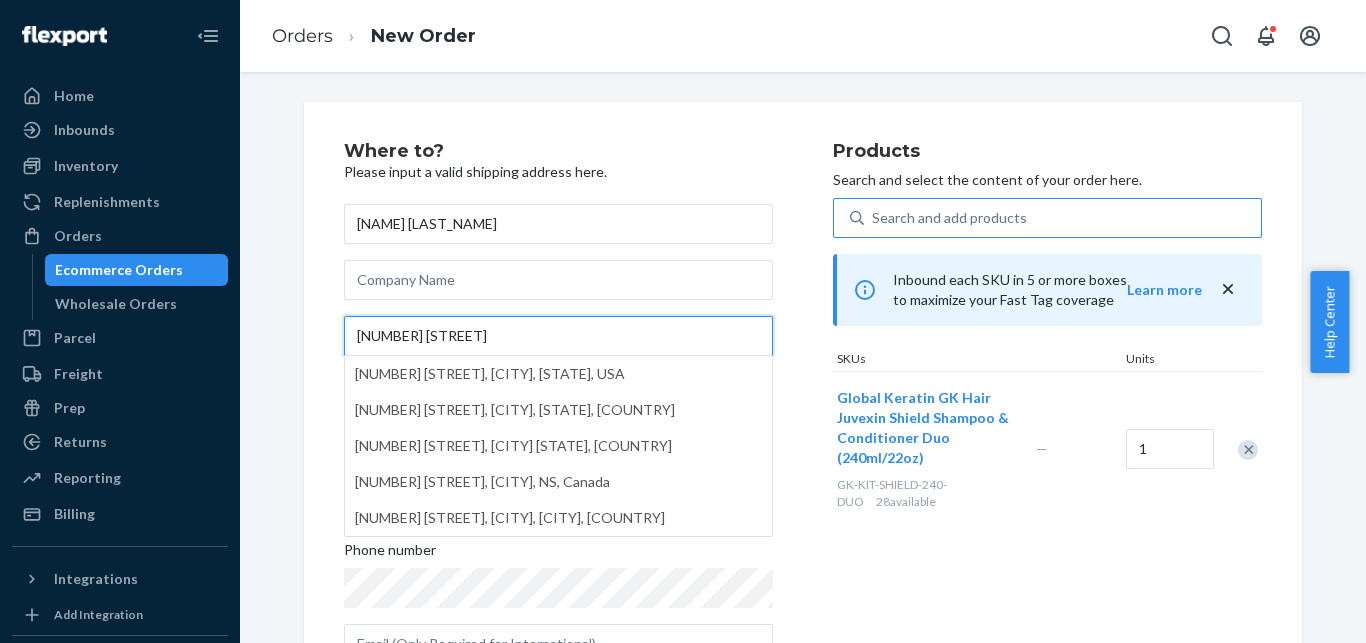 paste on "leesburg" 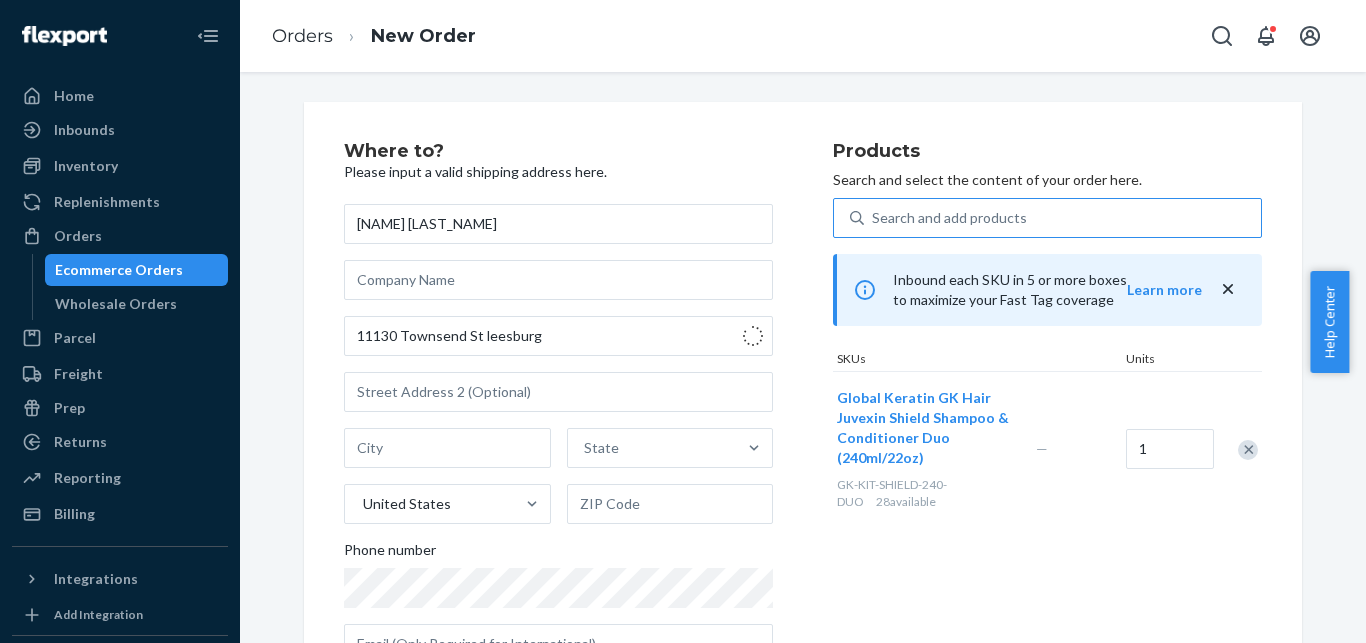 type on "[NUMBER] [STREET]" 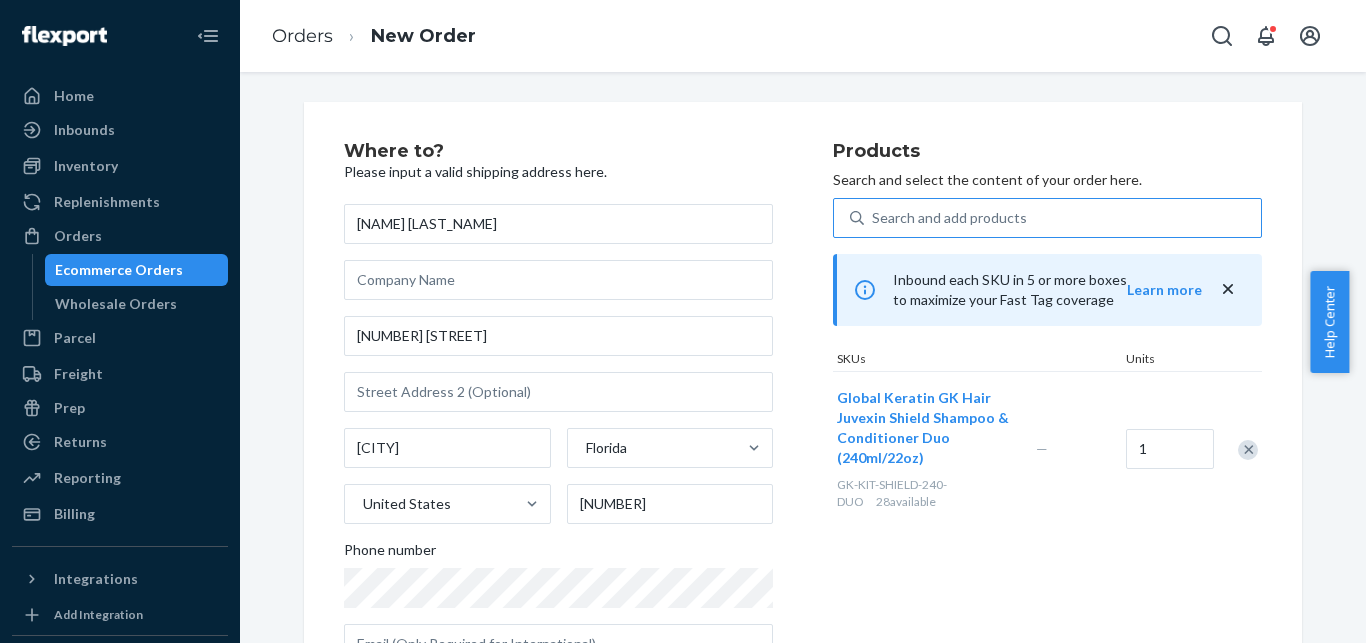 click on "Search and add products" at bounding box center (949, 218) 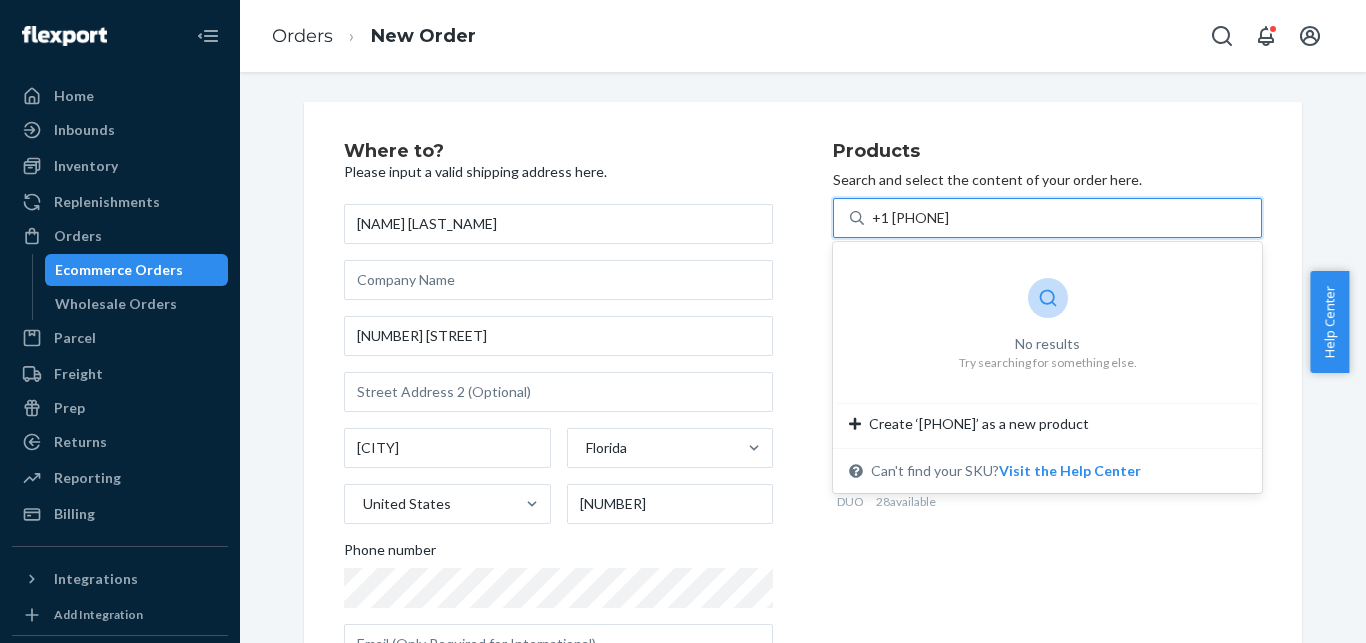 drag, startPoint x: 885, startPoint y: 220, endPoint x: 980, endPoint y: 220, distance: 95 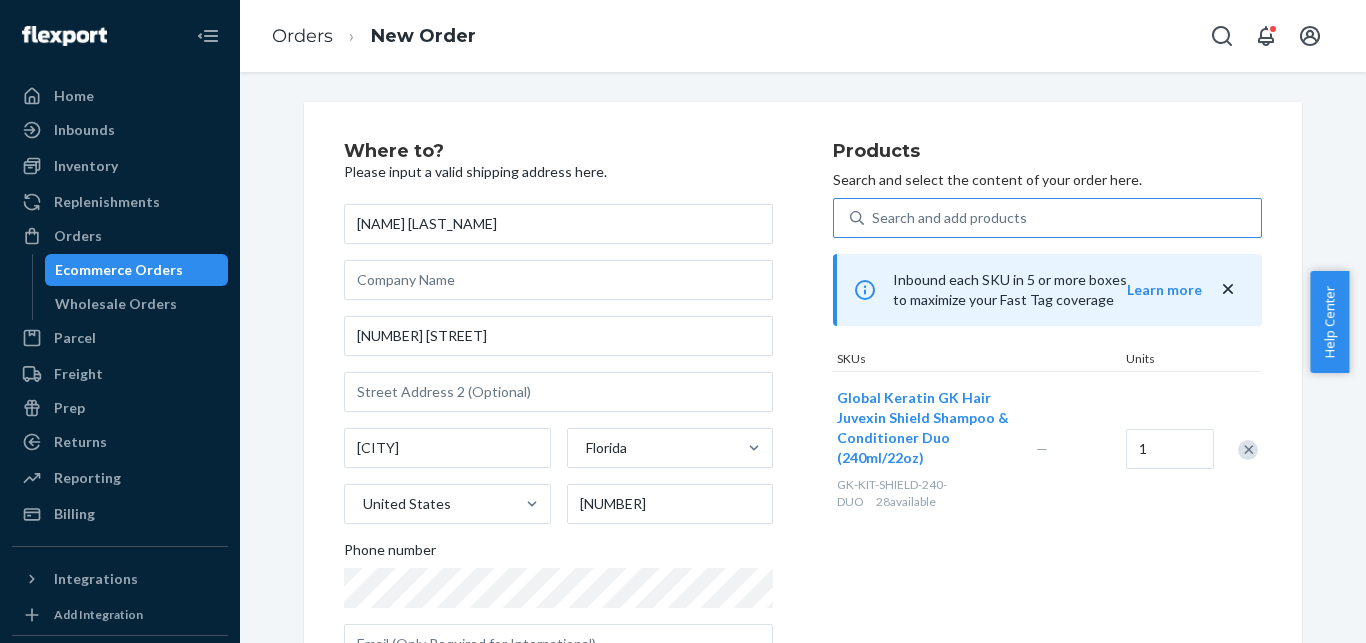 click on "Search and add products" at bounding box center [1062, 218] 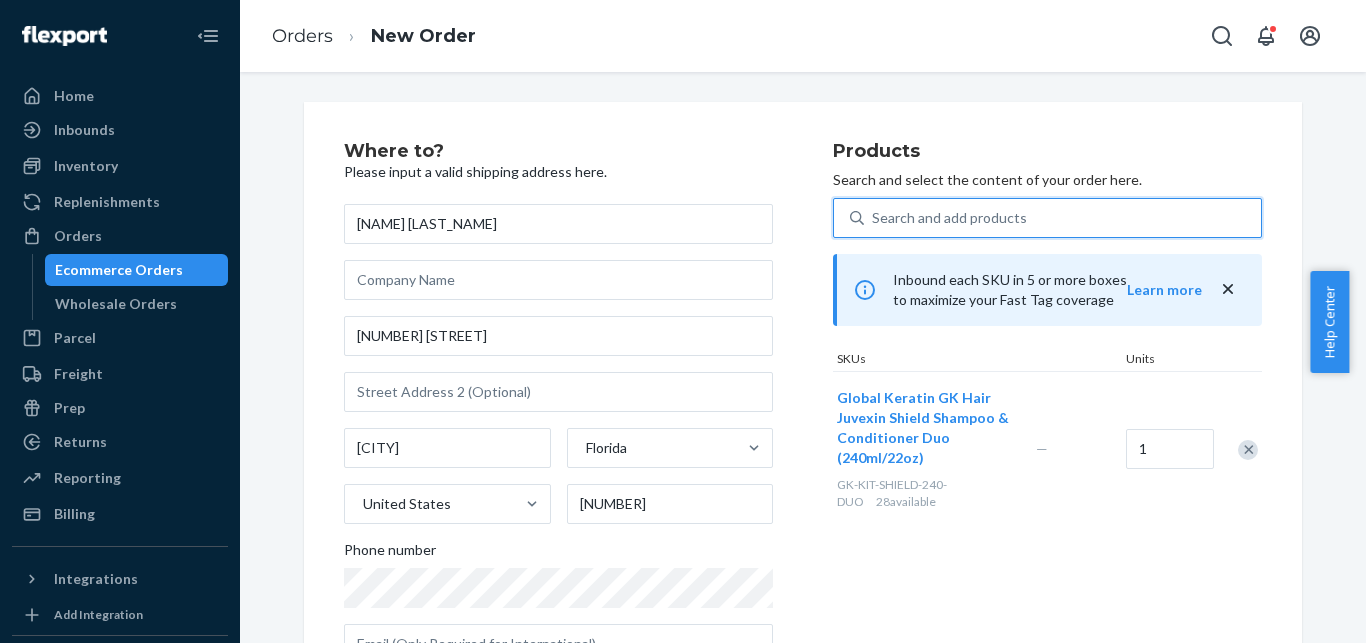 paste on "GK-KIT-SHIELD-240-DUO" 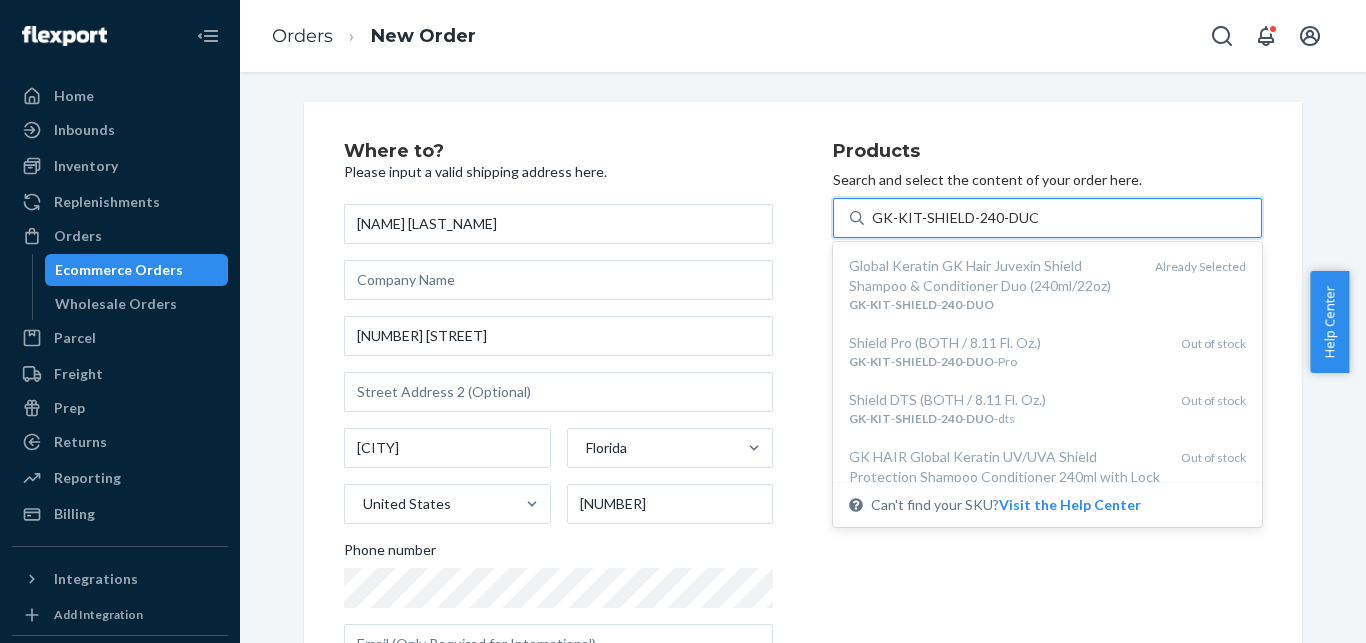 type on "GK-KIT-SHIELD-240-DUO" 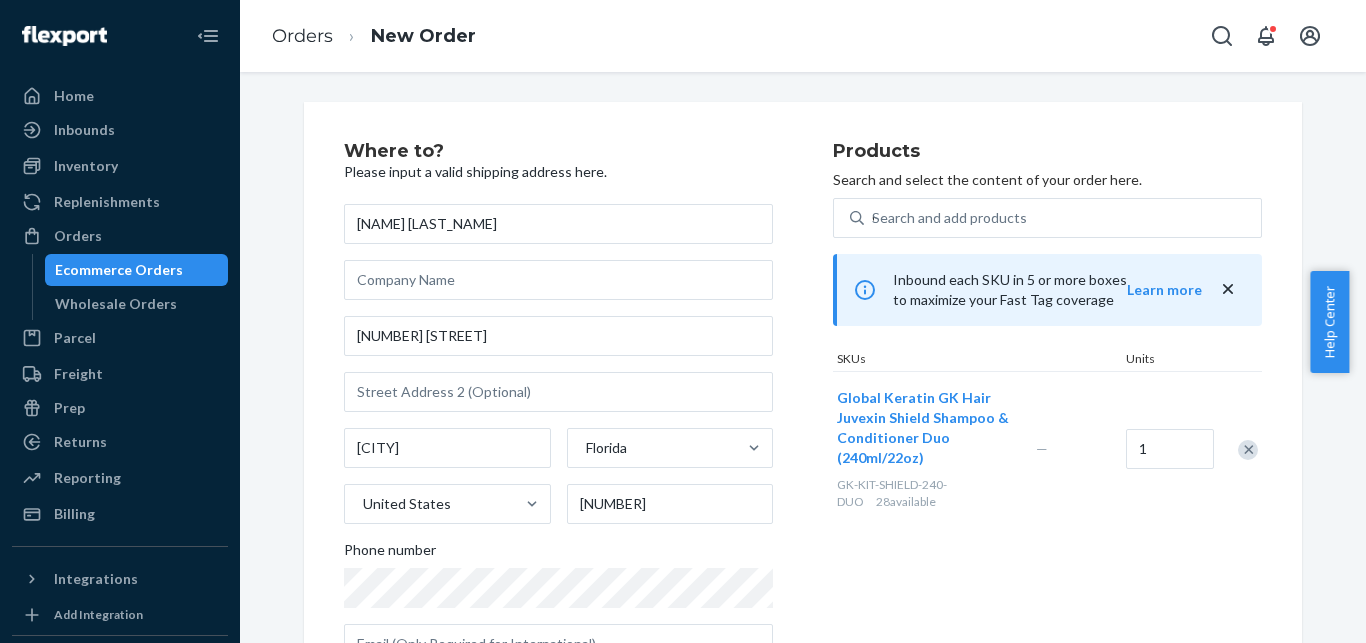 type 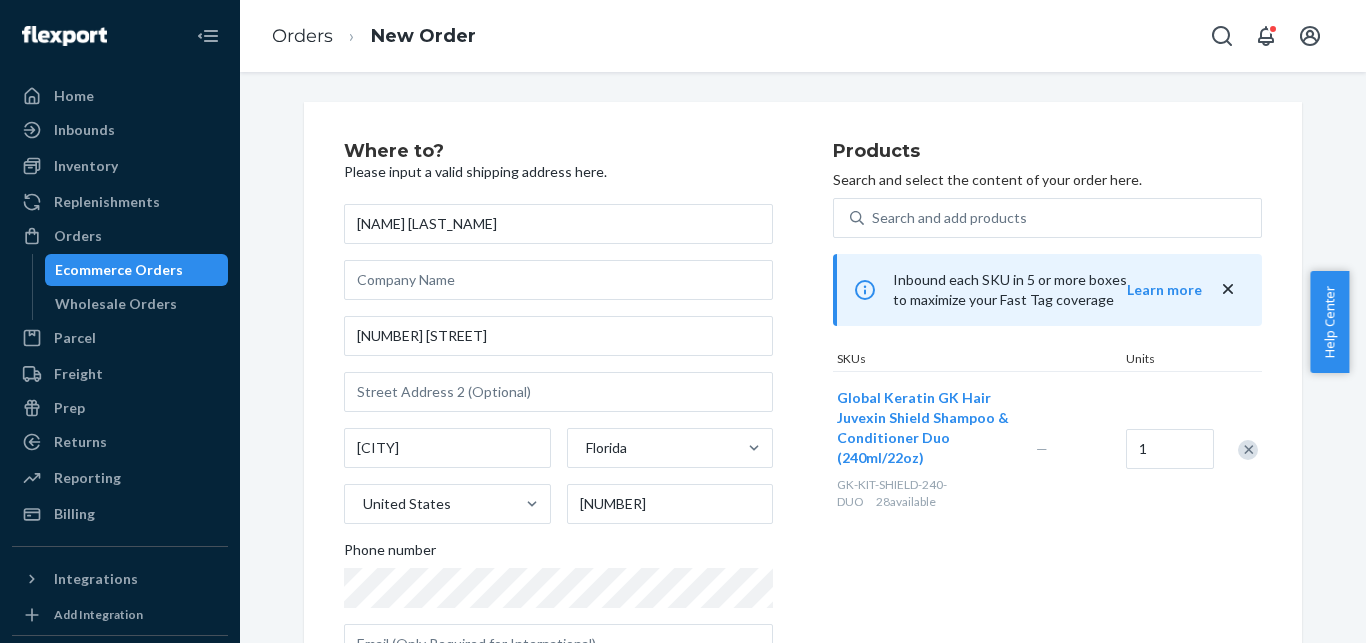 click on "Where to? Please input a valid shipping address here. [FIRST] [LAST] [NUMBER] [STREET] [CITY] [STATE] [COUNTRY] [ZIP] Phone number Products Search and select the content of your order here. Search and add products Inbound each SKU in 5 or more boxes to maximize your Fast Tag coverage Learn more SKUs Units Global Keratin GK Hair Juvexin Shield Shampoo & Conditioner Duo (240ml/22oz) GK-KIT-SHIELD-240-DUO 28  available — 1 Select a service Standard Promised by Aug 13, 2025 $12.01 Expedited 3 day Promised by Aug 7, 2025 $17.31 Expedited 2 day Promised by Aug 6, 2025 $20.46 Expedited 1 day Promised by Aug 5, 2025 $33.27 Review Order" at bounding box center [803, 556] 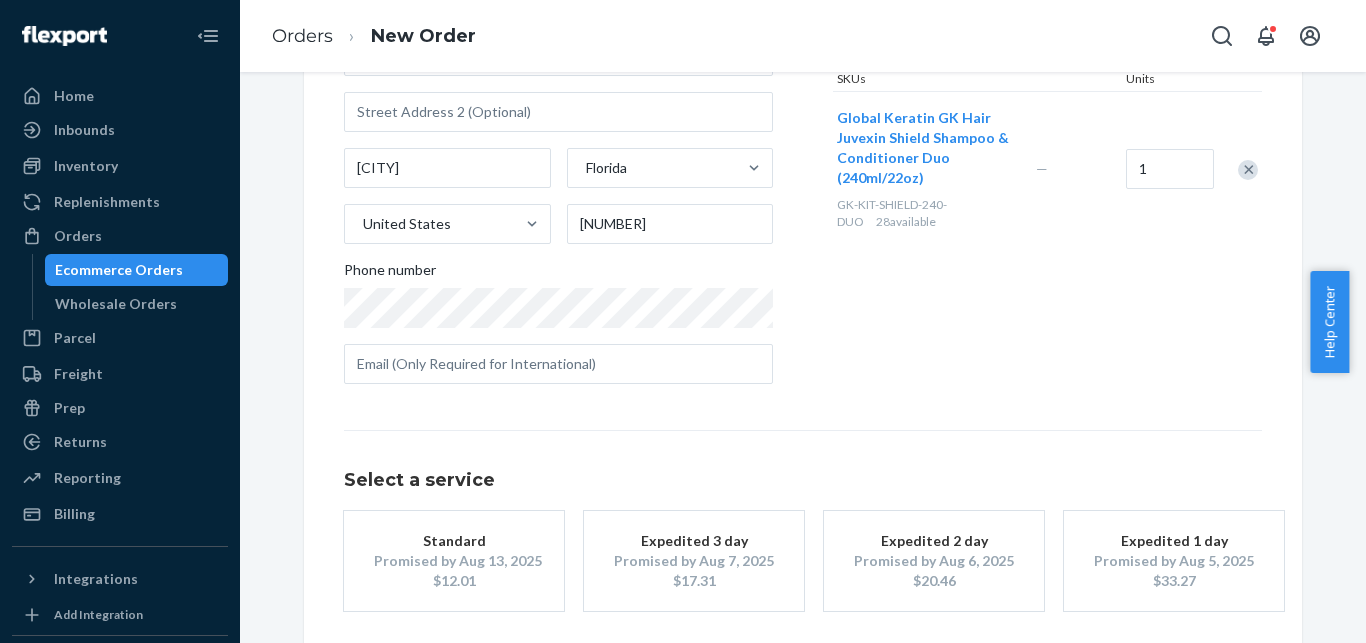 scroll, scrollTop: 281, scrollLeft: 0, axis: vertical 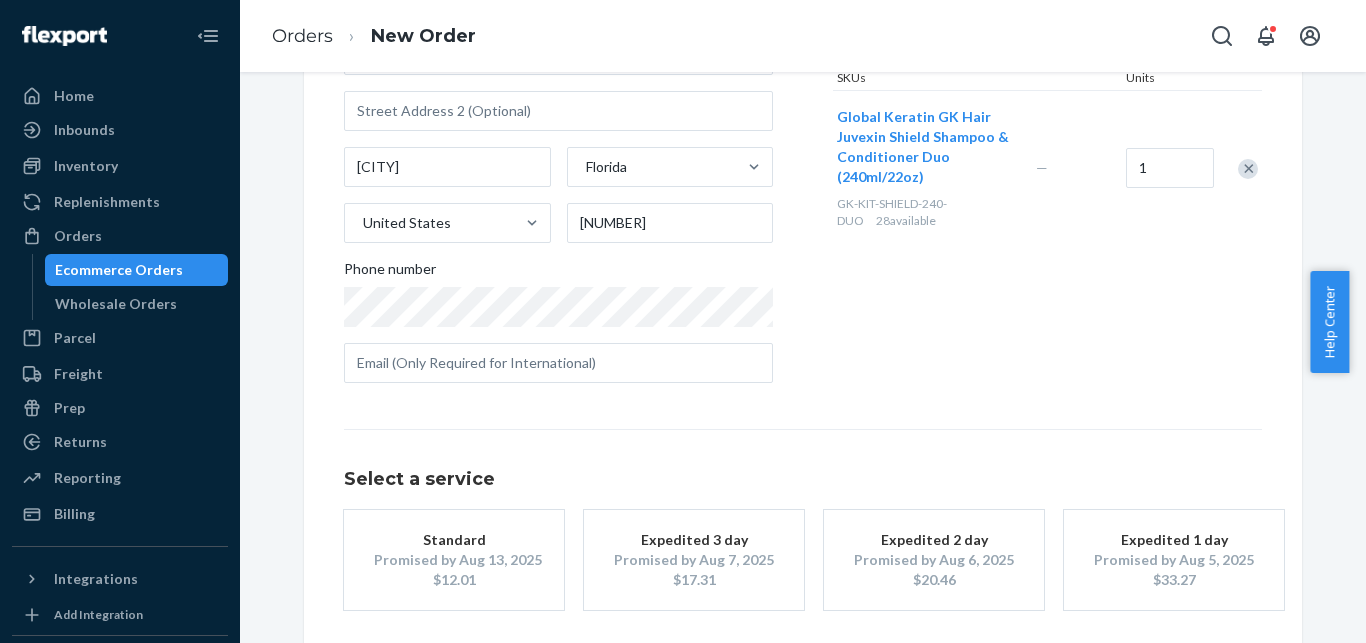 click on "Standard Promised by [DATE] $[PRICE]" at bounding box center [454, 560] 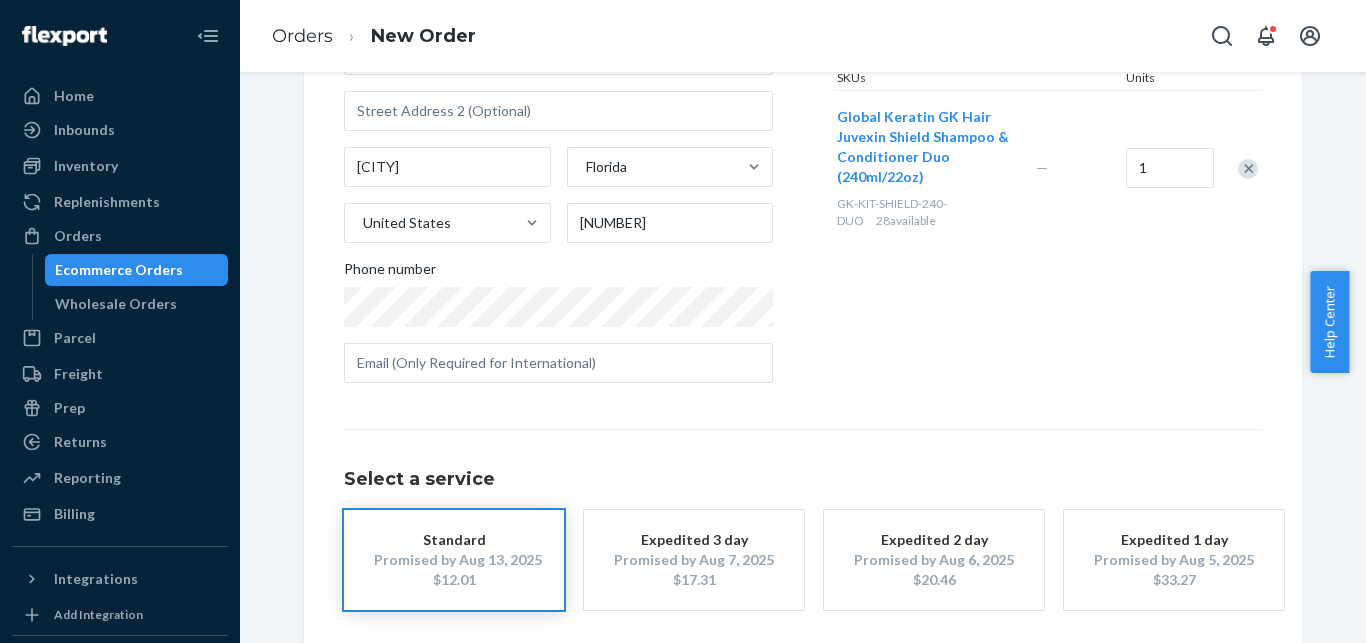 scroll, scrollTop: 368, scrollLeft: 0, axis: vertical 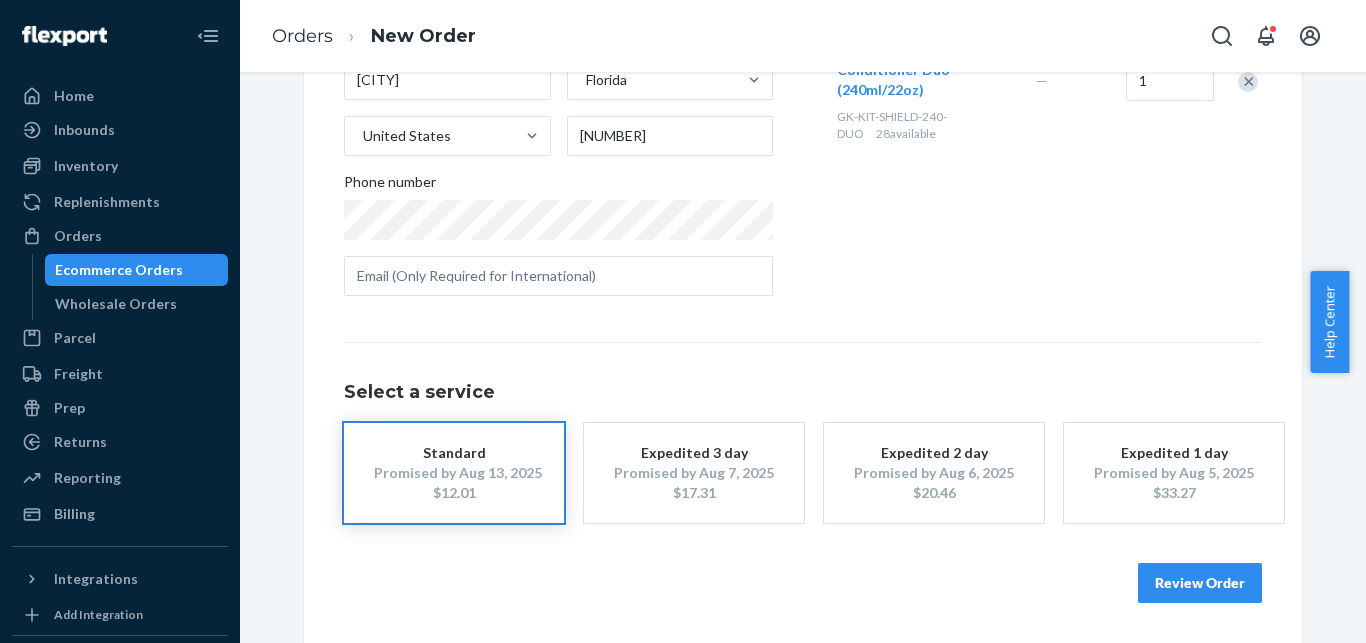 click on "Review Order" at bounding box center (1200, 583) 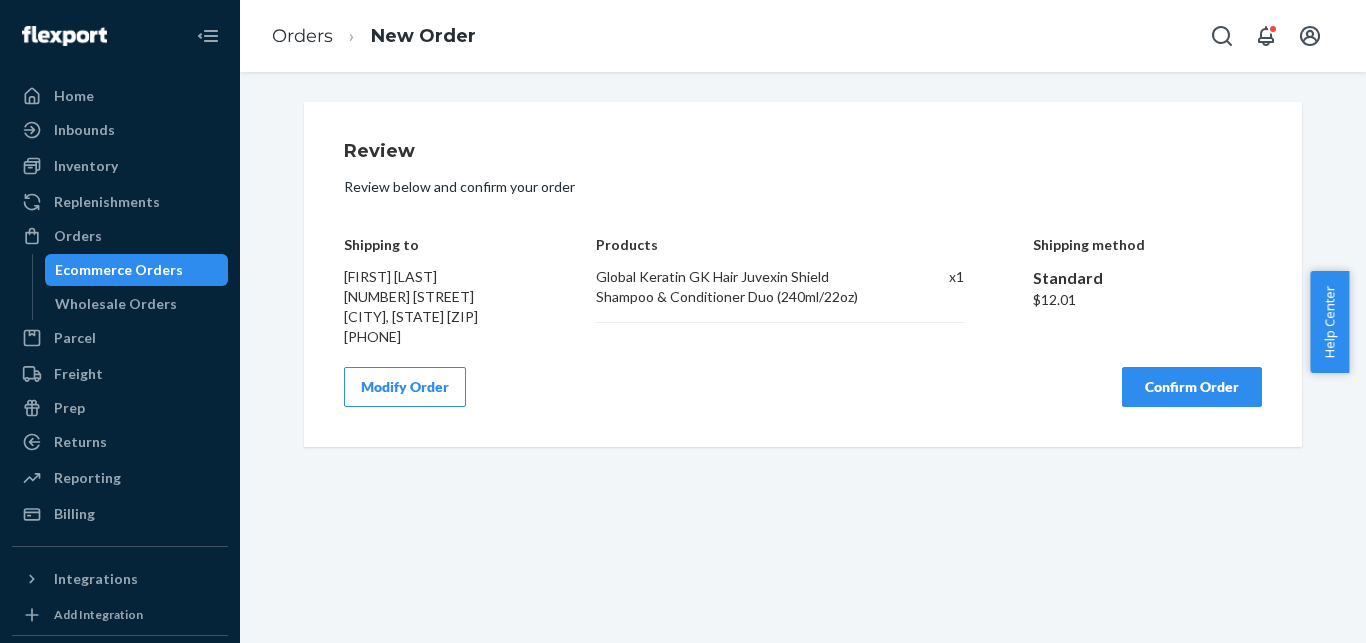 scroll, scrollTop: 0, scrollLeft: 0, axis: both 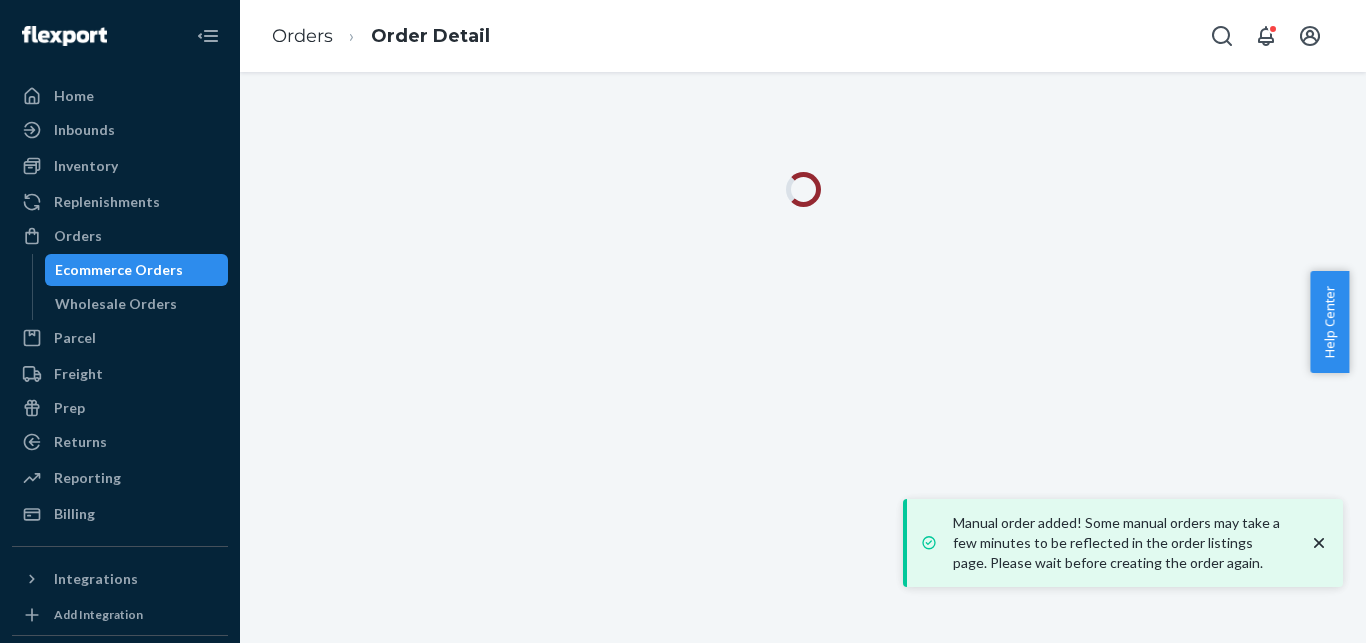 click 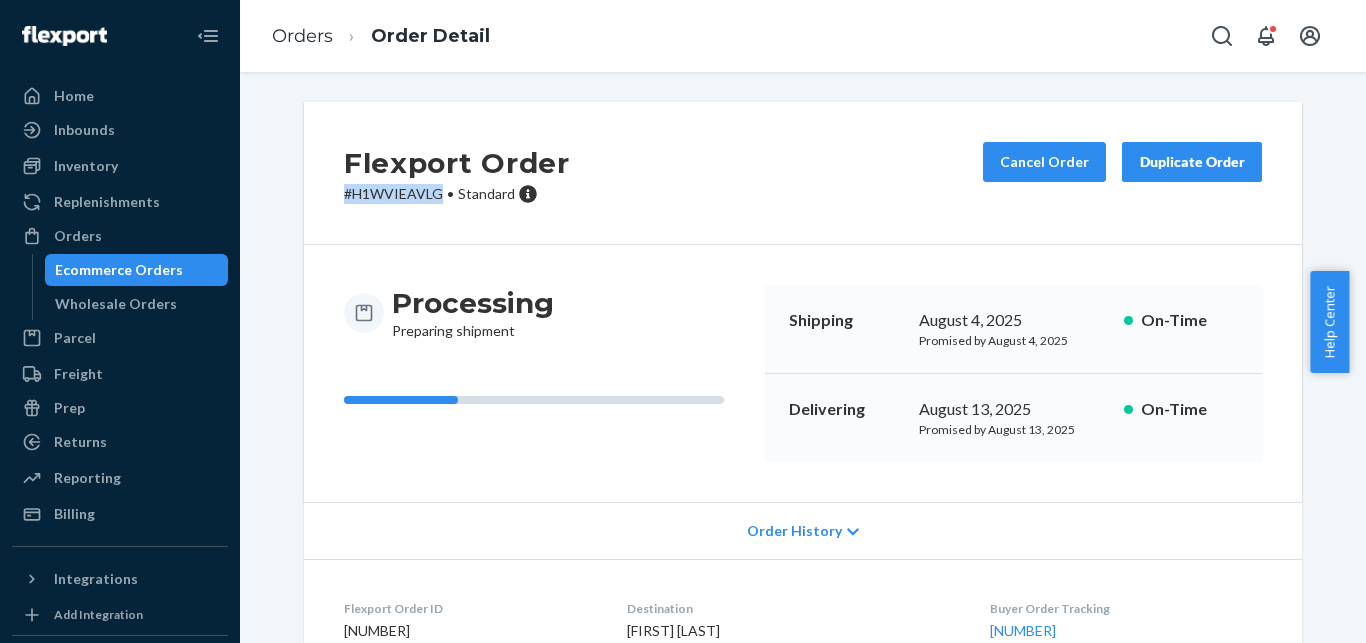 drag, startPoint x: 434, startPoint y: 191, endPoint x: 310, endPoint y: 193, distance: 124.01613 